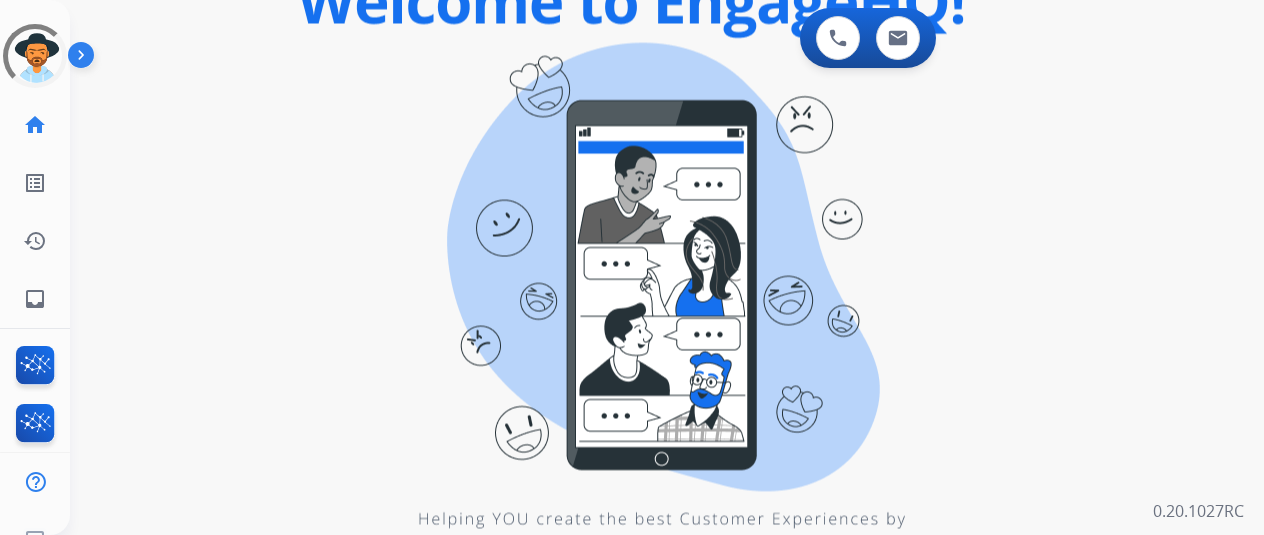 scroll, scrollTop: 0, scrollLeft: 0, axis: both 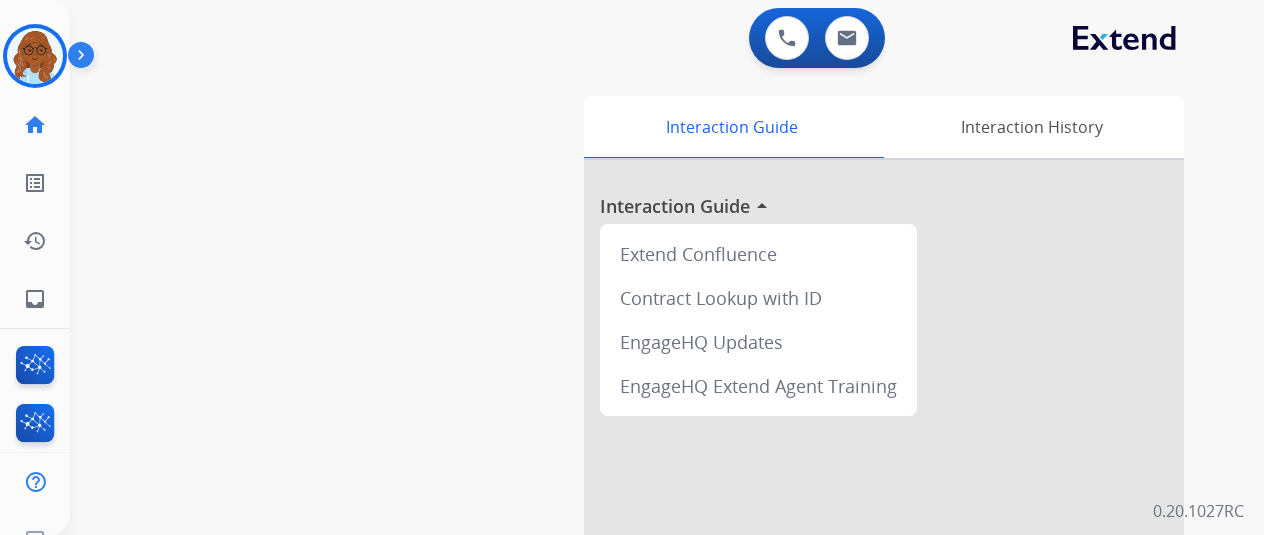 click at bounding box center (35, 56) 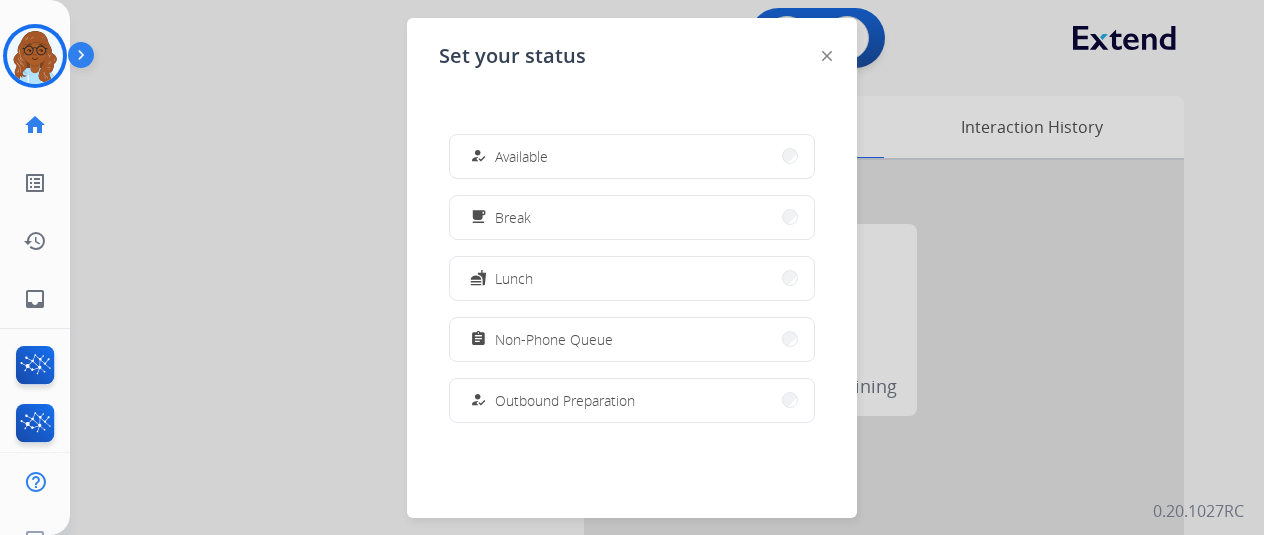 click 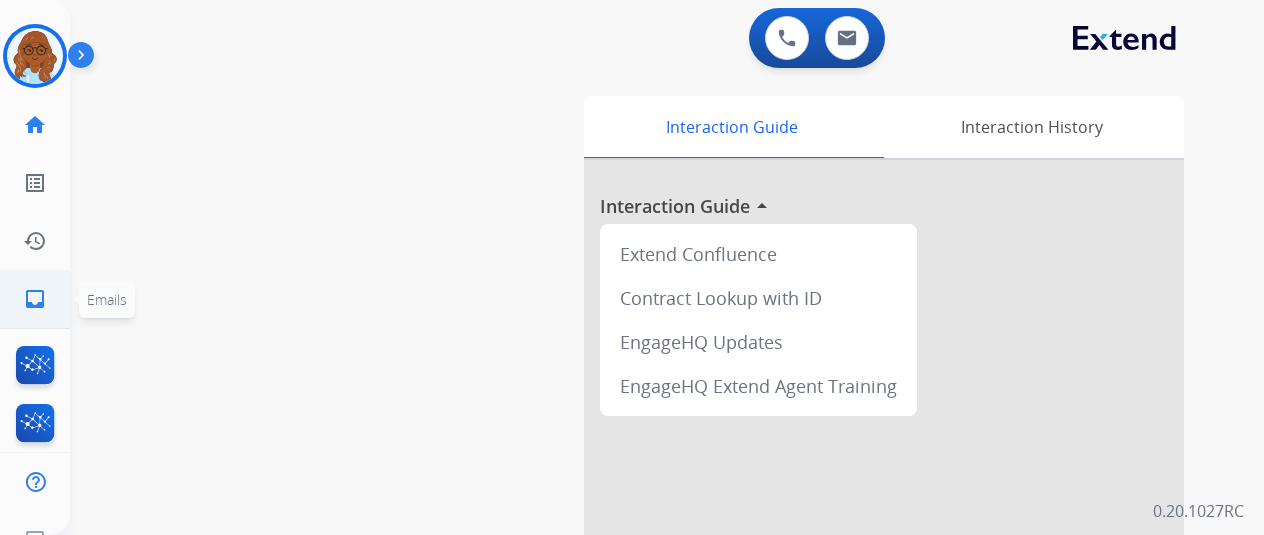 click on "inbox  Emails" 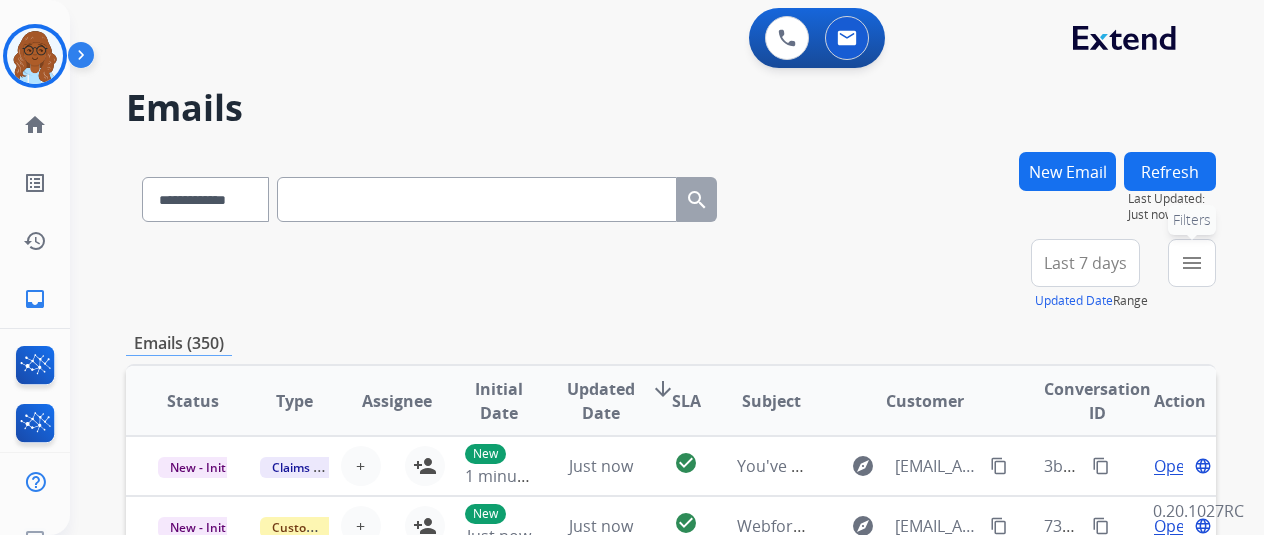 click on "menu" at bounding box center (1192, 263) 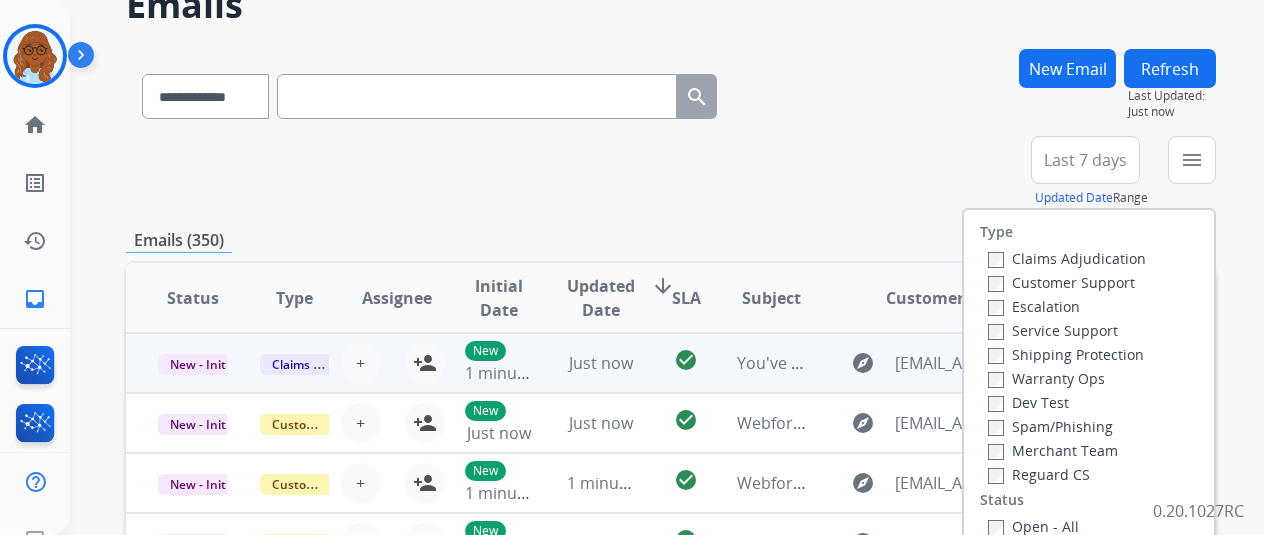 scroll, scrollTop: 200, scrollLeft: 0, axis: vertical 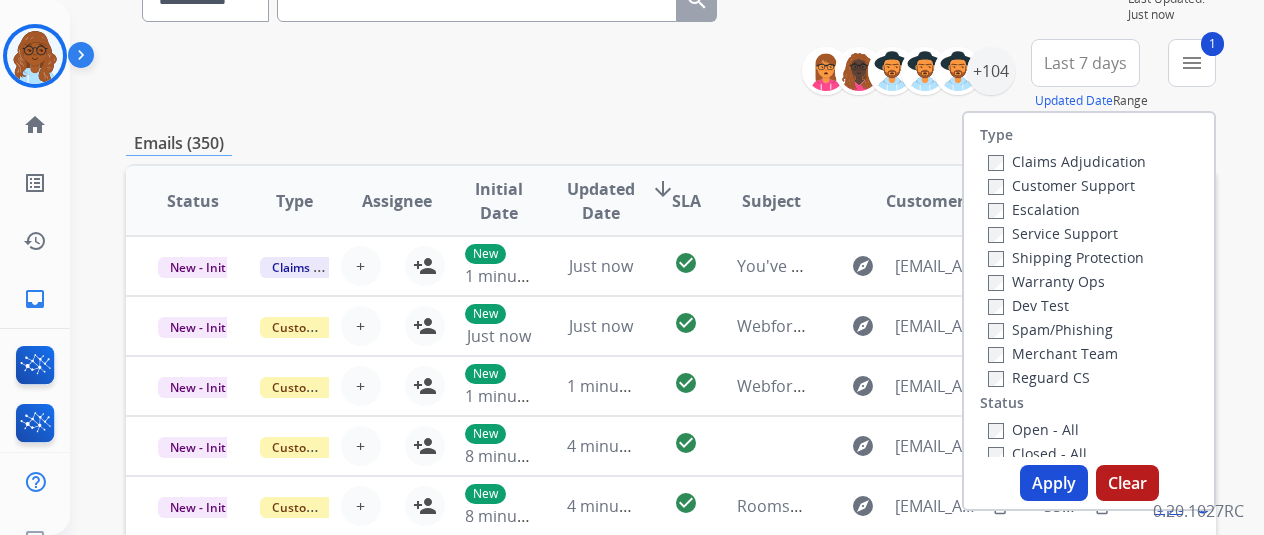 click on "Shipping Protection" at bounding box center (1066, 257) 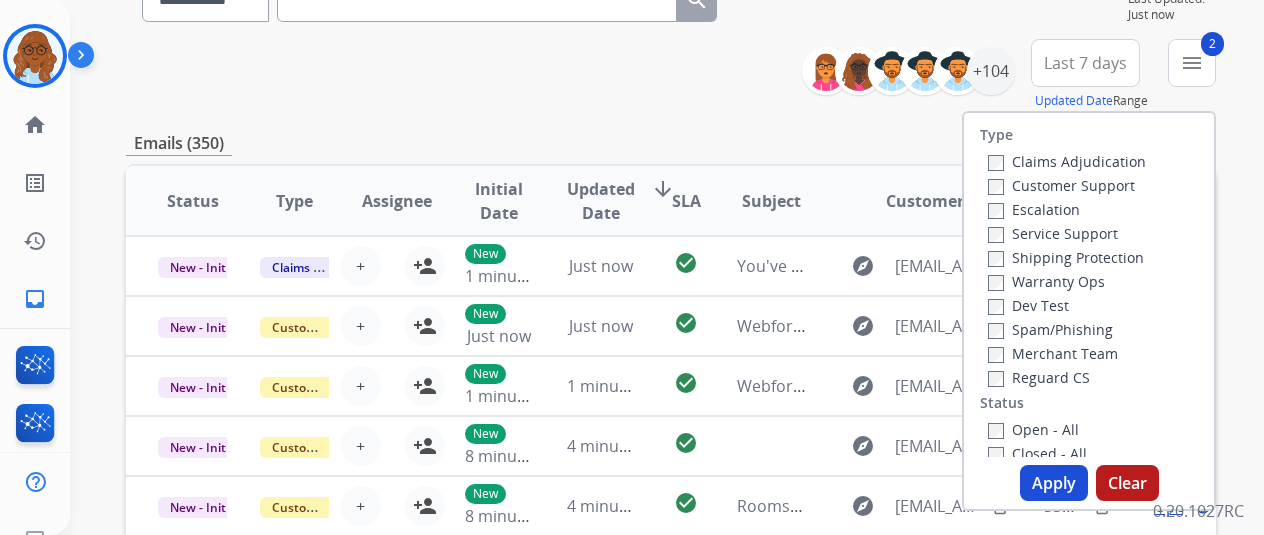 click on "Reguard CS" at bounding box center [1039, 377] 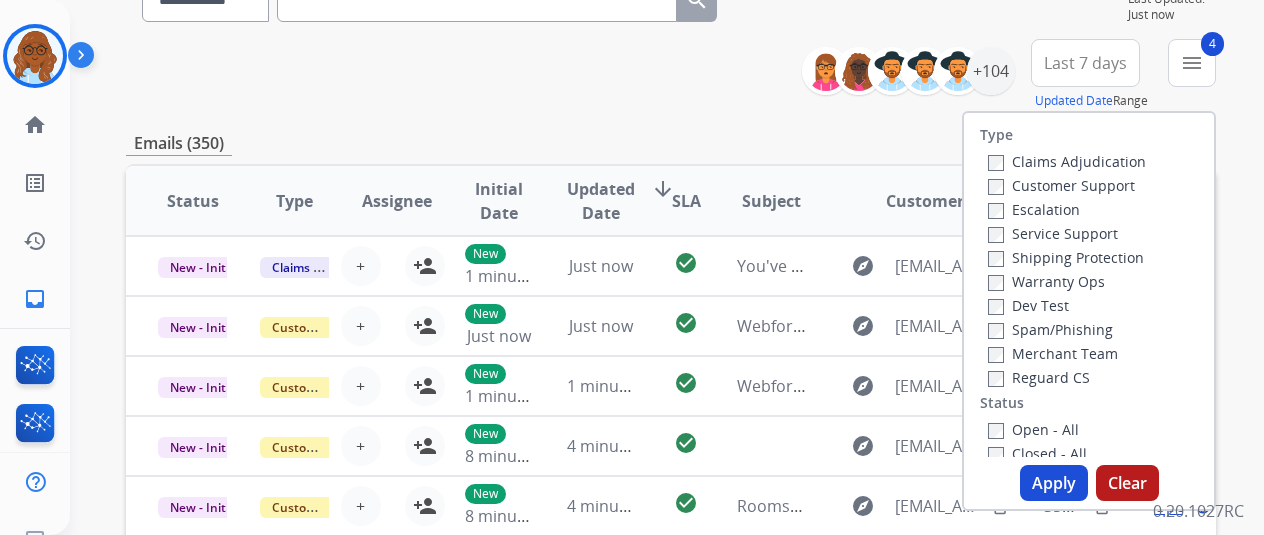 click on "Apply" at bounding box center [1054, 483] 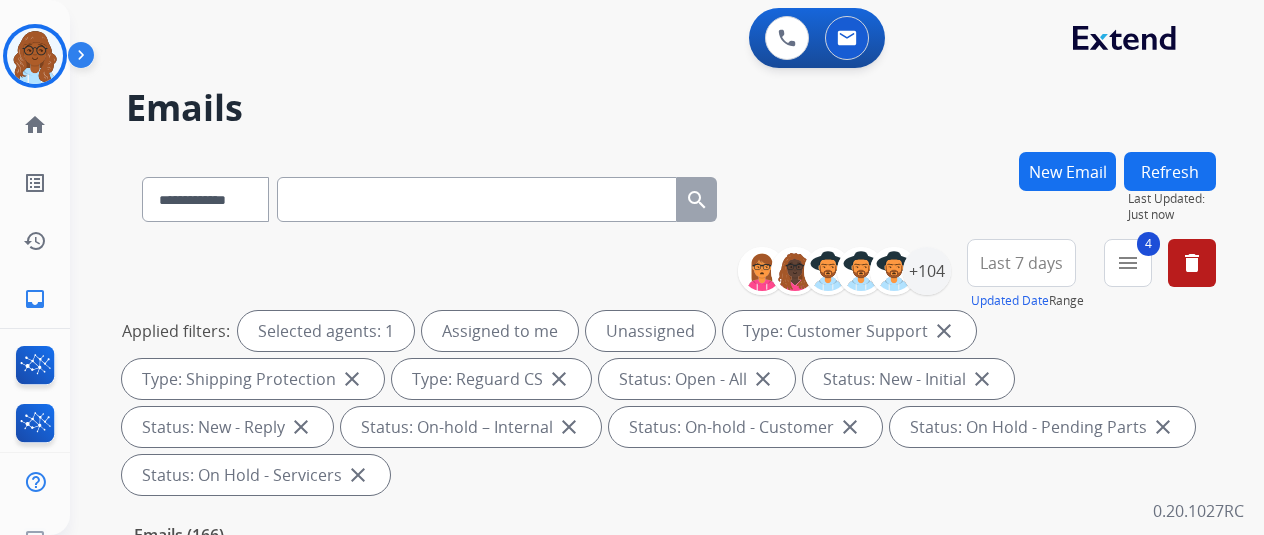 click on "Last 7 days" at bounding box center [1021, 263] 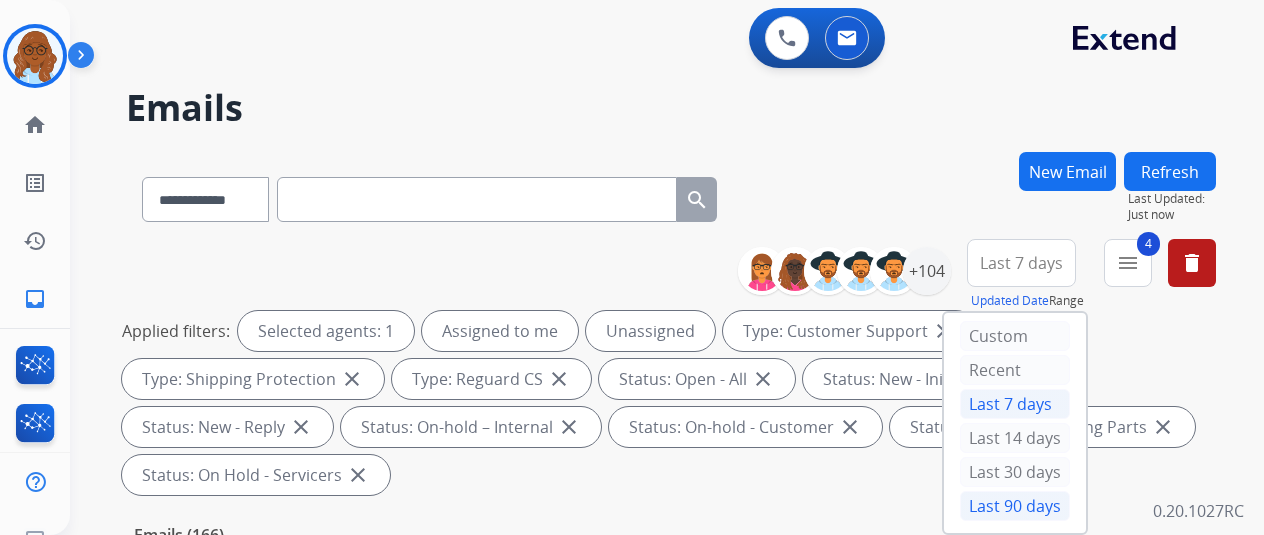 click on "Last 90 days" at bounding box center [1015, 506] 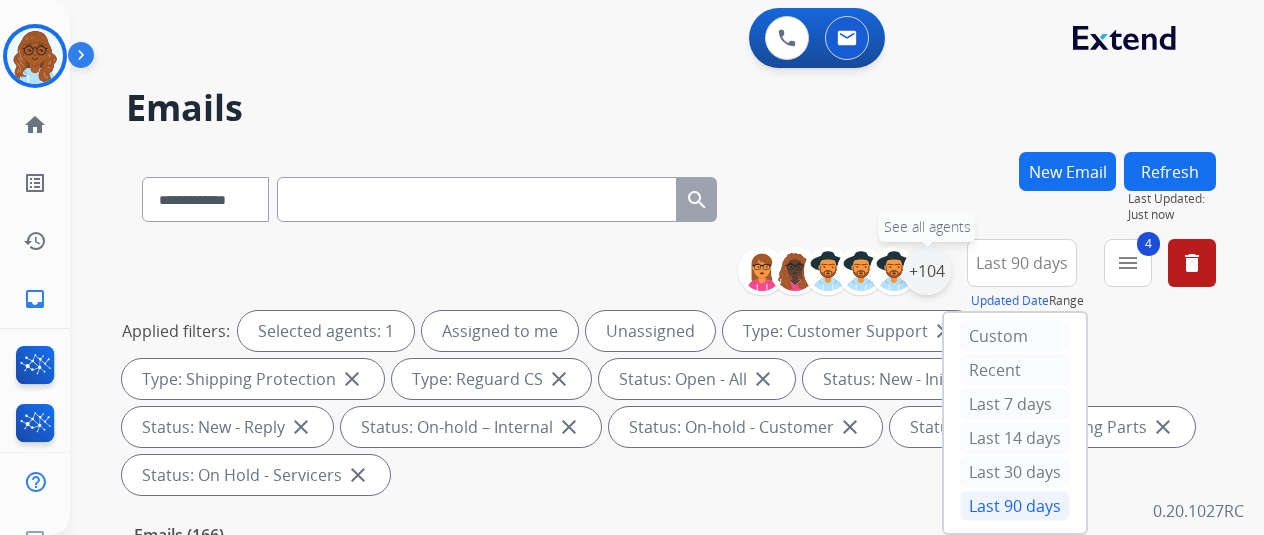 click on "+104" at bounding box center [927, 271] 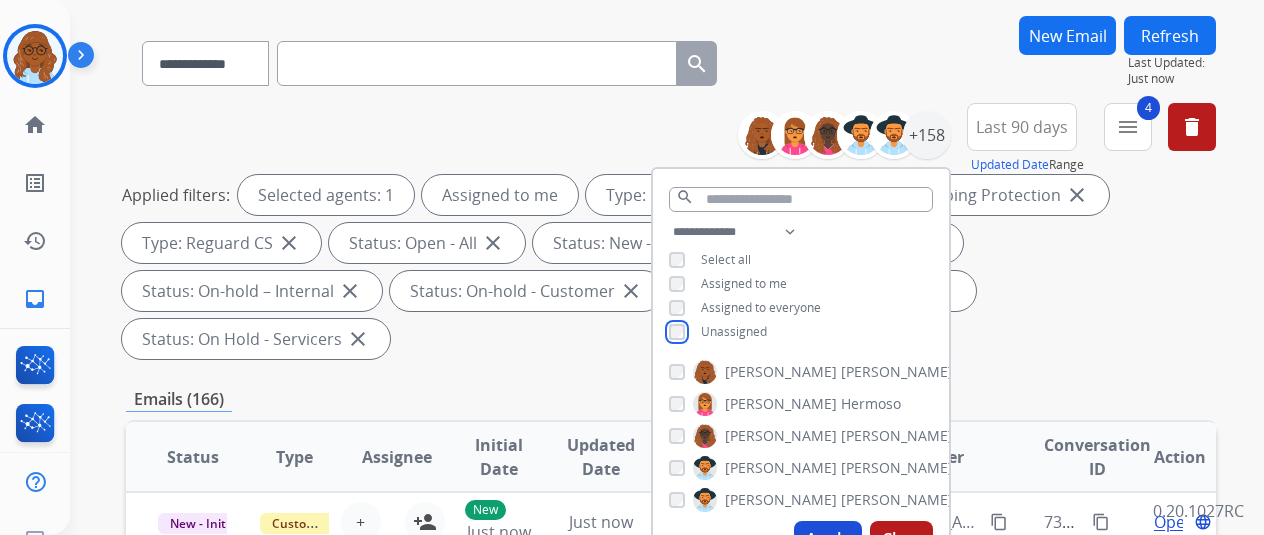 scroll, scrollTop: 400, scrollLeft: 0, axis: vertical 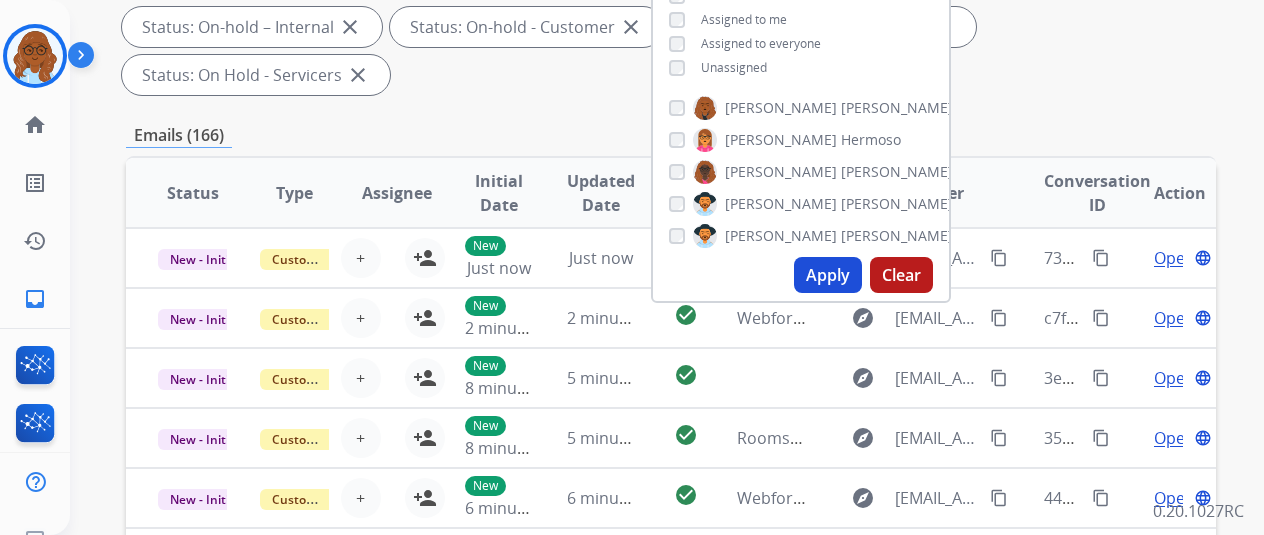 click on "Apply" at bounding box center [828, 275] 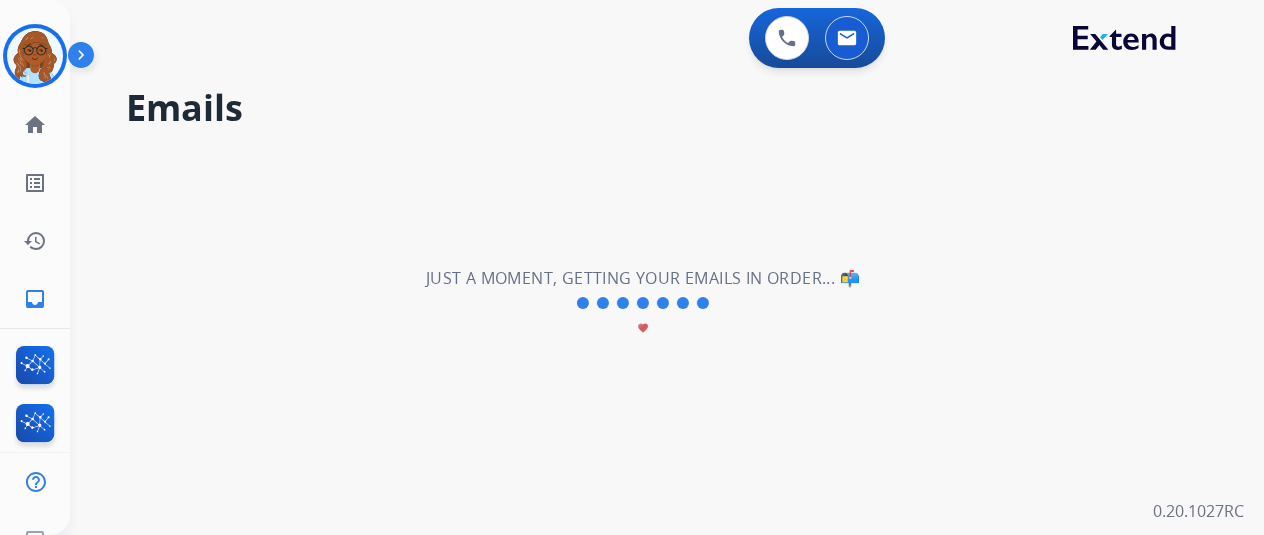 scroll, scrollTop: 0, scrollLeft: 0, axis: both 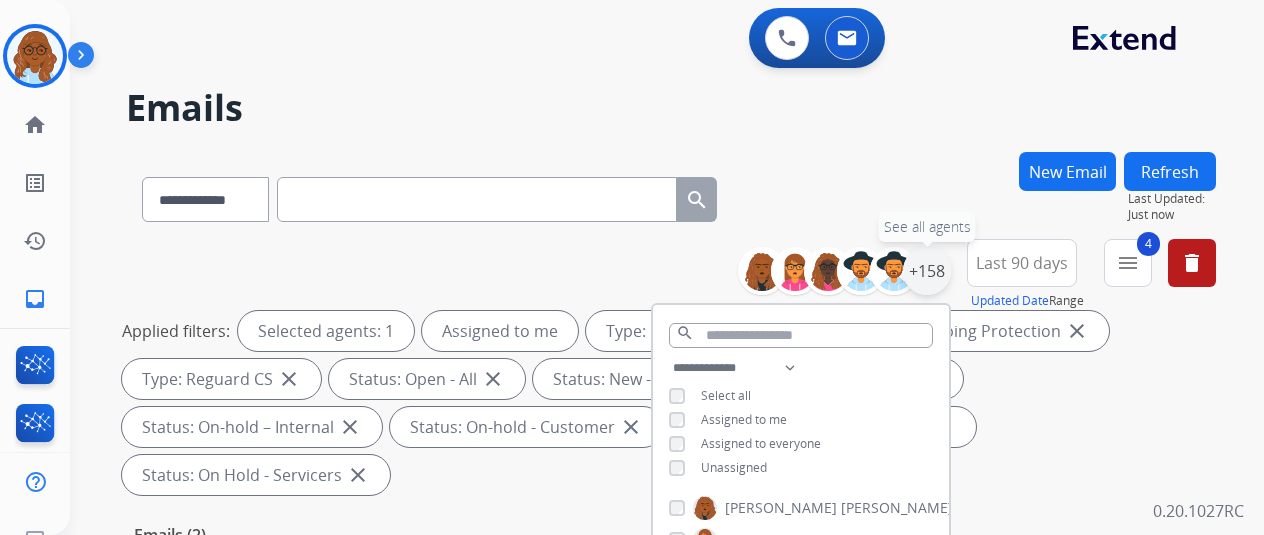 click on "+158" at bounding box center [927, 271] 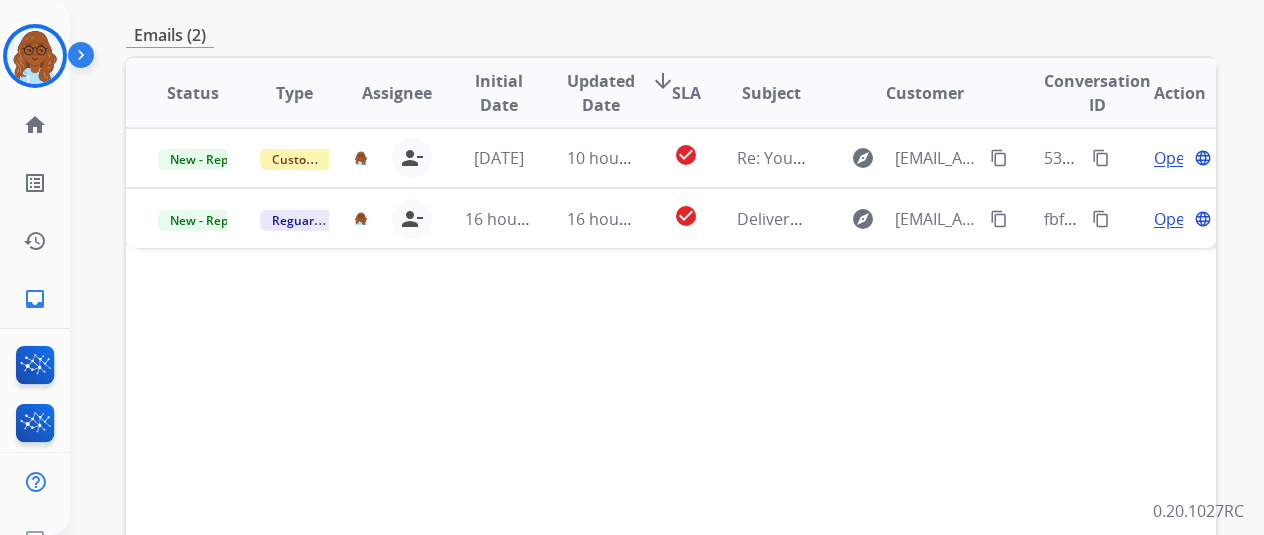 scroll, scrollTop: 300, scrollLeft: 0, axis: vertical 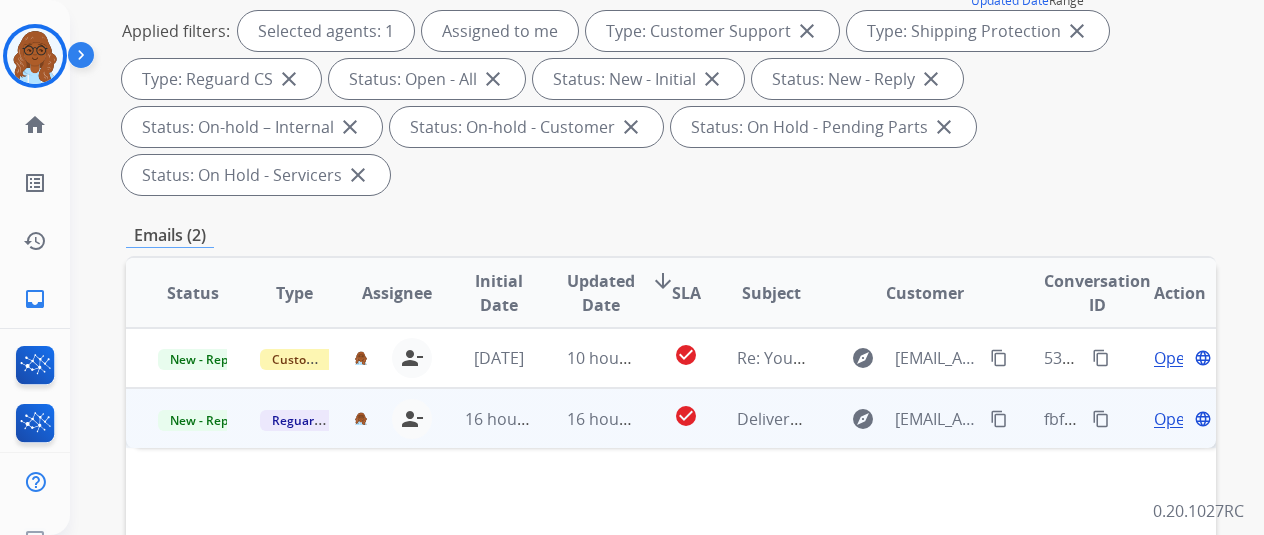 click on "Open" at bounding box center [1174, 419] 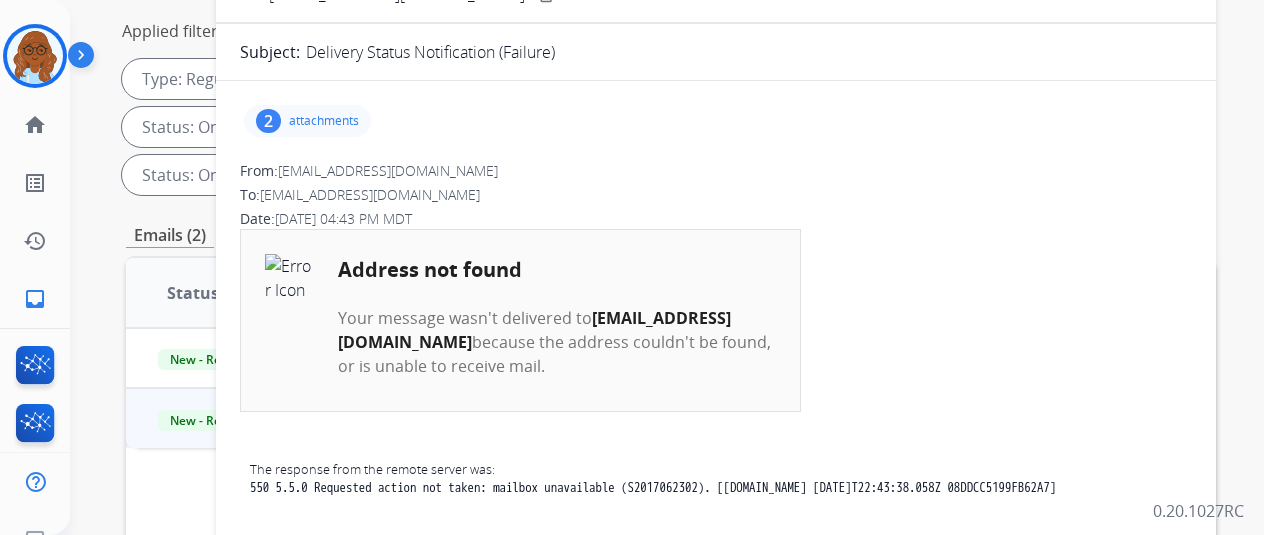 scroll, scrollTop: 500, scrollLeft: 0, axis: vertical 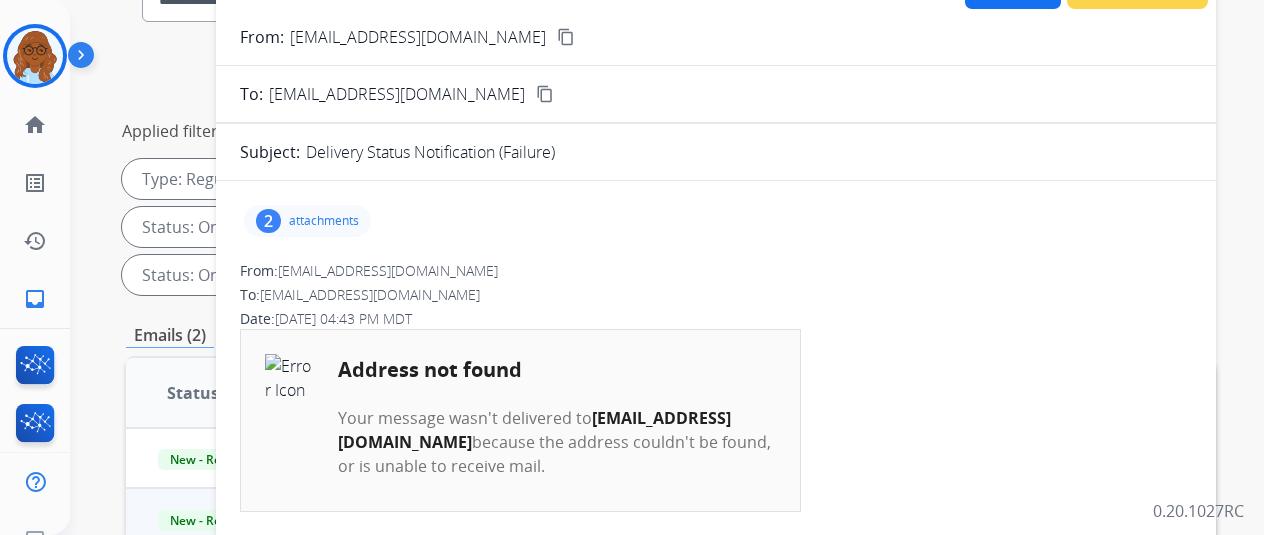 click on "attachments" at bounding box center (324, 221) 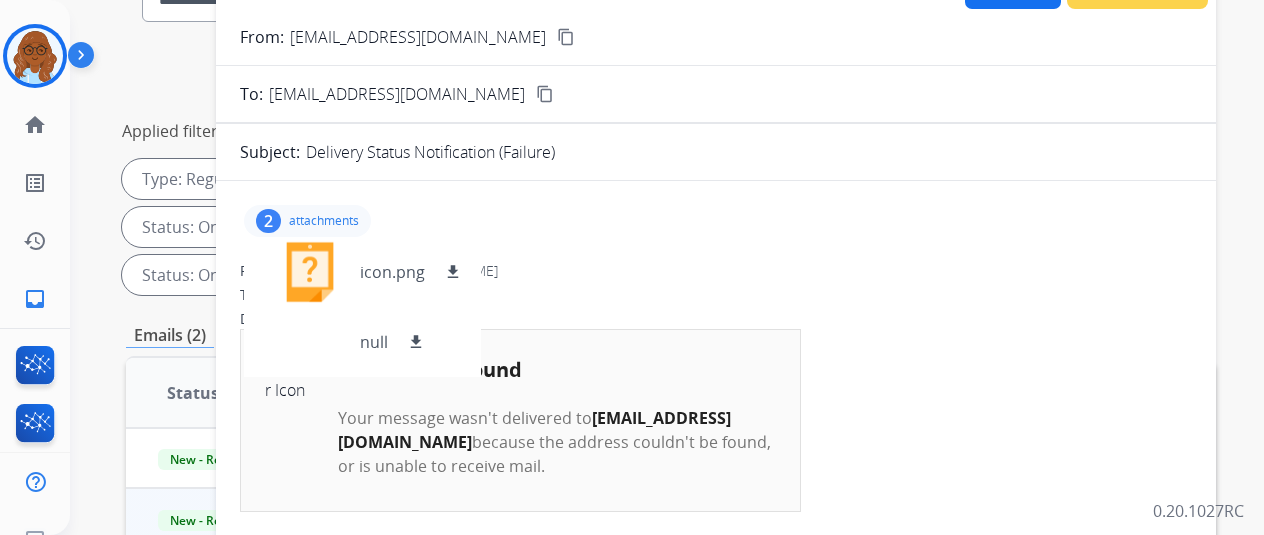 click on "2 attachments  icon.png  download  null  download" at bounding box center [716, 221] 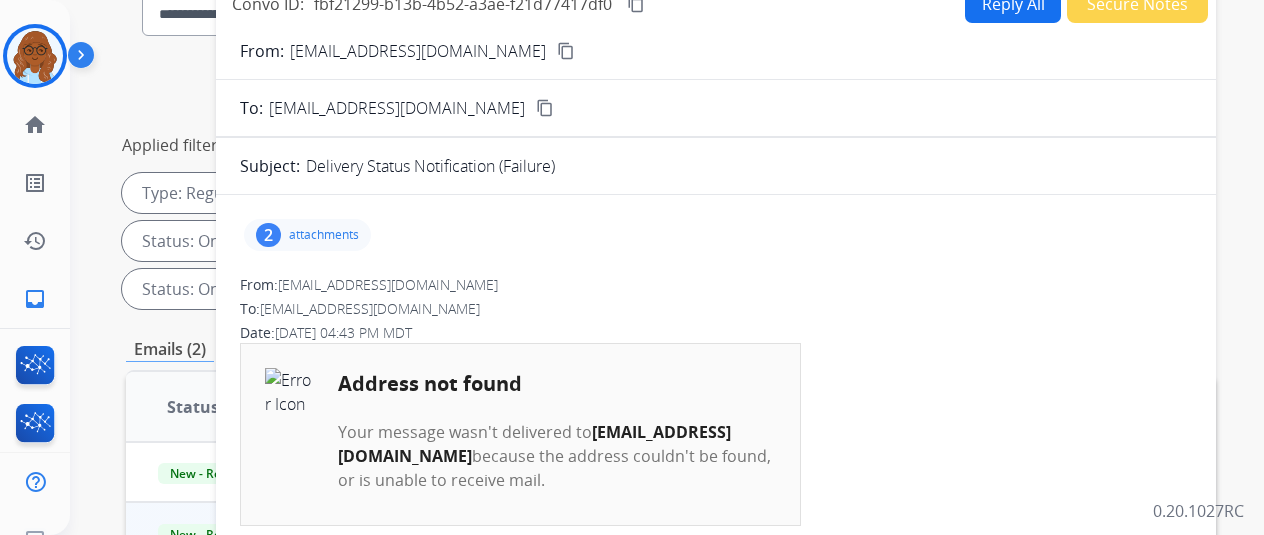 scroll, scrollTop: 200, scrollLeft: 0, axis: vertical 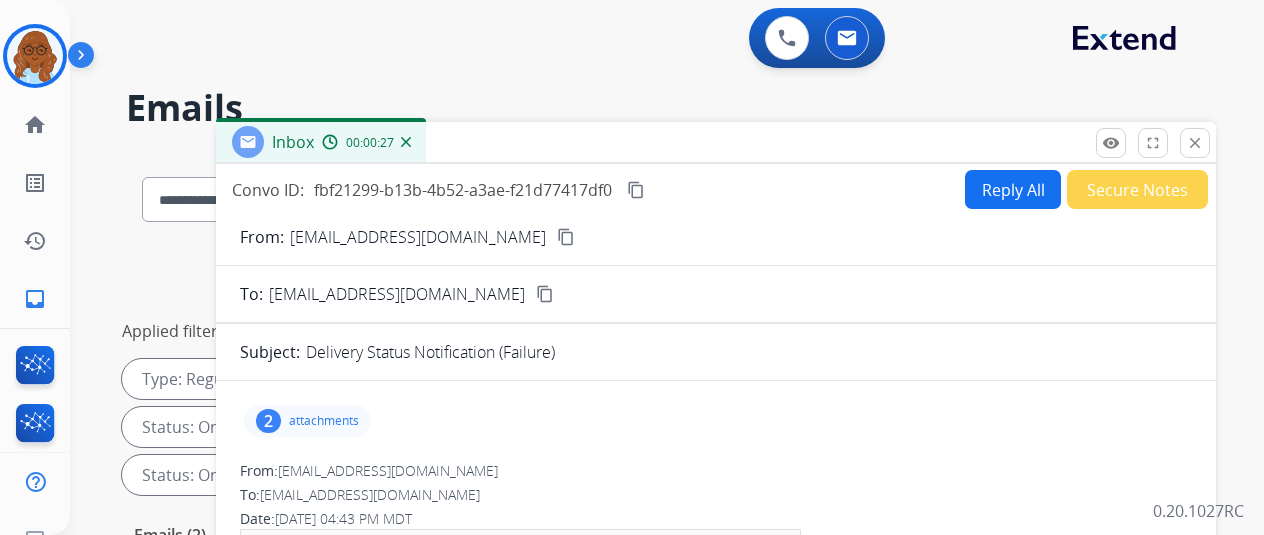 click on "Secure Notes" at bounding box center [1137, 189] 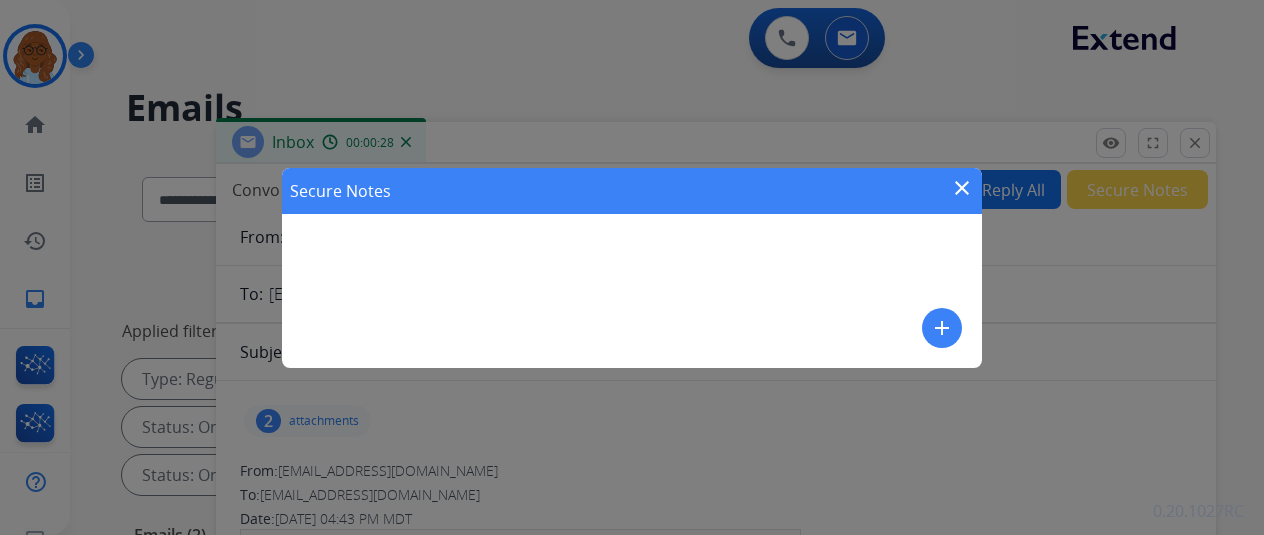 click on "add" at bounding box center [942, 328] 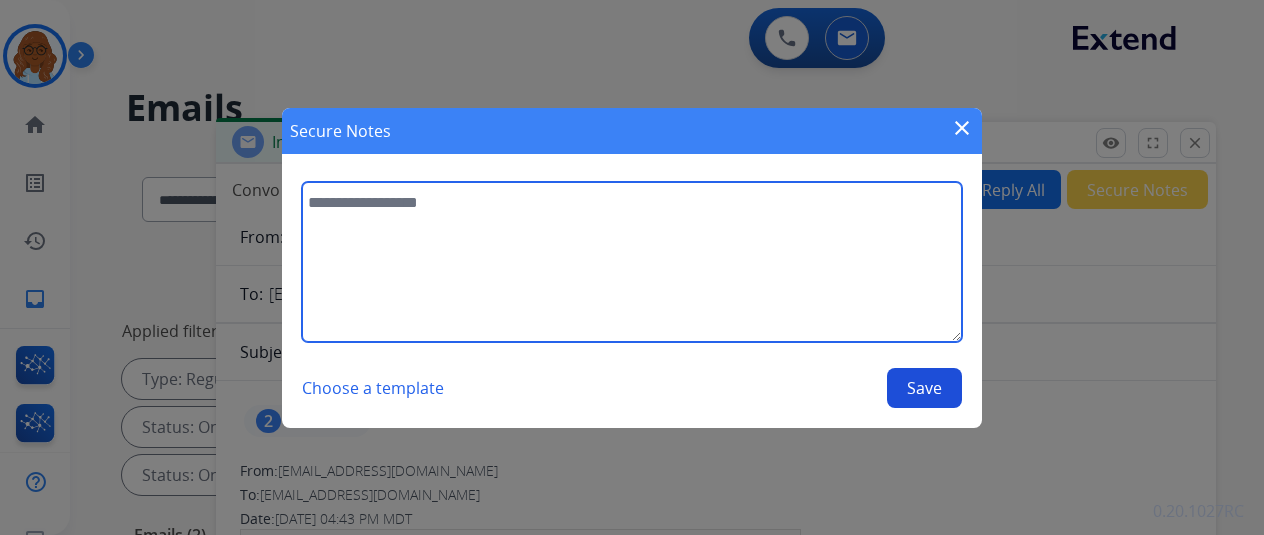 click at bounding box center (632, 262) 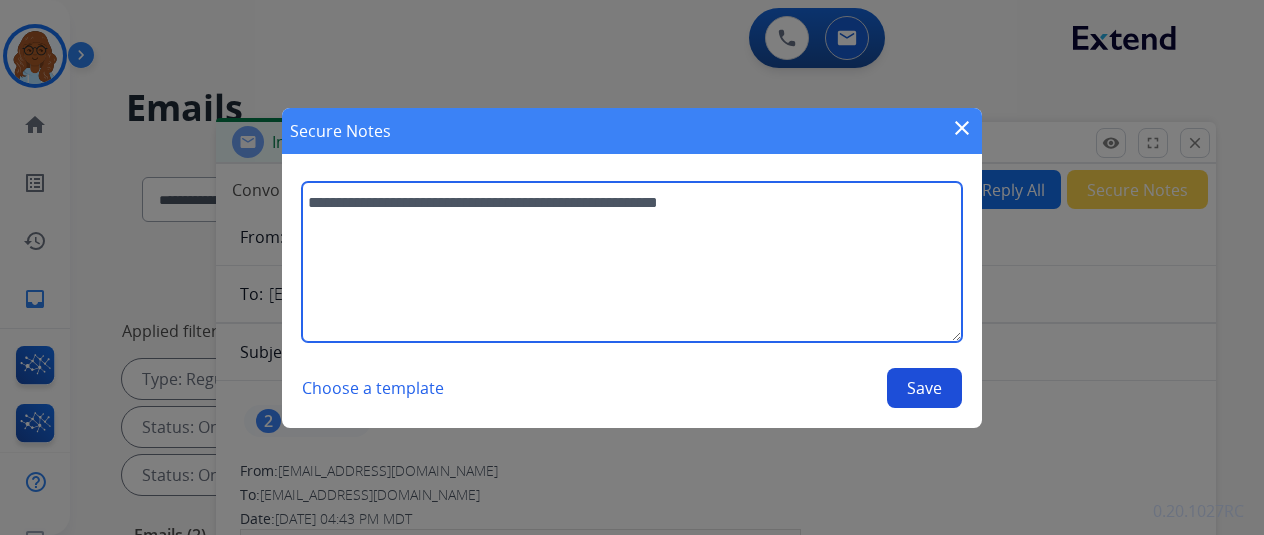 type on "**********" 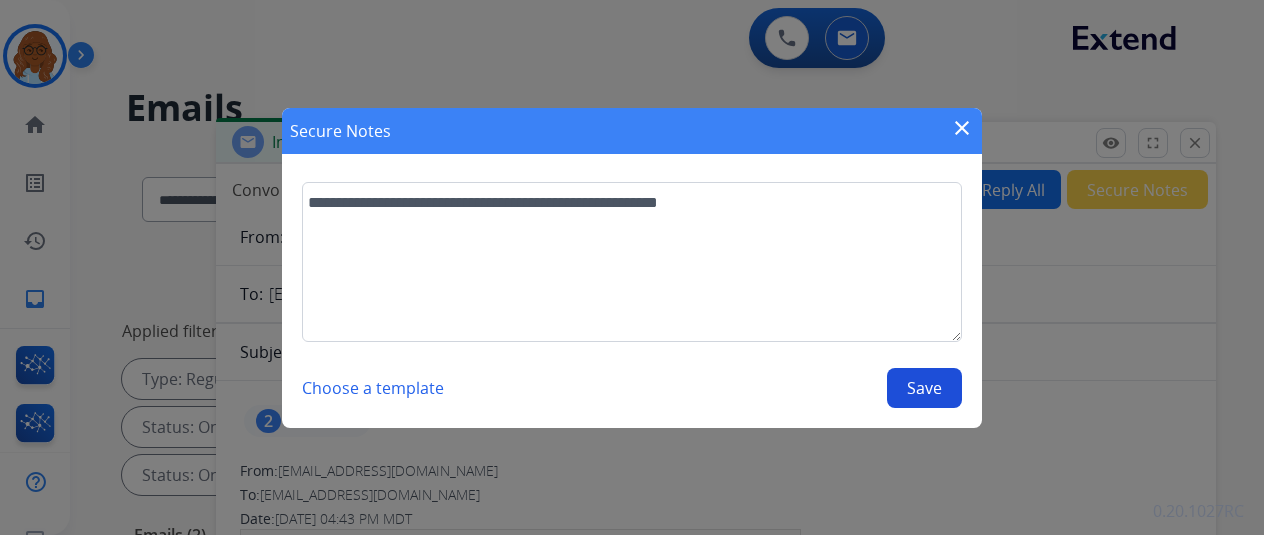 click on "Save" at bounding box center [924, 388] 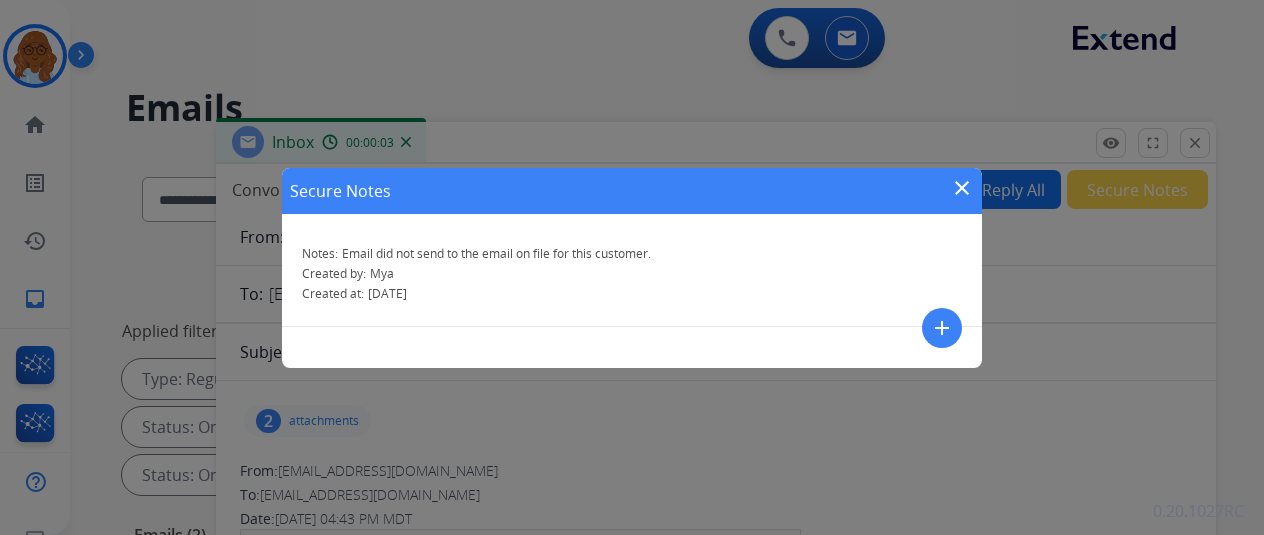 click on "close" at bounding box center (962, 188) 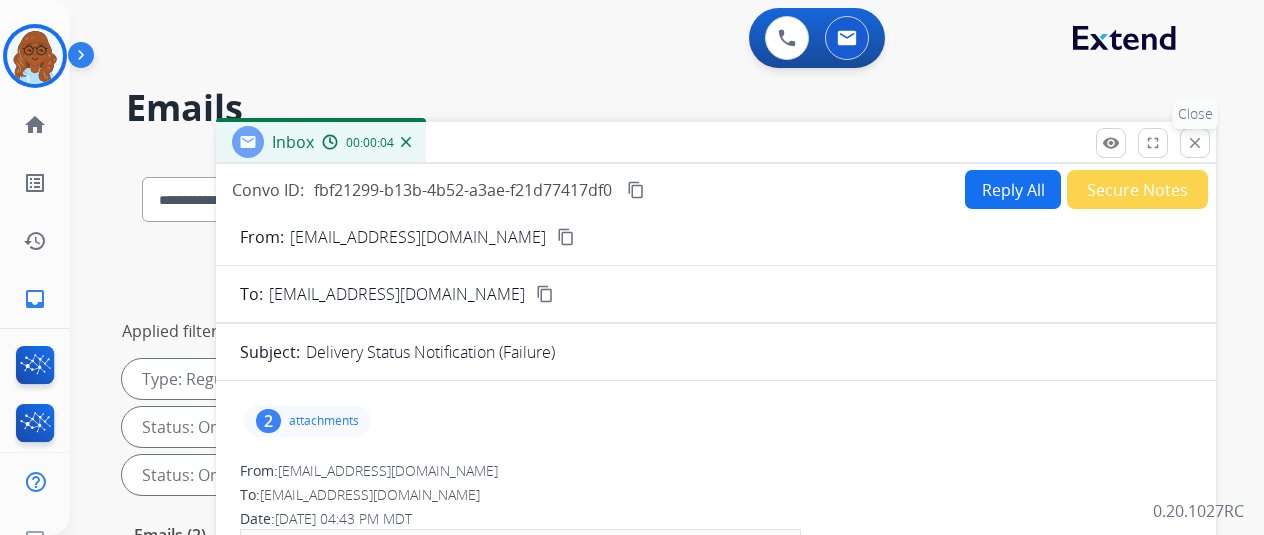 click on "close" at bounding box center (1195, 143) 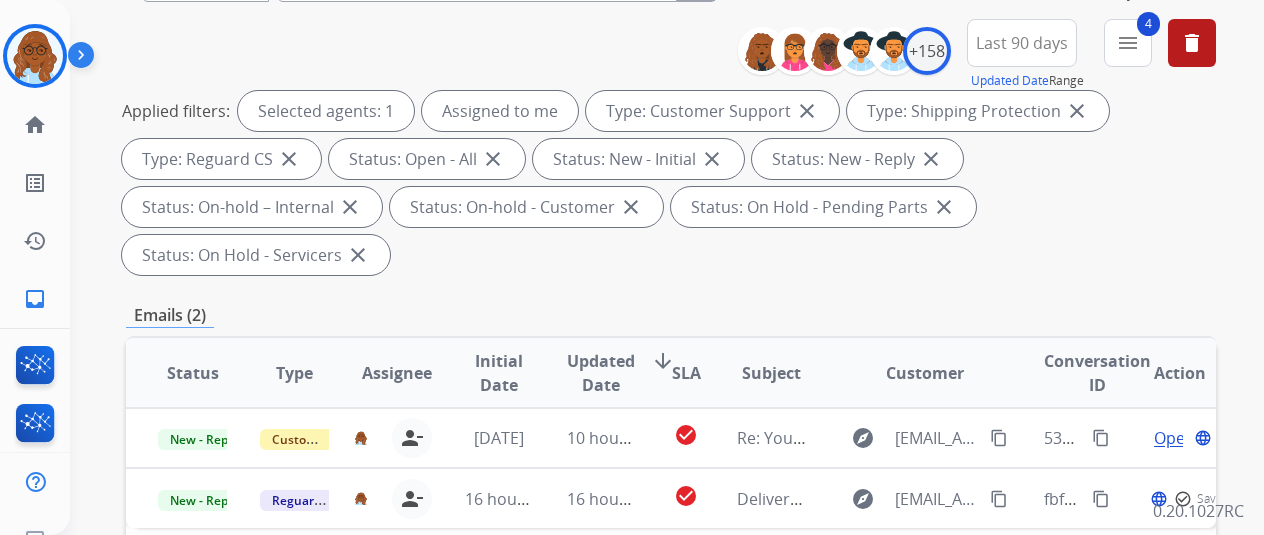scroll, scrollTop: 400, scrollLeft: 0, axis: vertical 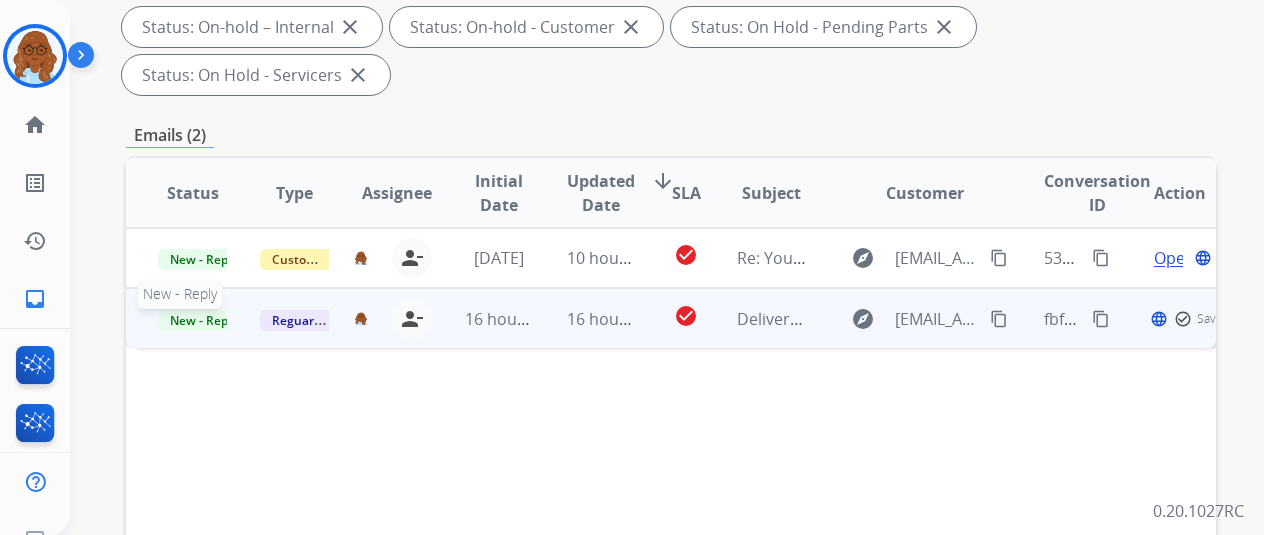 click on "New - Reply" at bounding box center (203, 320) 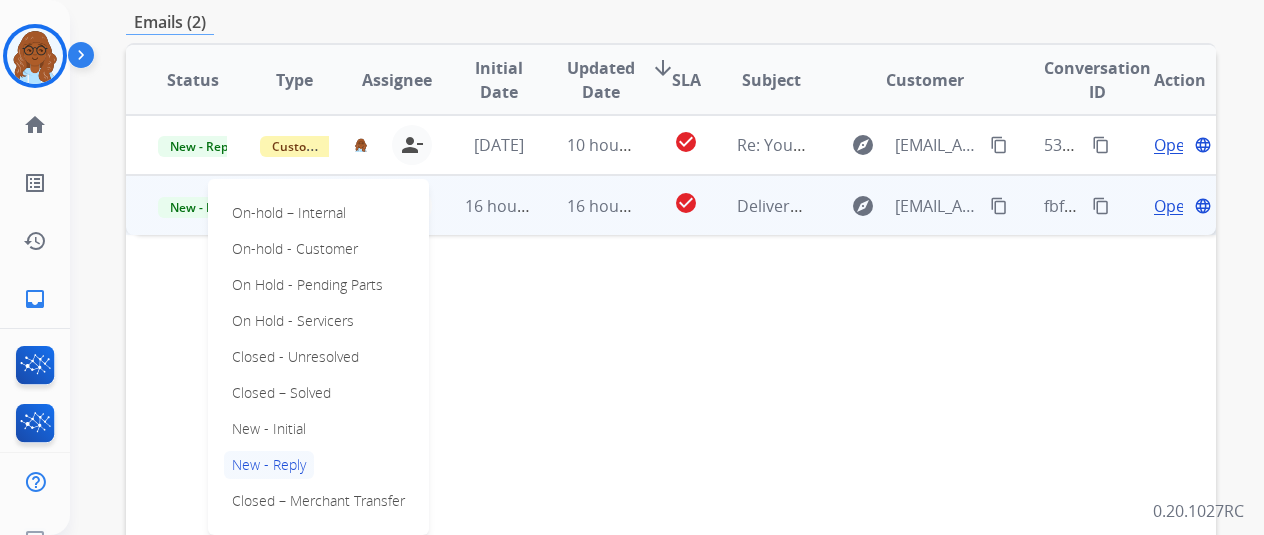 scroll, scrollTop: 600, scrollLeft: 0, axis: vertical 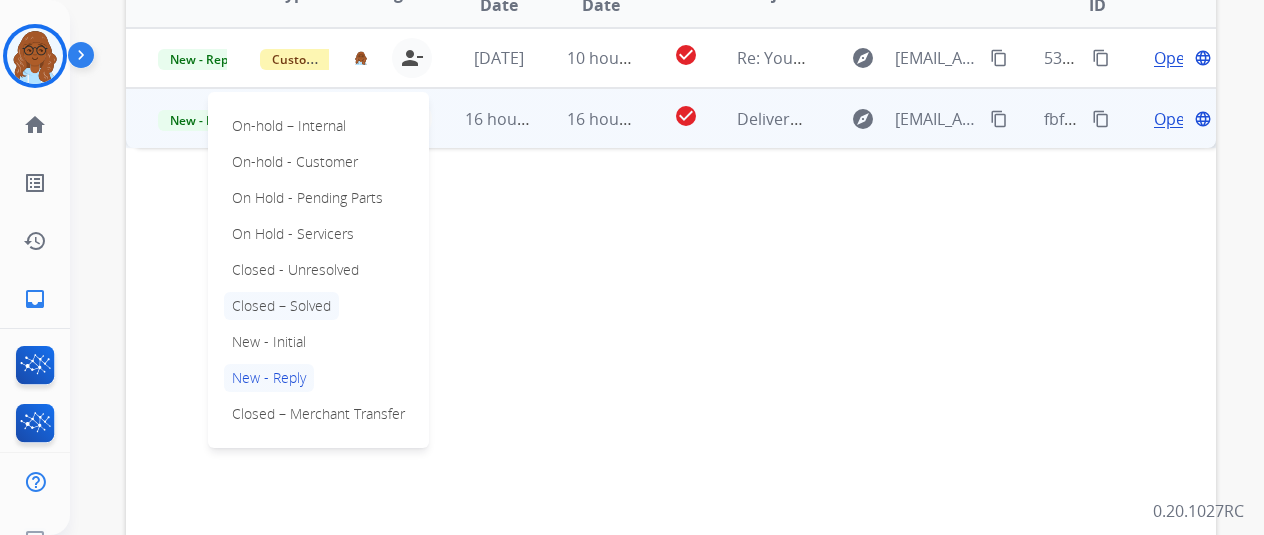 click on "Closed – Solved" at bounding box center [281, 306] 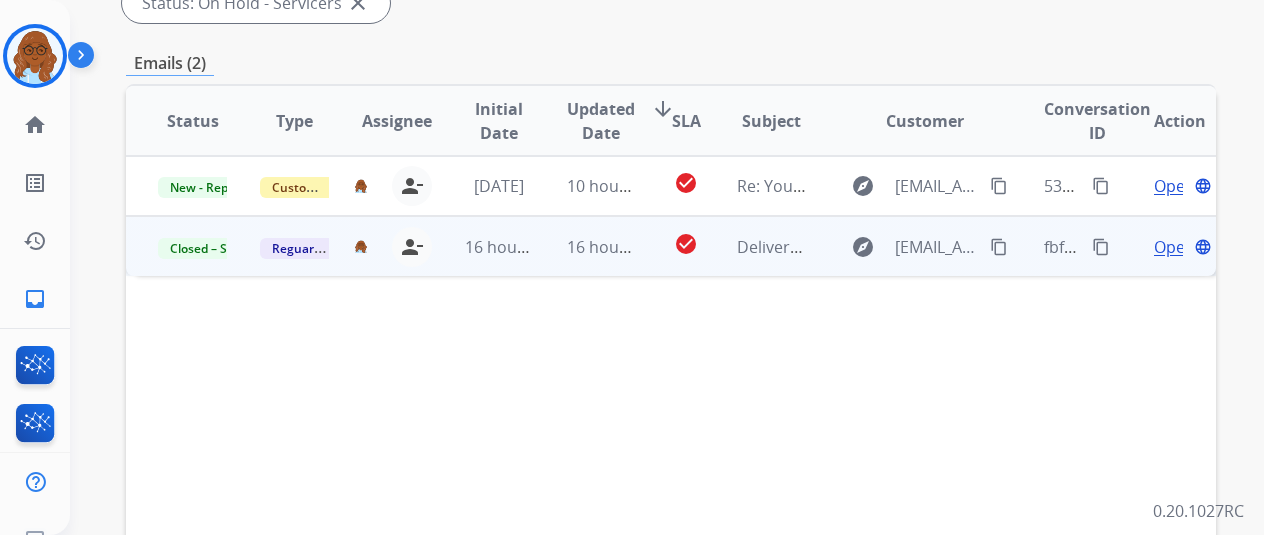 scroll, scrollTop: 400, scrollLeft: 0, axis: vertical 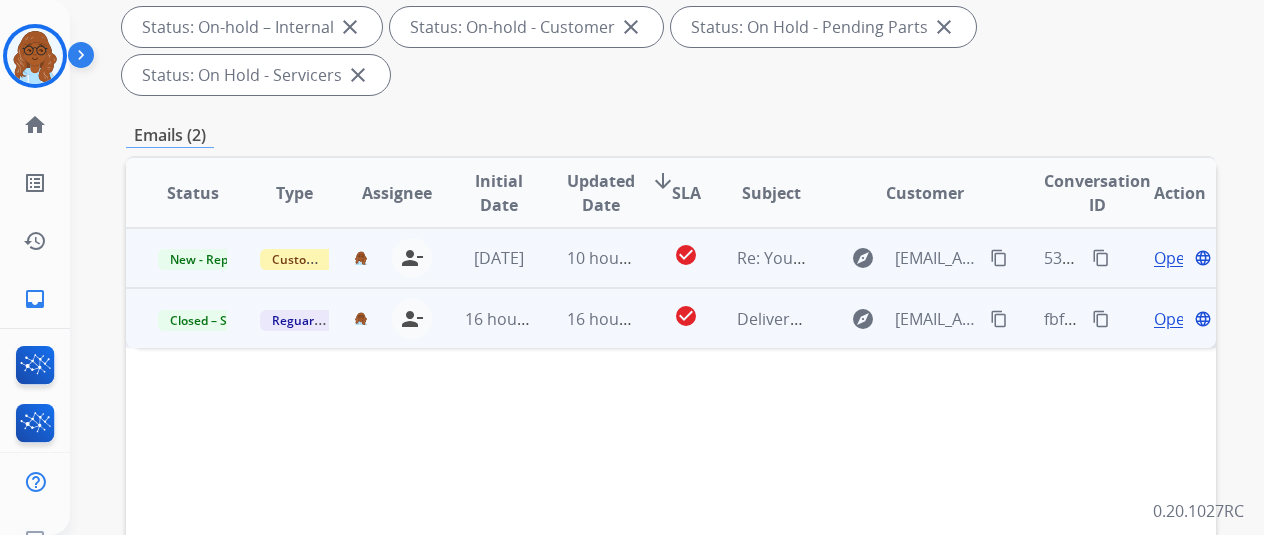 click on "Open" at bounding box center (1174, 258) 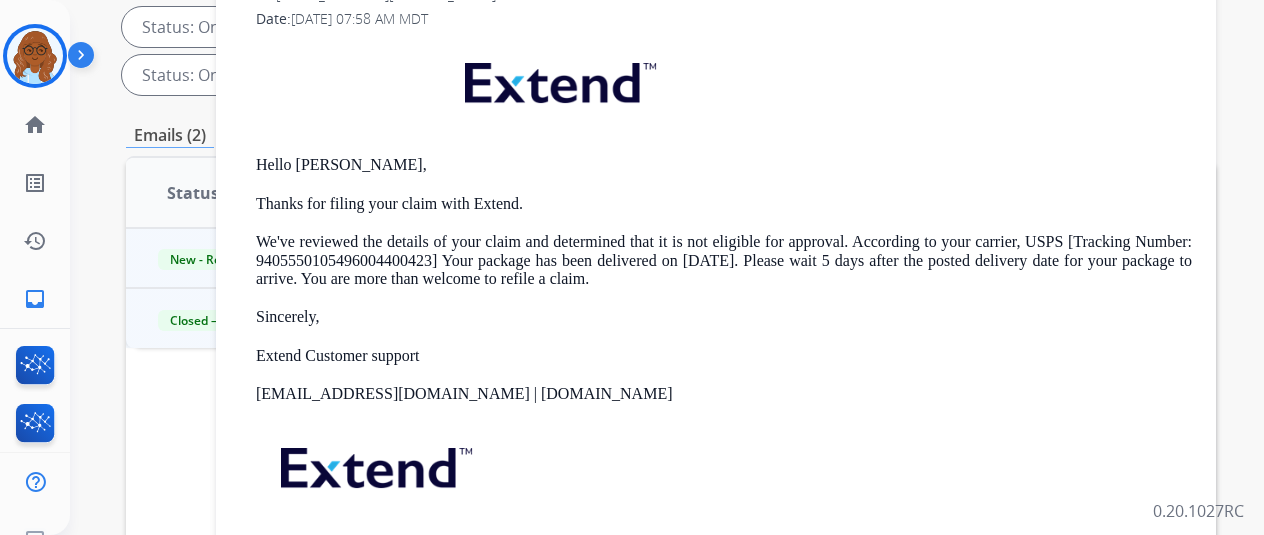 scroll, scrollTop: 0, scrollLeft: 0, axis: both 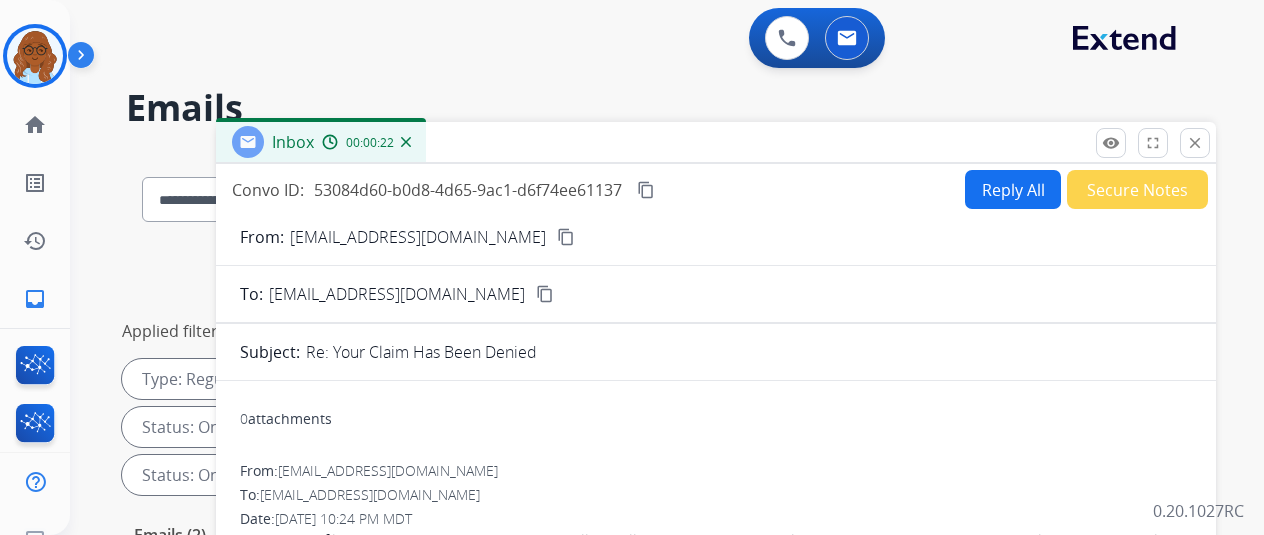 click on "content_copy" at bounding box center (566, 237) 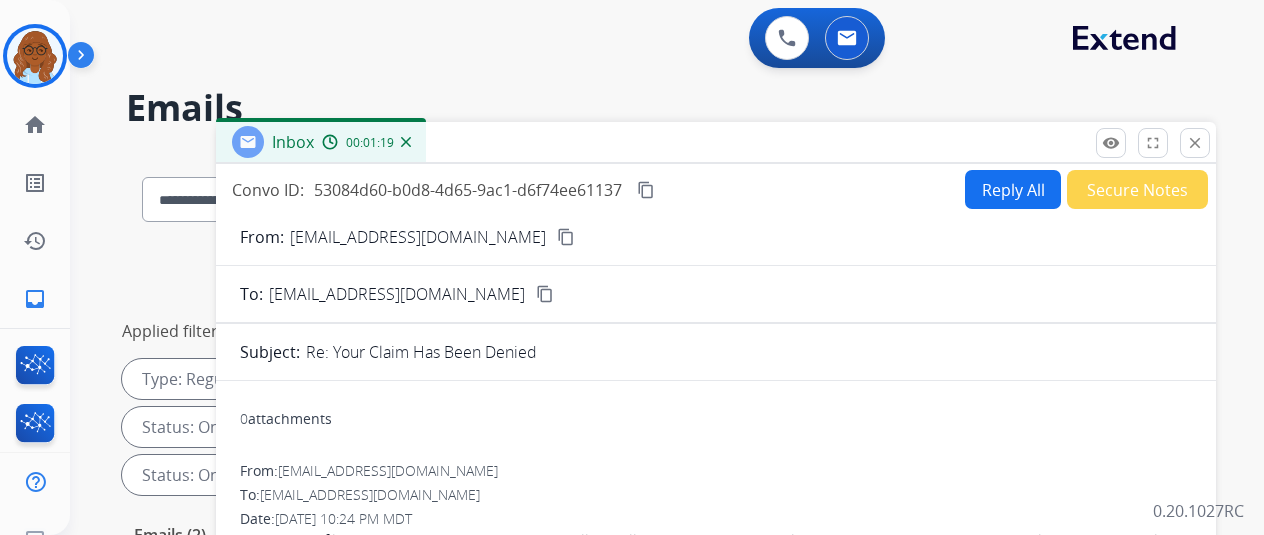 click on "Reply All" at bounding box center [1013, 189] 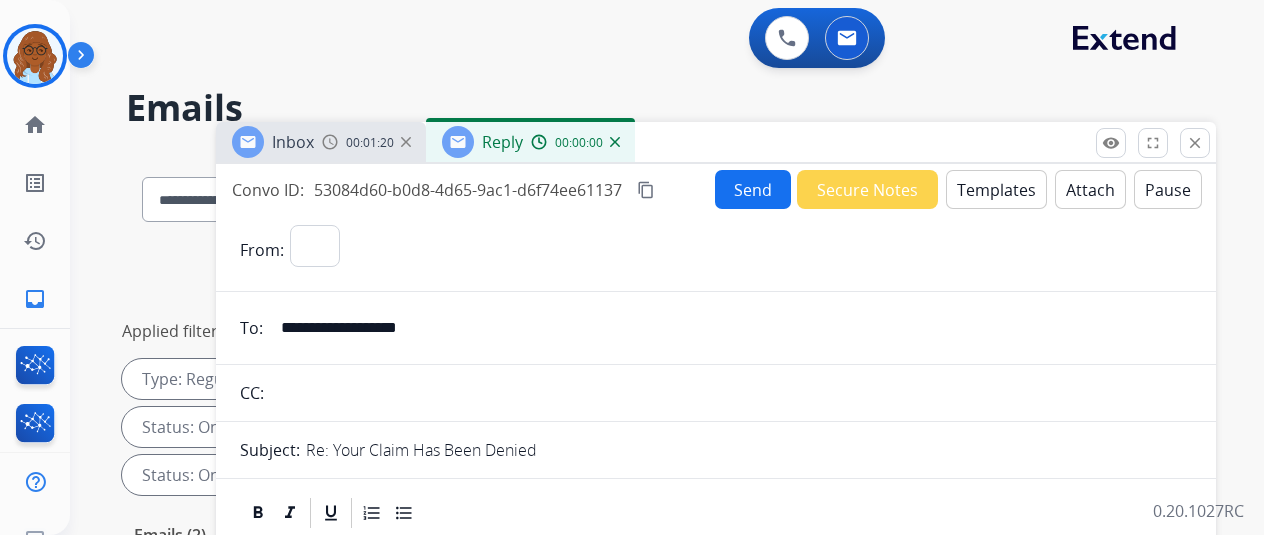 select on "**********" 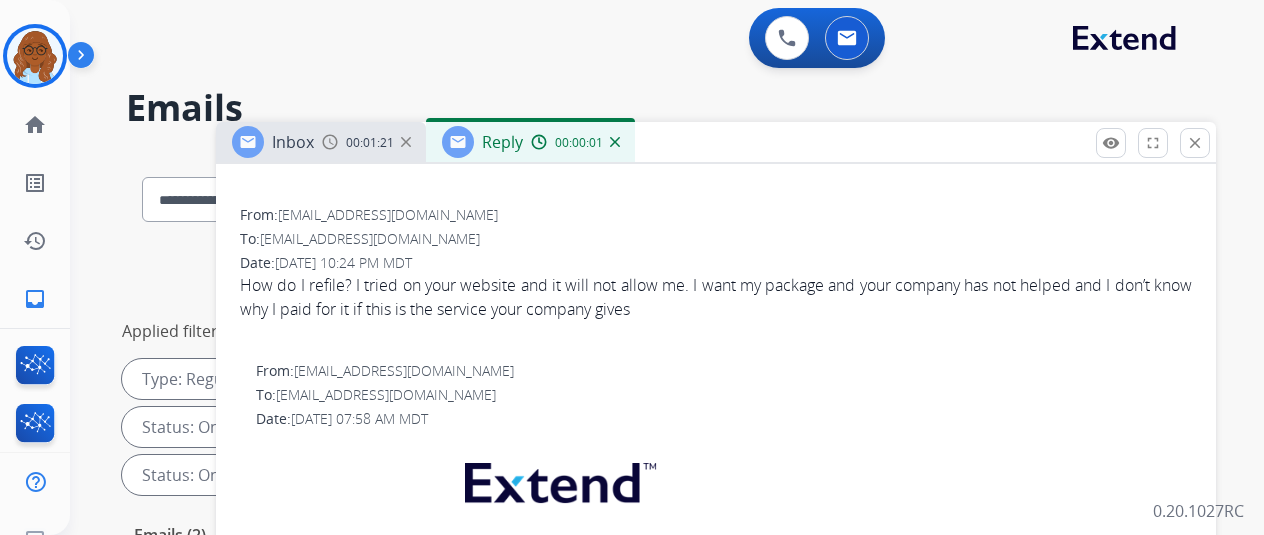 scroll, scrollTop: 0, scrollLeft: 0, axis: both 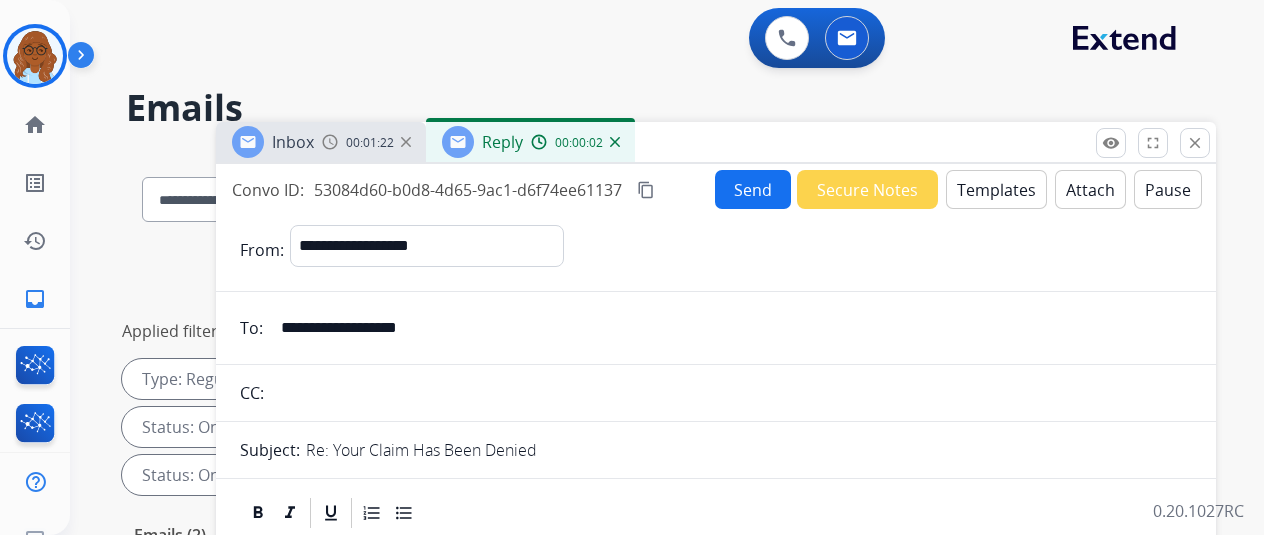 click on "Templates" at bounding box center (996, 189) 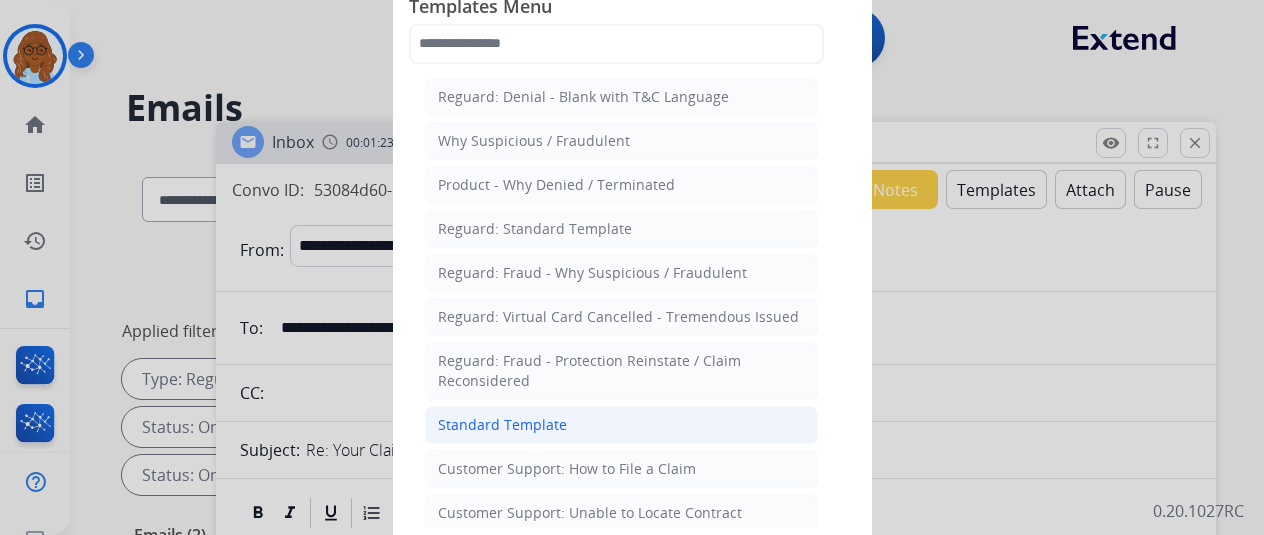 click on "Standard Template" 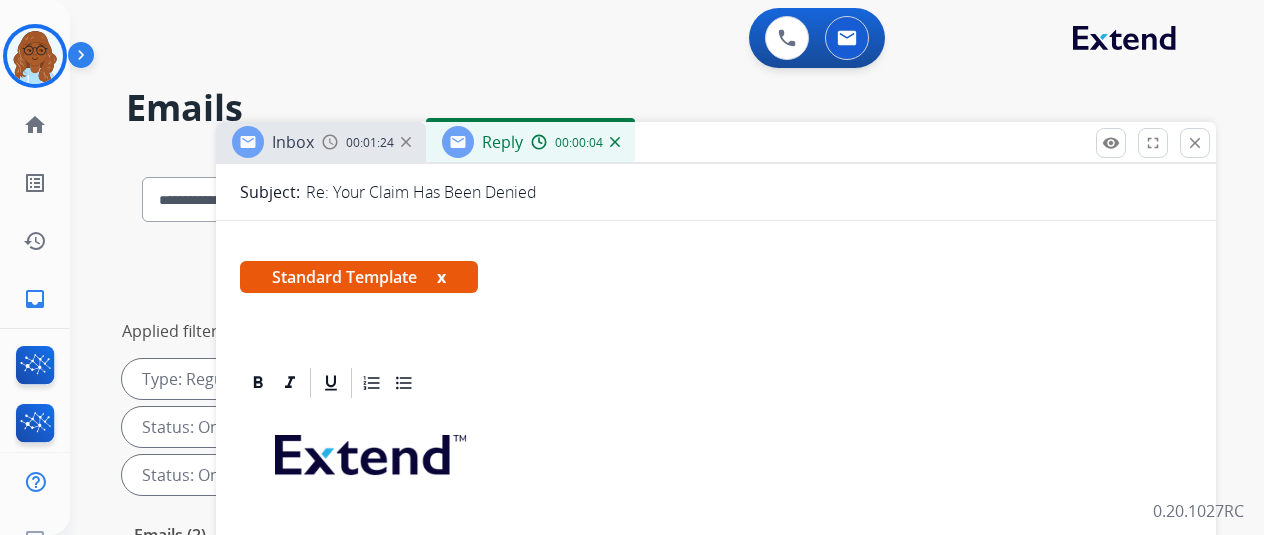 scroll, scrollTop: 500, scrollLeft: 0, axis: vertical 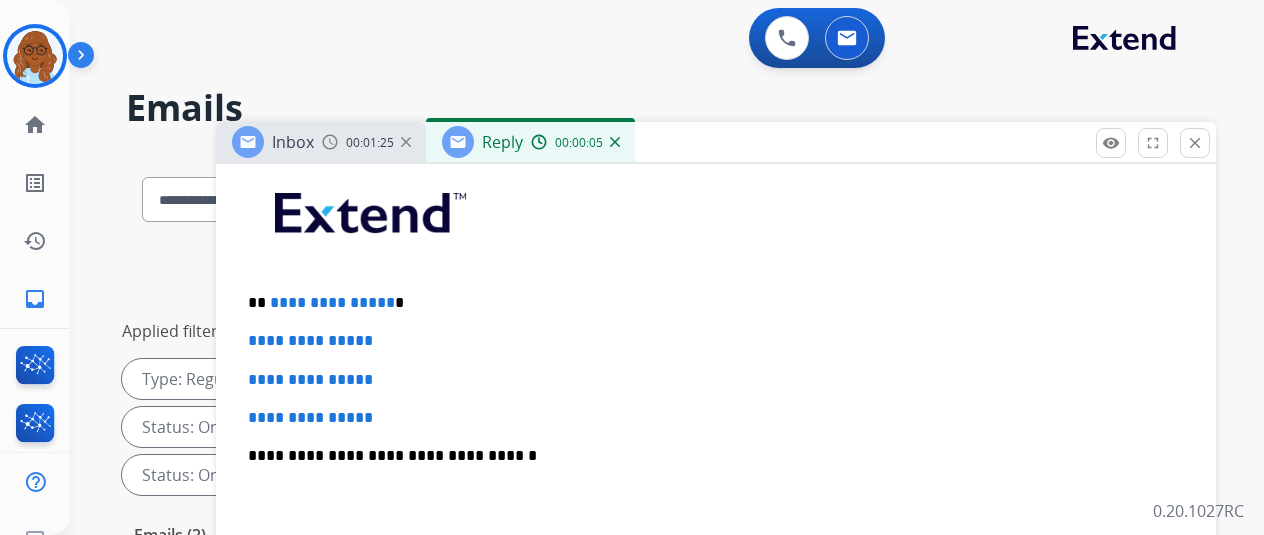 drag, startPoint x: 422, startPoint y: 297, endPoint x: 84, endPoint y: 314, distance: 338.42725 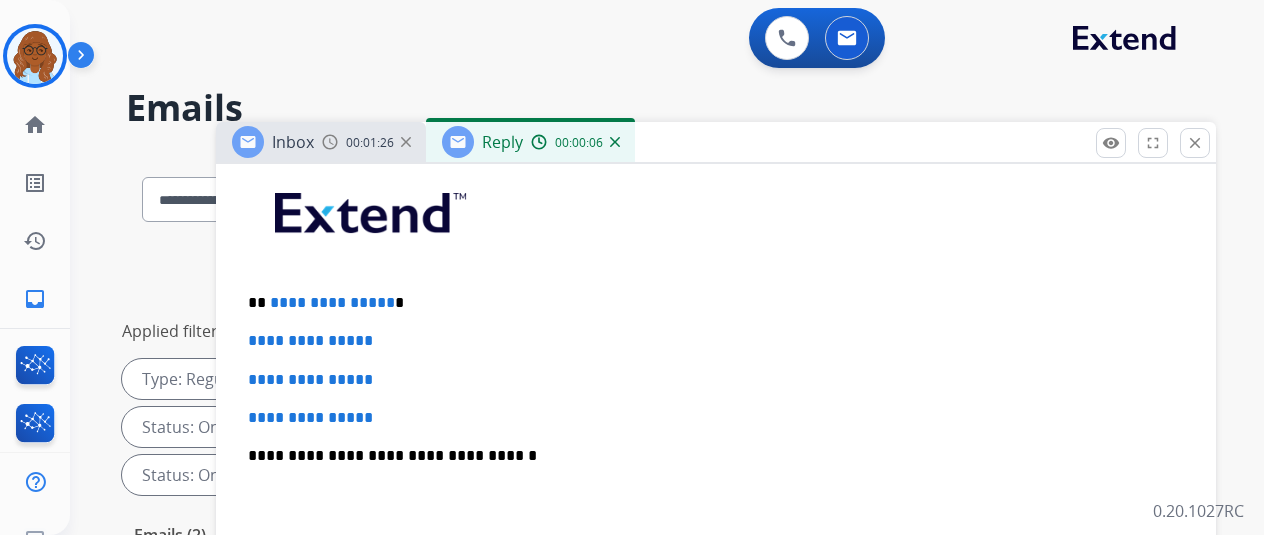 click on "**********" at bounding box center [332, 302] 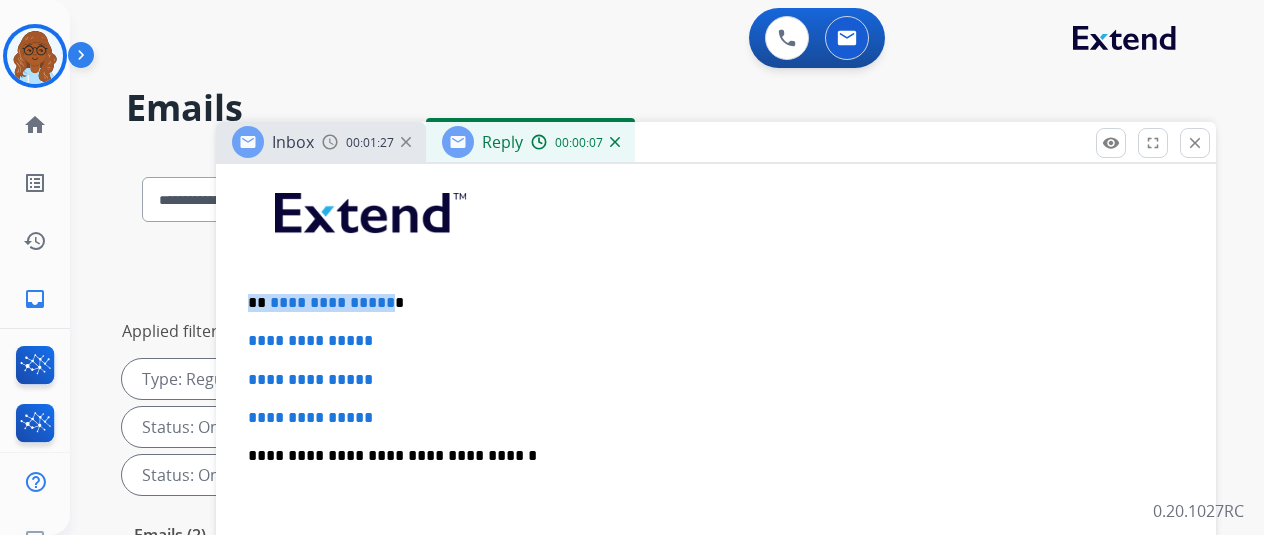 drag, startPoint x: 396, startPoint y: 296, endPoint x: 252, endPoint y: 297, distance: 144.00348 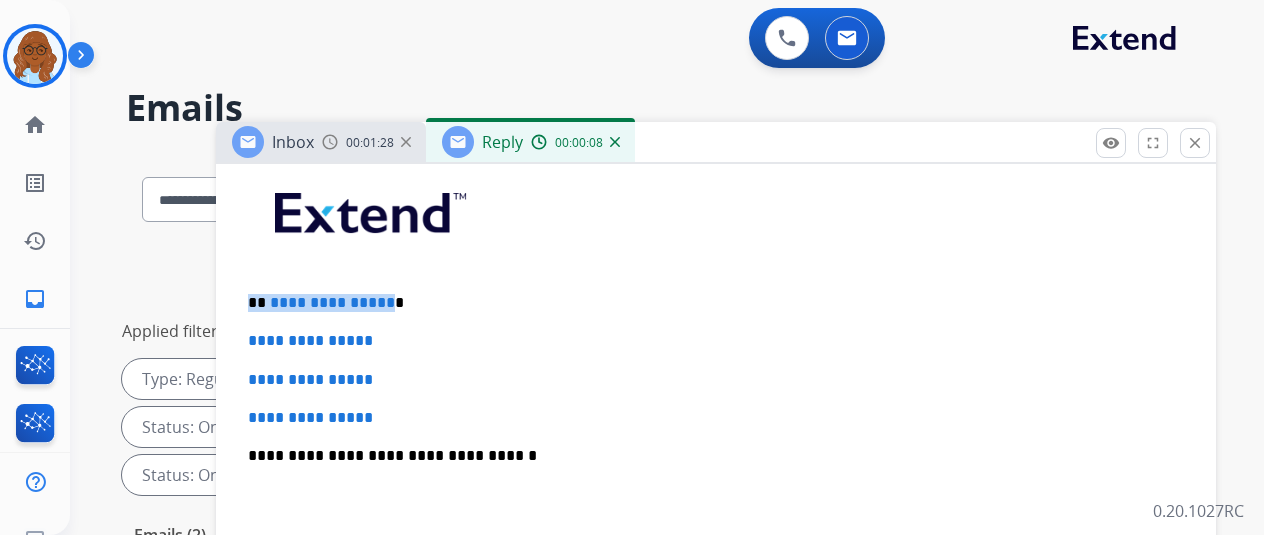 type 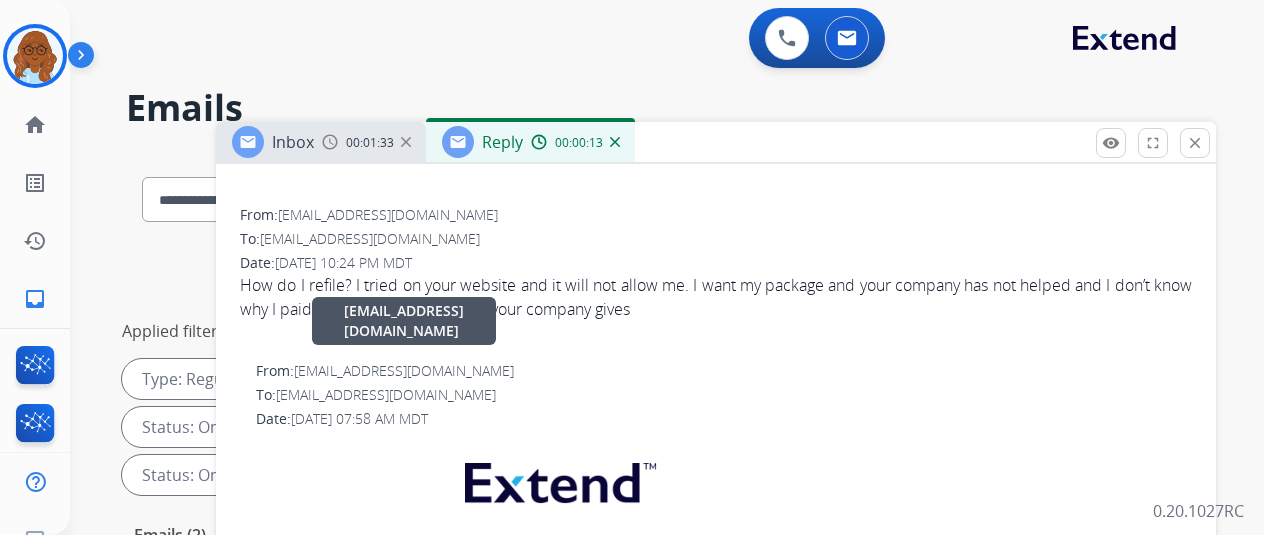 scroll, scrollTop: 1172, scrollLeft: 0, axis: vertical 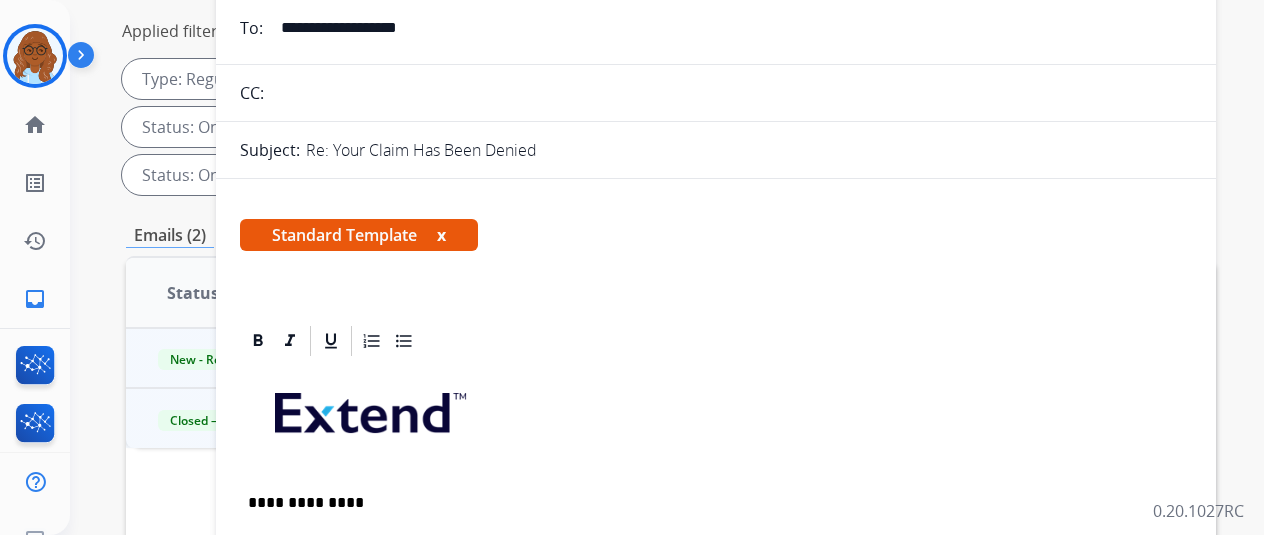click on "**********" at bounding box center [708, 503] 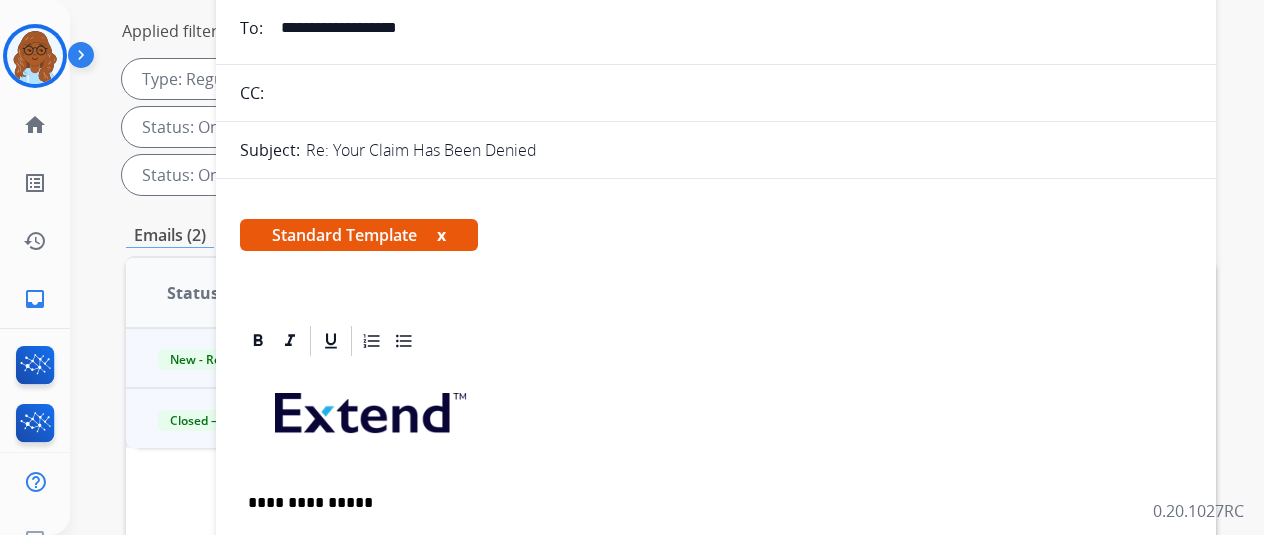 scroll, scrollTop: 300, scrollLeft: 0, axis: vertical 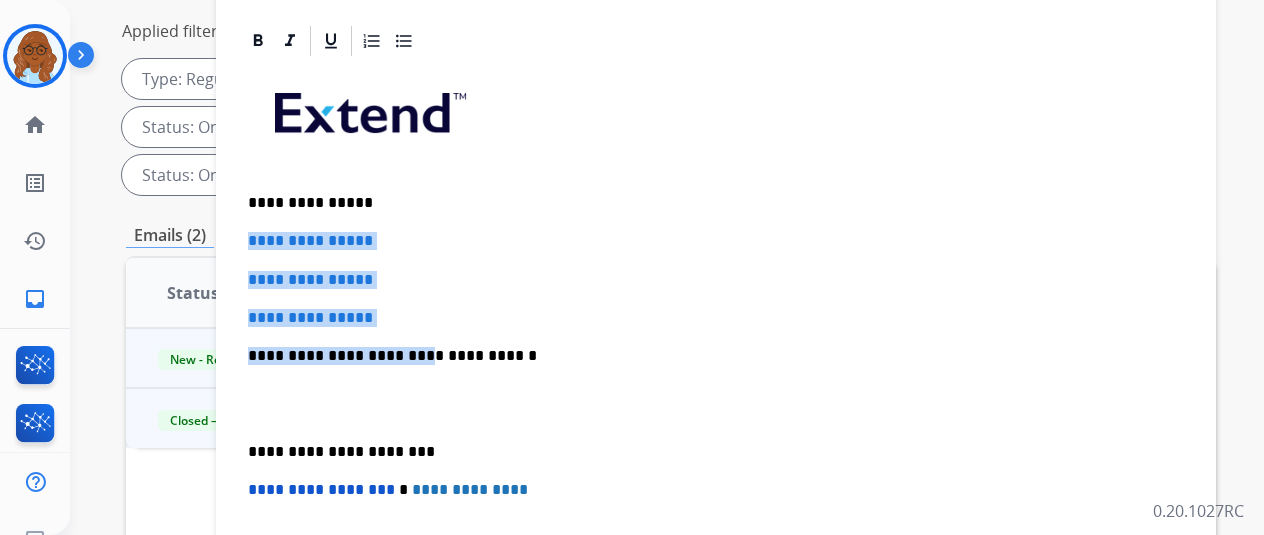 drag, startPoint x: 416, startPoint y: 325, endPoint x: 255, endPoint y: 233, distance: 185.43193 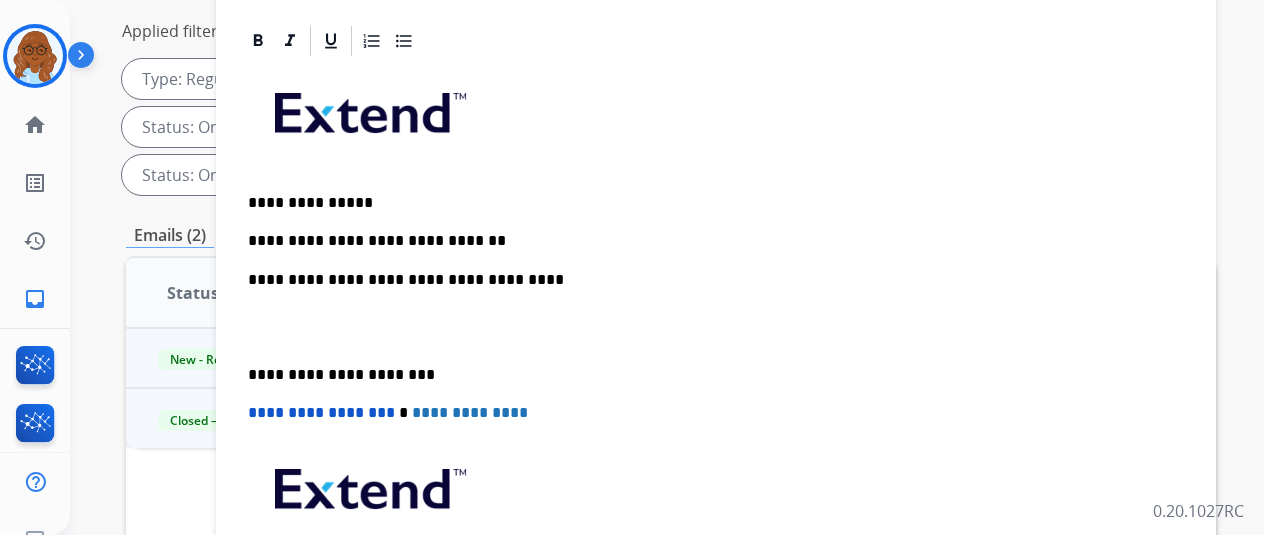 click on "**********" at bounding box center (708, 241) 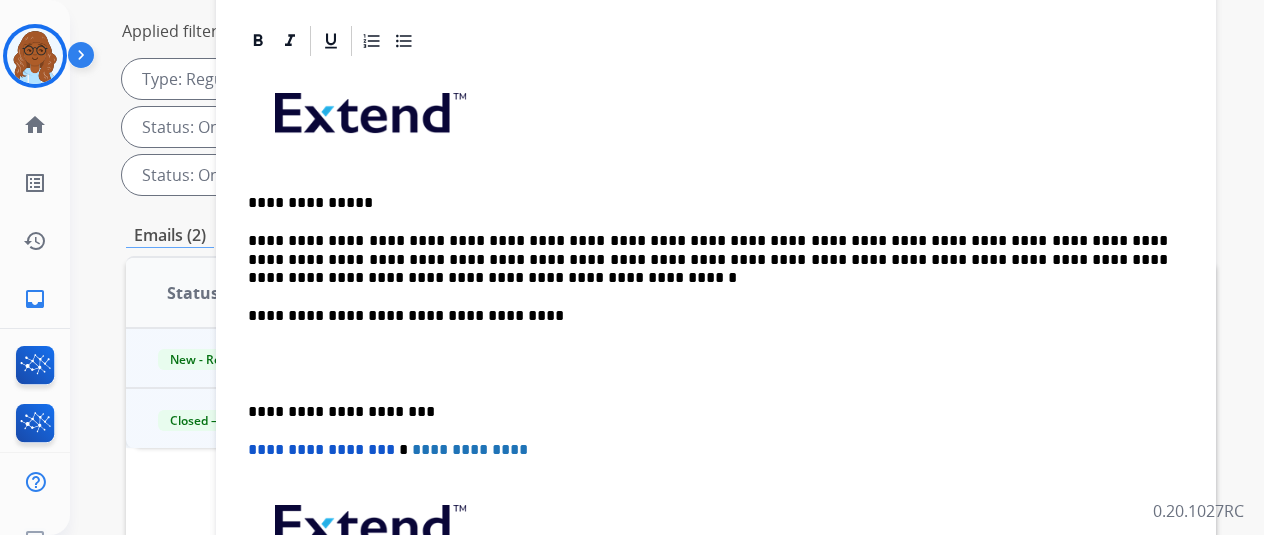 click on "**********" at bounding box center (708, 259) 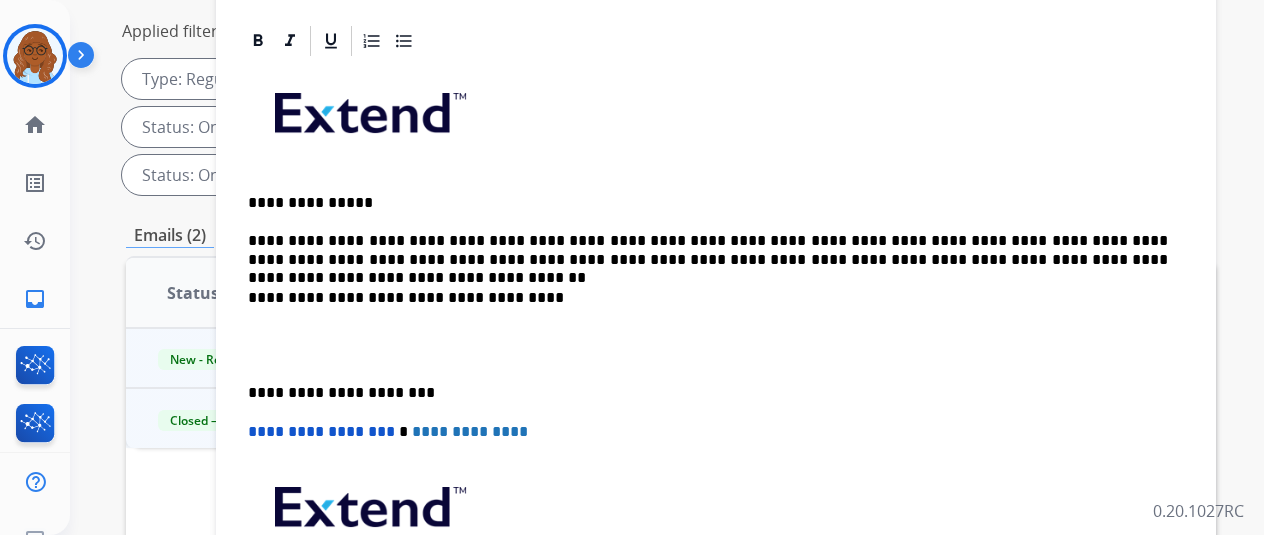 click on "**********" at bounding box center [708, 250] 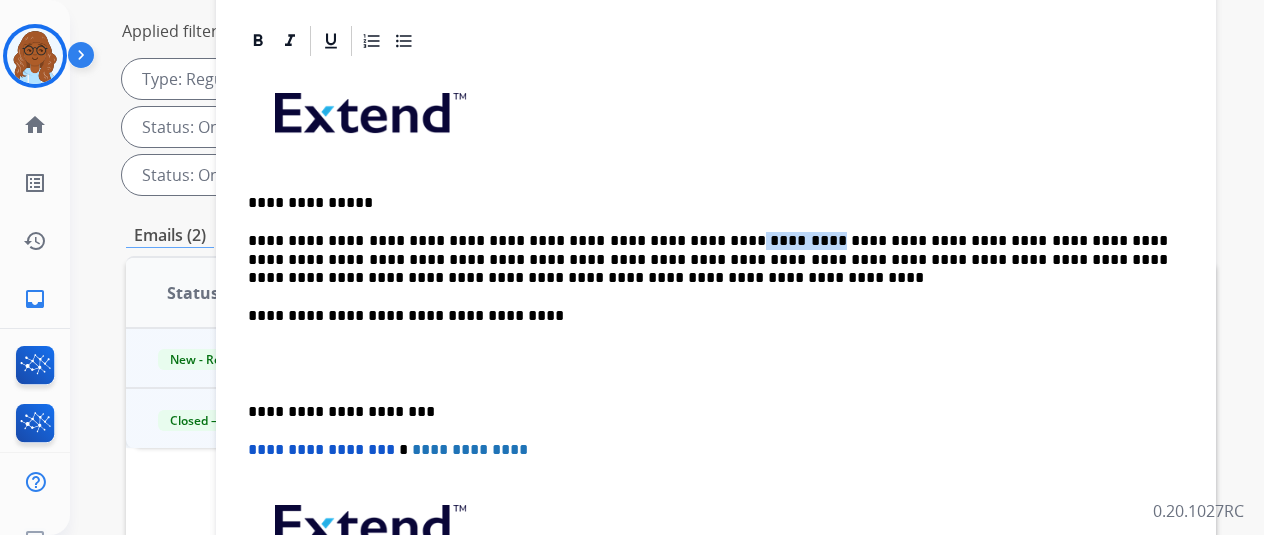 drag, startPoint x: 689, startPoint y: 240, endPoint x: 762, endPoint y: 235, distance: 73.171036 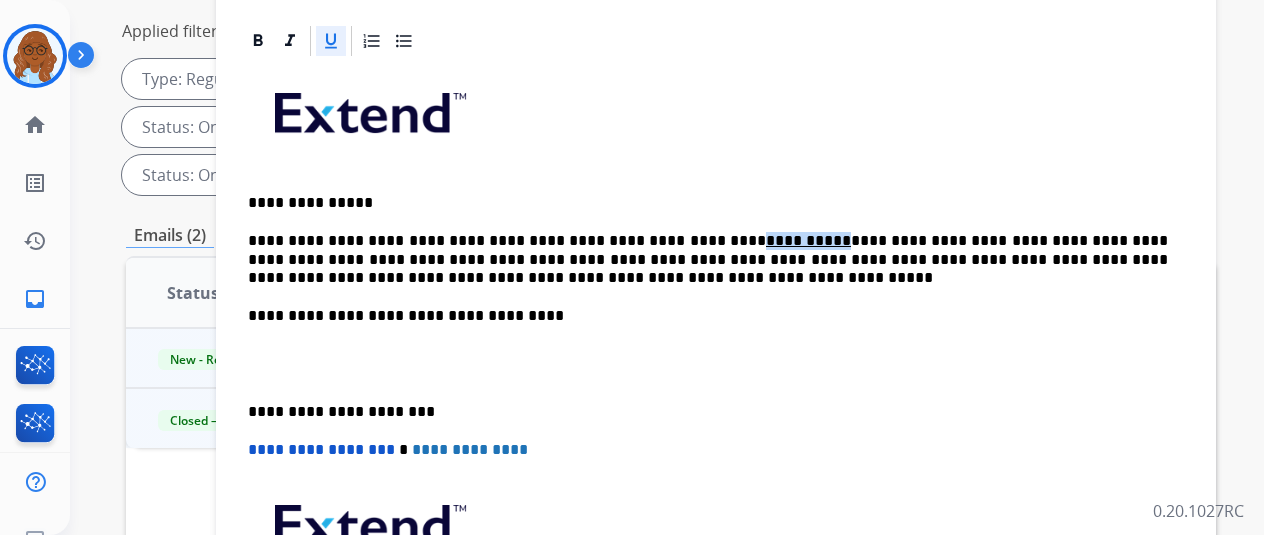 click 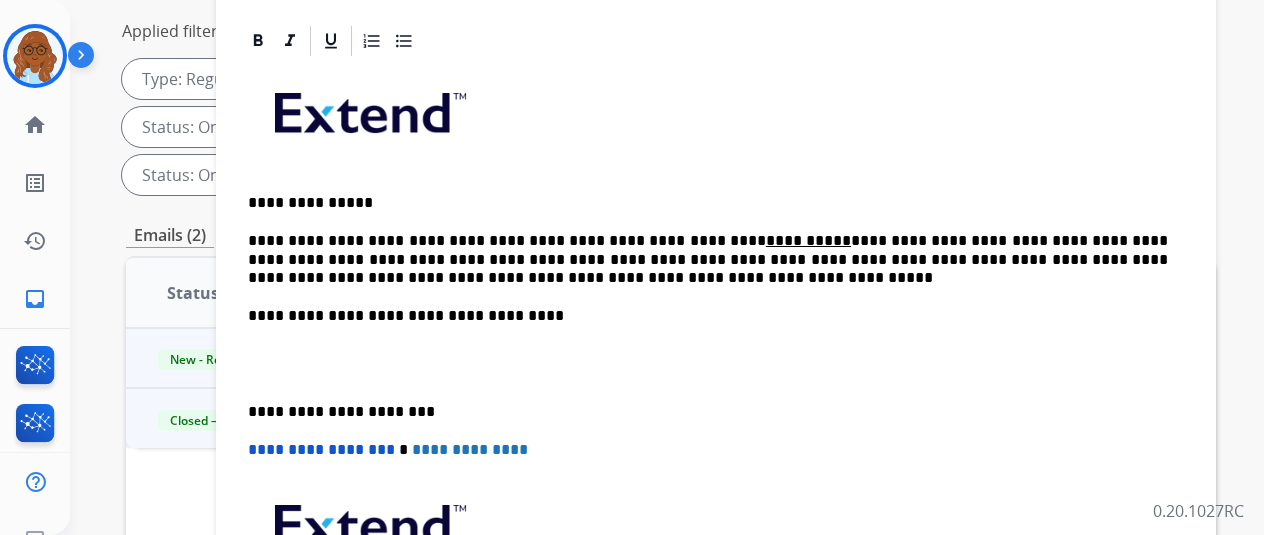 click on "**********" at bounding box center (708, 259) 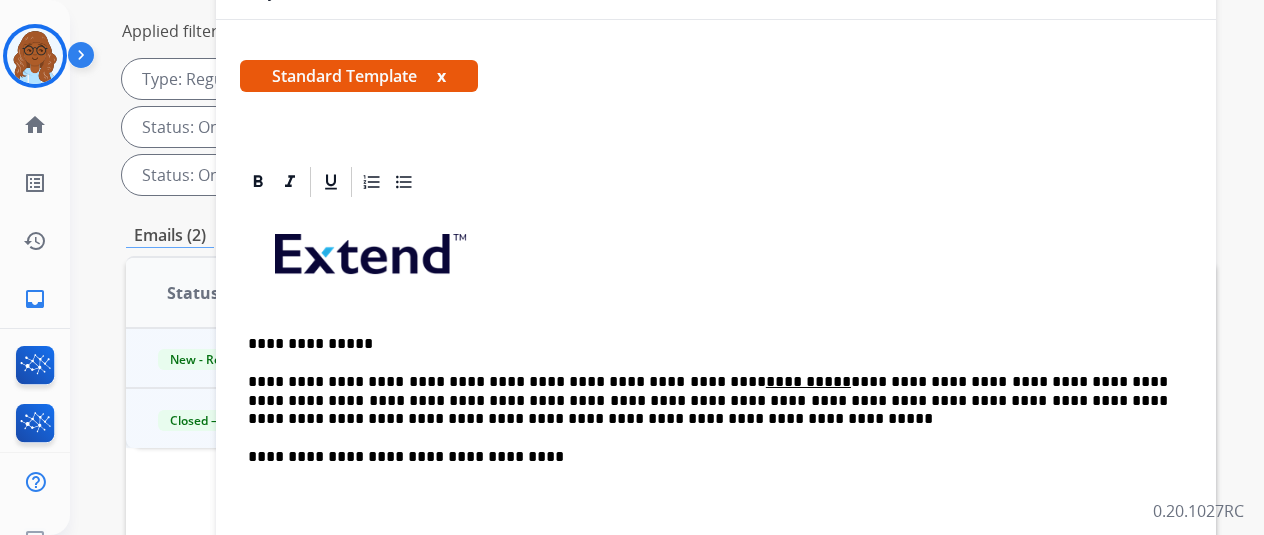 scroll, scrollTop: 0, scrollLeft: 0, axis: both 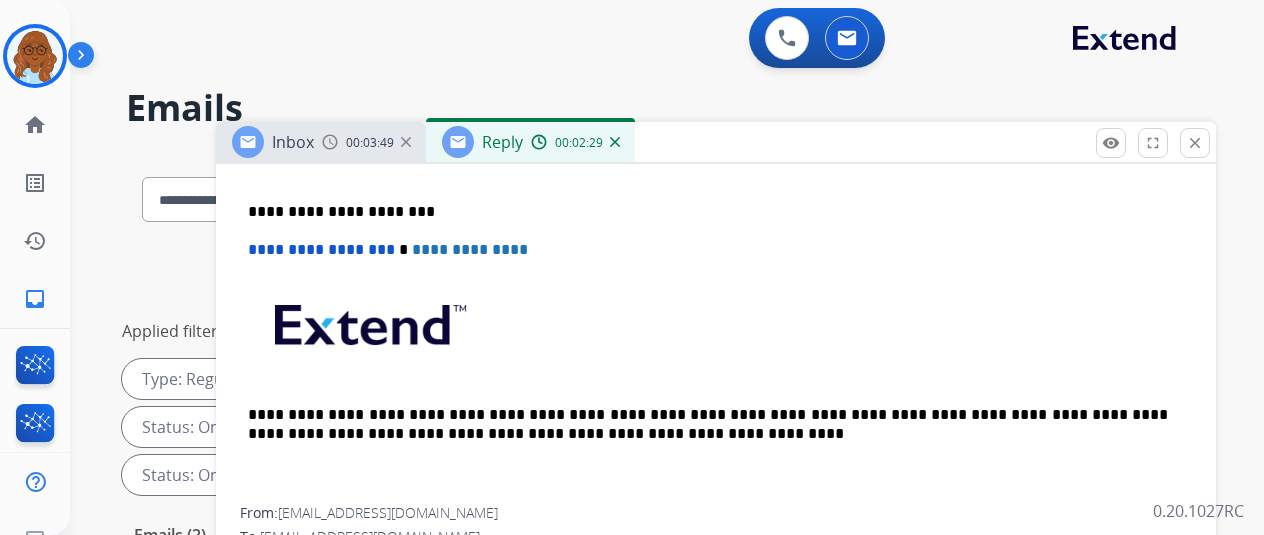 click on "**********" at bounding box center (716, 183) 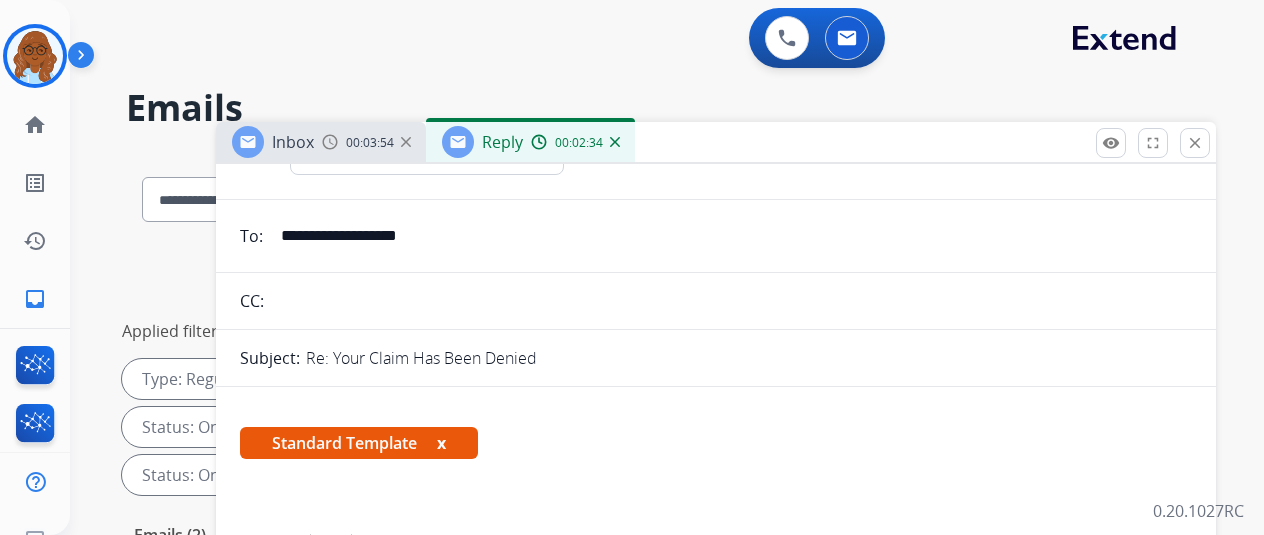 scroll, scrollTop: 0, scrollLeft: 0, axis: both 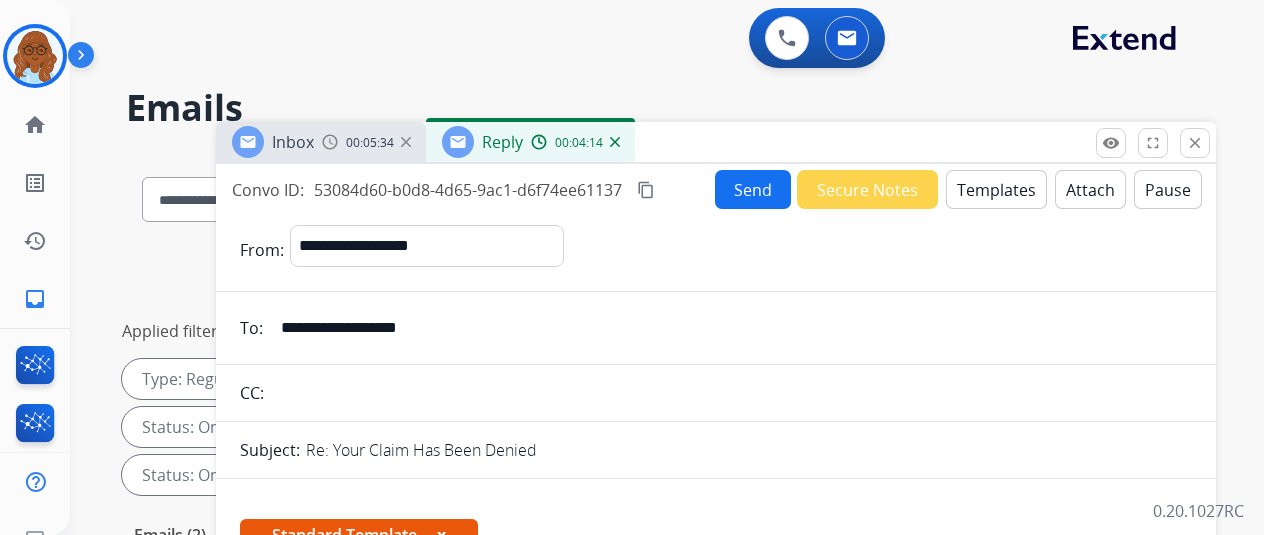 click on "content_copy" at bounding box center (646, 190) 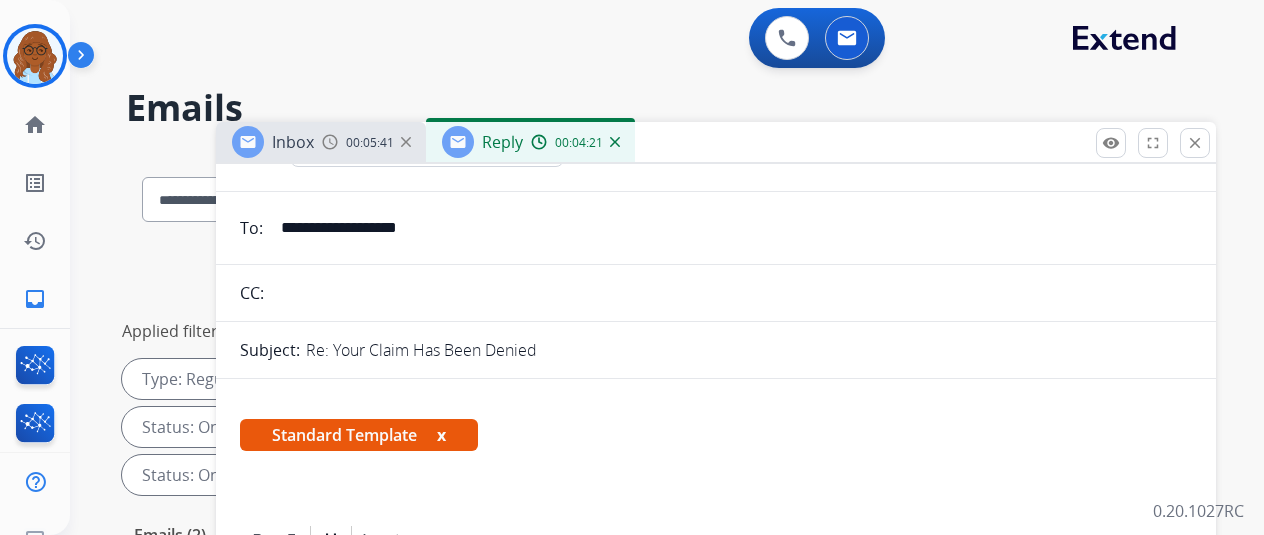 scroll, scrollTop: 0, scrollLeft: 0, axis: both 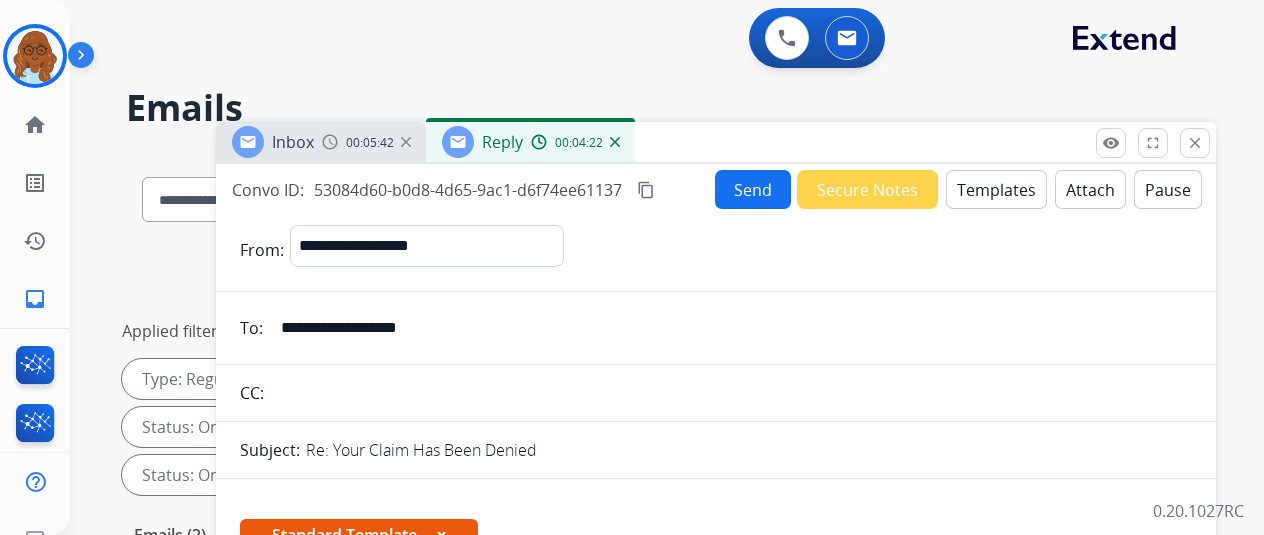 click on "Send" at bounding box center (753, 189) 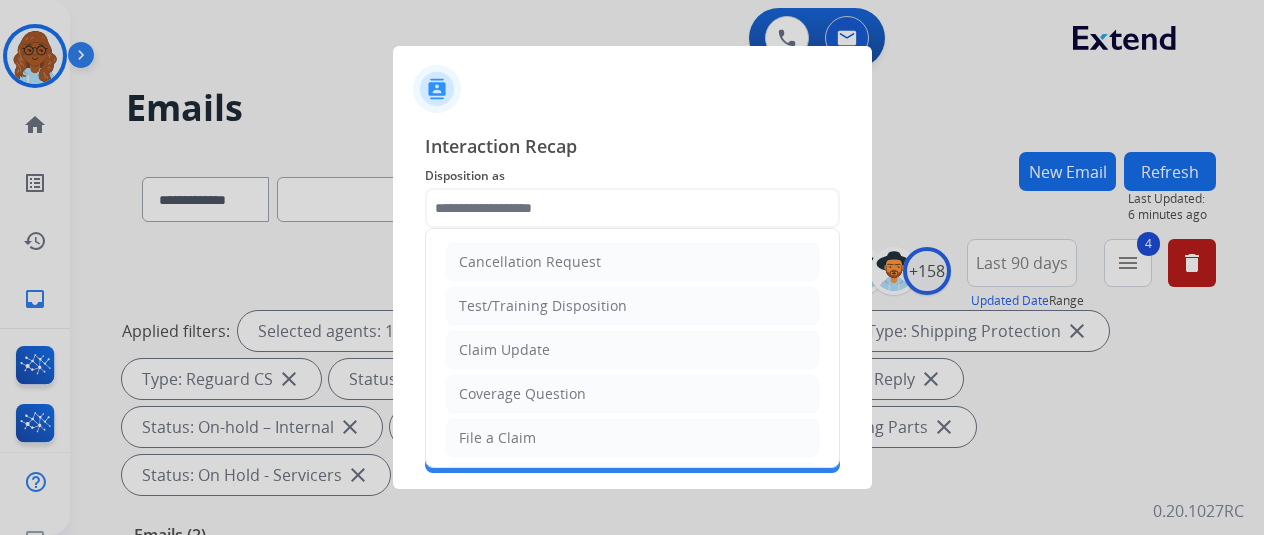 click 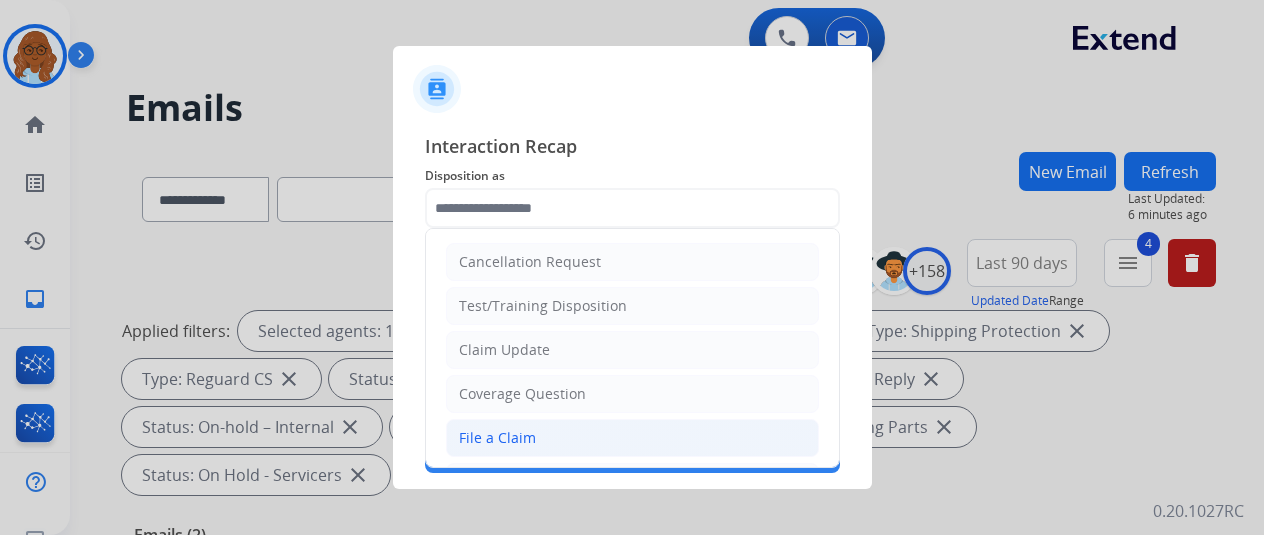 click on "File a Claim" 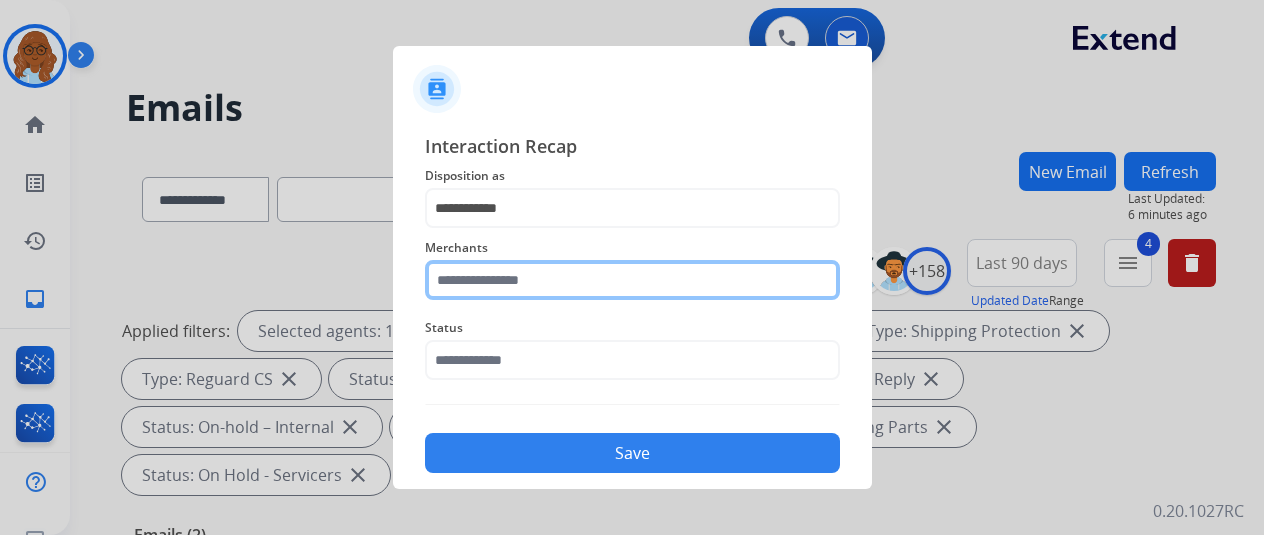 click 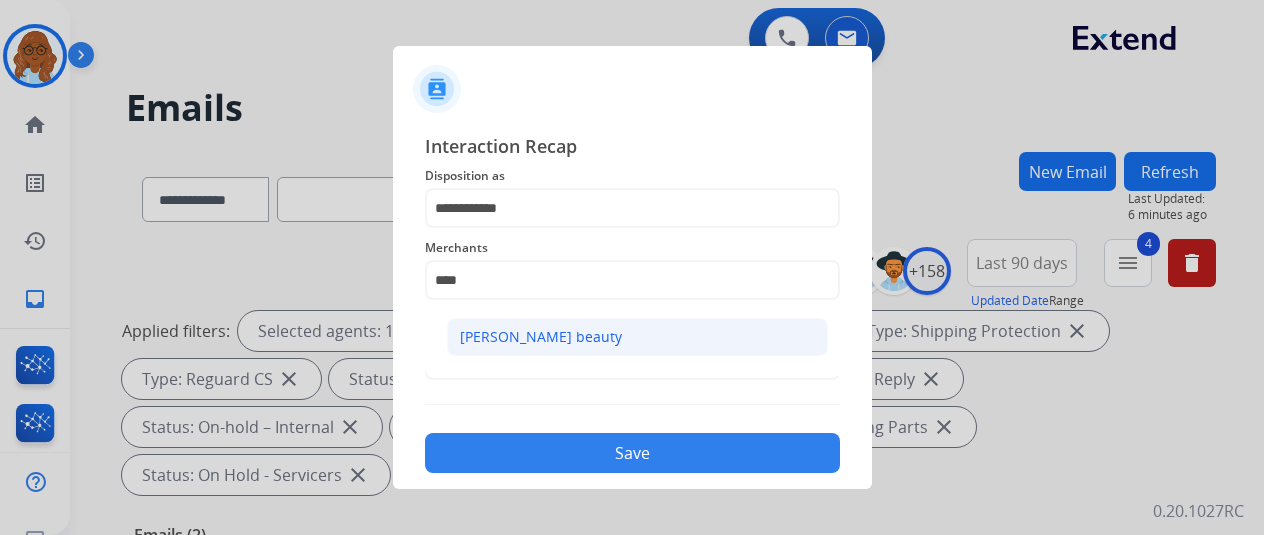 click on "[PERSON_NAME] beauty" 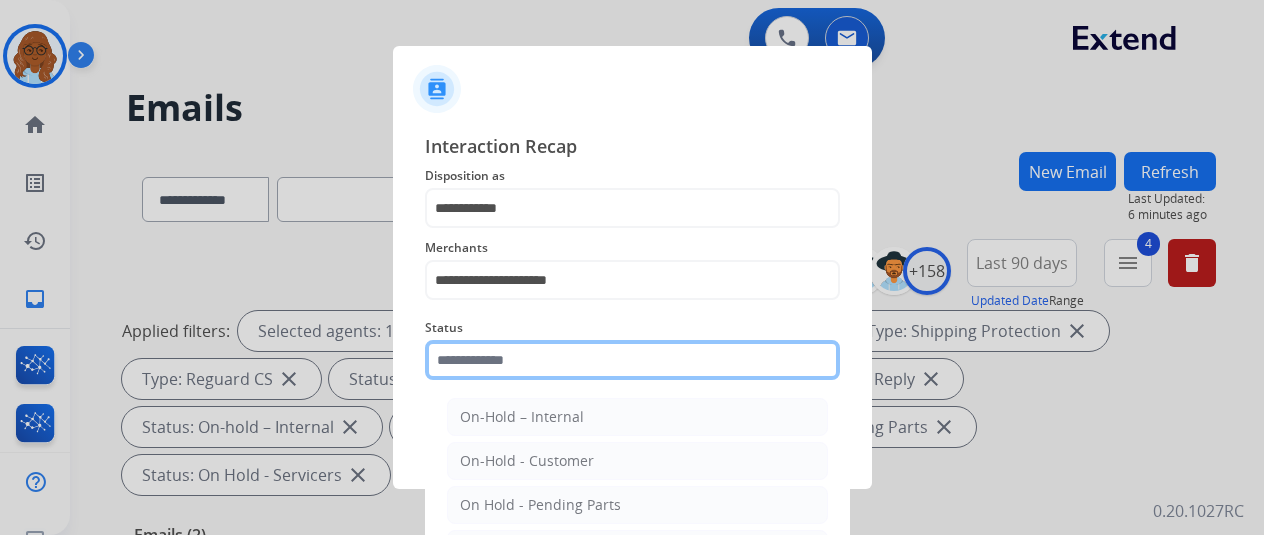 click 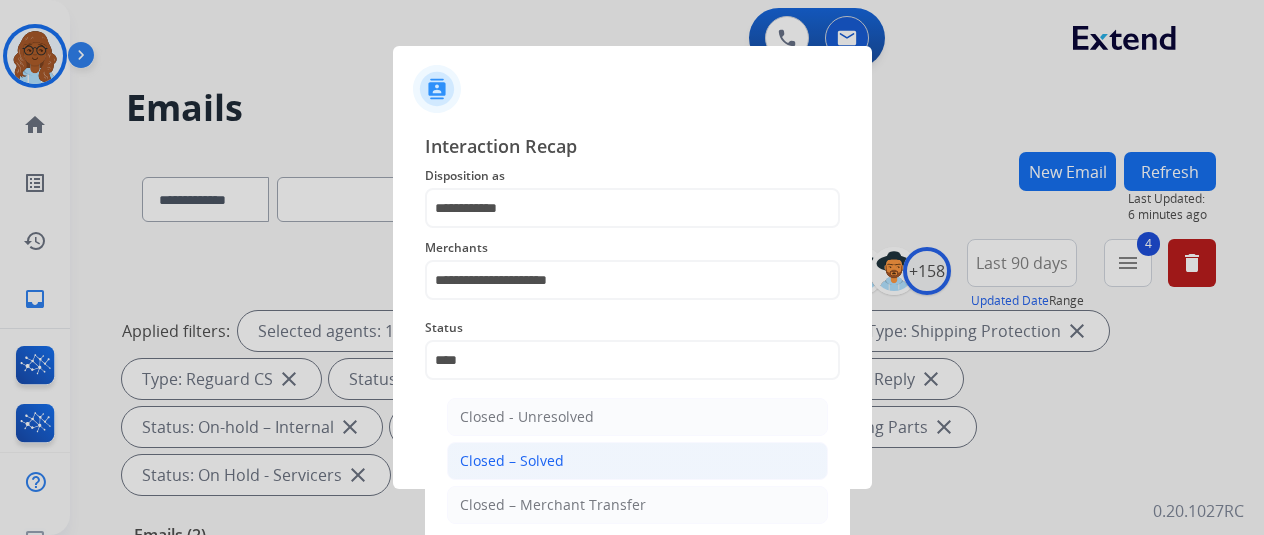 click on "Closed – Solved" 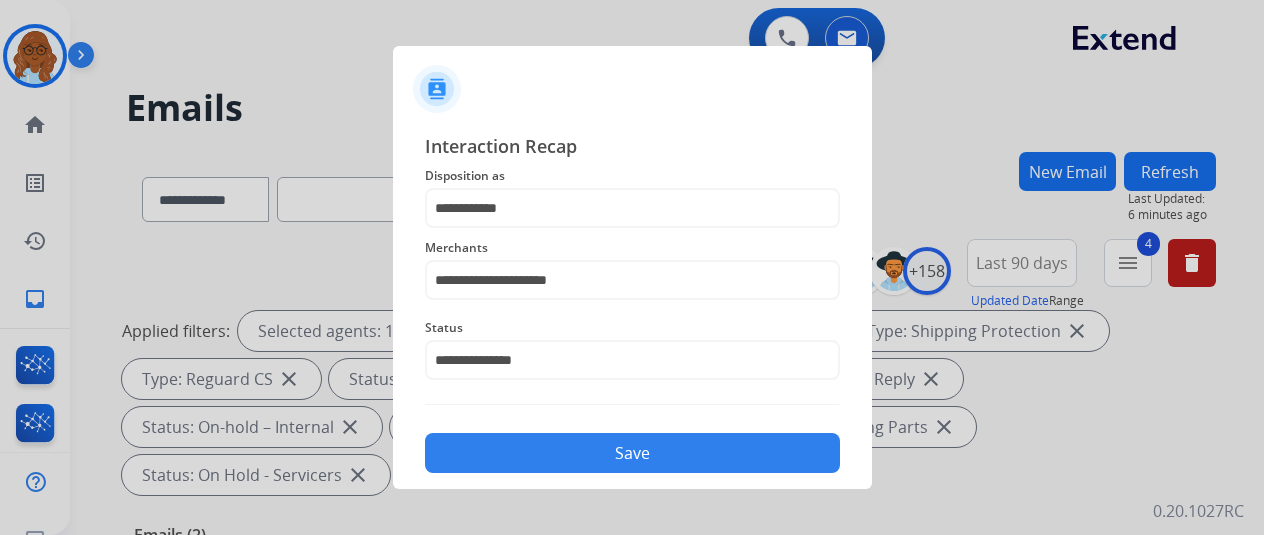 click on "Save" 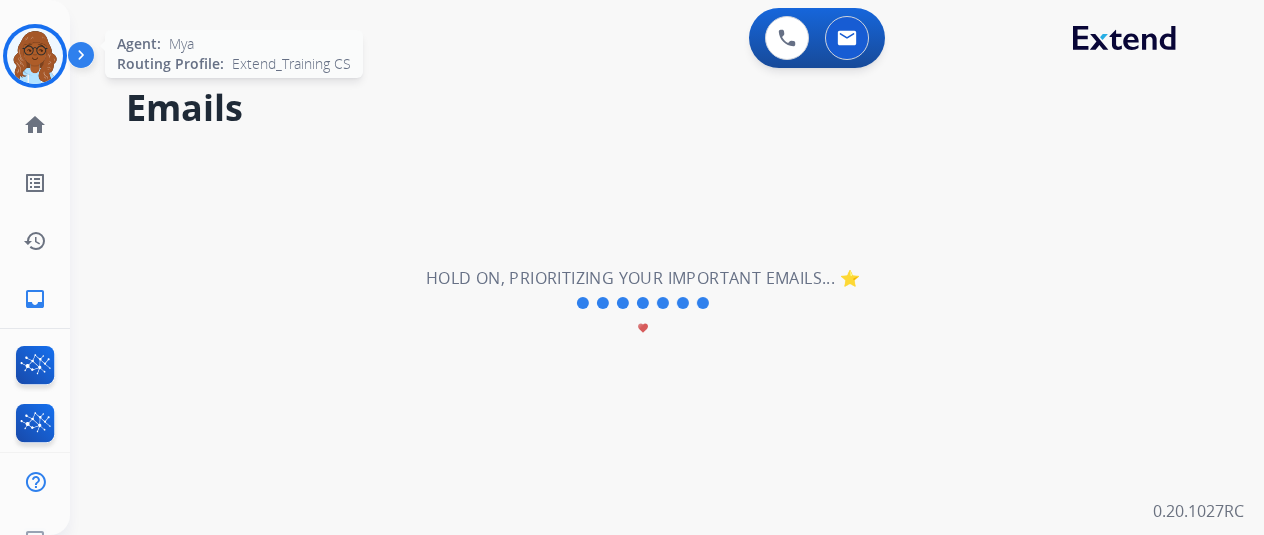 click at bounding box center (35, 56) 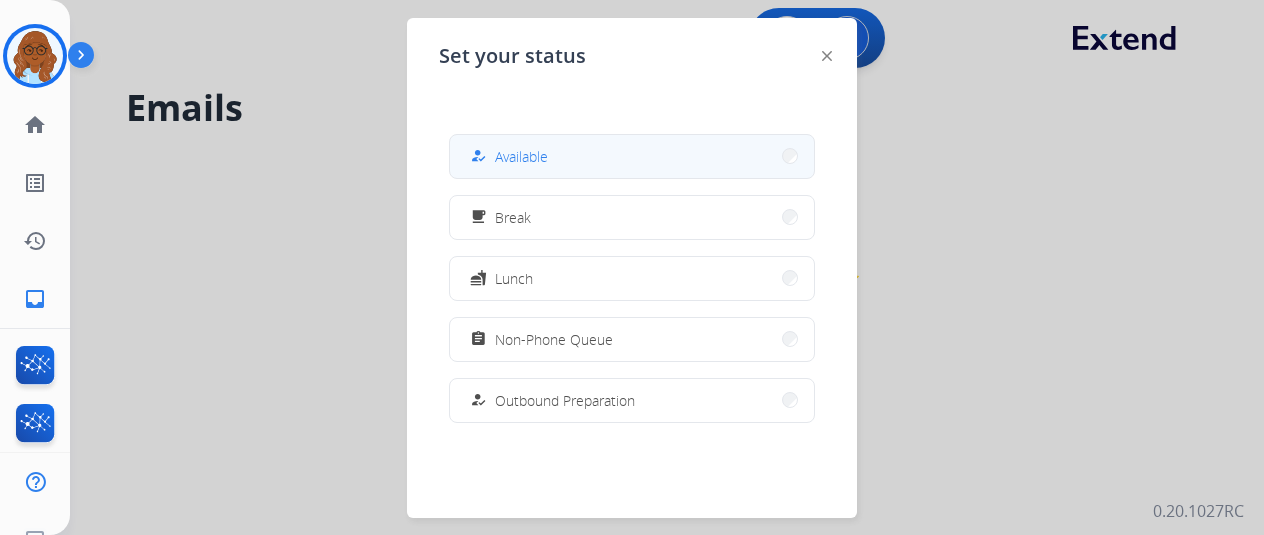 click on "Available" at bounding box center [521, 156] 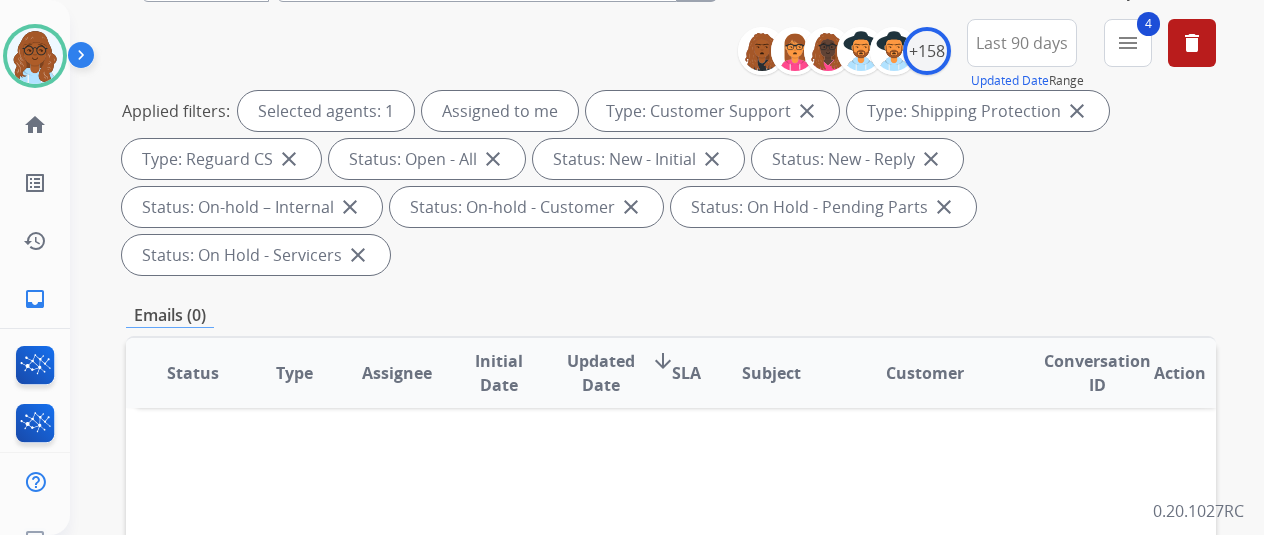 scroll, scrollTop: 300, scrollLeft: 0, axis: vertical 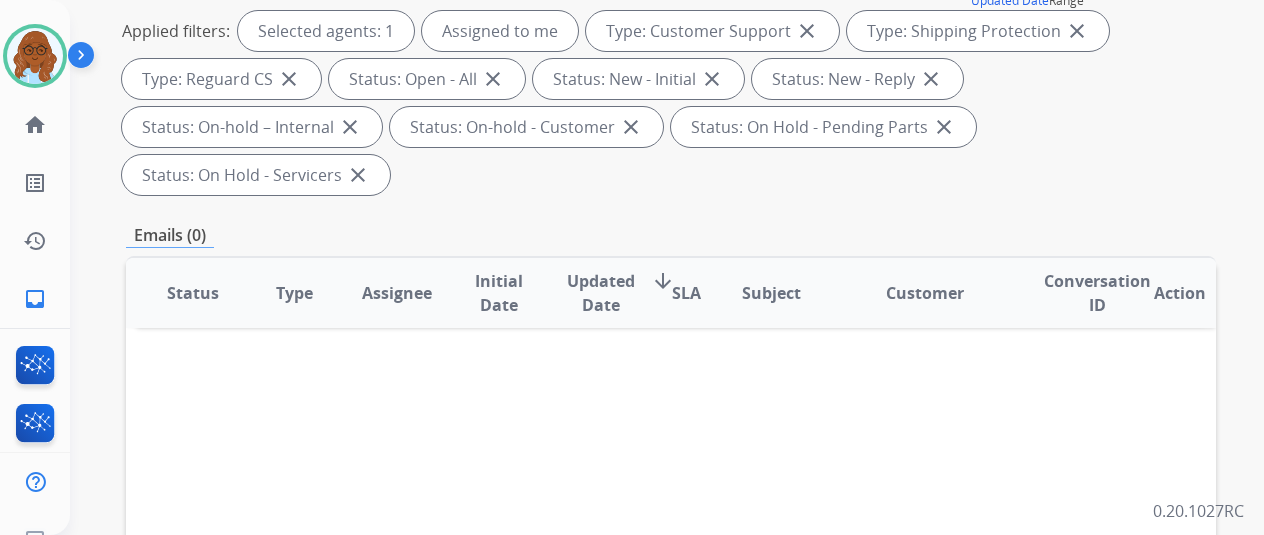 click on "**********" at bounding box center (643, 39) 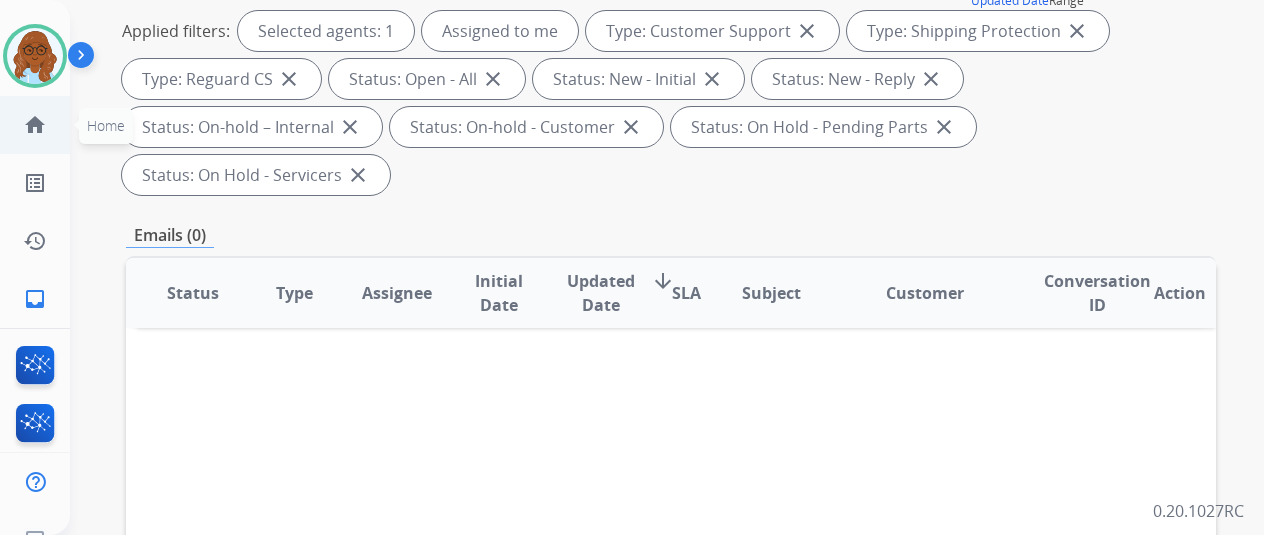 click on "home  Home" 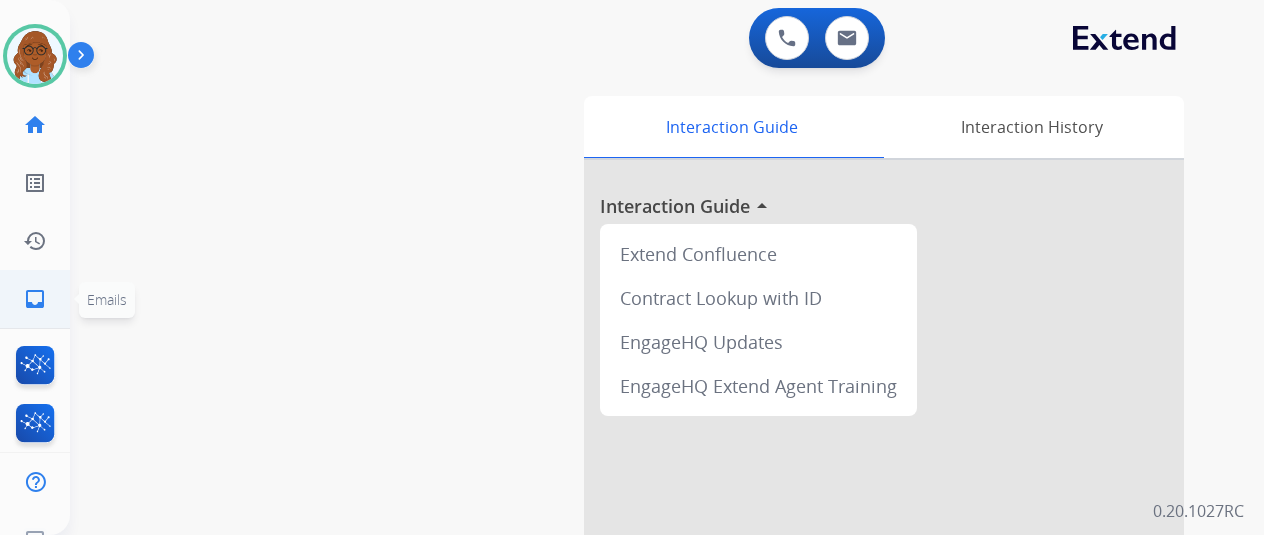 click on "inbox" 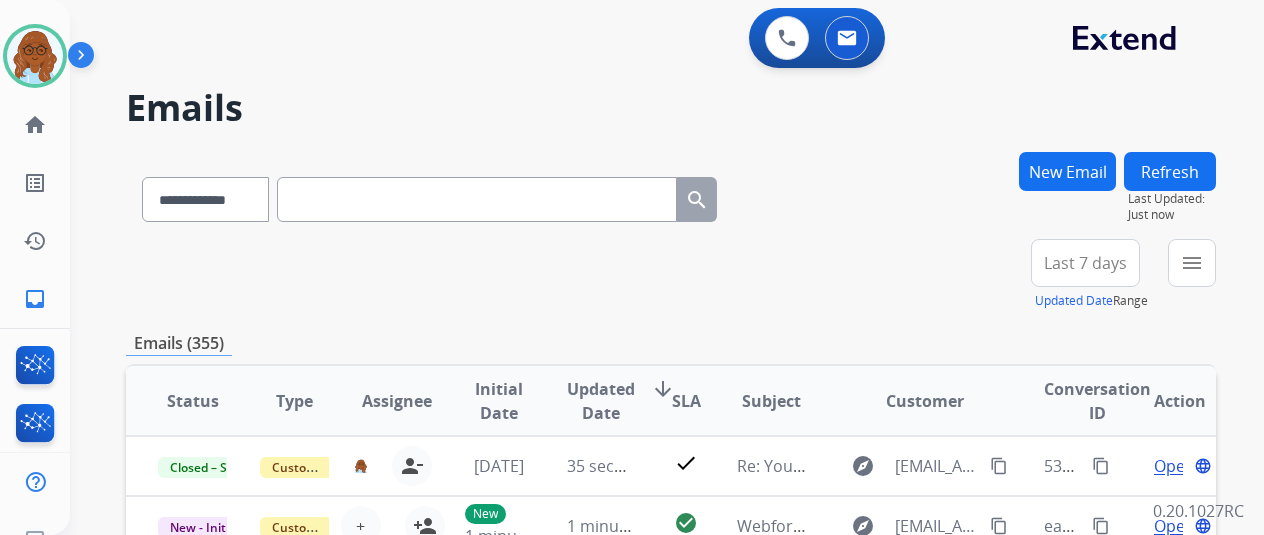 click at bounding box center (477, 199) 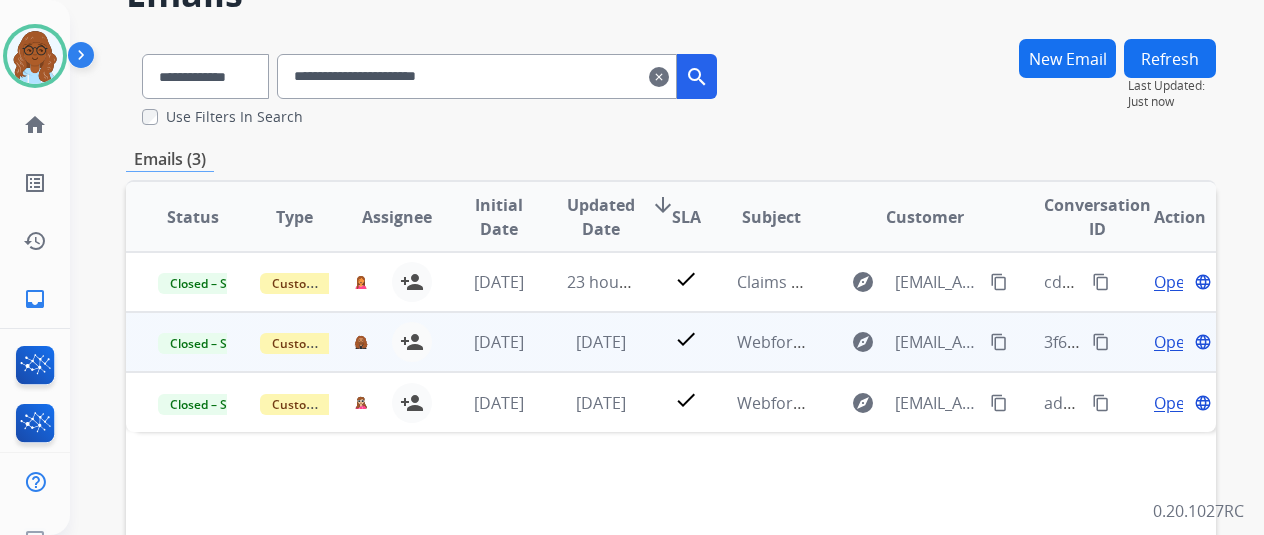 scroll, scrollTop: 200, scrollLeft: 0, axis: vertical 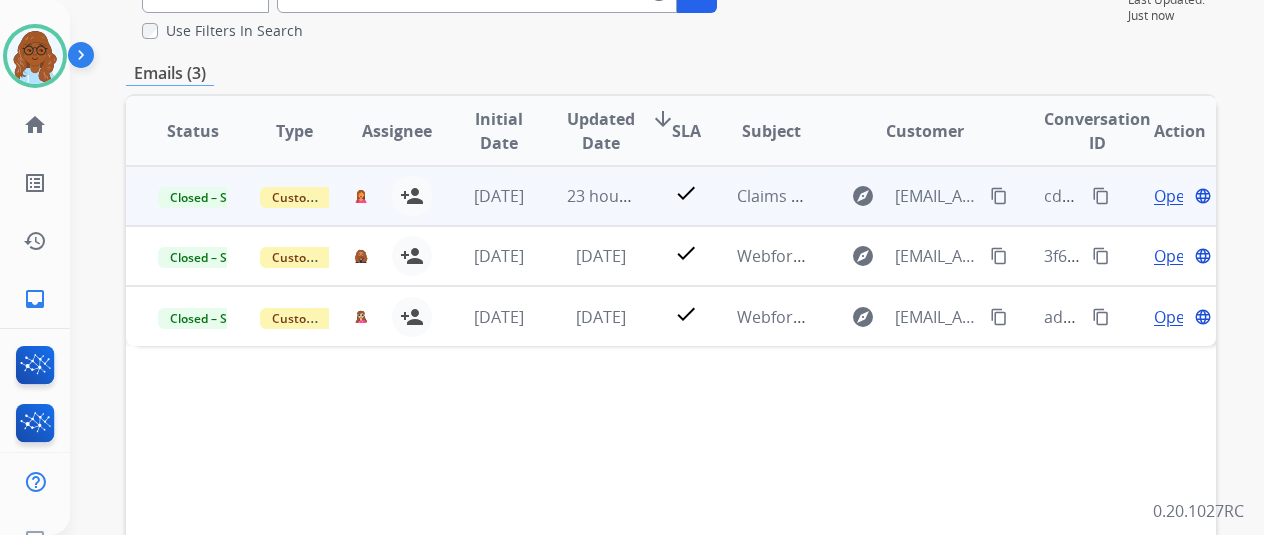 click on "Open" at bounding box center (1174, 196) 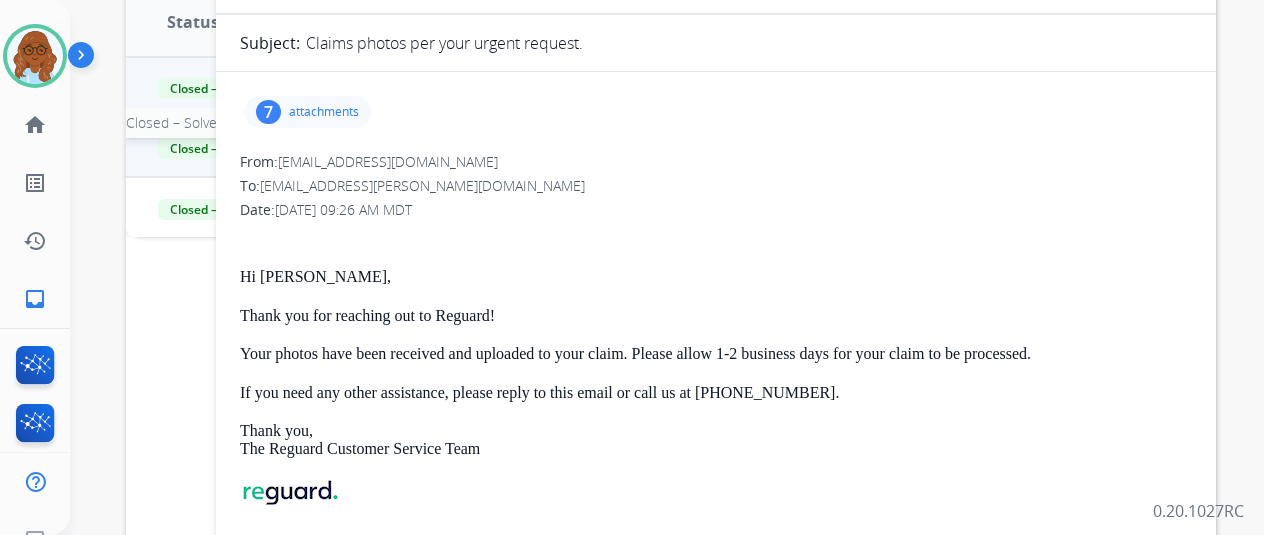 scroll, scrollTop: 400, scrollLeft: 0, axis: vertical 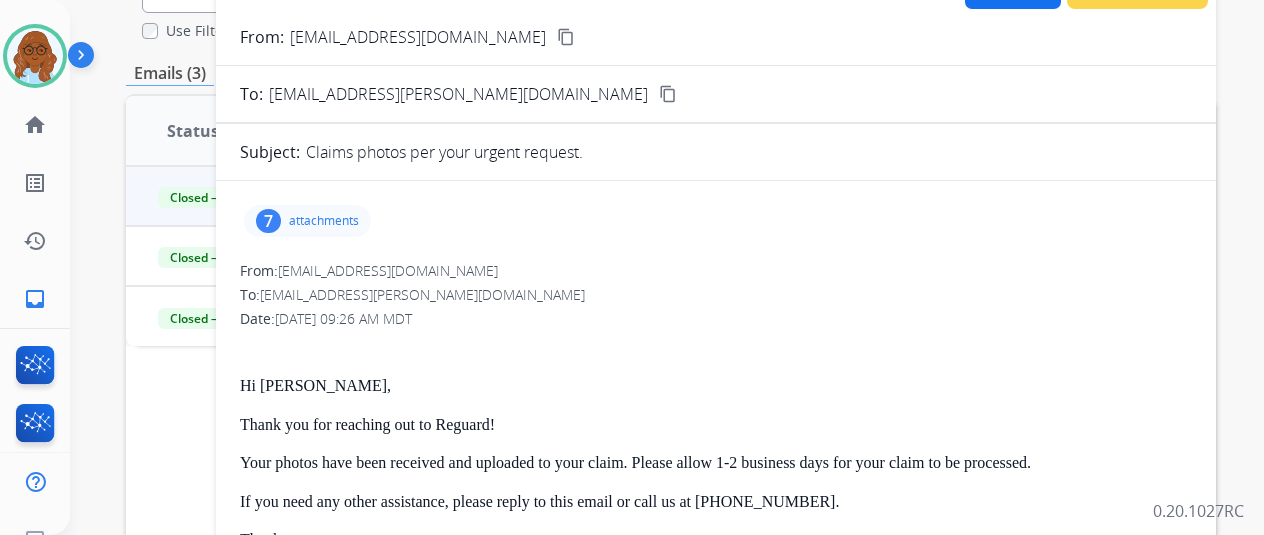 click on "7 attachments" at bounding box center [307, 221] 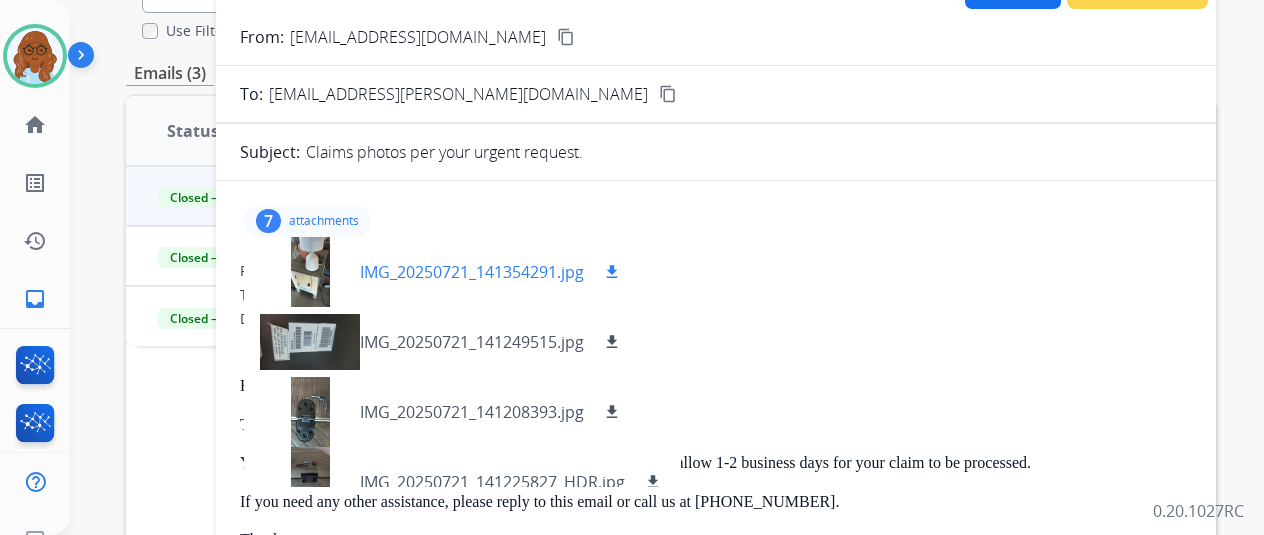 click at bounding box center [310, 272] 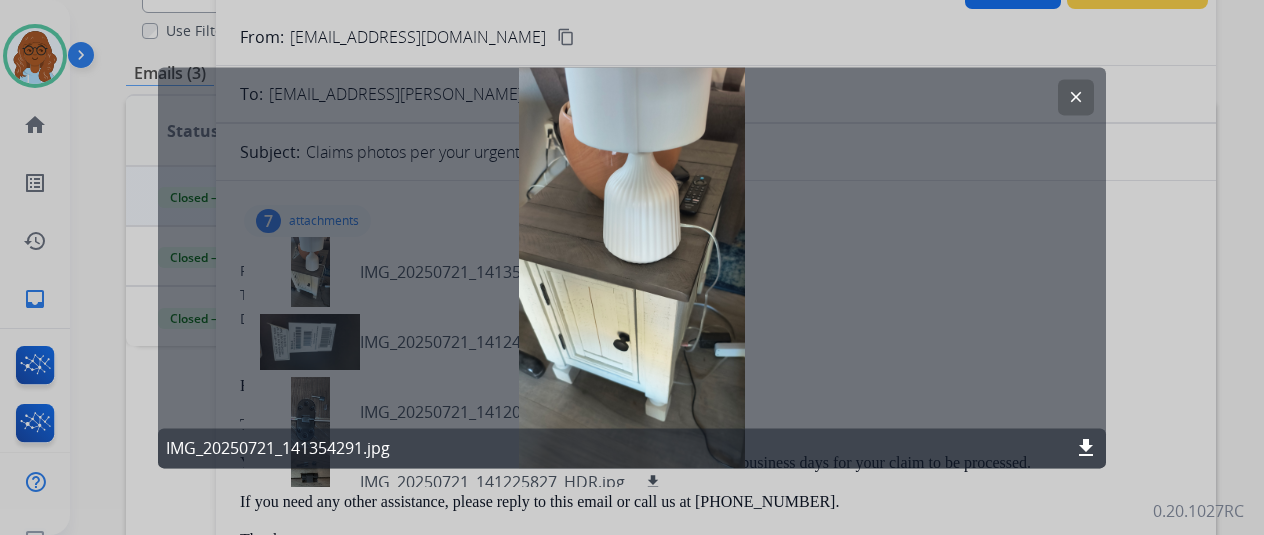 click 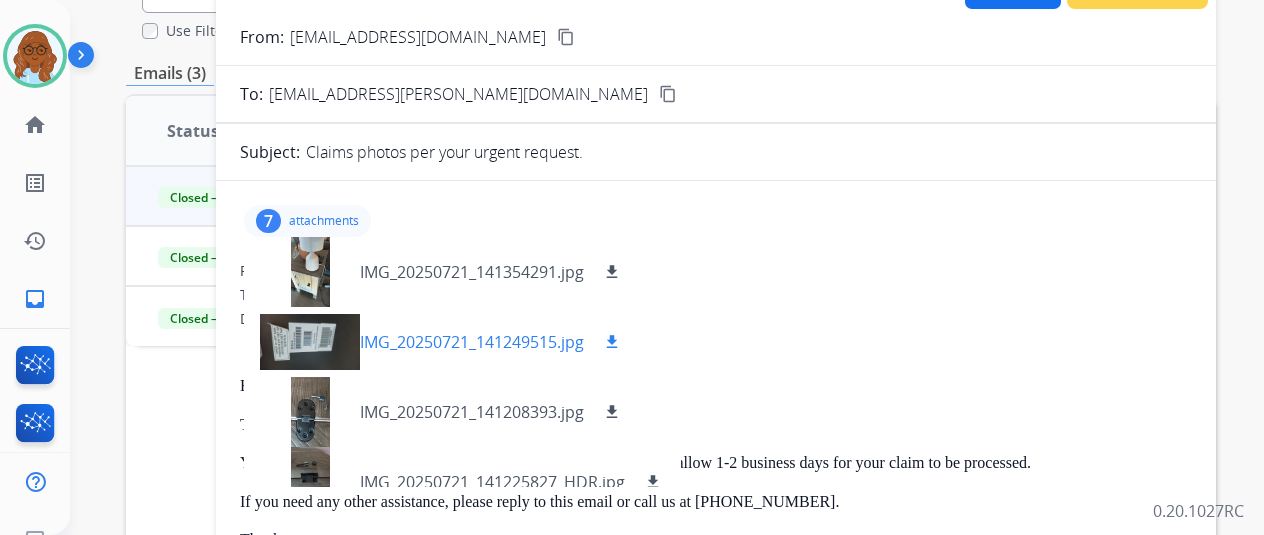 click at bounding box center (310, 342) 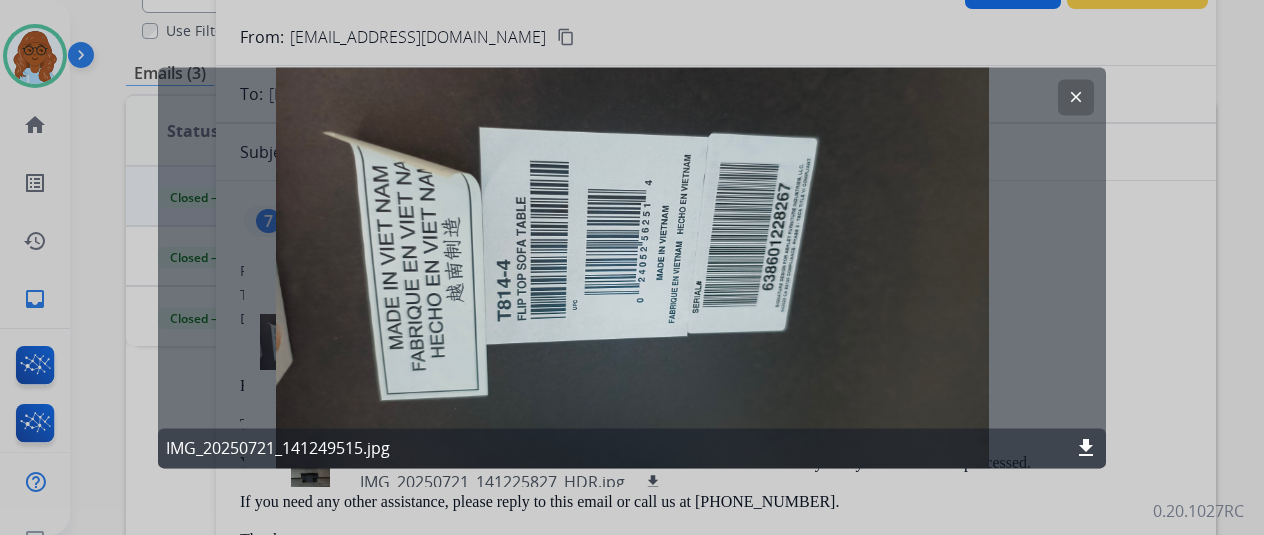 click 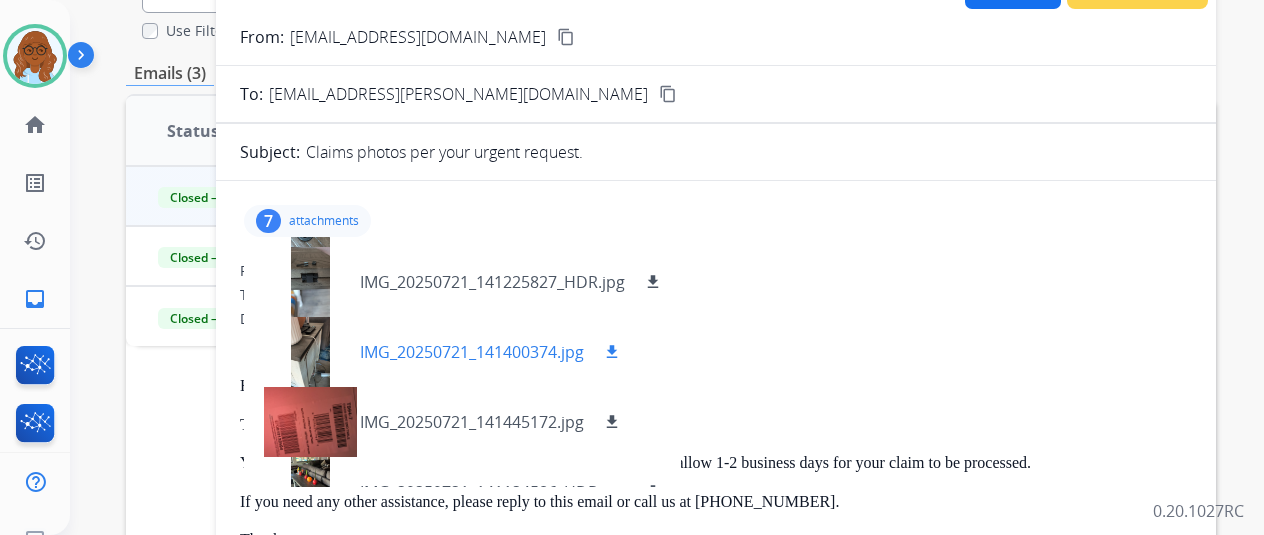 scroll, scrollTop: 240, scrollLeft: 0, axis: vertical 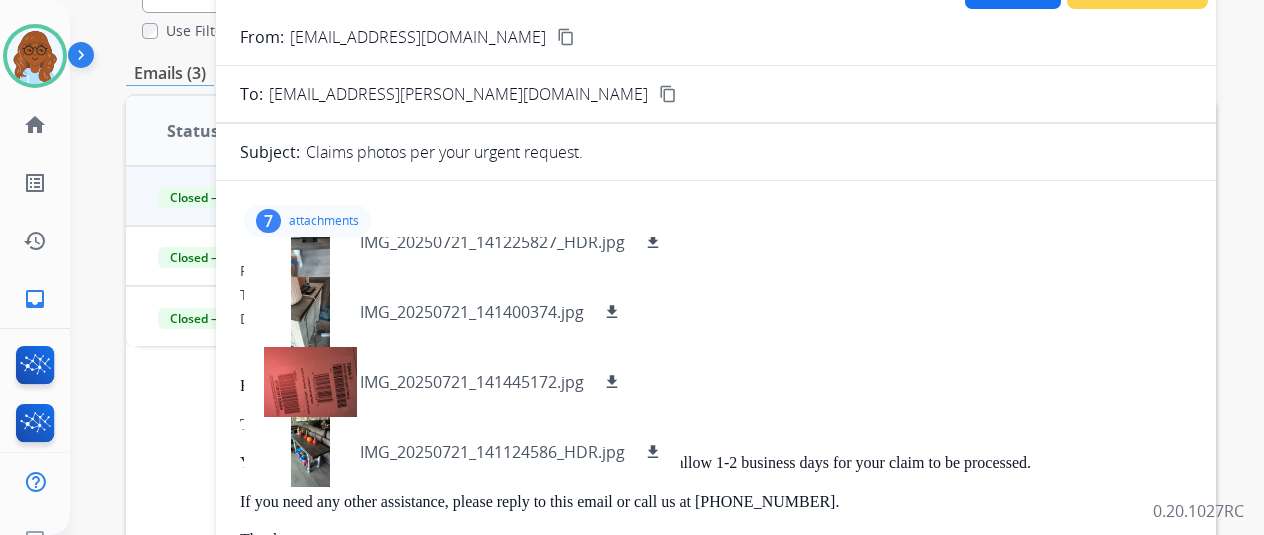 click on "7" at bounding box center (268, 221) 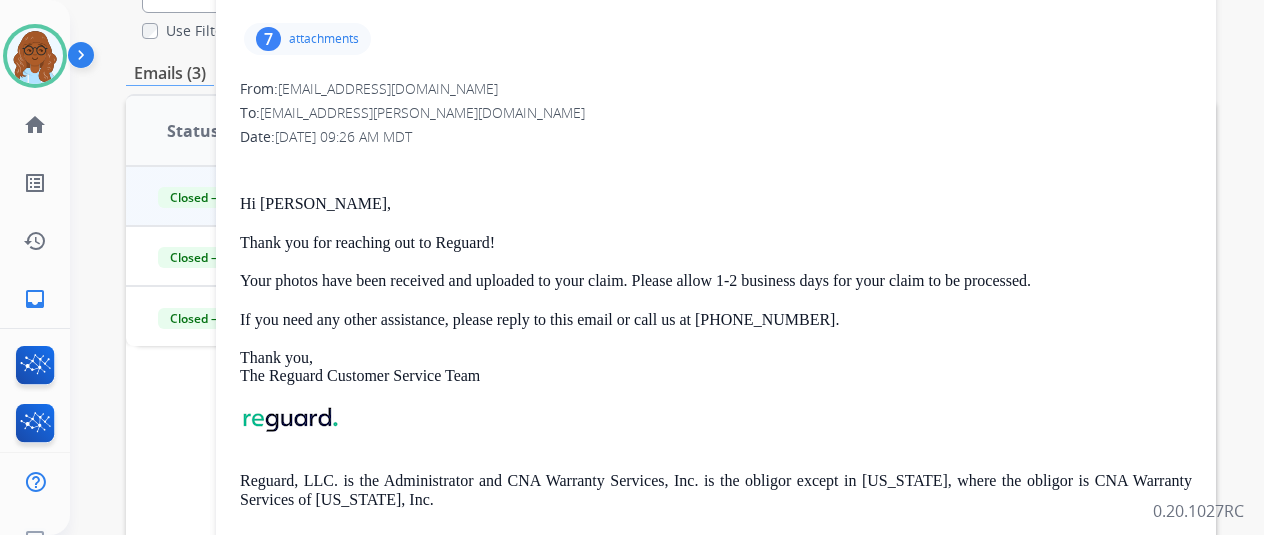 scroll, scrollTop: 254, scrollLeft: 0, axis: vertical 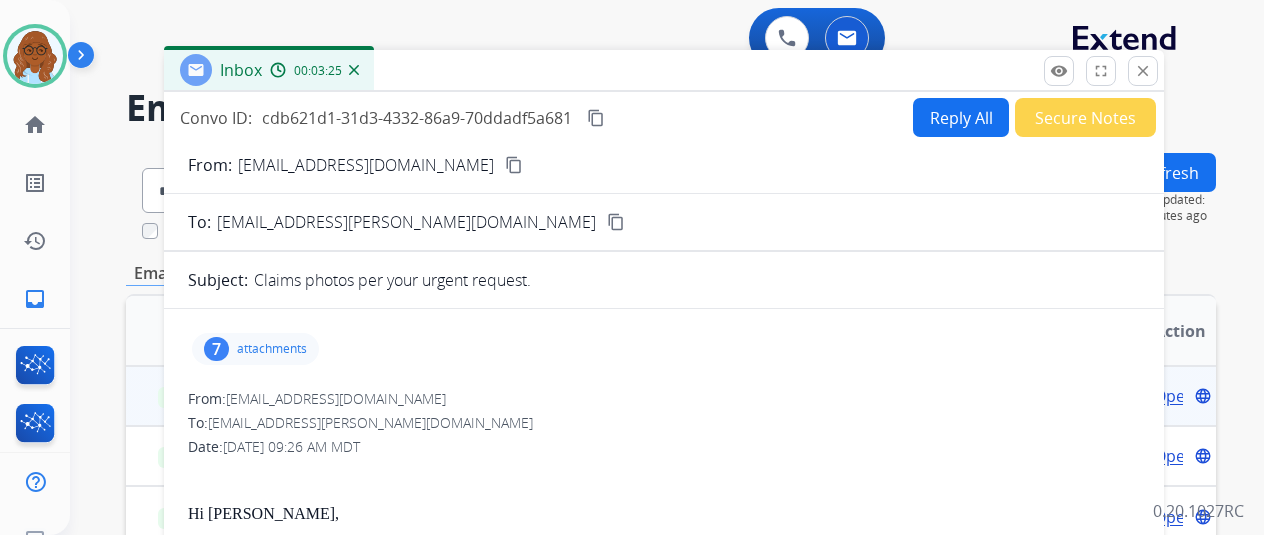 drag, startPoint x: 790, startPoint y: 149, endPoint x: 712, endPoint y: 20, distance: 150.74814 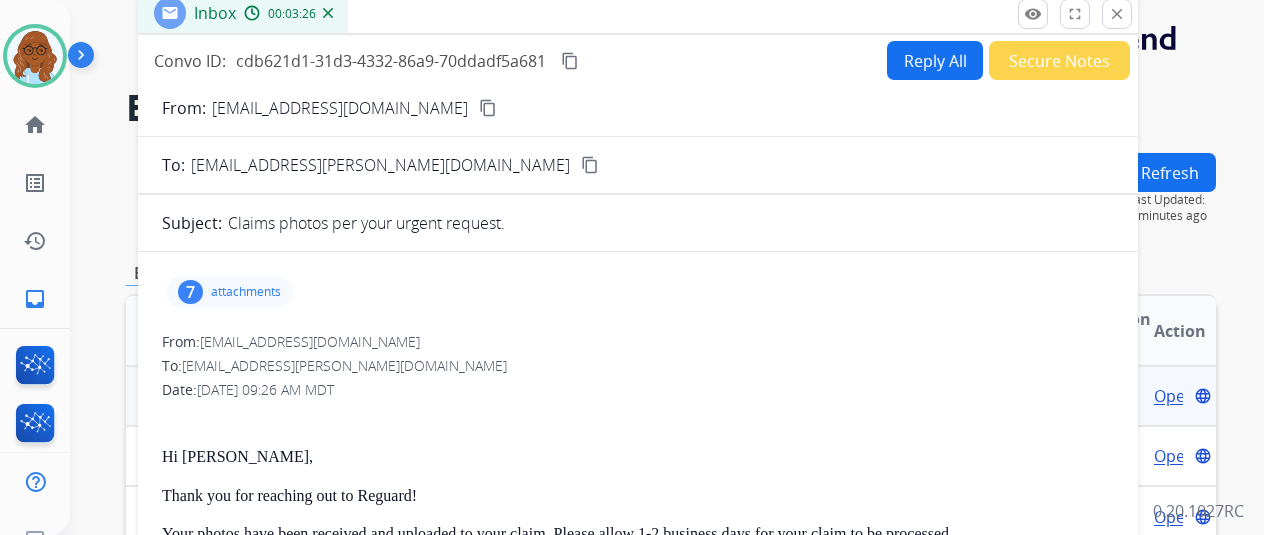 click on "Reply All" at bounding box center (935, 60) 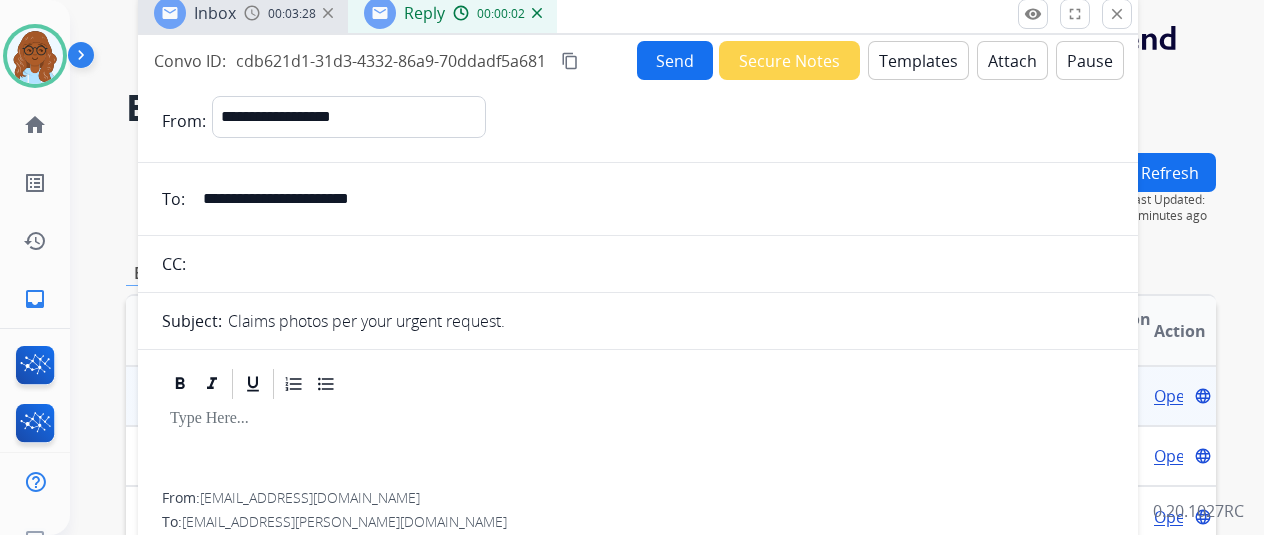 click on "Templates" at bounding box center (918, 60) 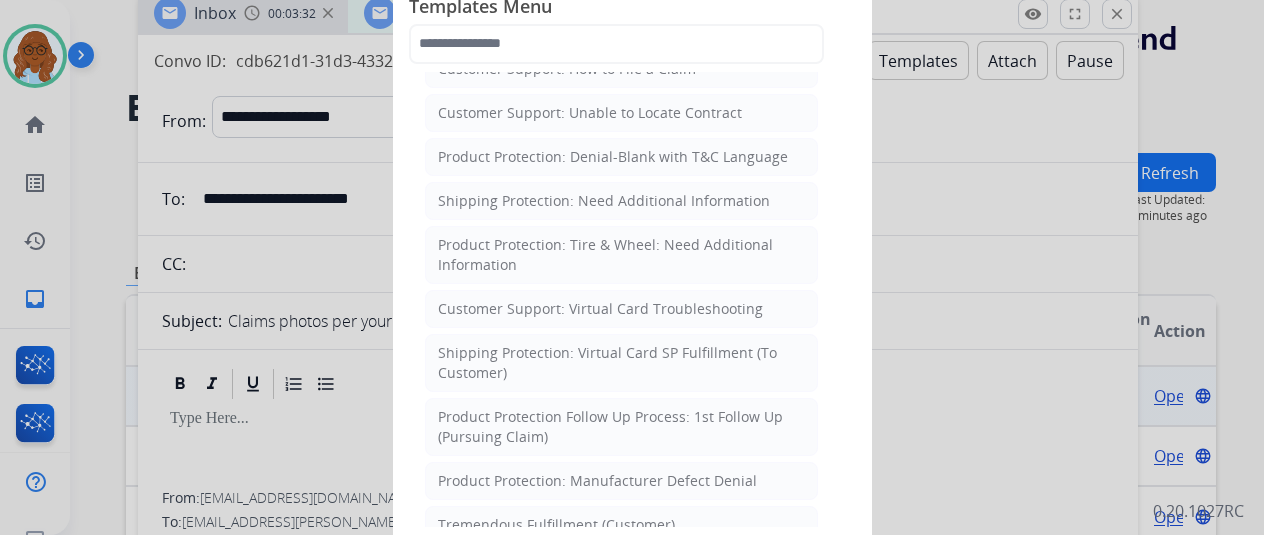 scroll, scrollTop: 600, scrollLeft: 0, axis: vertical 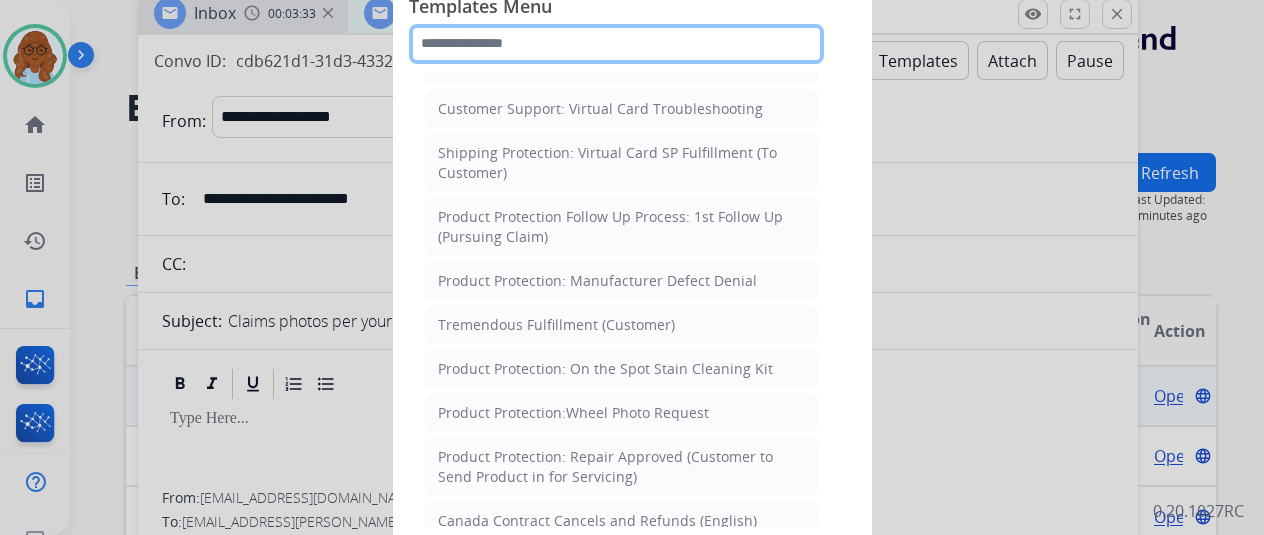click 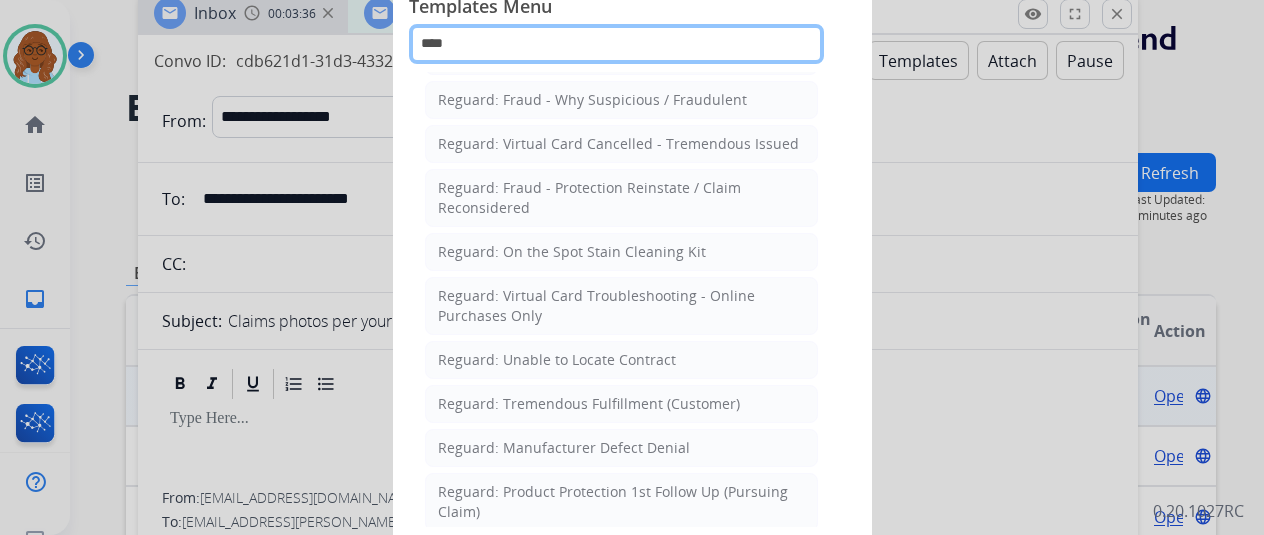 scroll, scrollTop: 0, scrollLeft: 0, axis: both 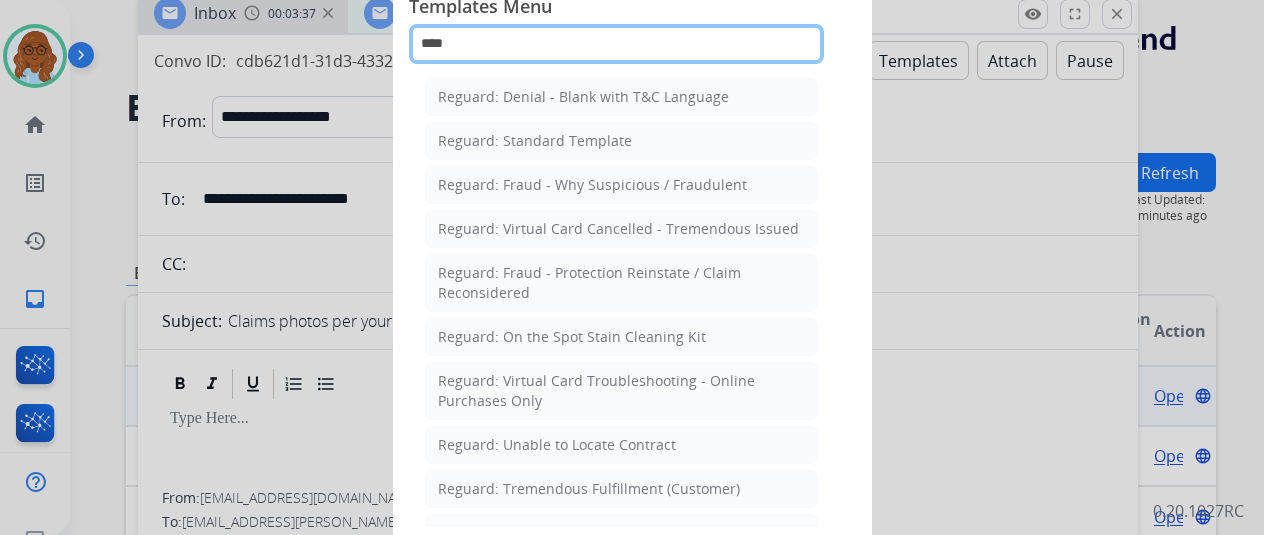 type on "****" 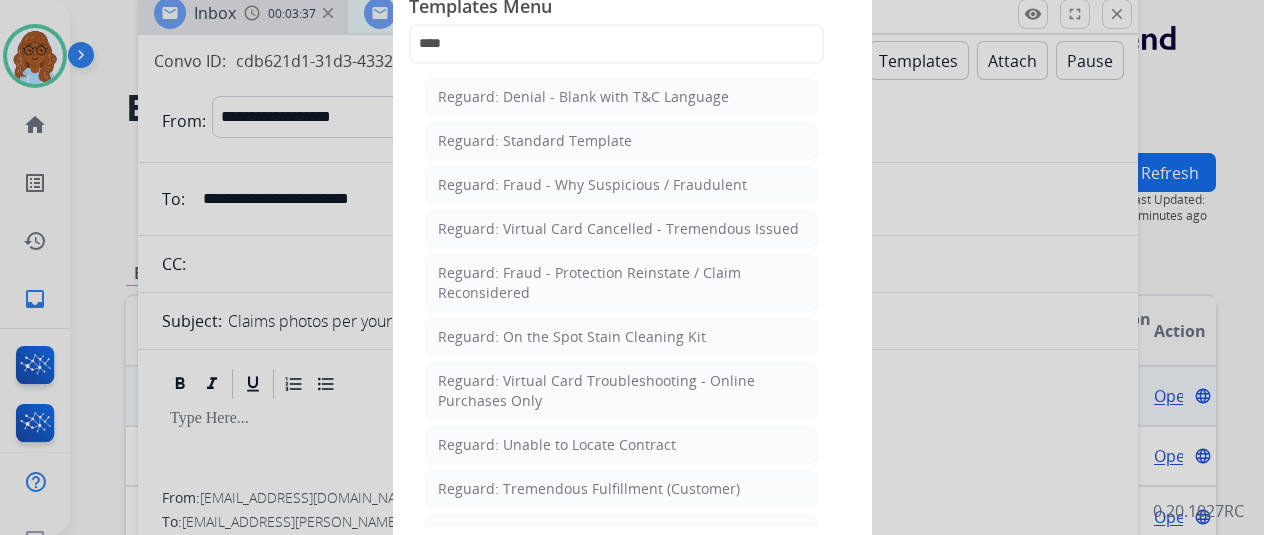 click on "Reguard: Standard Template" 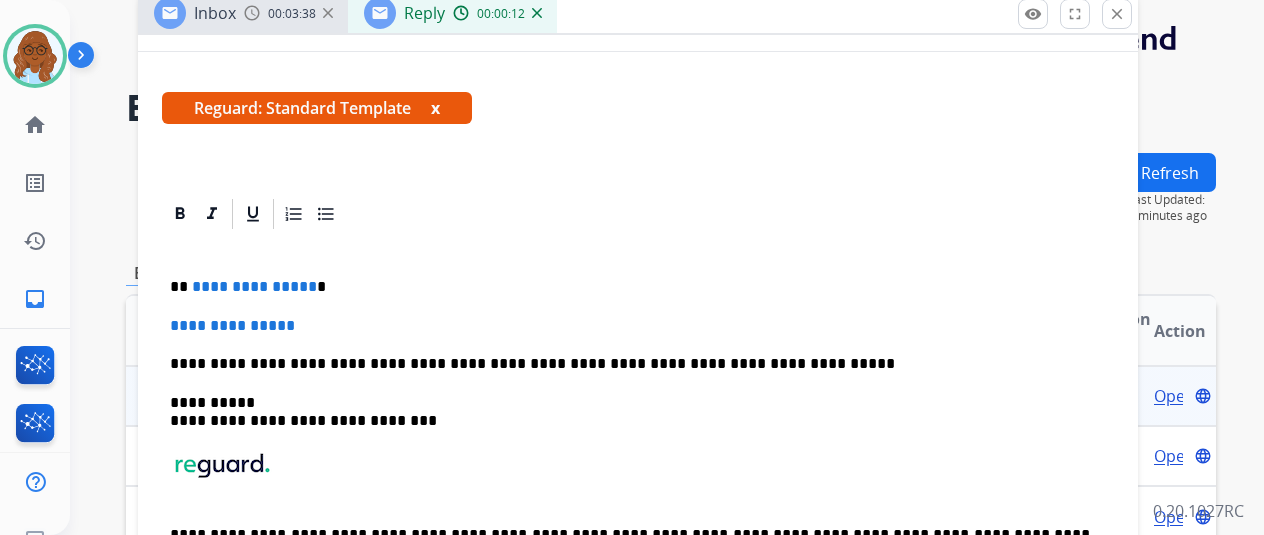 scroll, scrollTop: 200, scrollLeft: 0, axis: vertical 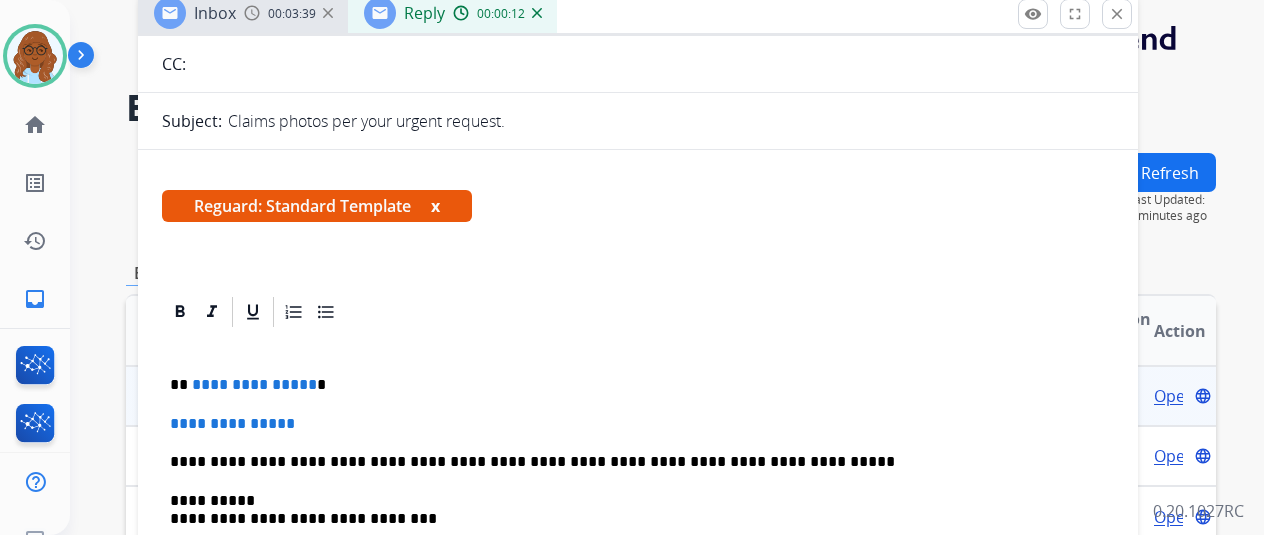 click on "x" at bounding box center (435, 206) 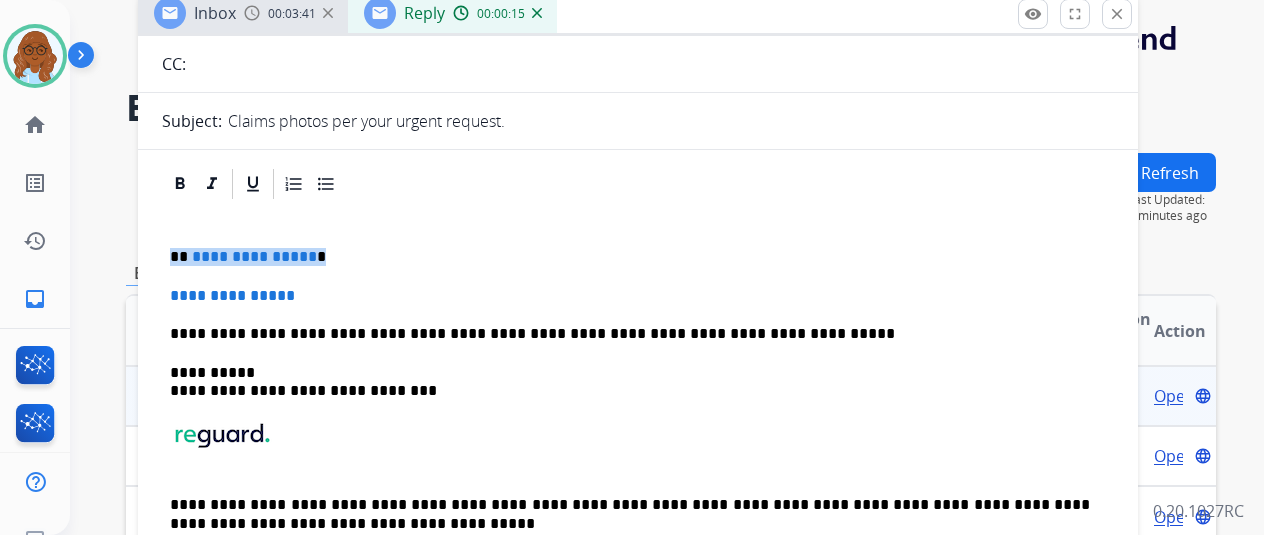 drag, startPoint x: 338, startPoint y: 249, endPoint x: 172, endPoint y: 259, distance: 166.30093 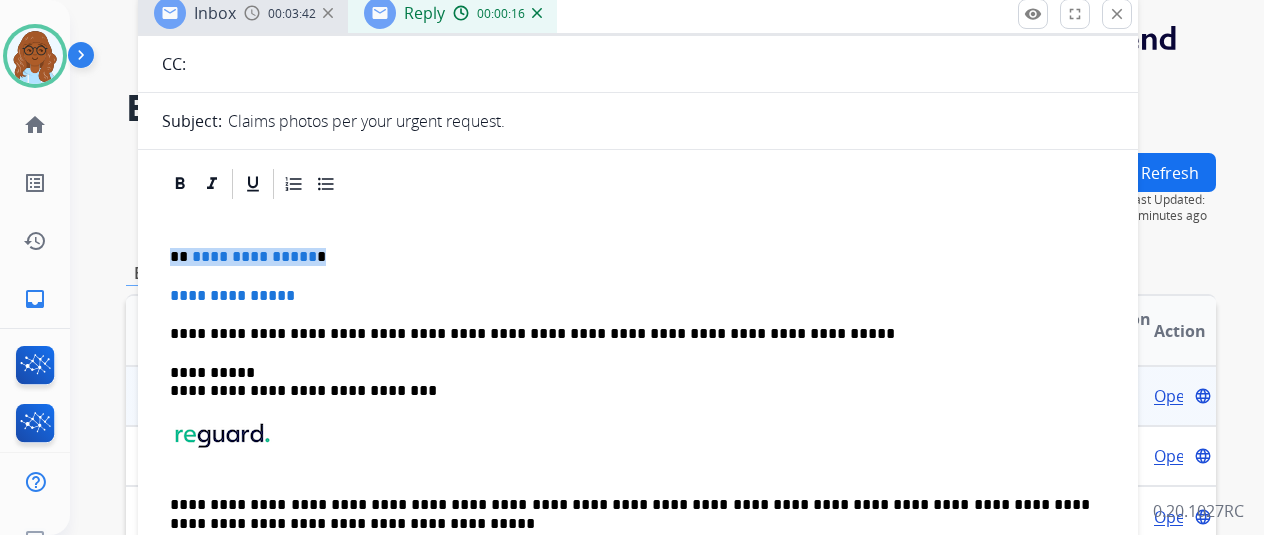type 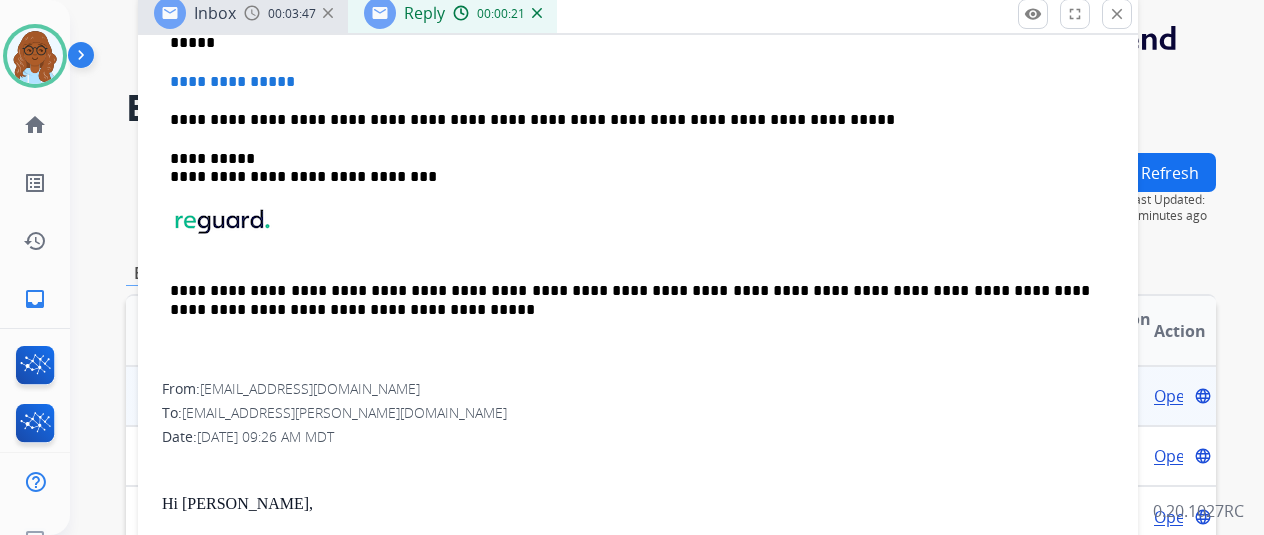 scroll, scrollTop: 114, scrollLeft: 0, axis: vertical 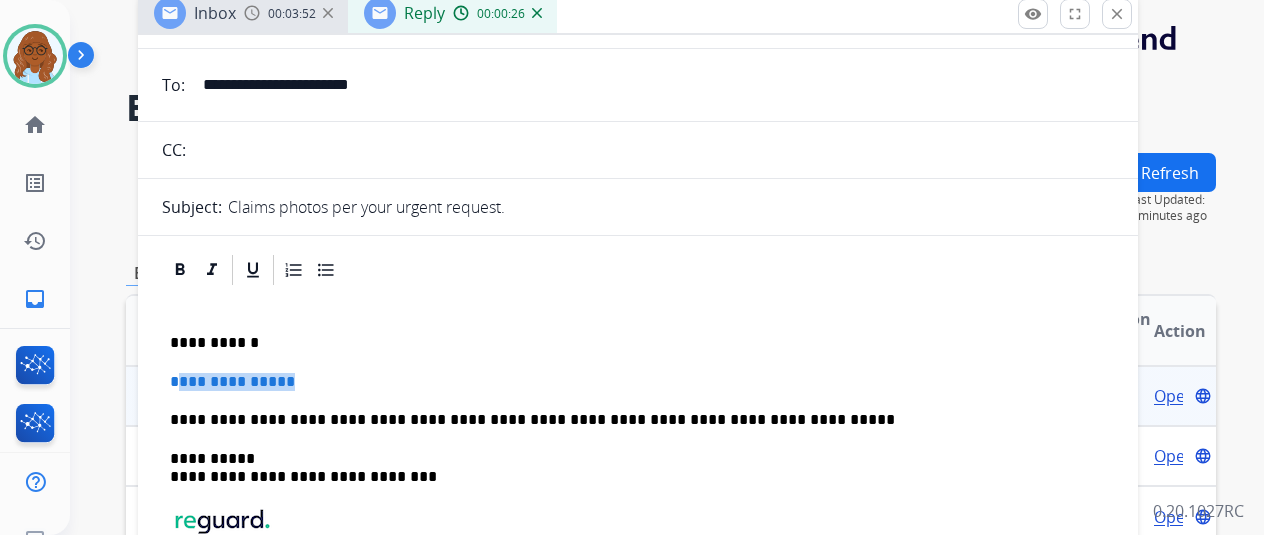 drag, startPoint x: 353, startPoint y: 375, endPoint x: 212, endPoint y: 375, distance: 141 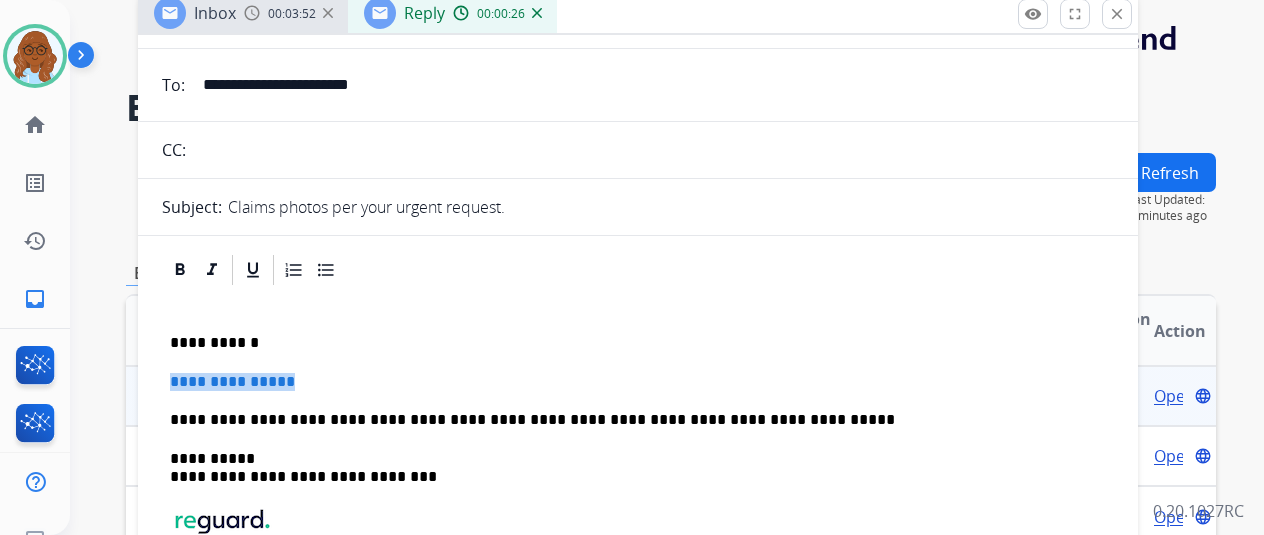 click on "**********" at bounding box center [638, 382] 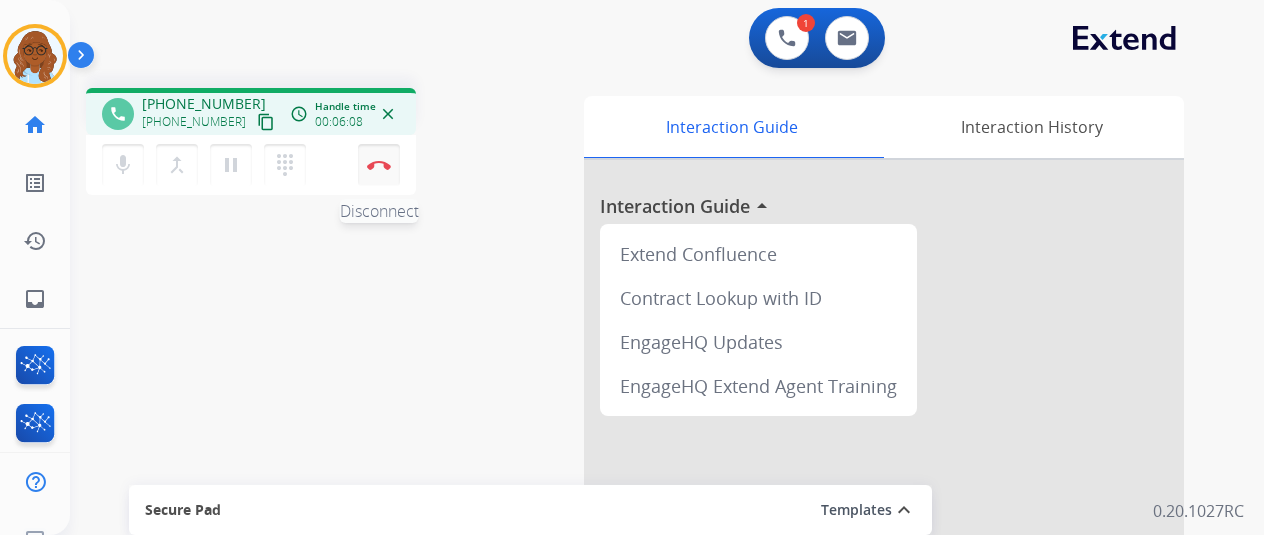 click on "Disconnect" at bounding box center (379, 165) 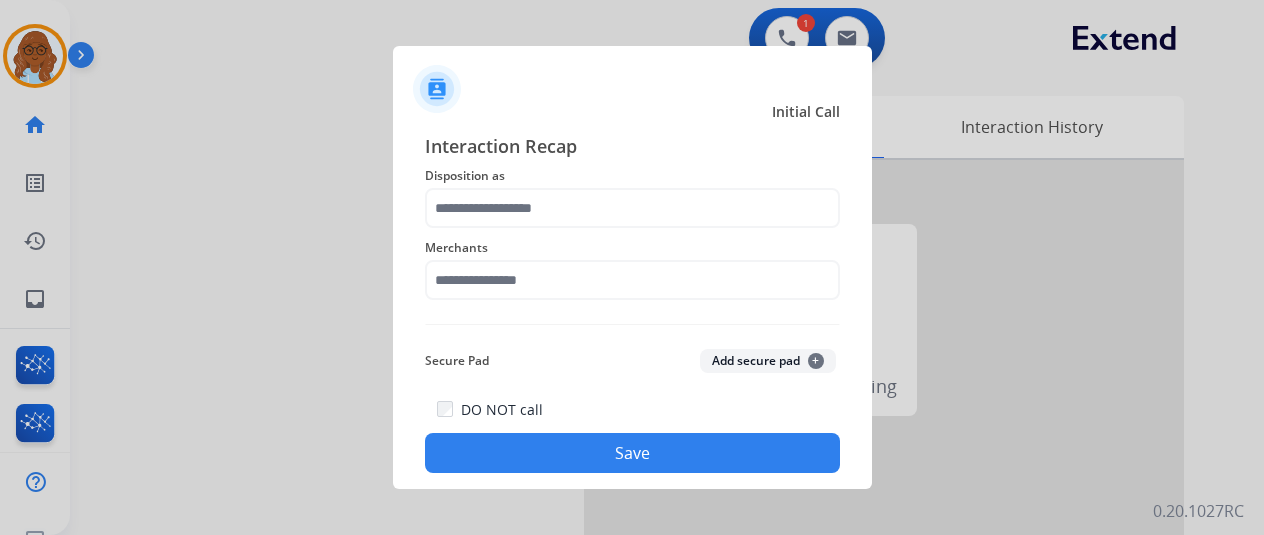 click on "Merchants" 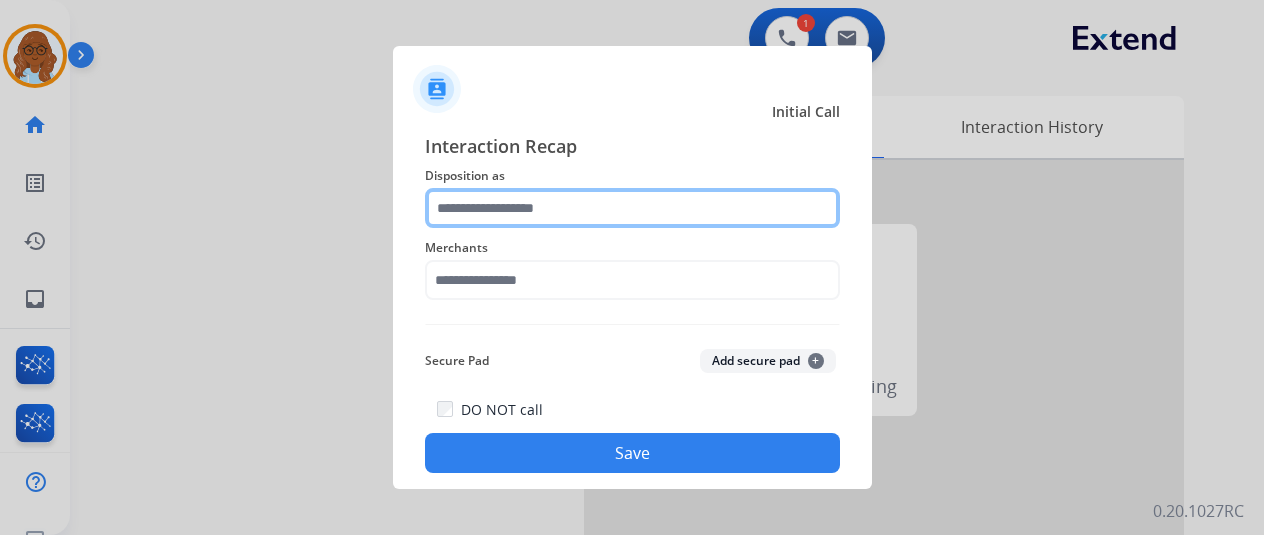 click 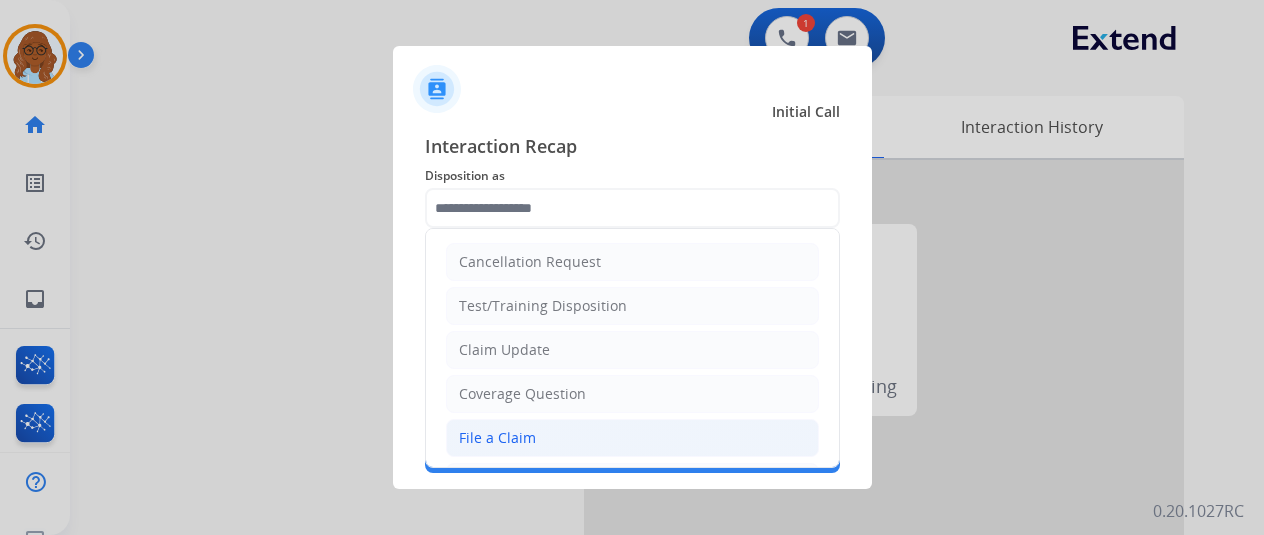 click on "File a Claim" 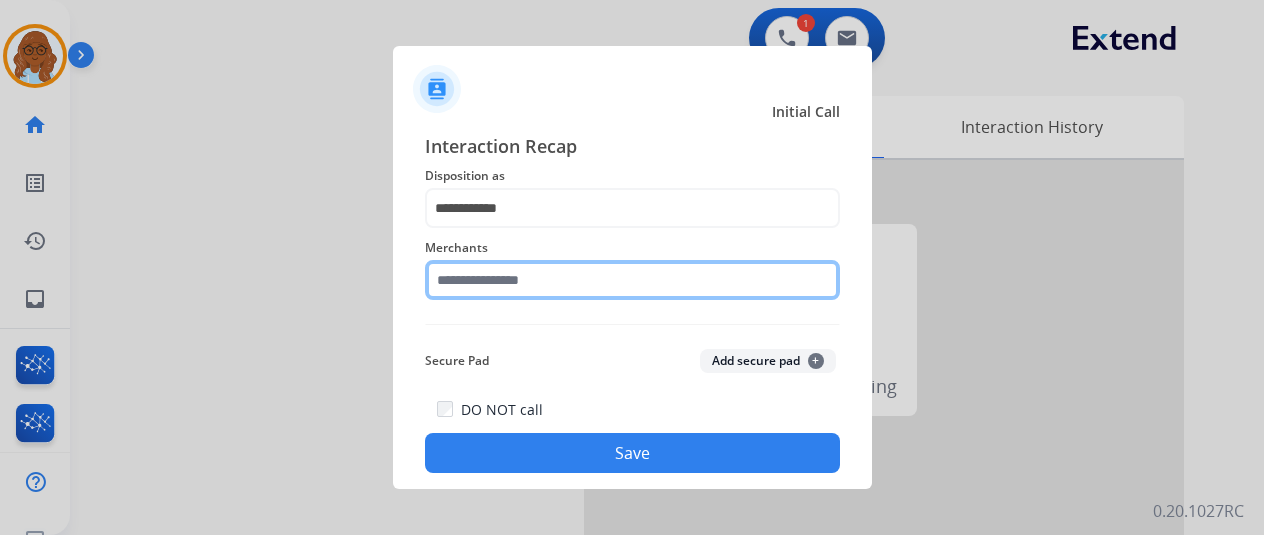 click 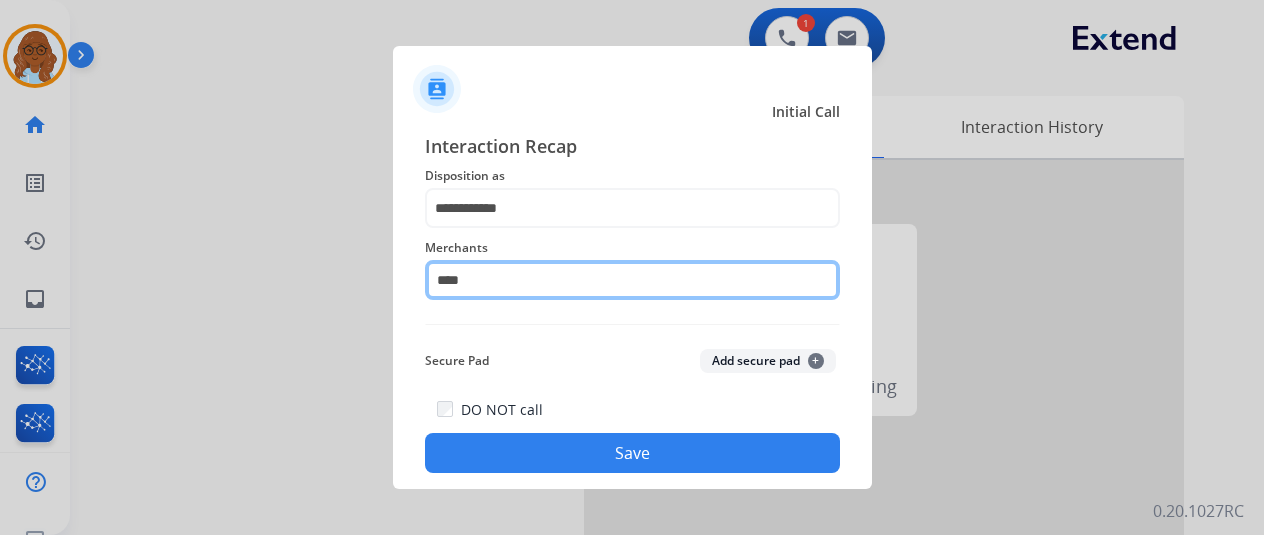 drag, startPoint x: 438, startPoint y: 288, endPoint x: 461, endPoint y: 285, distance: 23.194826 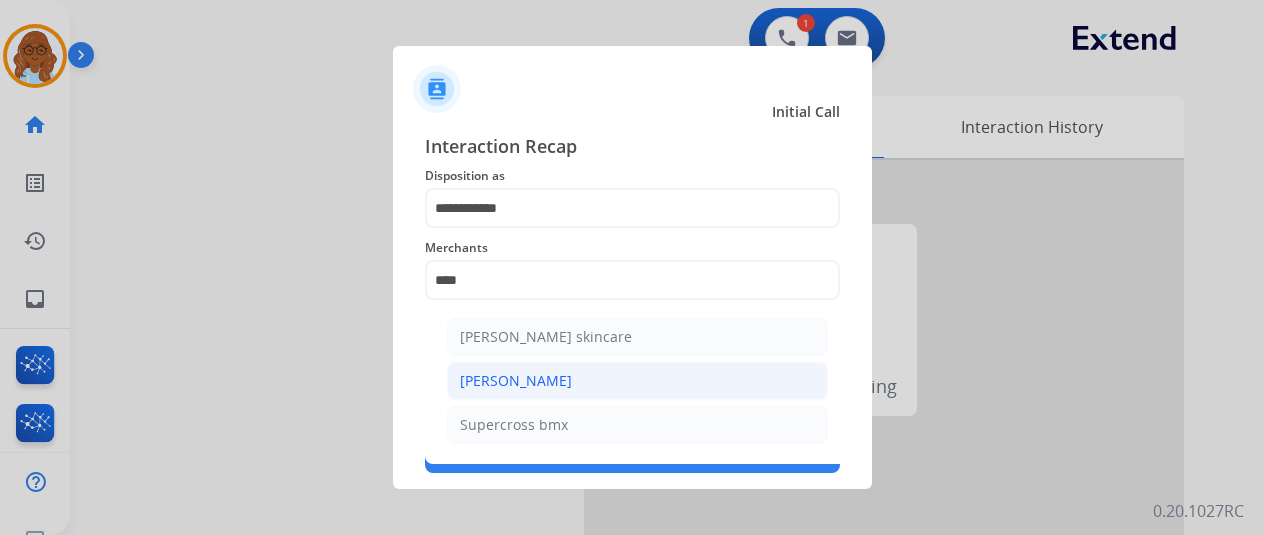 click on "[PERSON_NAME]" 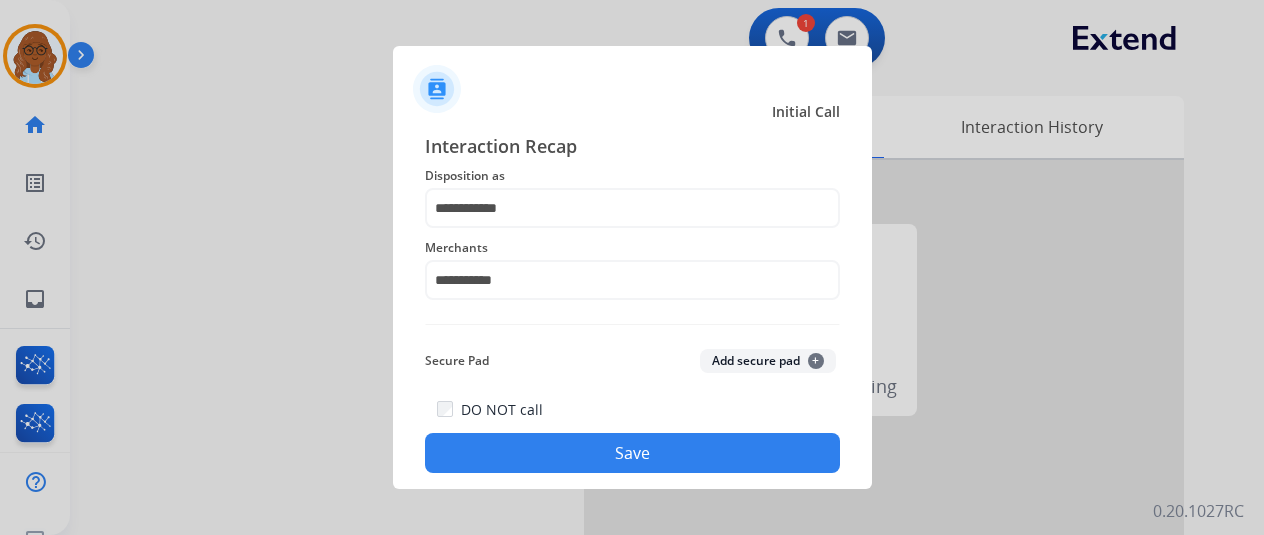 click on "Save" 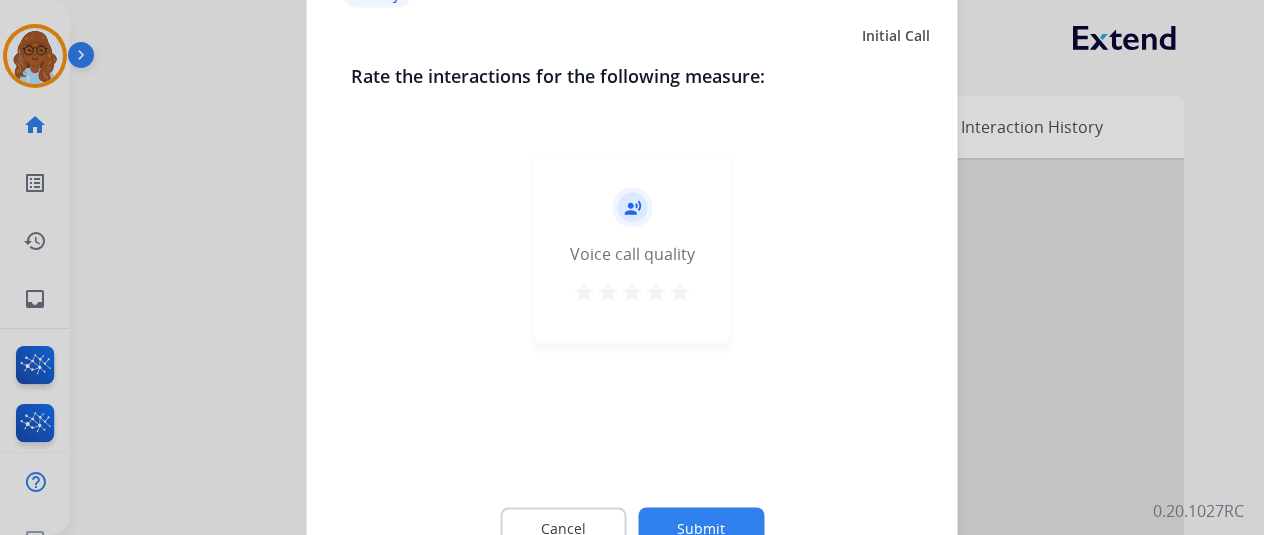 click on "star" at bounding box center (680, 291) 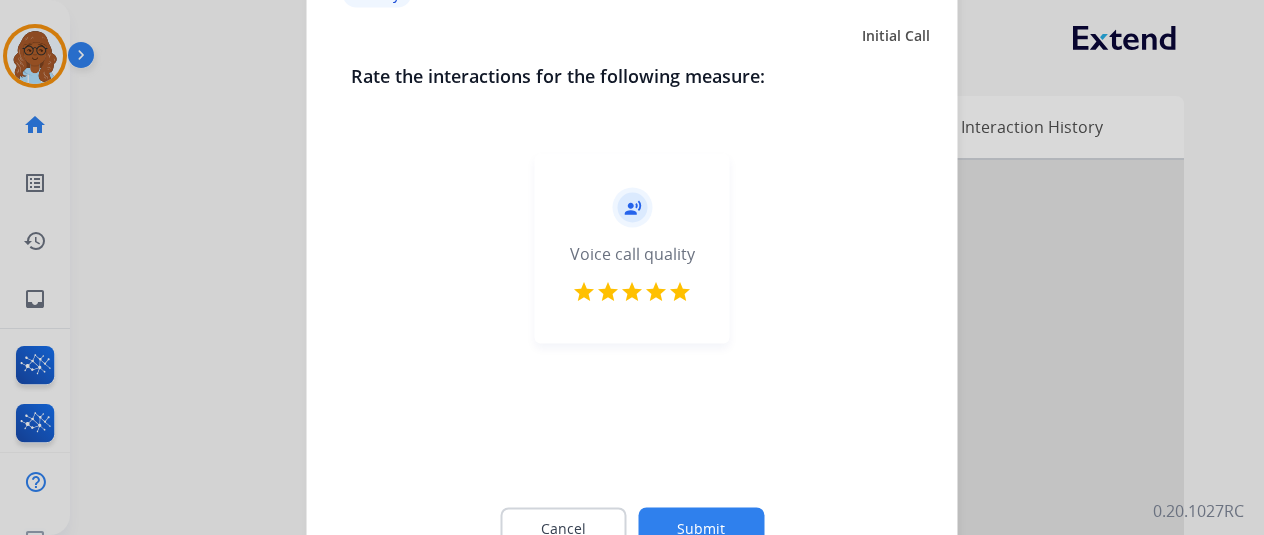 click on "Submit" 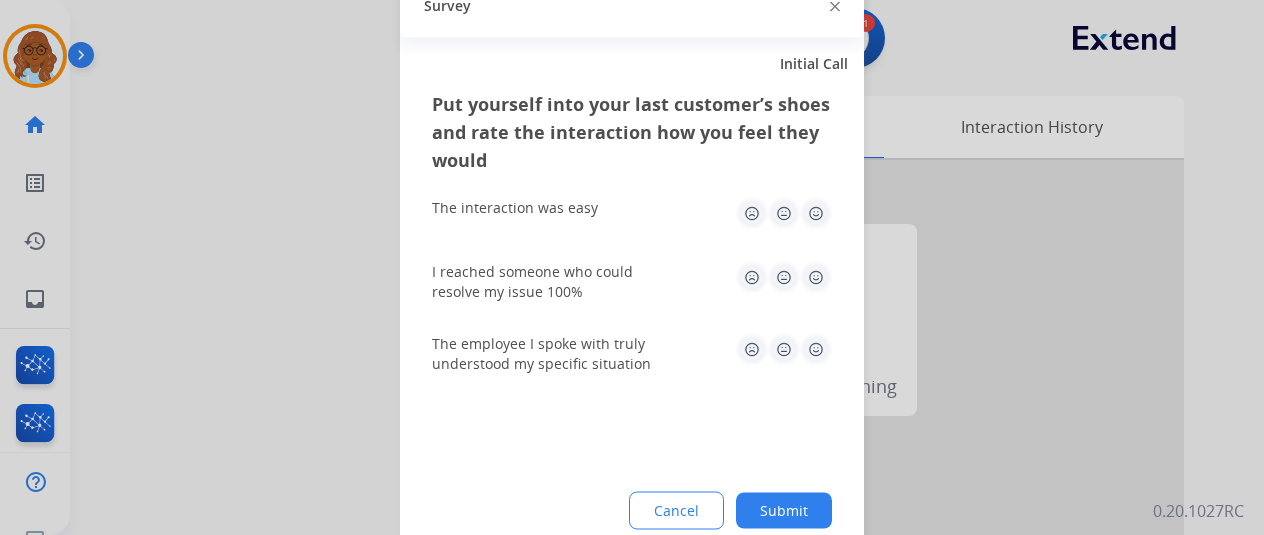 drag, startPoint x: 808, startPoint y: 219, endPoint x: 815, endPoint y: 307, distance: 88.27797 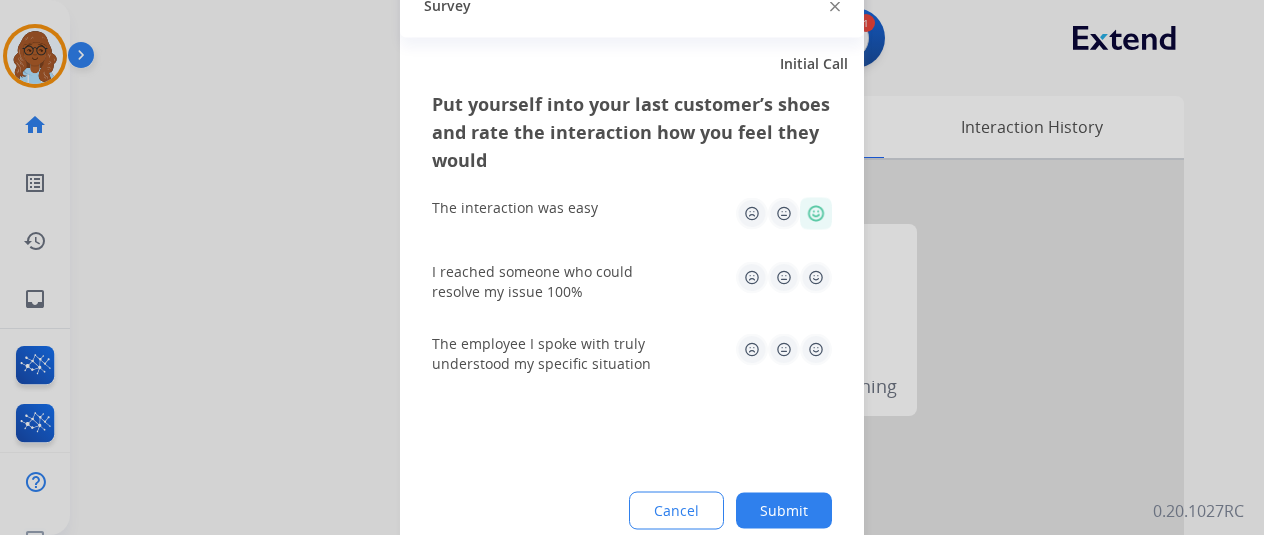 click on "The employee I spoke with truly understood my specific situation" 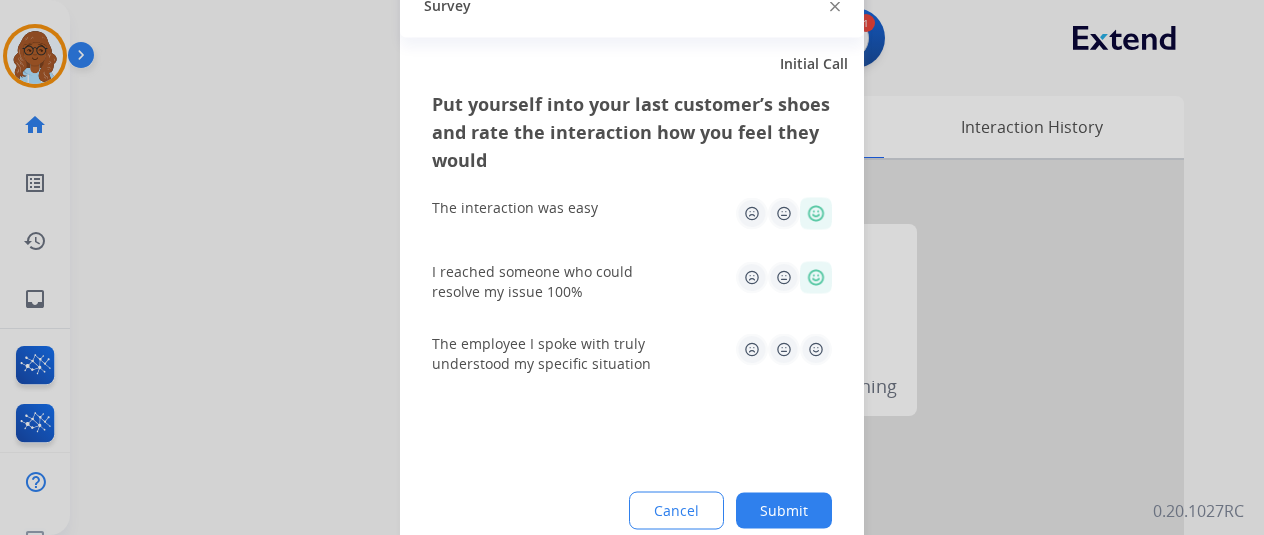 drag, startPoint x: 818, startPoint y: 334, endPoint x: 830, endPoint y: 375, distance: 42.72002 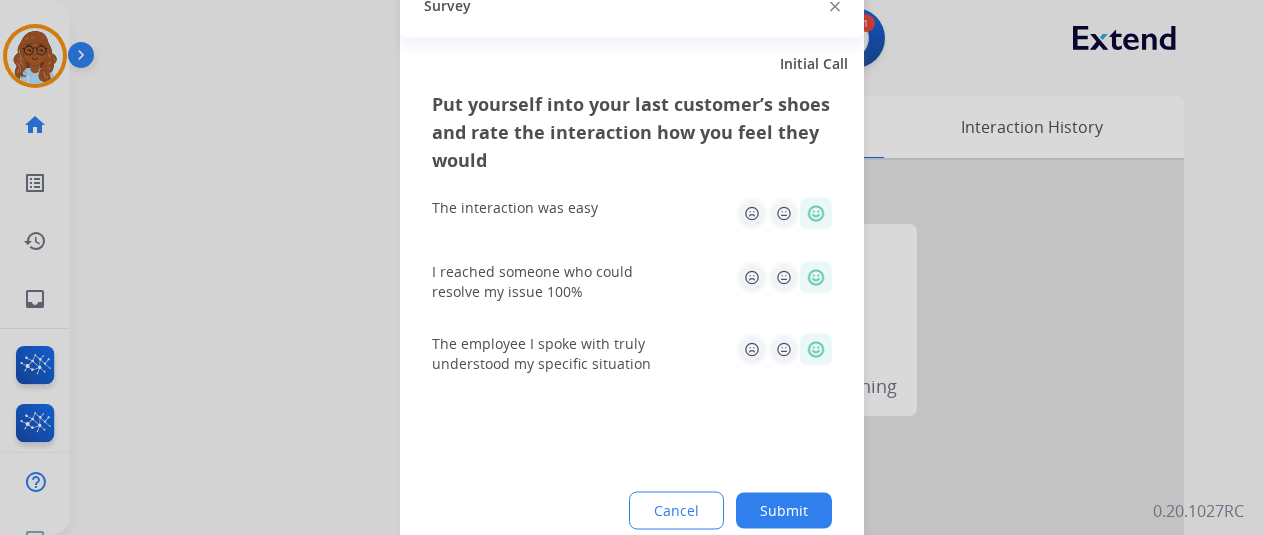 click on "Submit" 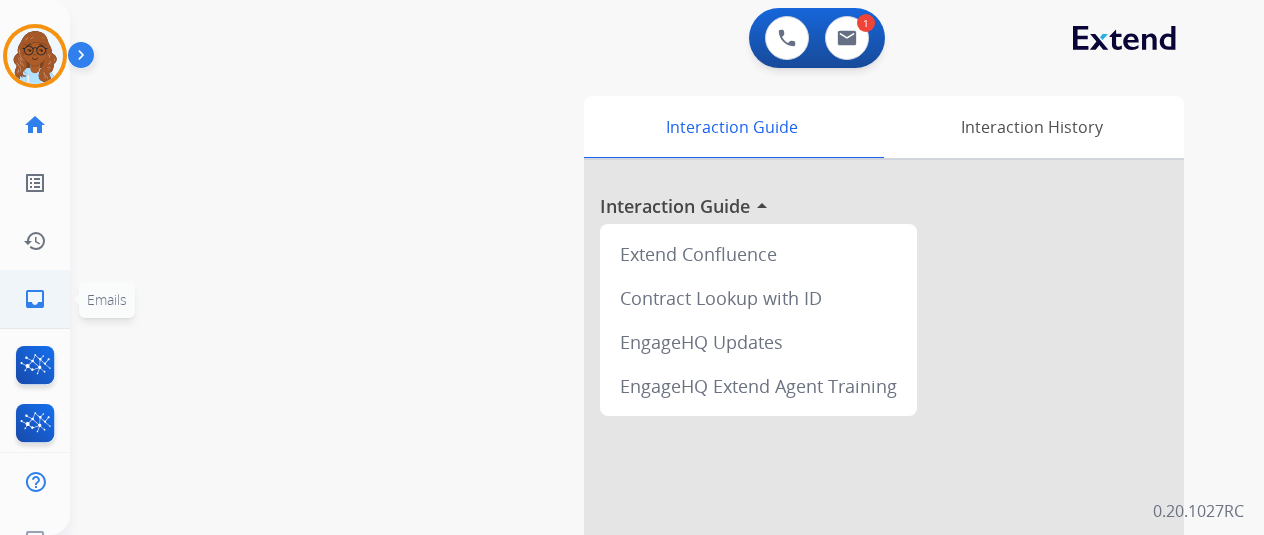 click on "inbox  Emails" 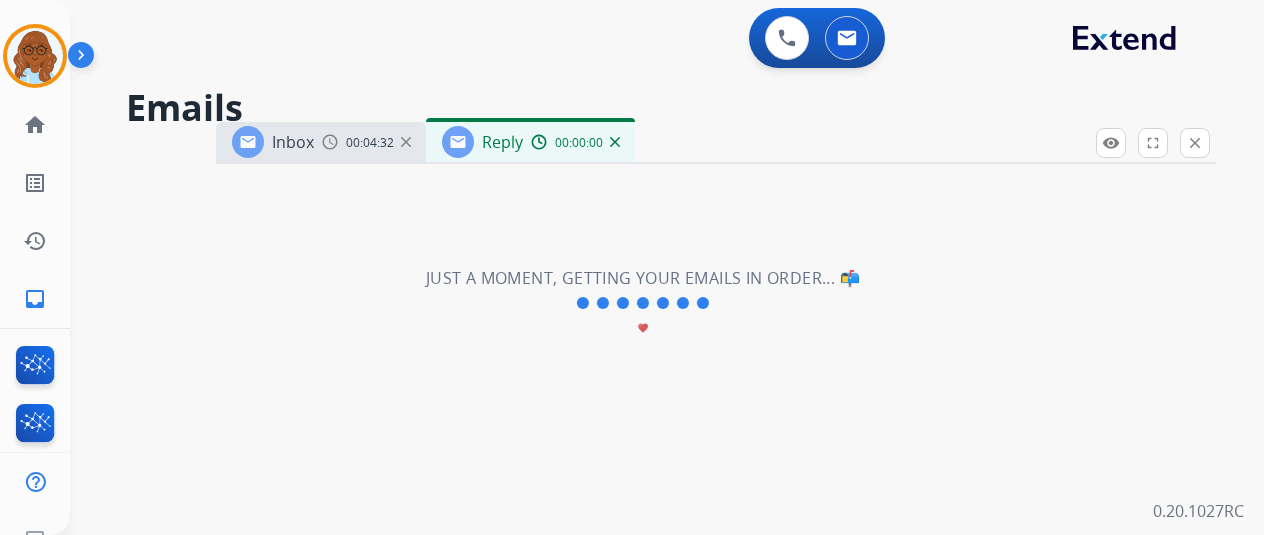 select on "**********" 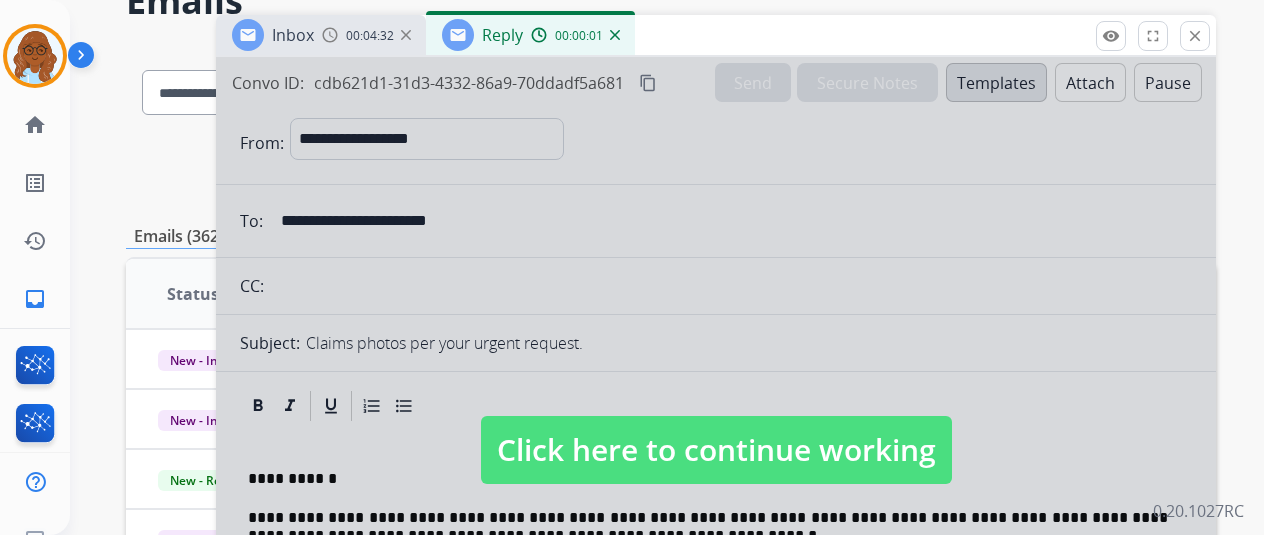 scroll, scrollTop: 200, scrollLeft: 0, axis: vertical 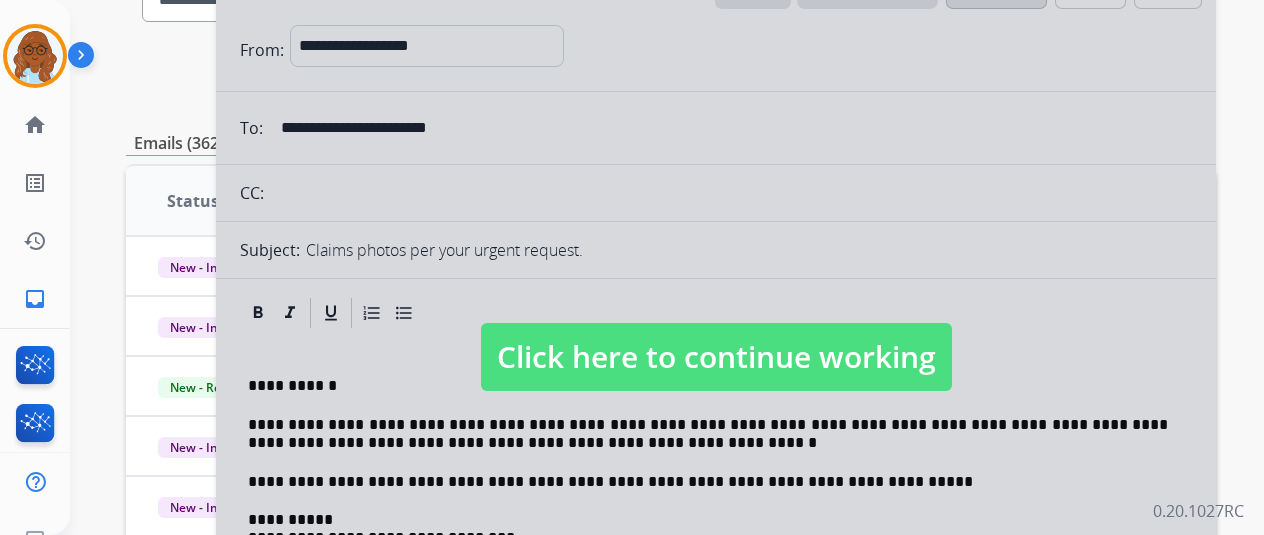 click on "Click here to continue working" at bounding box center (716, 357) 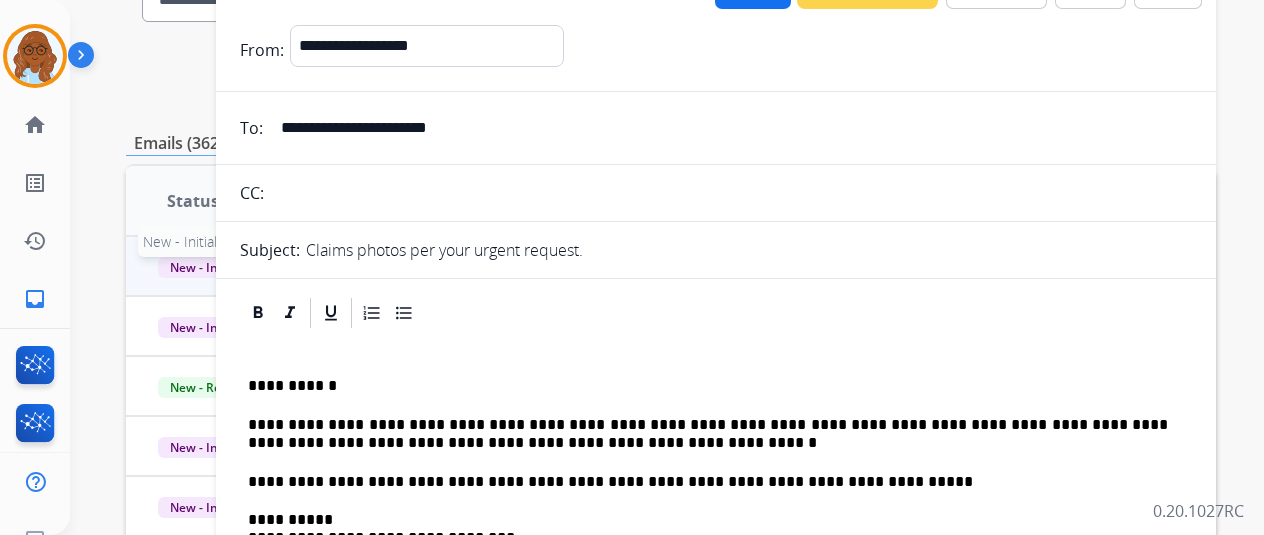 scroll, scrollTop: 2, scrollLeft: 0, axis: vertical 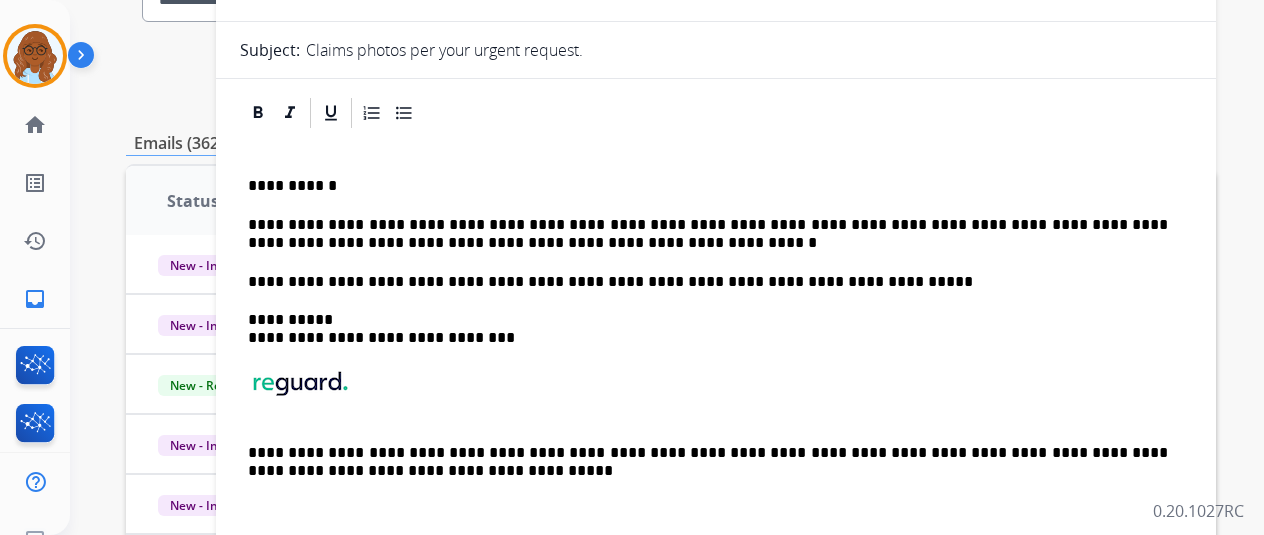 click on "**********" at bounding box center (708, 234) 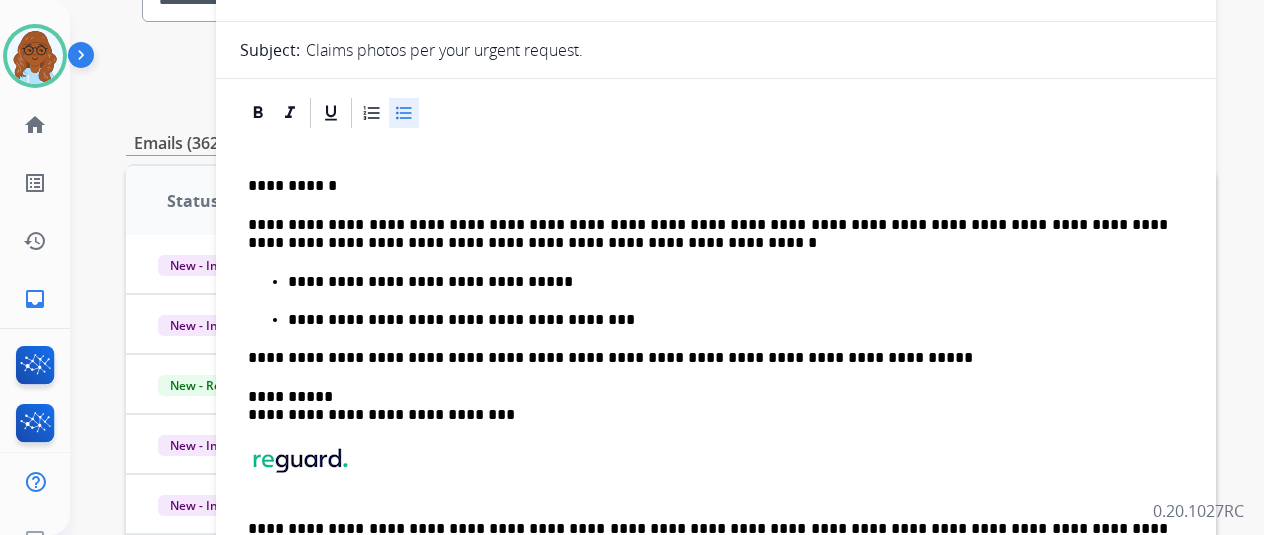 click on "**********" at bounding box center [716, 376] 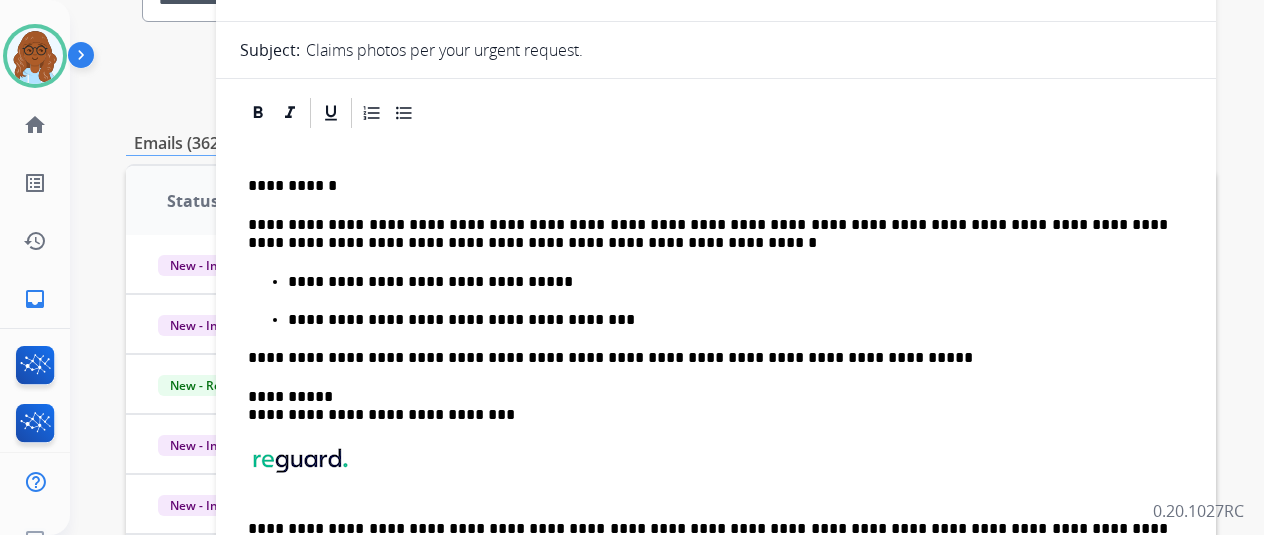 click on "**********" at bounding box center [716, 376] 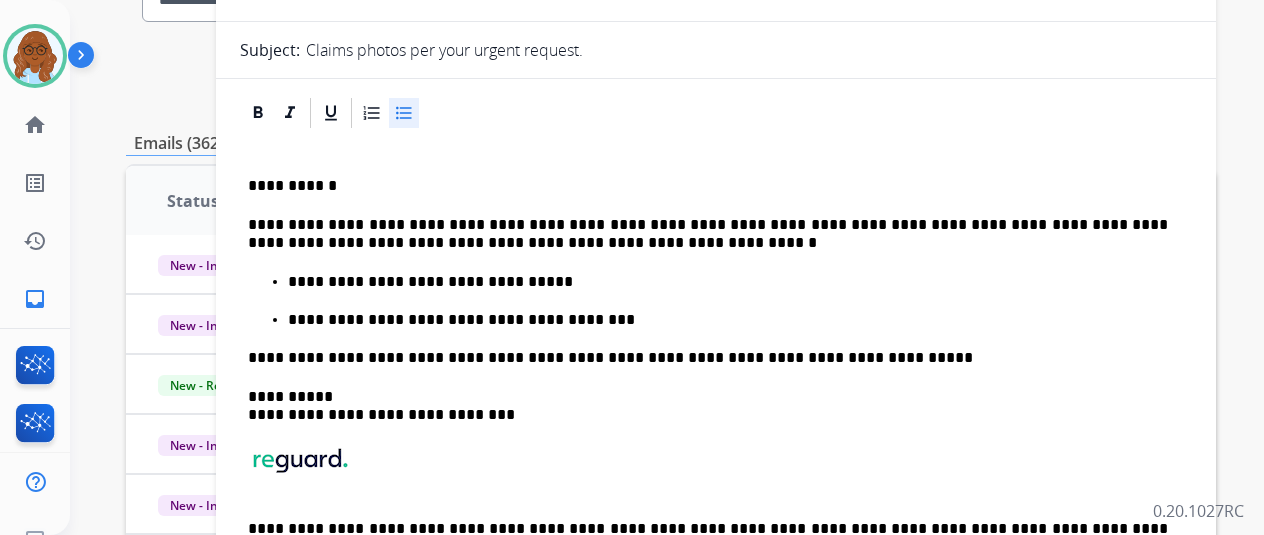 click on "**********" at bounding box center [728, 320] 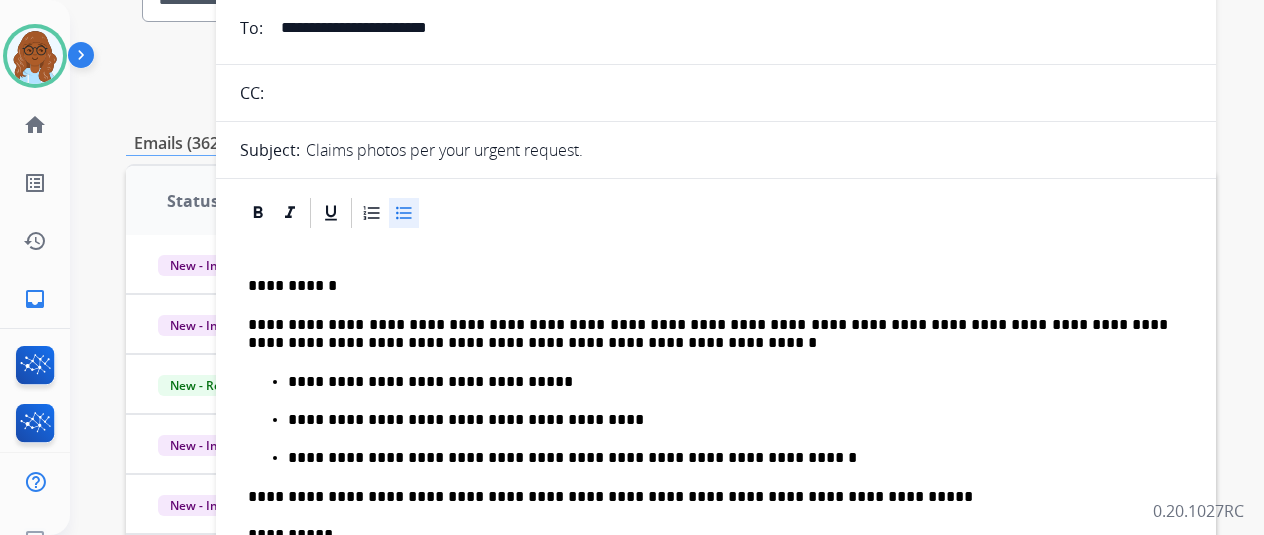 scroll, scrollTop: 300, scrollLeft: 0, axis: vertical 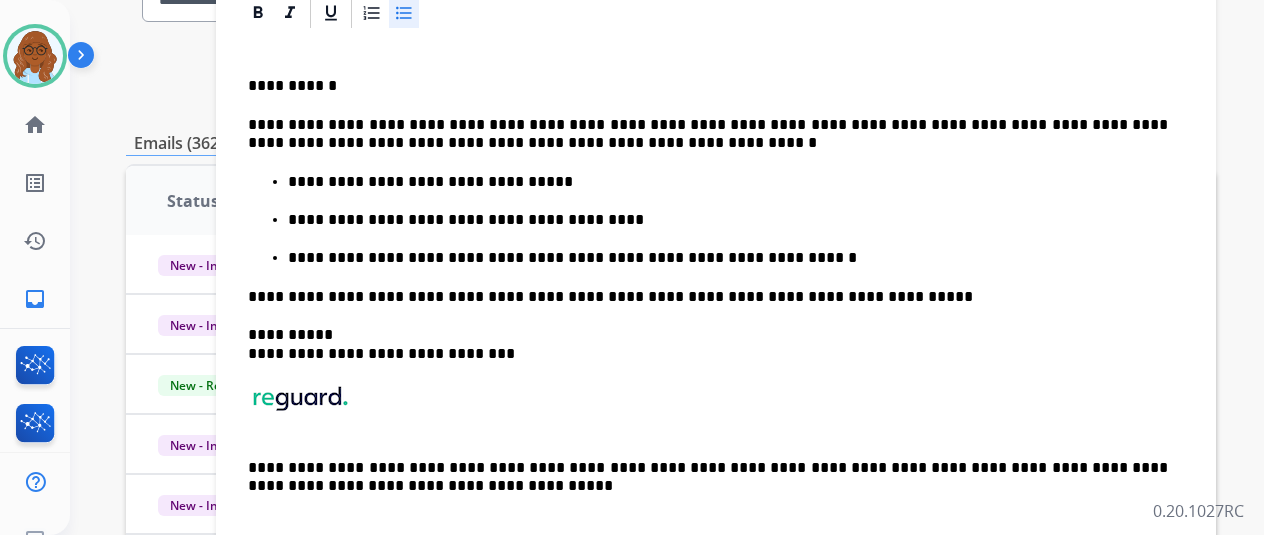 click on "**********" at bounding box center (728, 258) 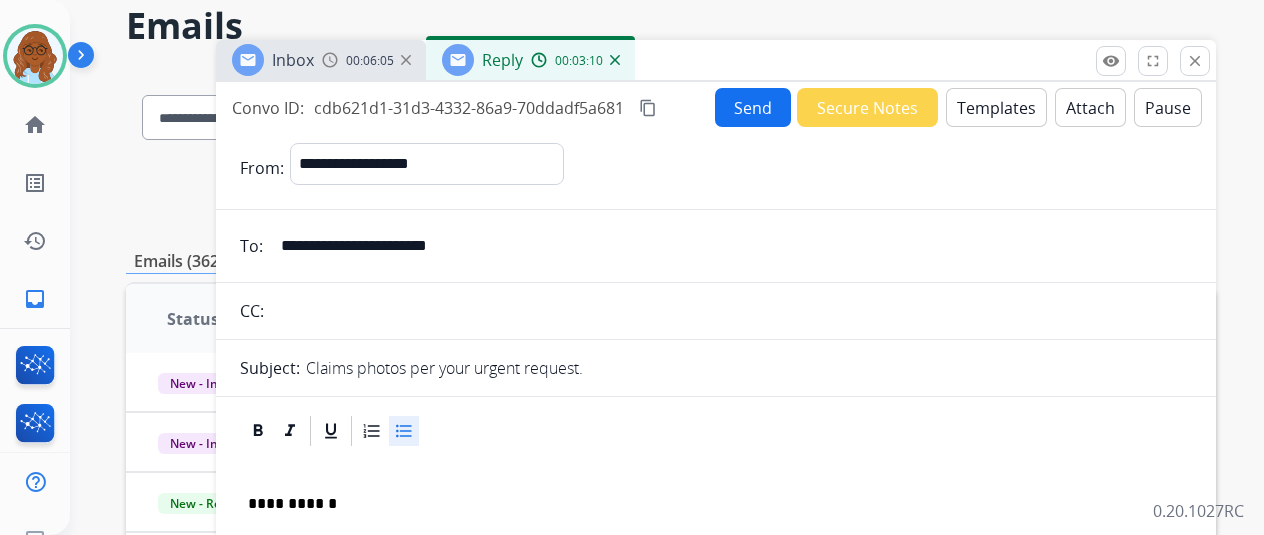 scroll, scrollTop: 0, scrollLeft: 0, axis: both 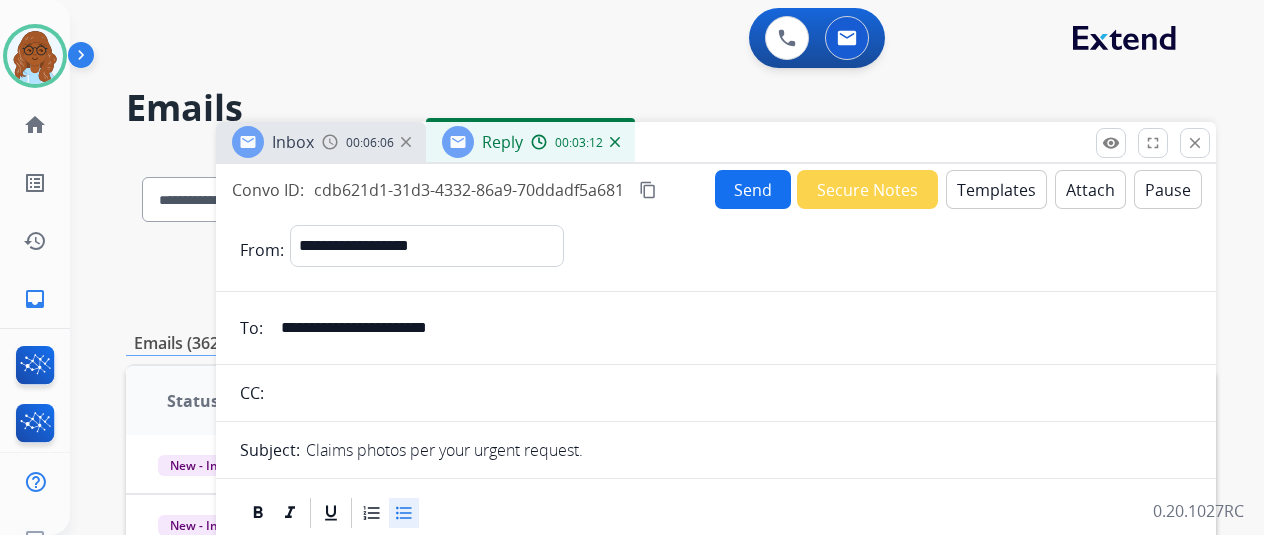 click on "Send" at bounding box center (753, 189) 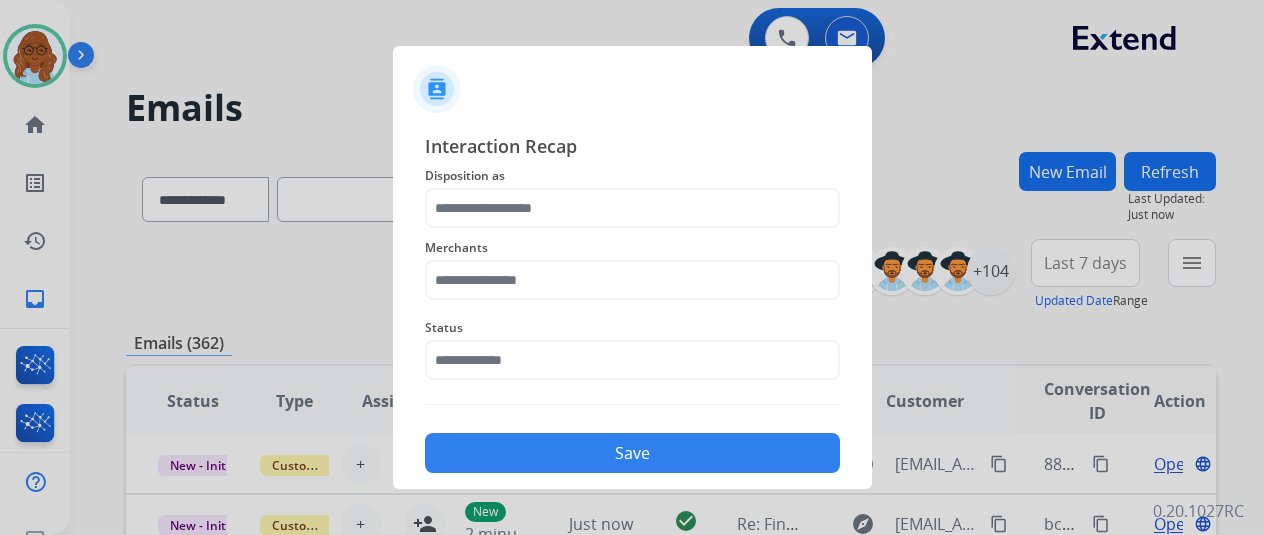 click on "Disposition as" 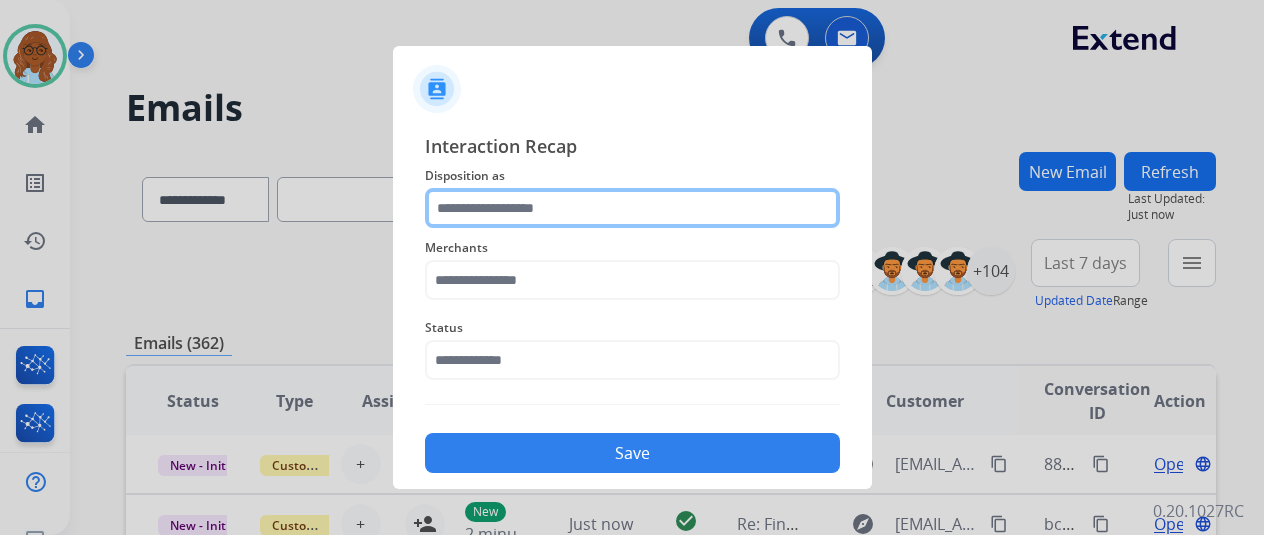 click 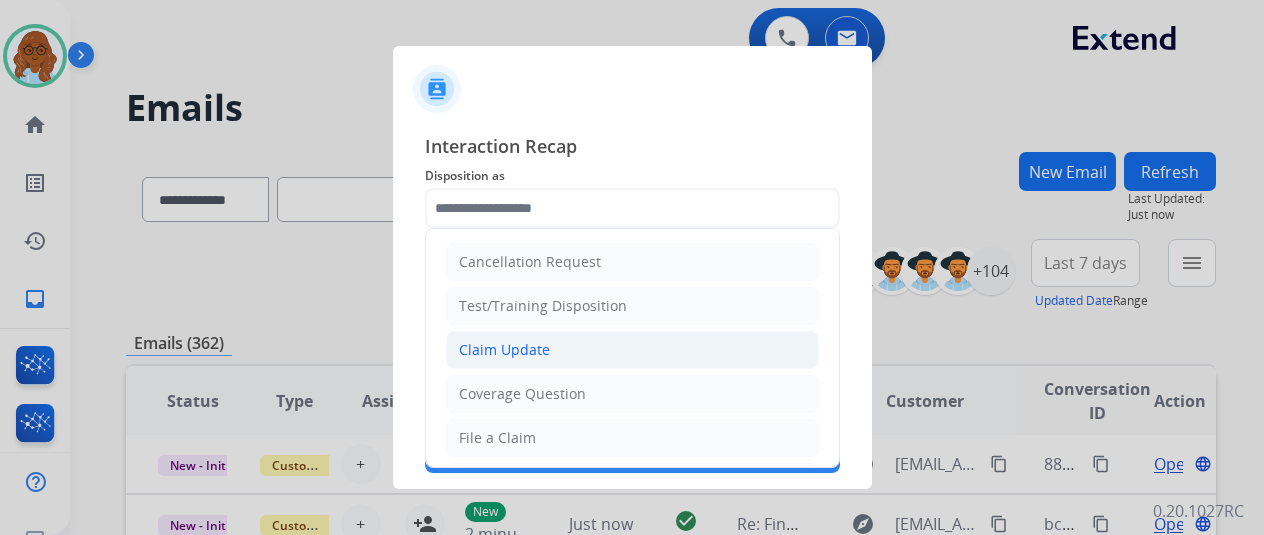 click on "Claim Update" 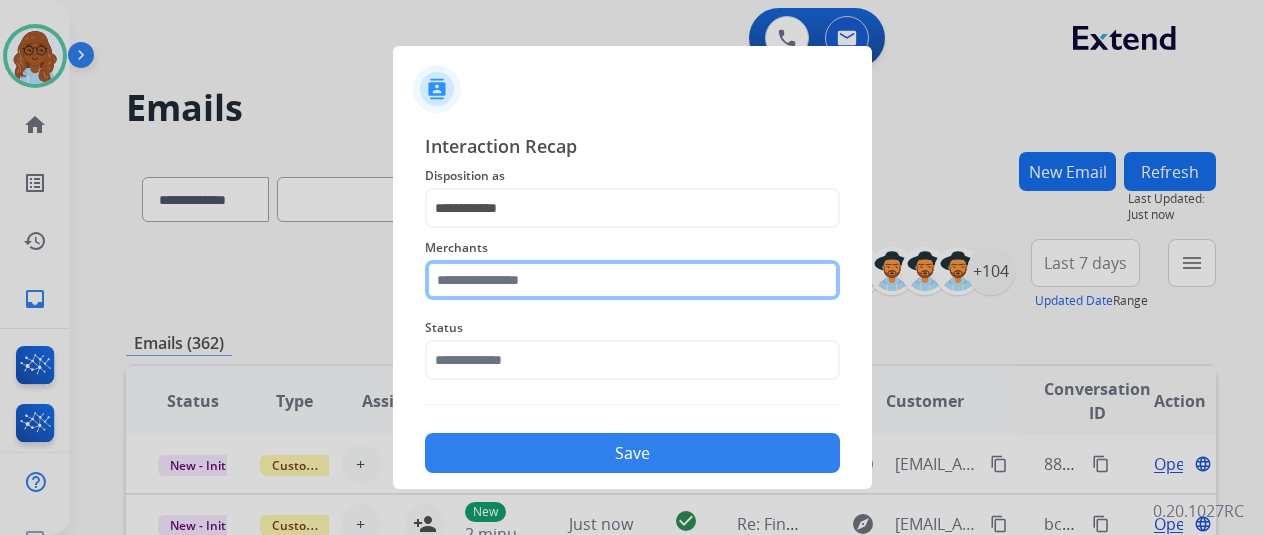 click 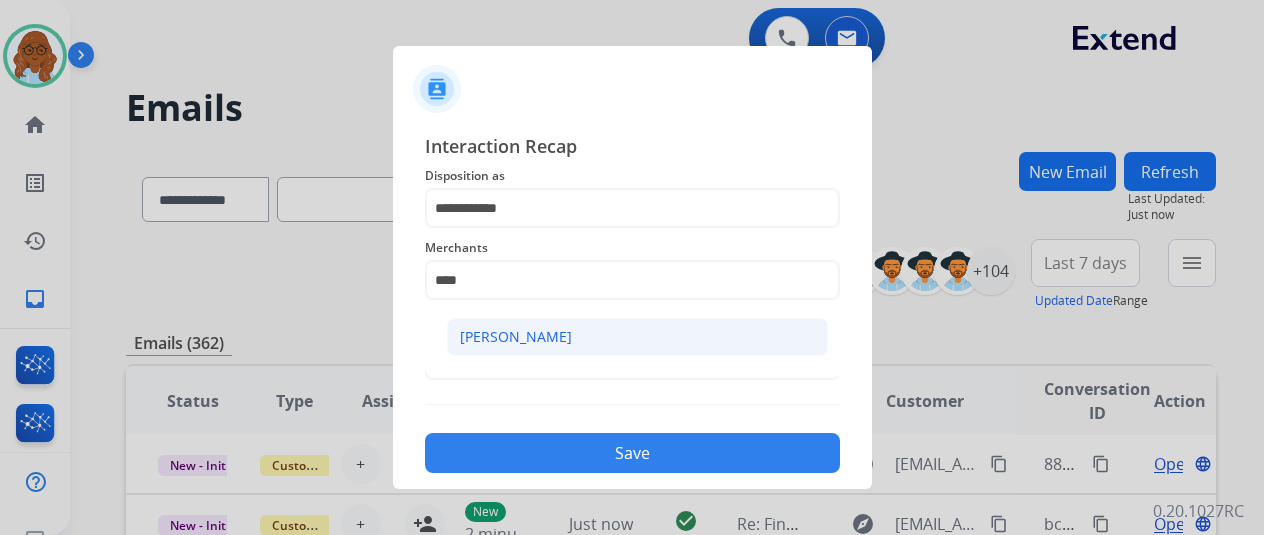 click on "[PERSON_NAME]" 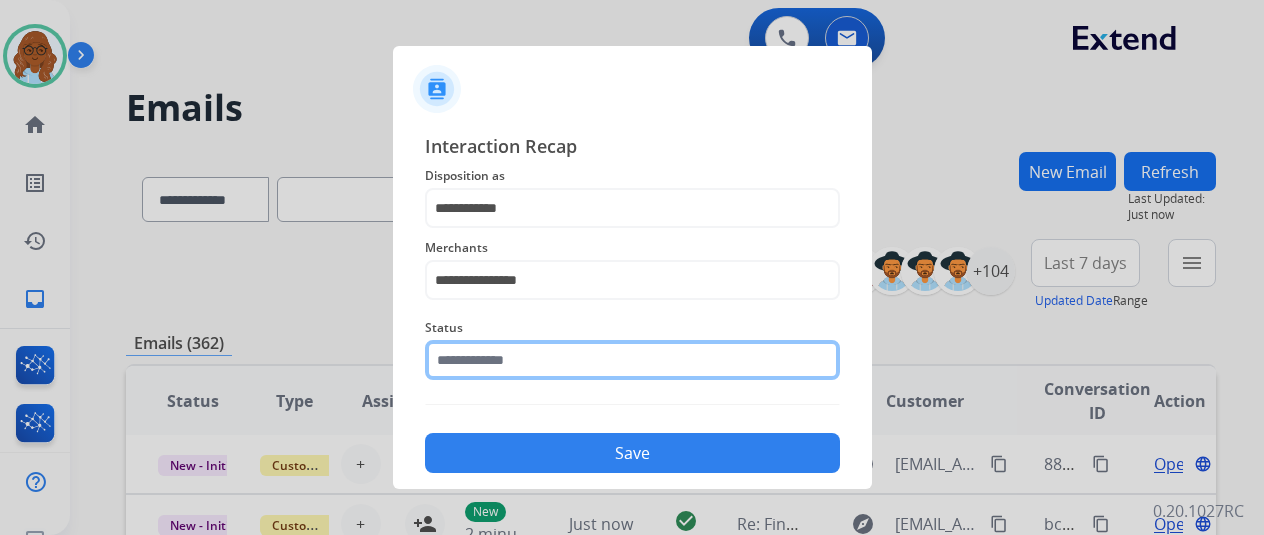 click 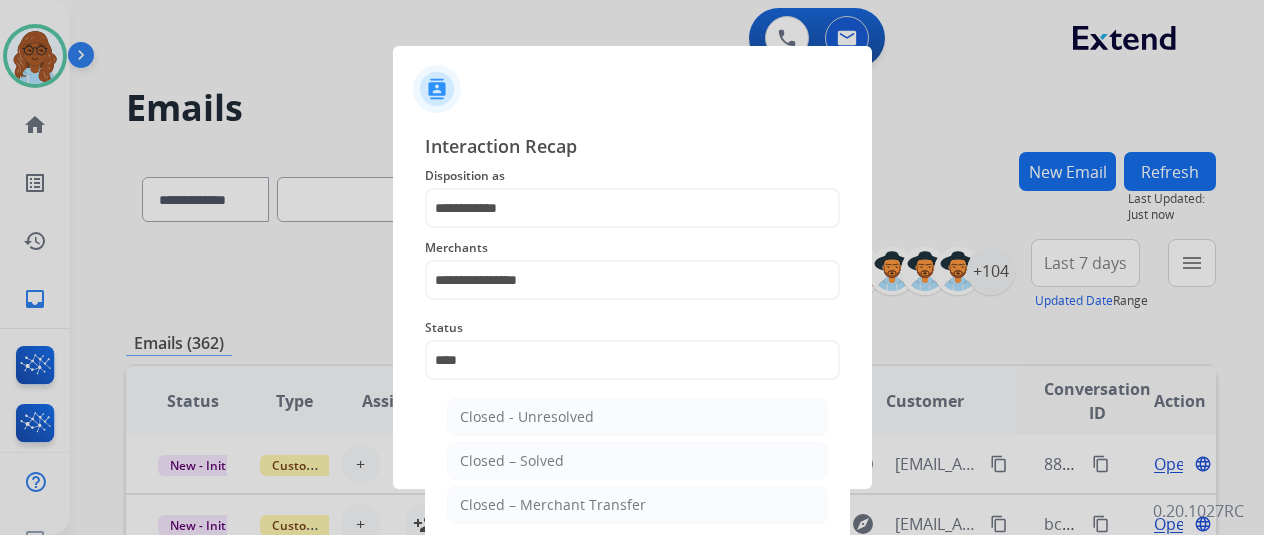 click on "Closed – Solved" 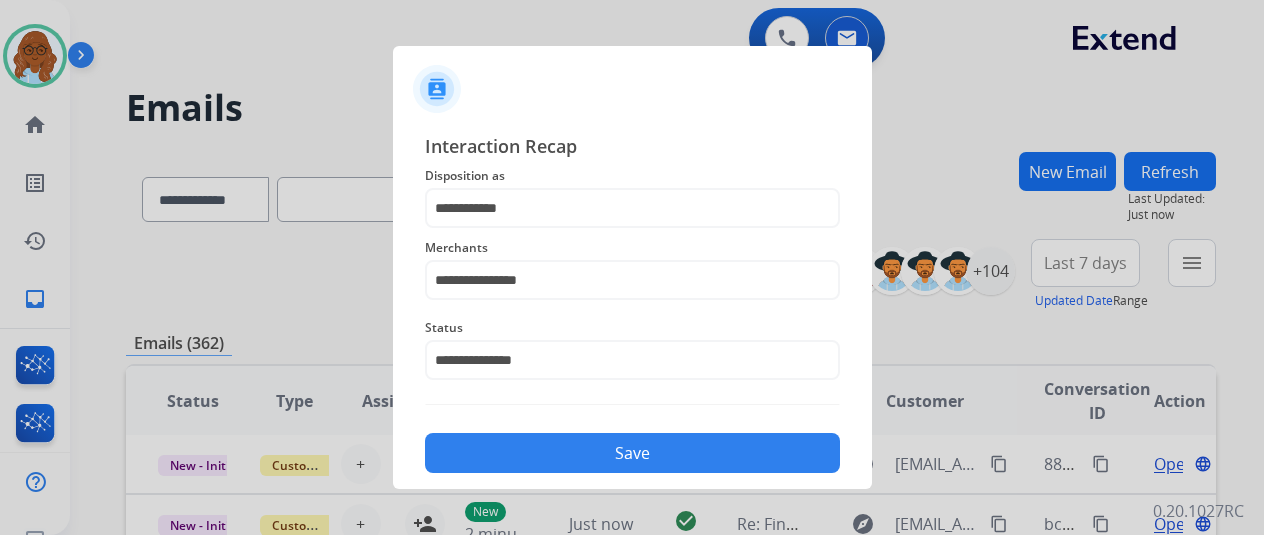 drag, startPoint x: 488, startPoint y: 453, endPoint x: 673, endPoint y: 453, distance: 185 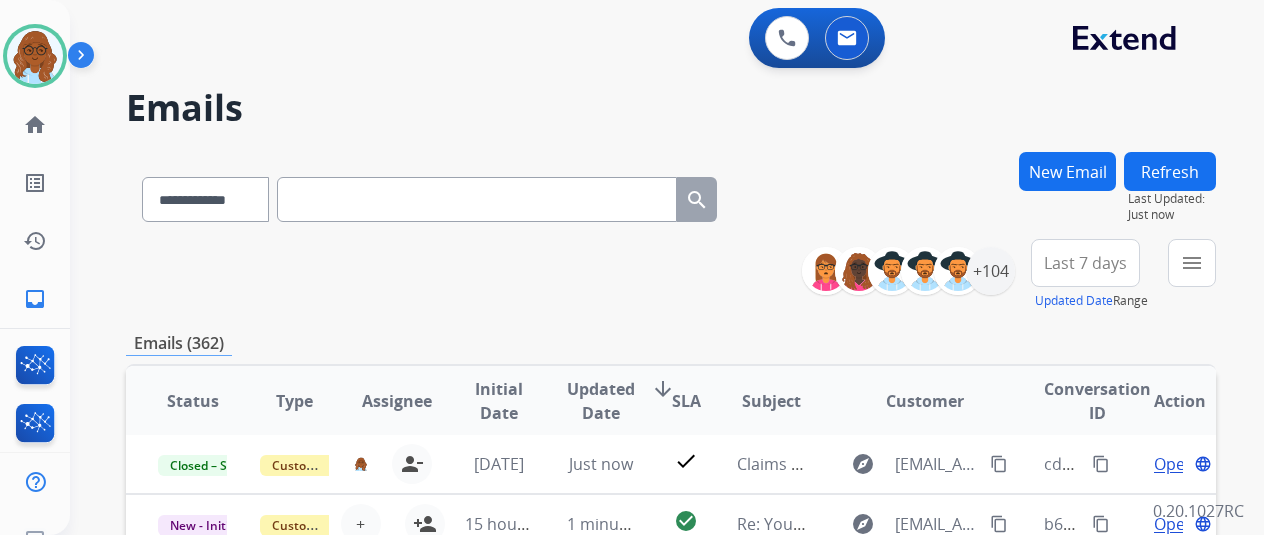 click on "New Email" at bounding box center [1067, 171] 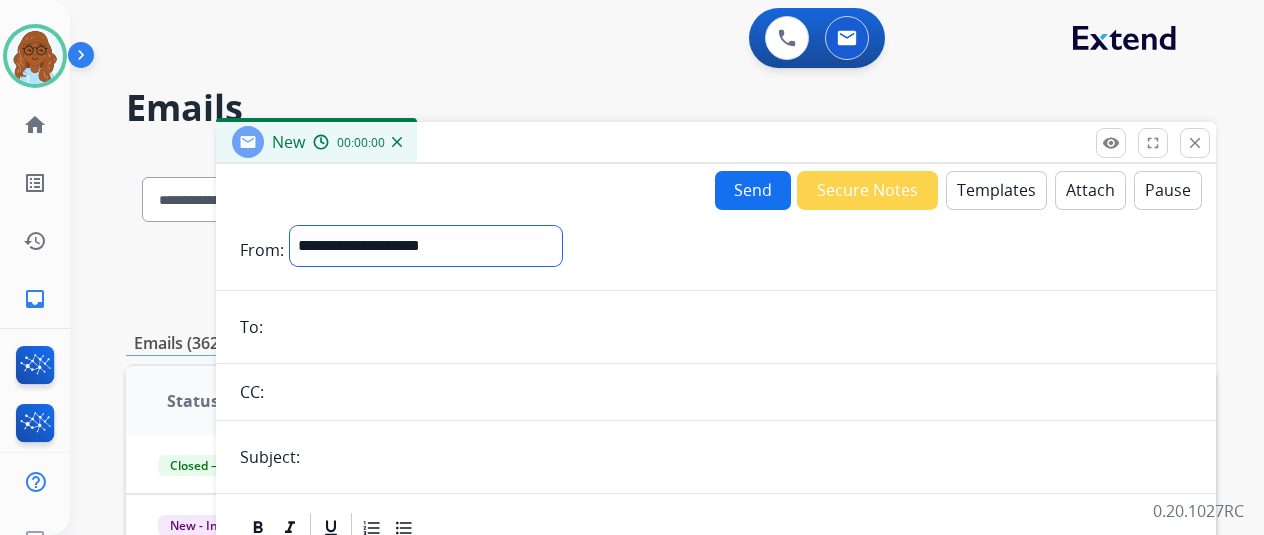 drag, startPoint x: 462, startPoint y: 251, endPoint x: 456, endPoint y: 260, distance: 10.816654 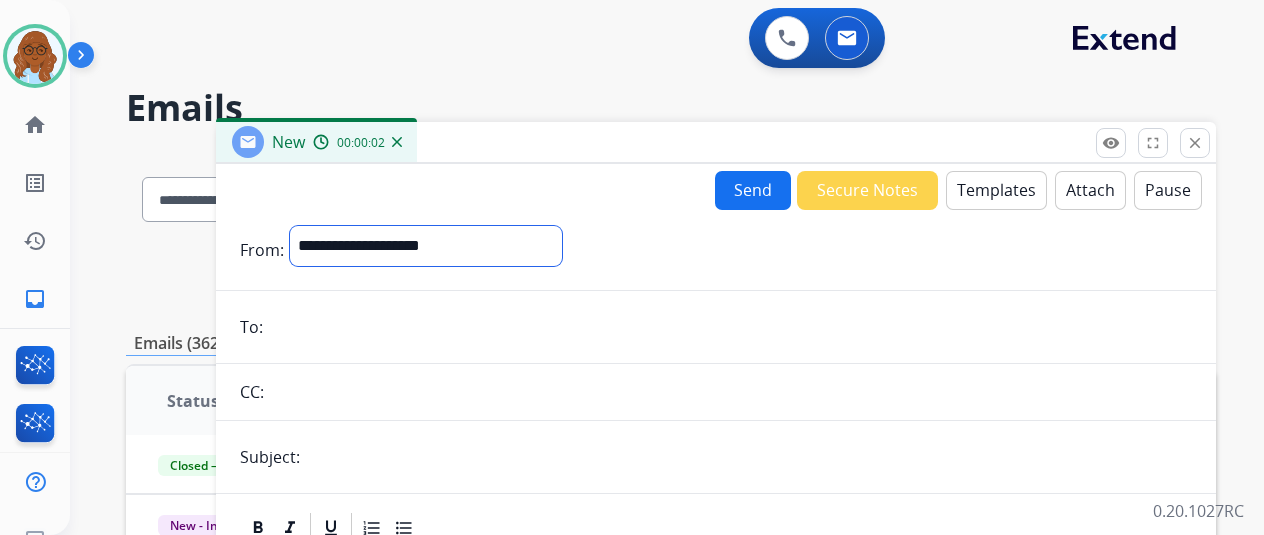 select on "**********" 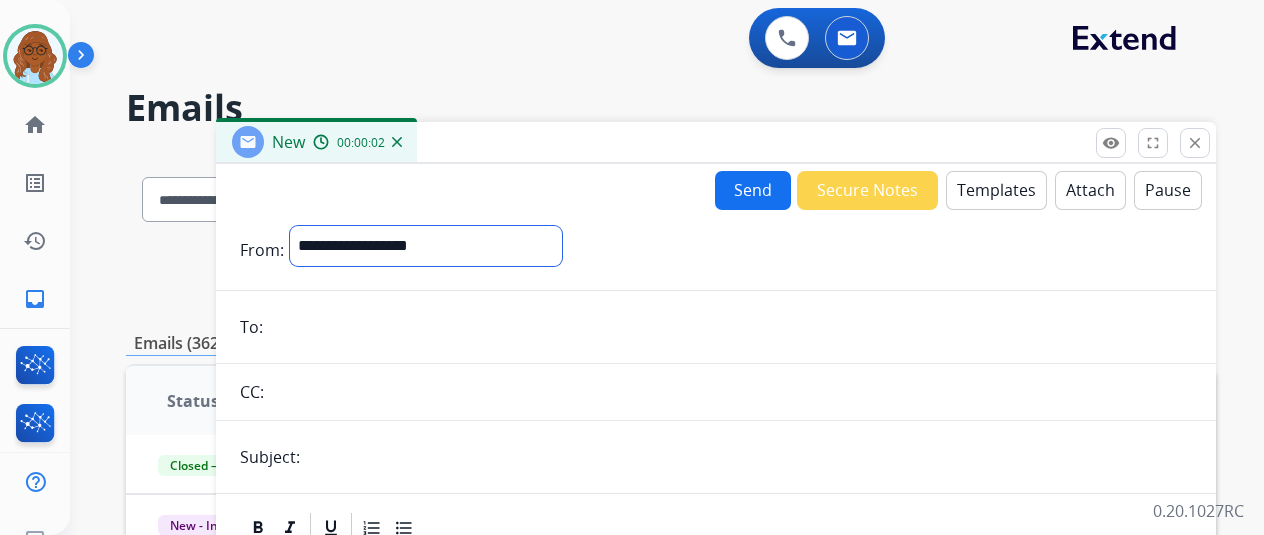 click on "**********" at bounding box center [426, 246] 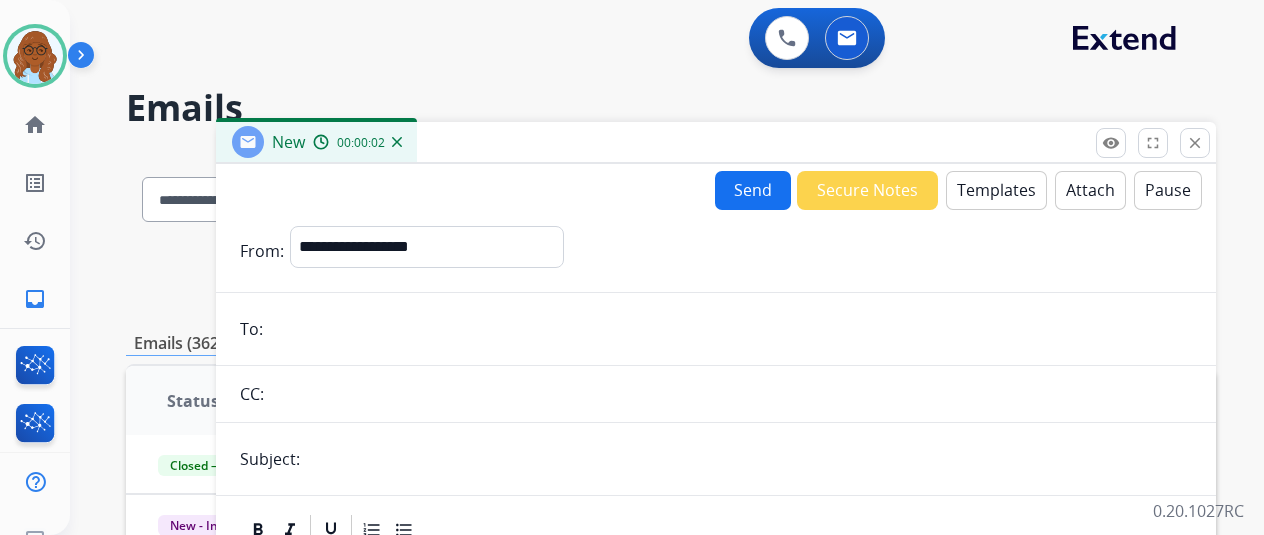 drag, startPoint x: 352, startPoint y: 335, endPoint x: 421, endPoint y: 335, distance: 69 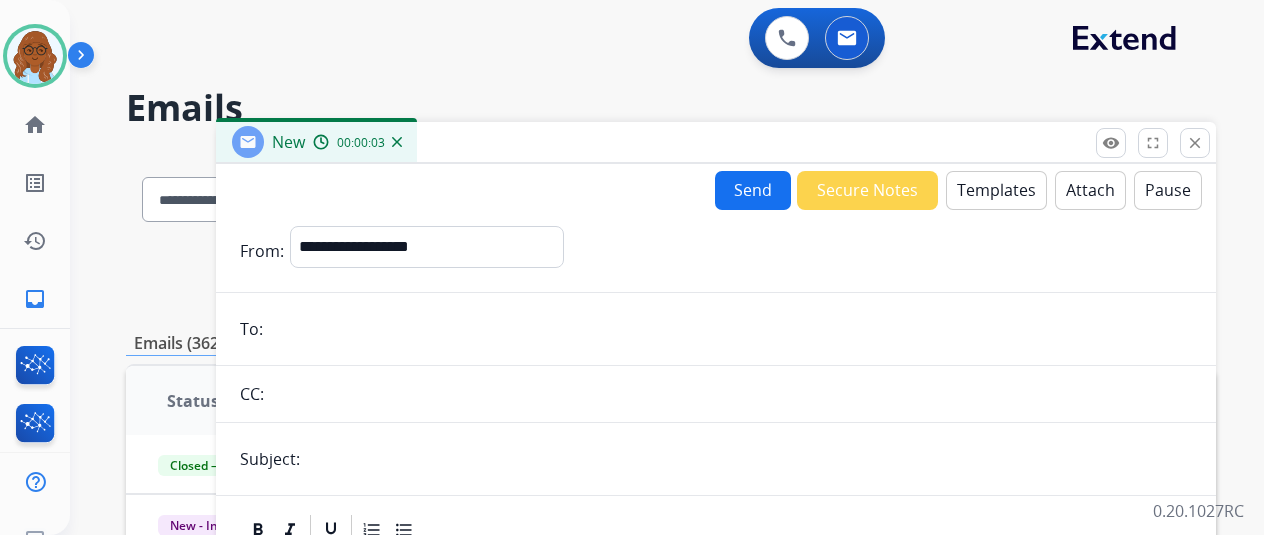 paste on "**********" 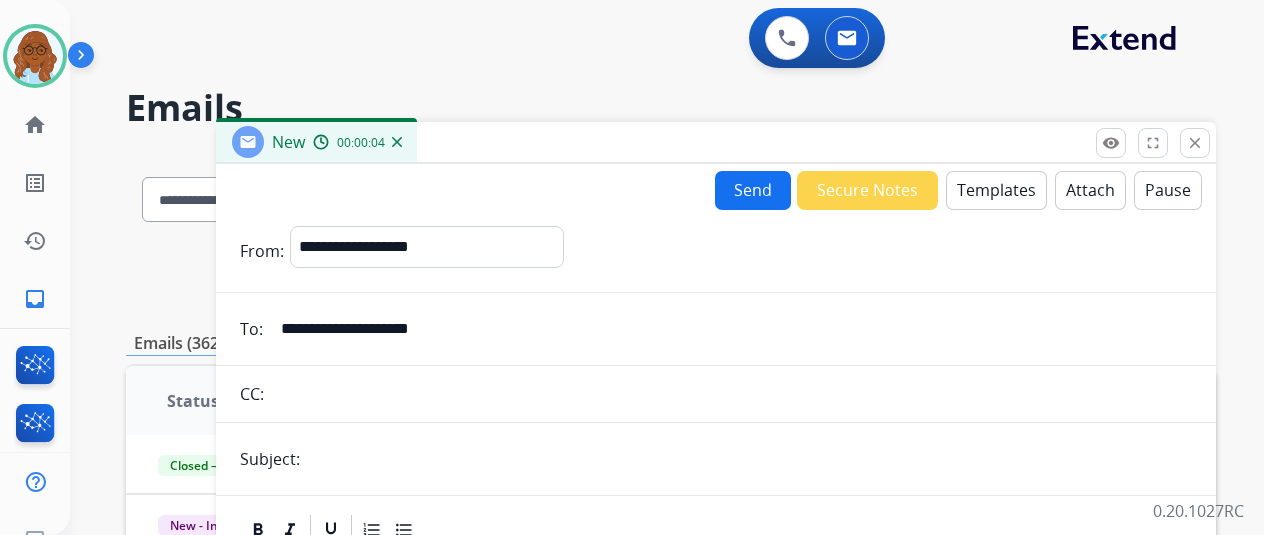type on "**********" 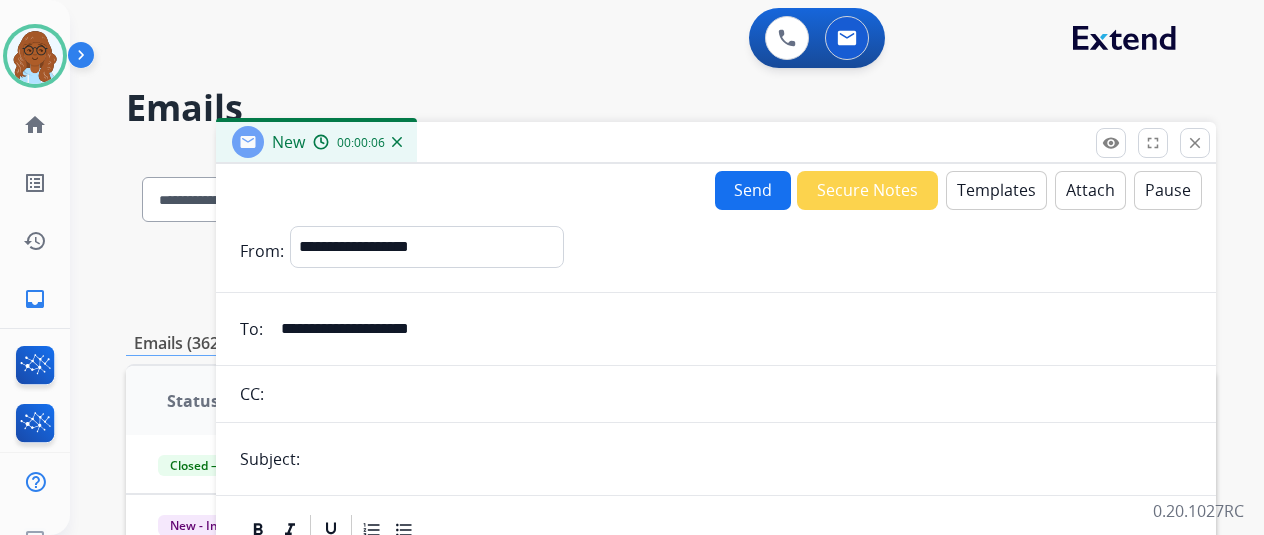 type on "**********" 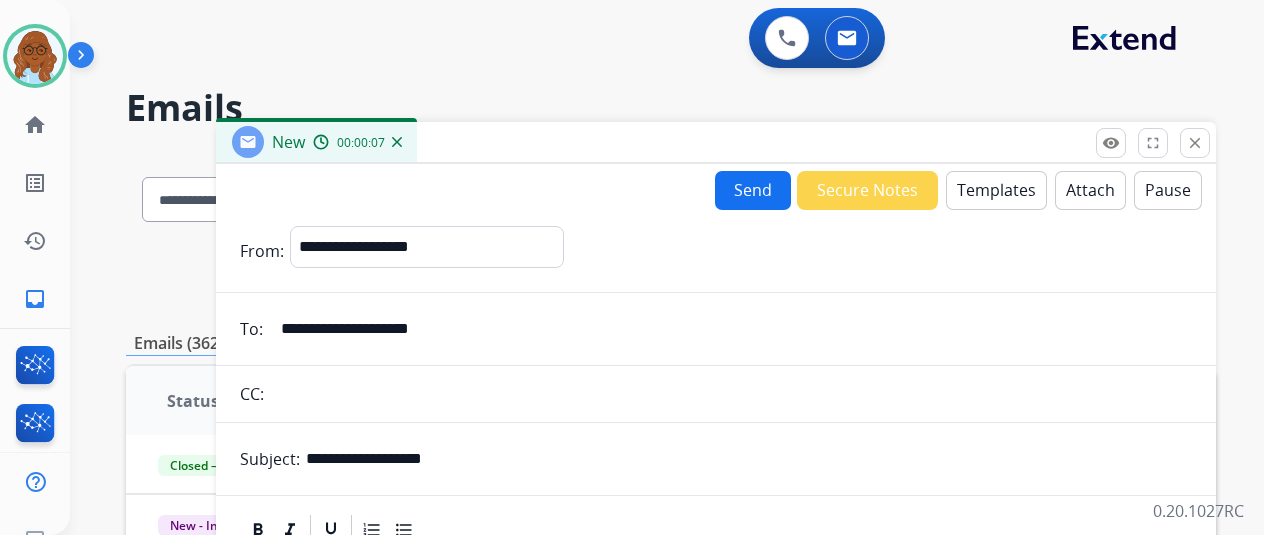 click on "Templates" at bounding box center (996, 190) 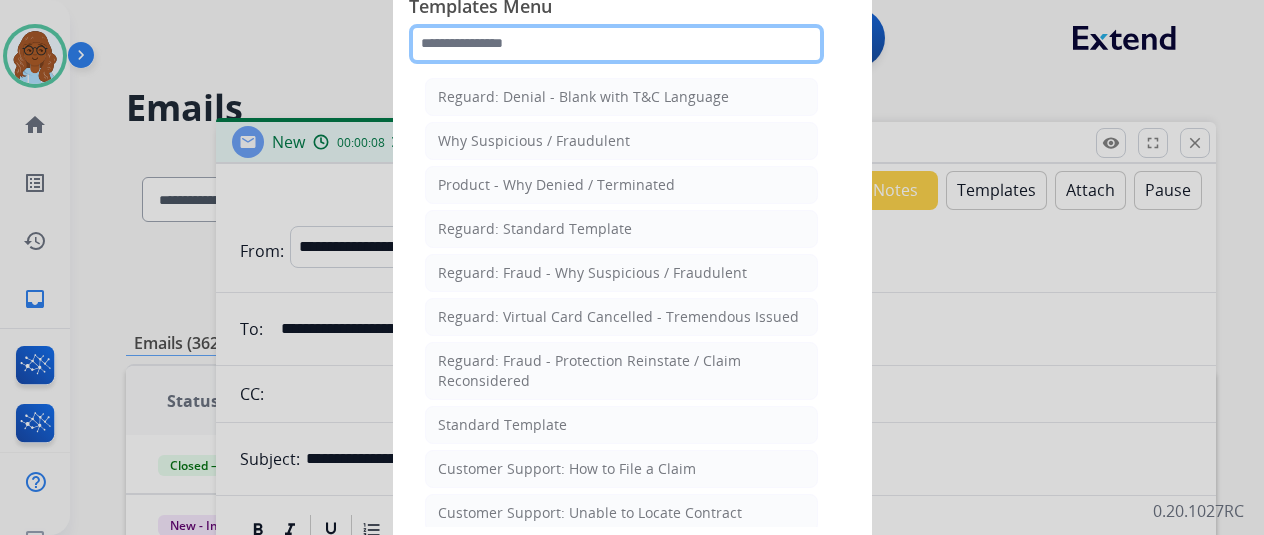 click 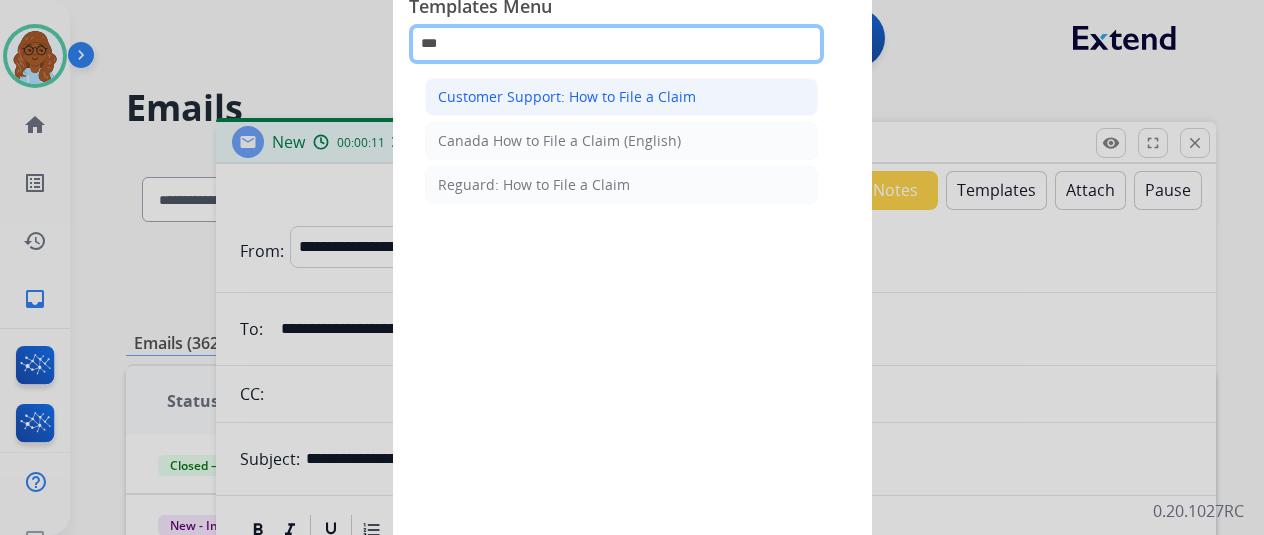 type on "***" 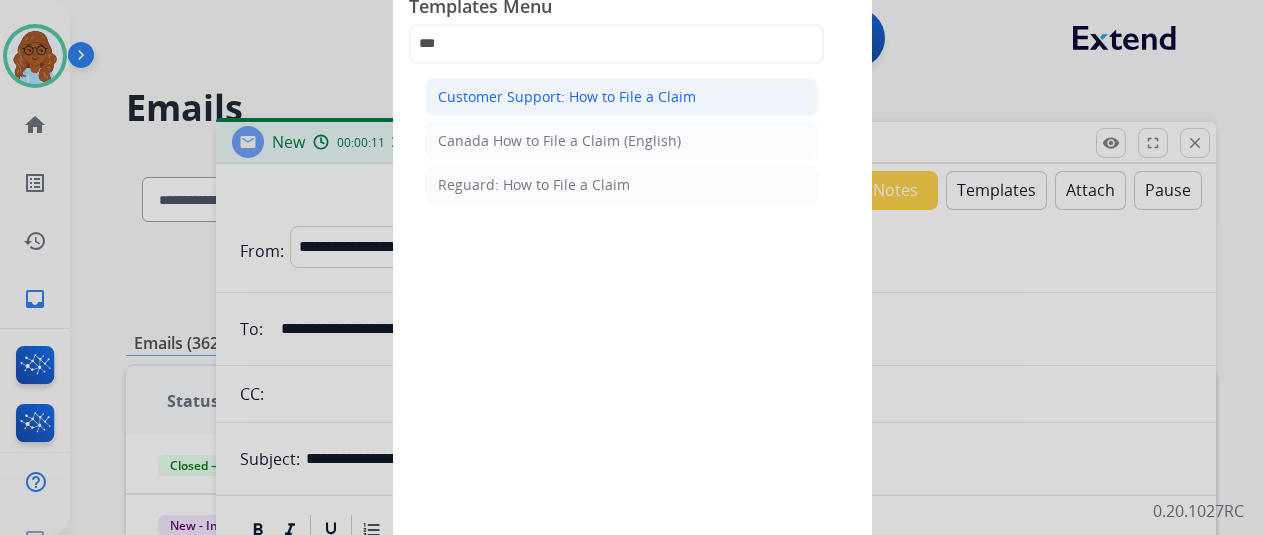 click on "Customer Support: How to File a Claim" 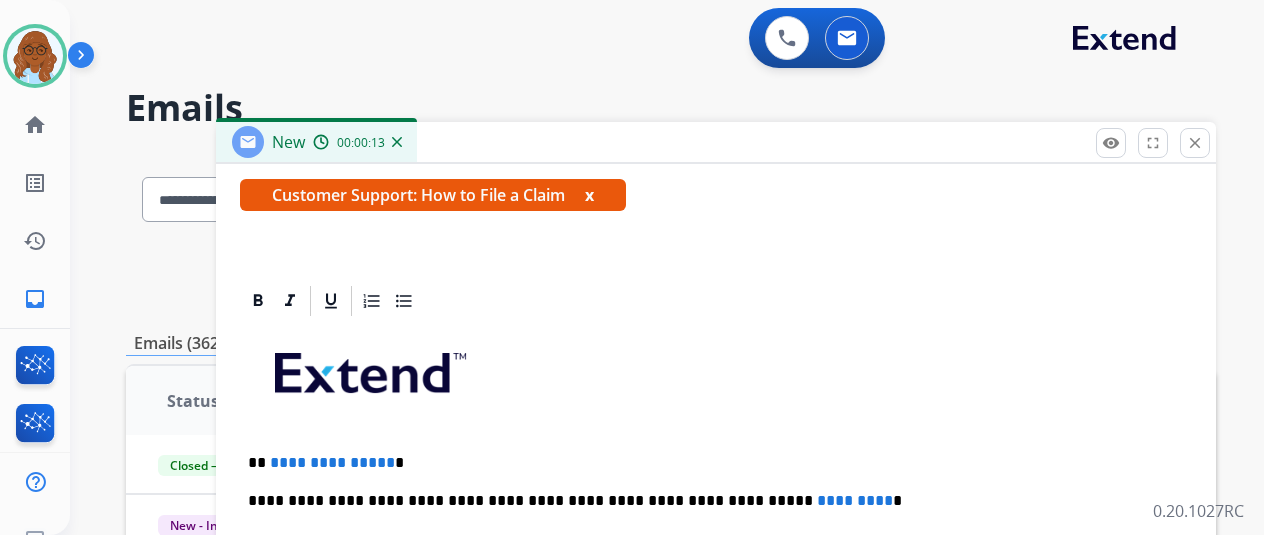 scroll, scrollTop: 383, scrollLeft: 0, axis: vertical 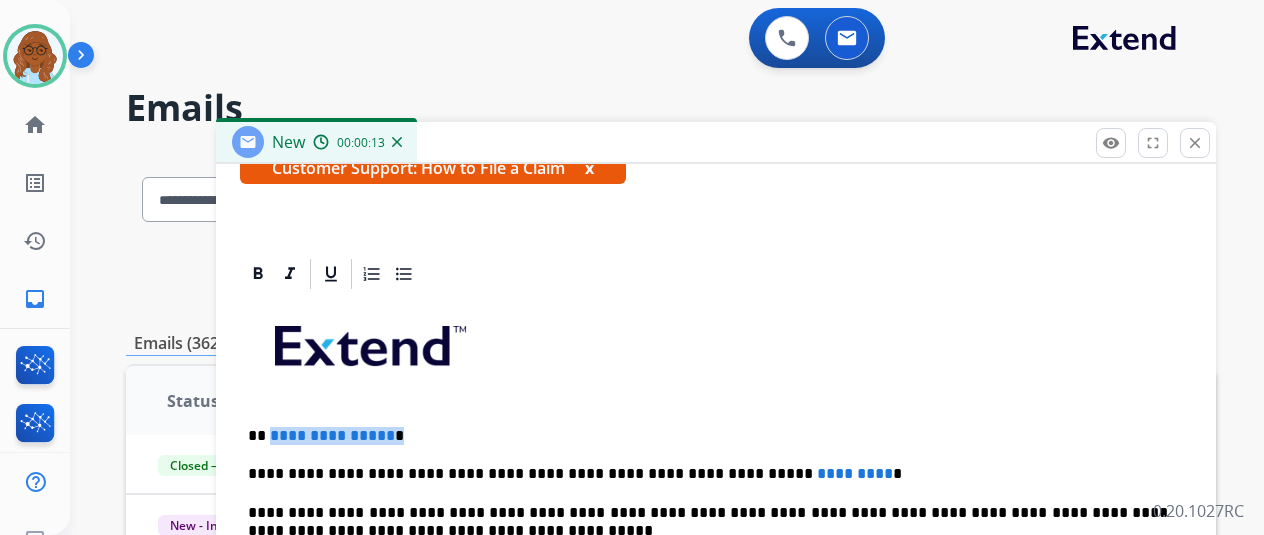 drag, startPoint x: 419, startPoint y: 428, endPoint x: 284, endPoint y: 430, distance: 135.01482 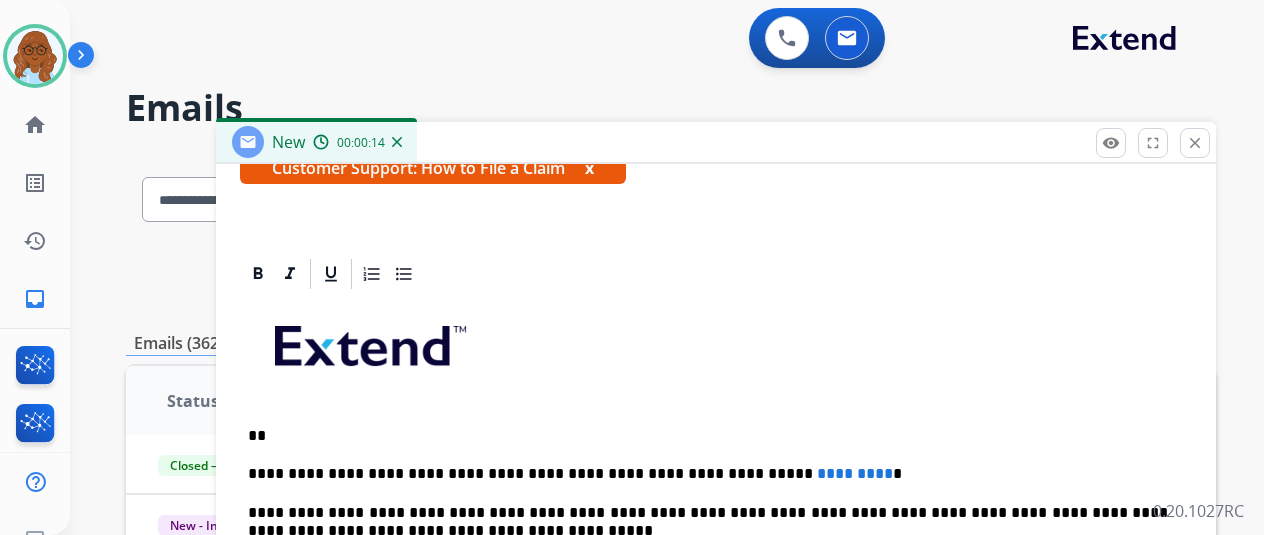 type 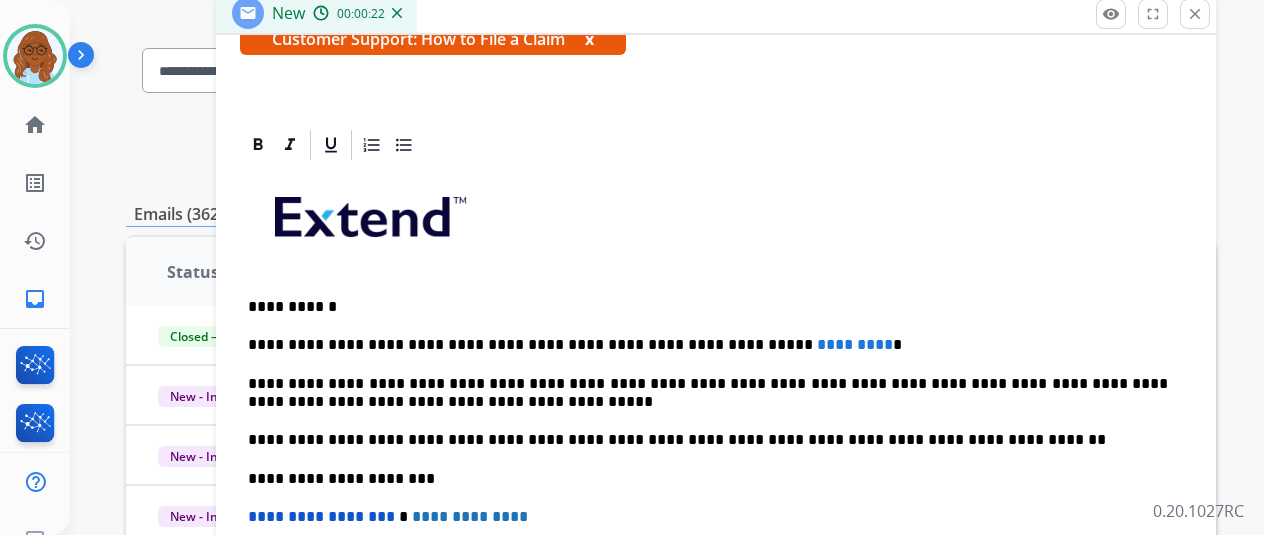 scroll, scrollTop: 300, scrollLeft: 0, axis: vertical 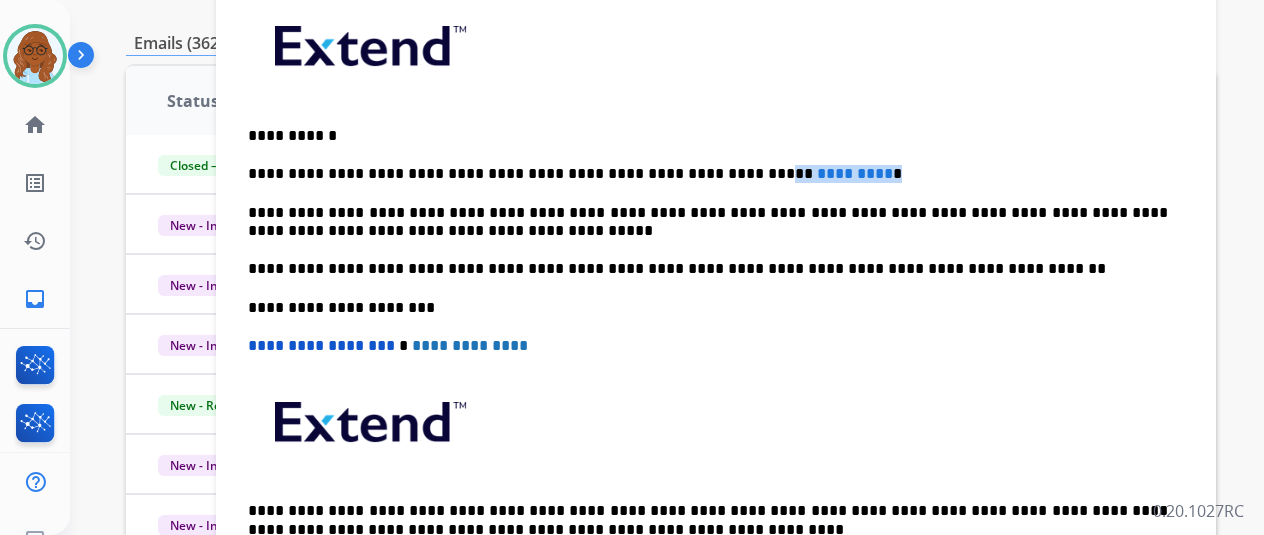 drag, startPoint x: 830, startPoint y: 171, endPoint x: 710, endPoint y: 170, distance: 120.004166 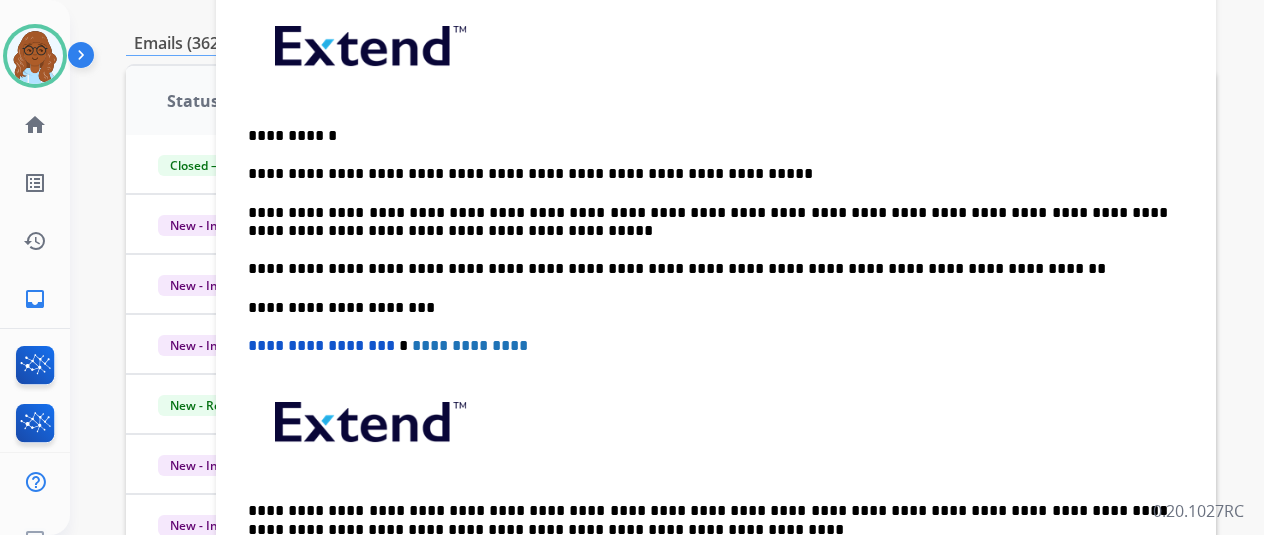 drag, startPoint x: 780, startPoint y: 183, endPoint x: 797, endPoint y: 182, distance: 17.029387 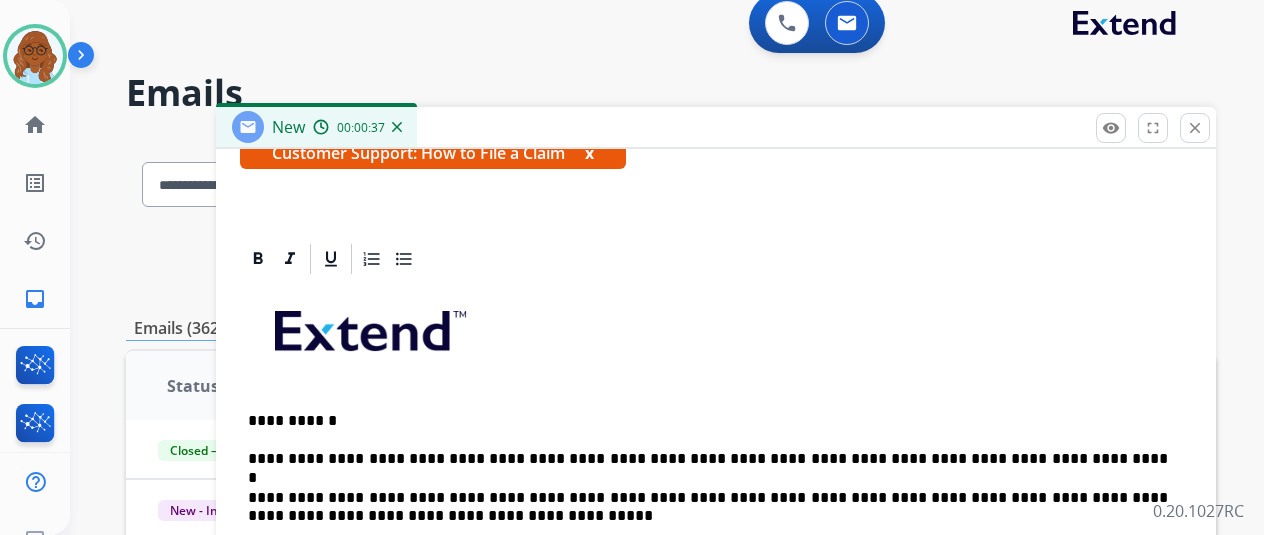 scroll, scrollTop: 0, scrollLeft: 0, axis: both 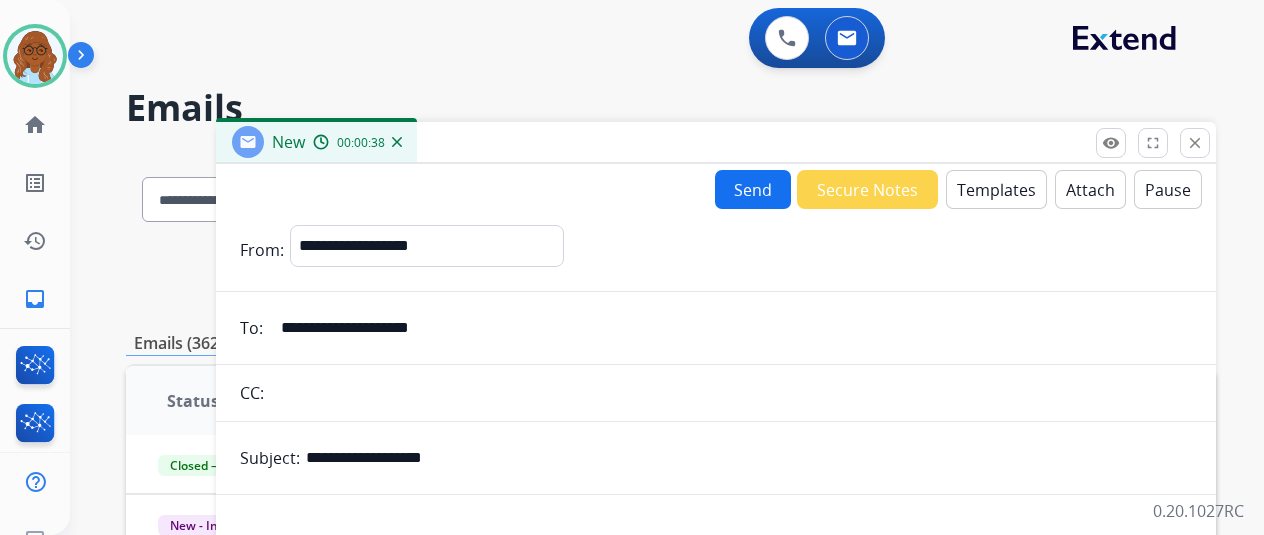 click on "Send" at bounding box center [753, 189] 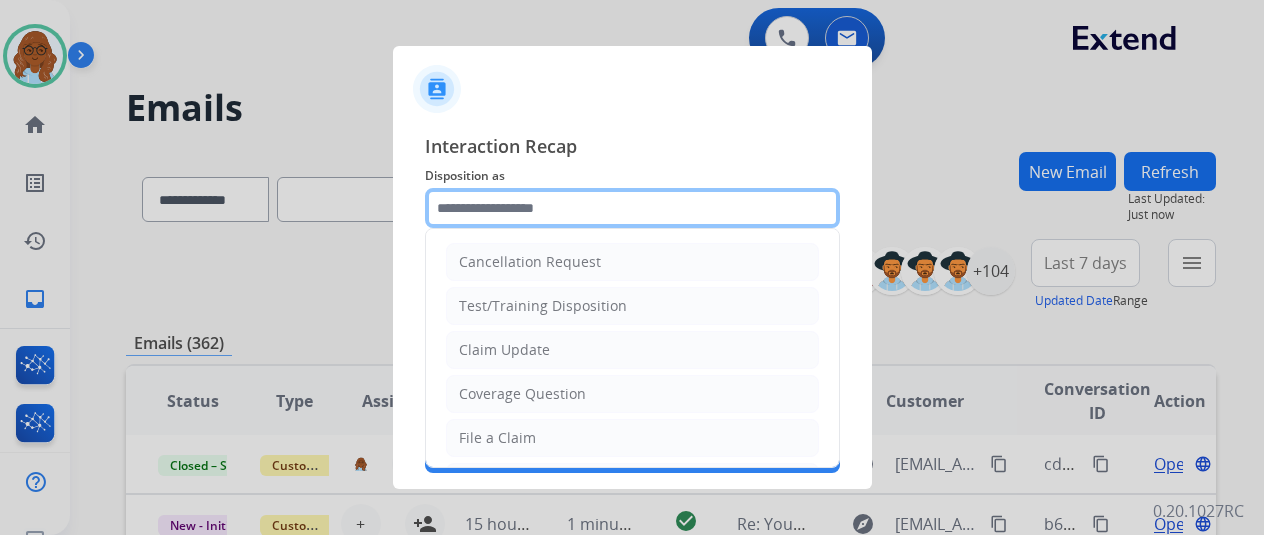 click 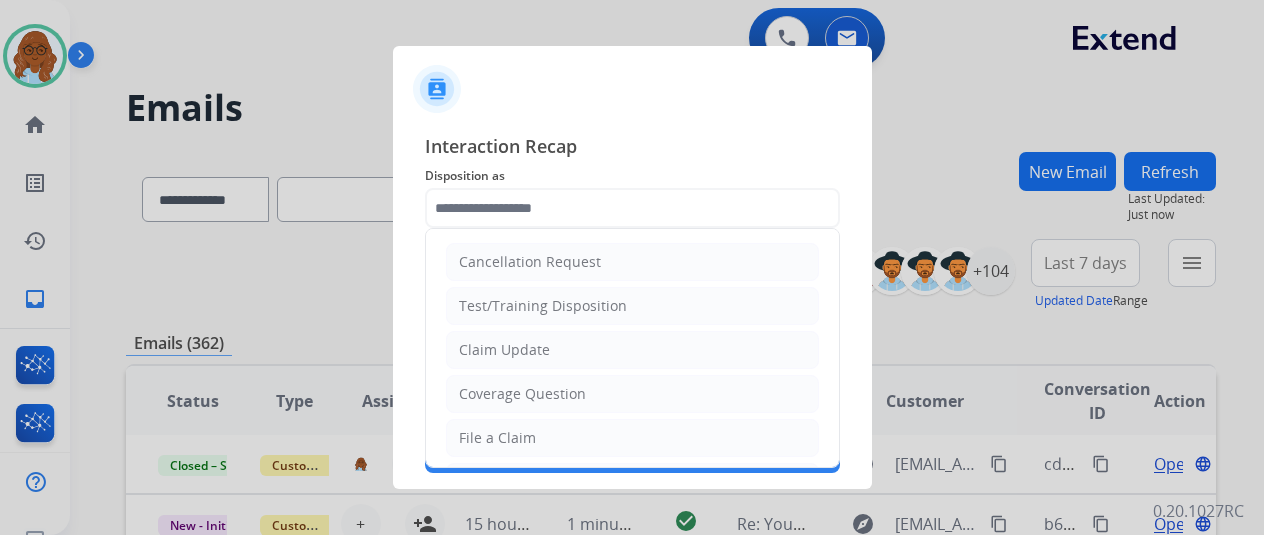 click on "File a Claim" 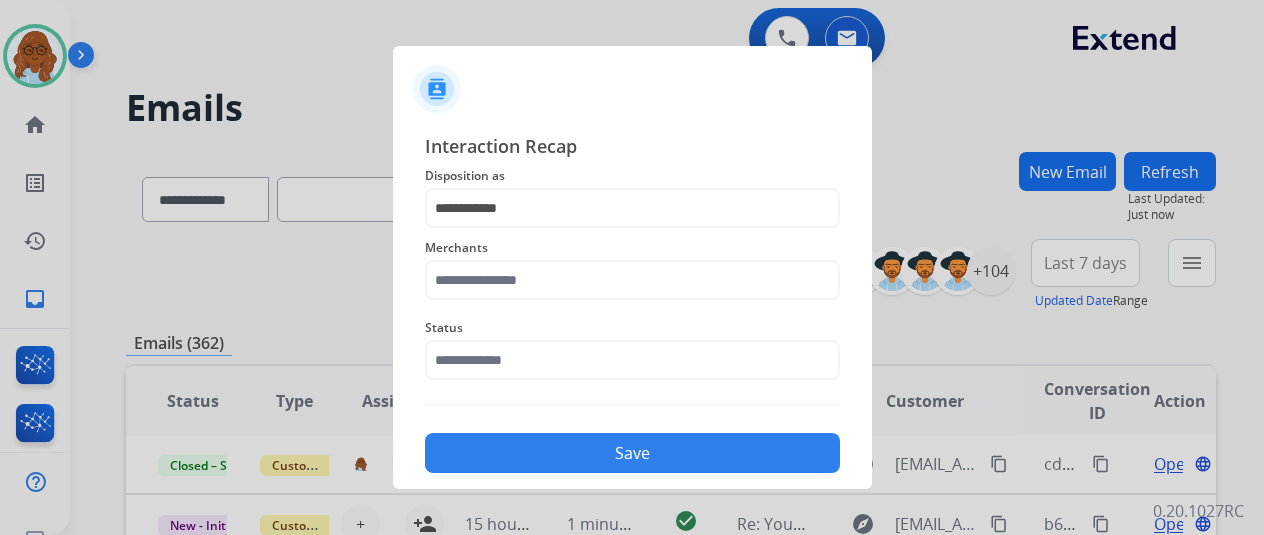 click on "Merchants" 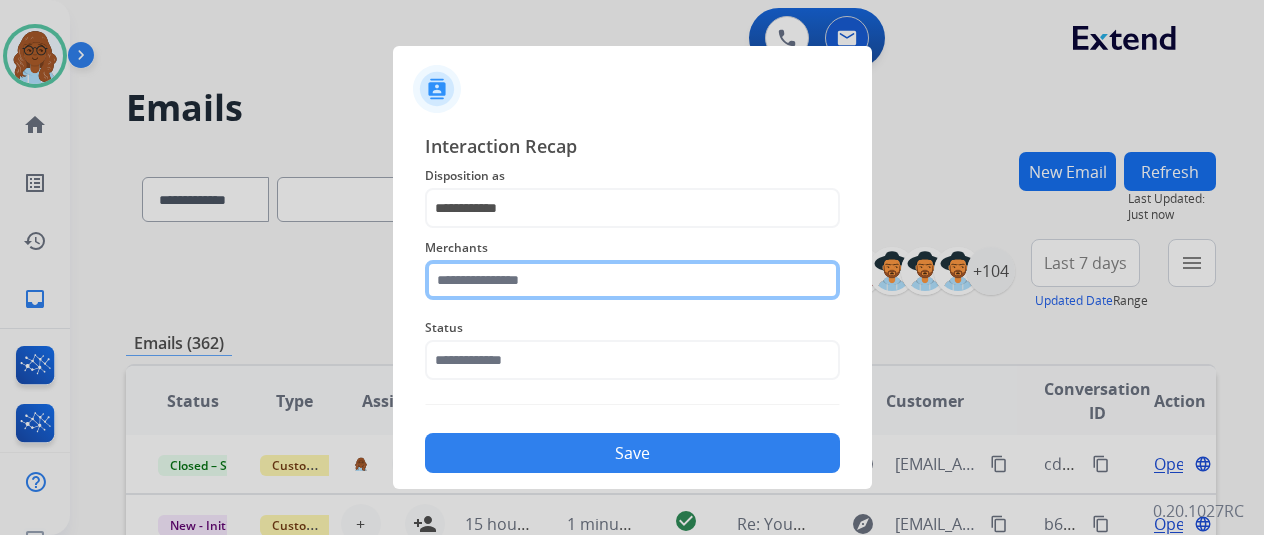 click 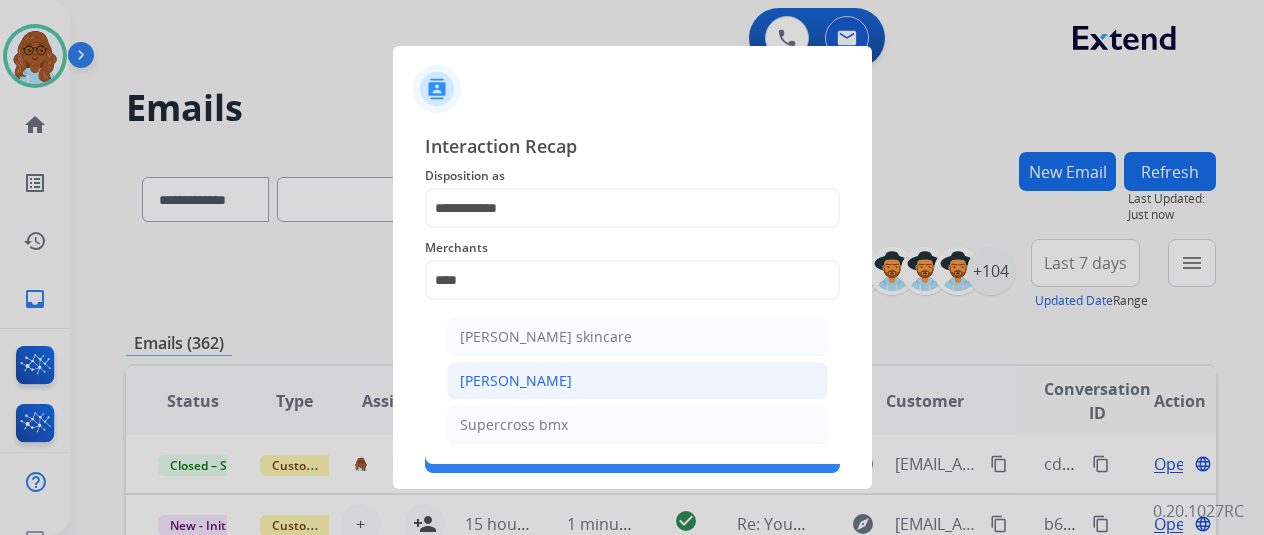 click on "[PERSON_NAME]" 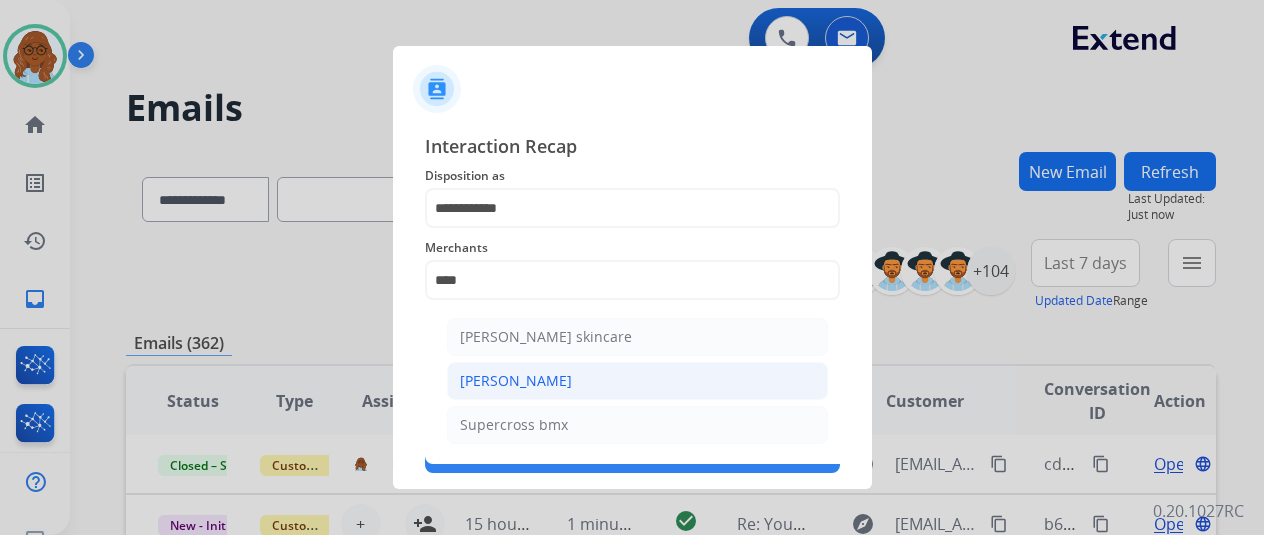 type on "**********" 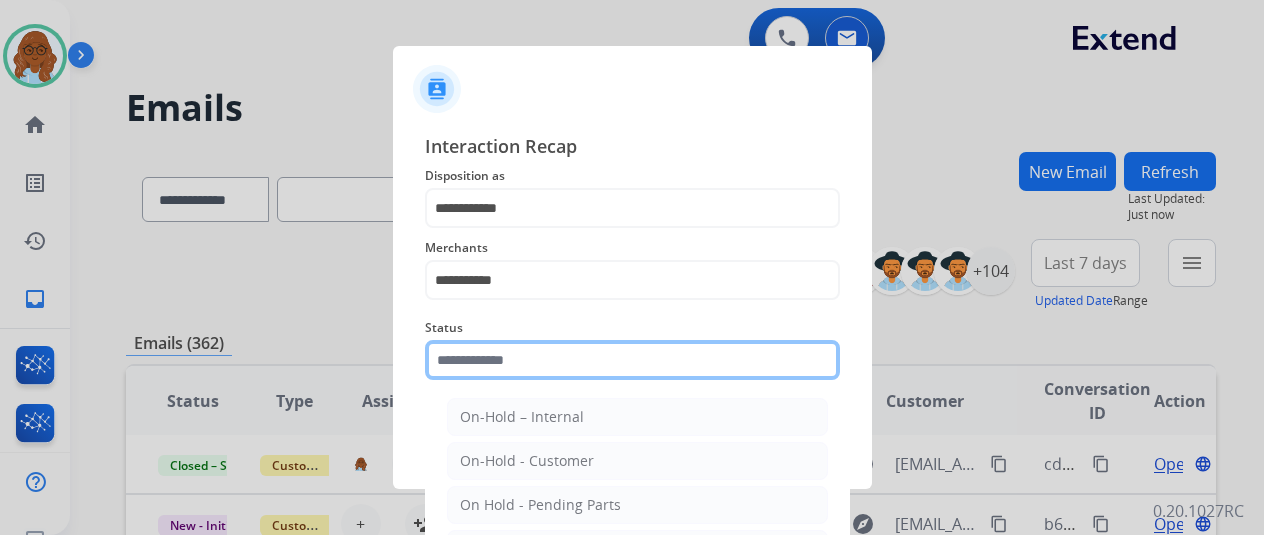 click 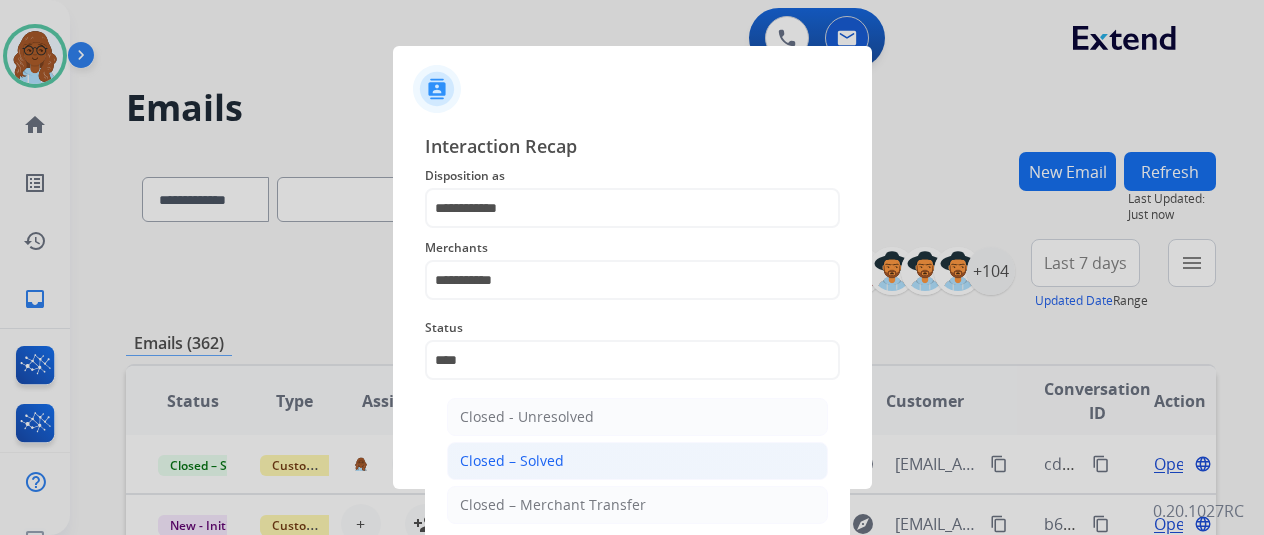click on "Closed – Solved" 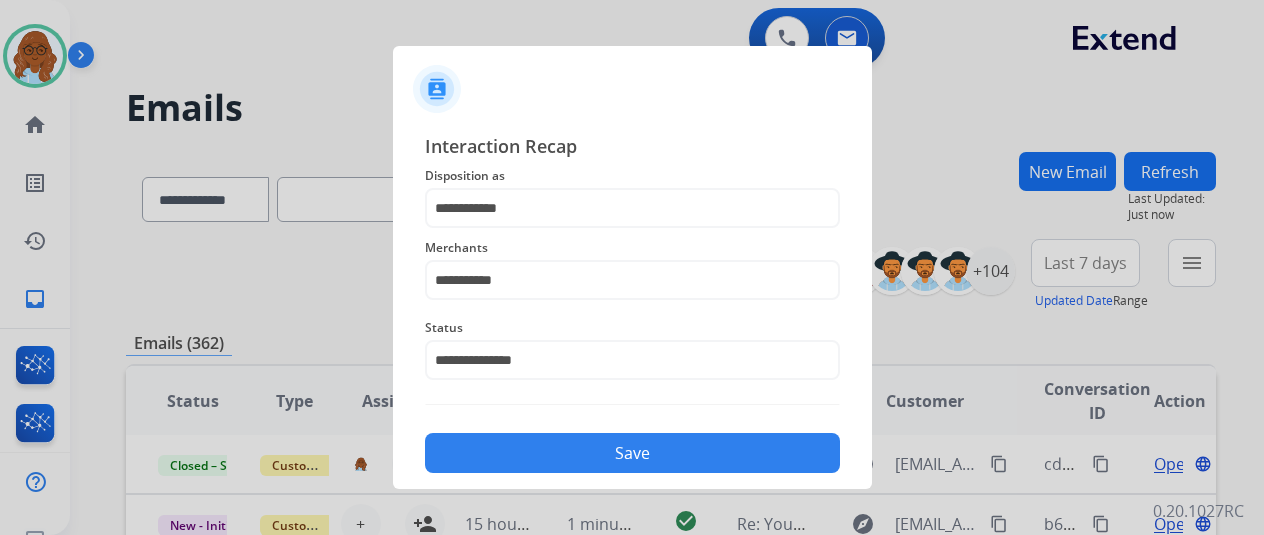 click on "Save" 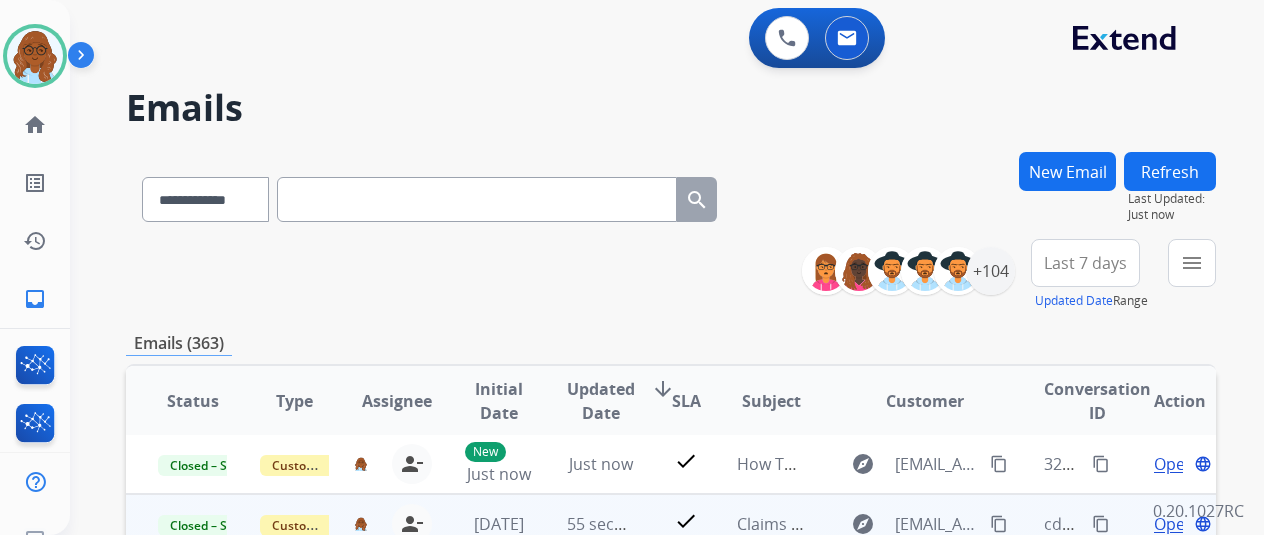 scroll, scrollTop: 200, scrollLeft: 0, axis: vertical 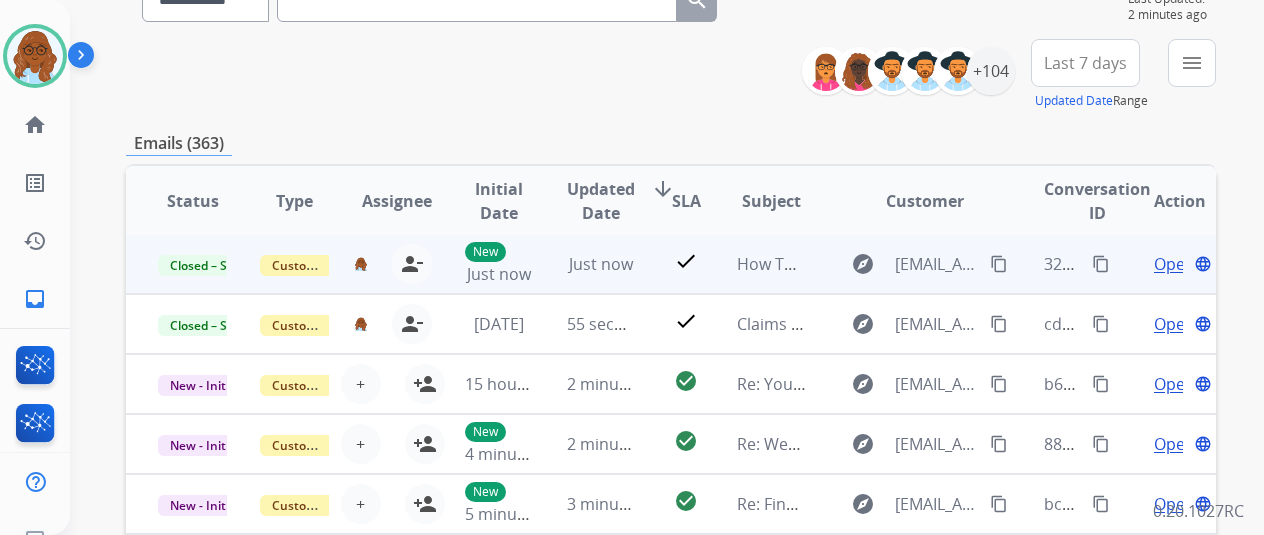 click on "content_copy" at bounding box center (1101, 264) 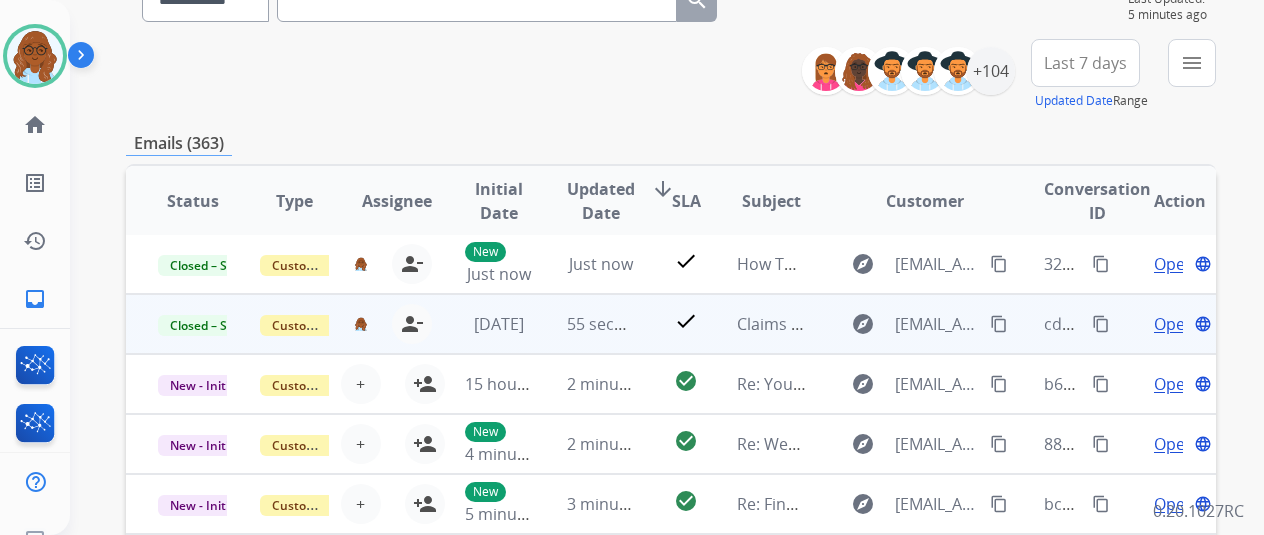 click on "content_copy" at bounding box center (1101, 324) 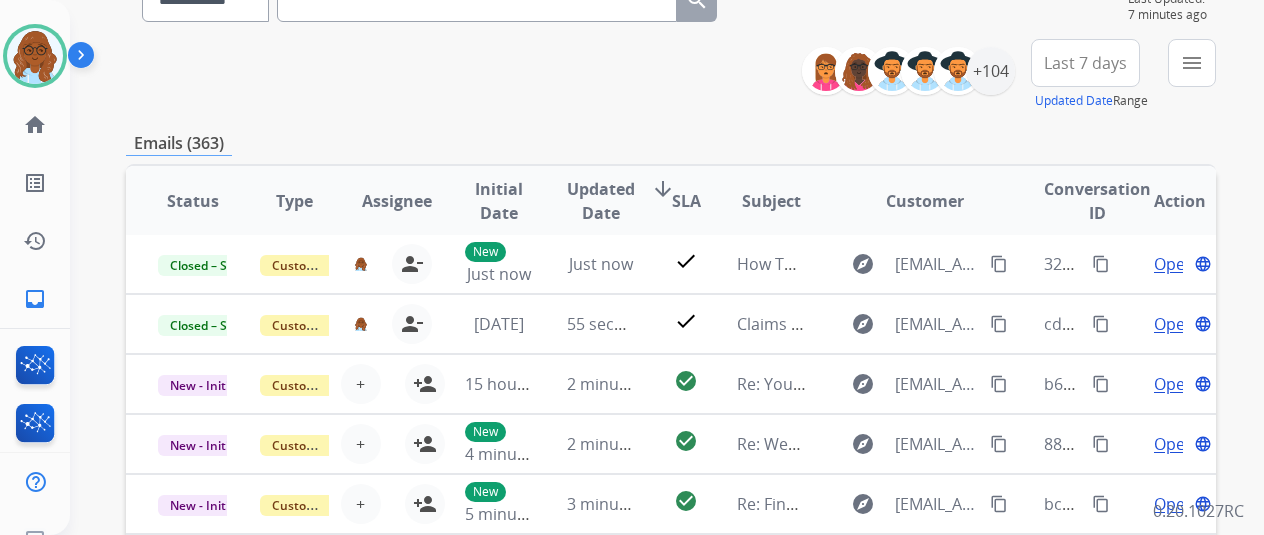 scroll, scrollTop: 0, scrollLeft: 0, axis: both 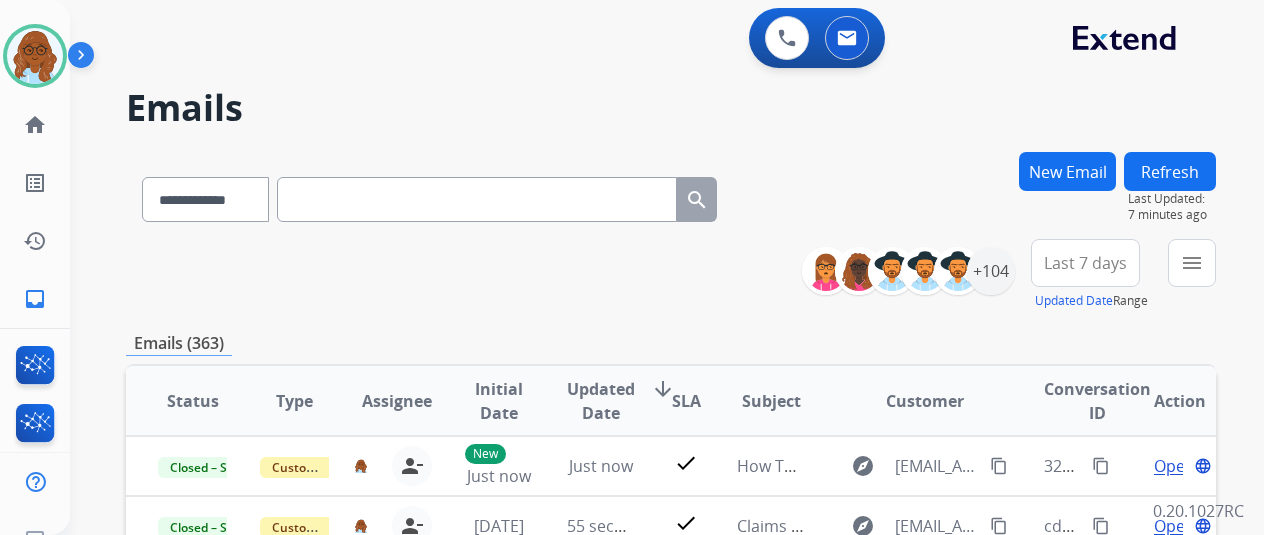 click on "New Email" at bounding box center [1067, 171] 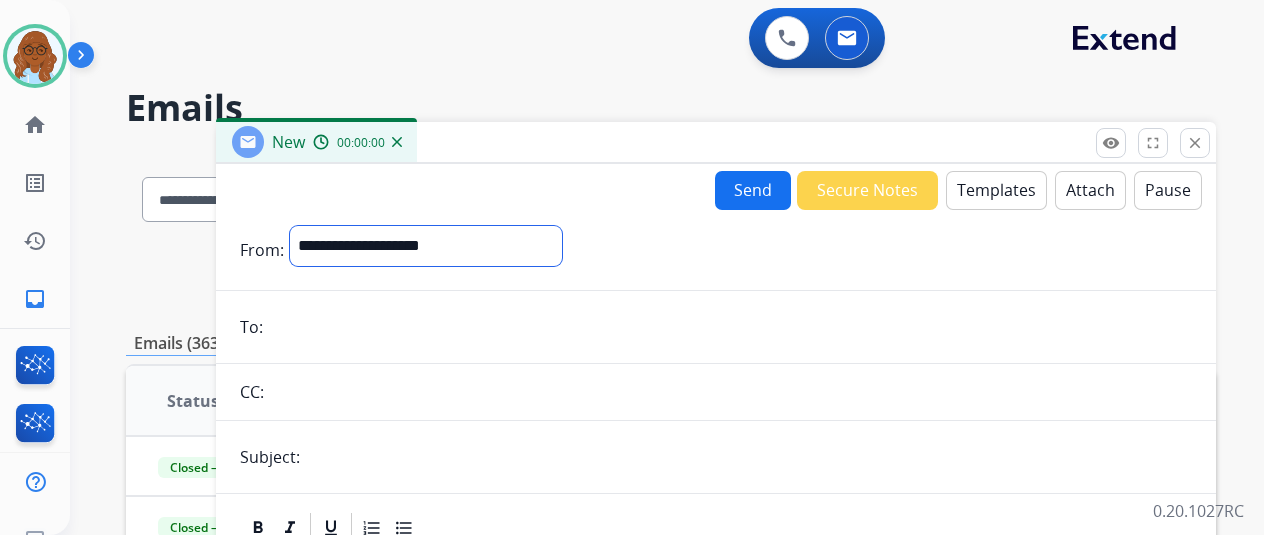 drag, startPoint x: 374, startPoint y: 232, endPoint x: 382, endPoint y: 263, distance: 32.01562 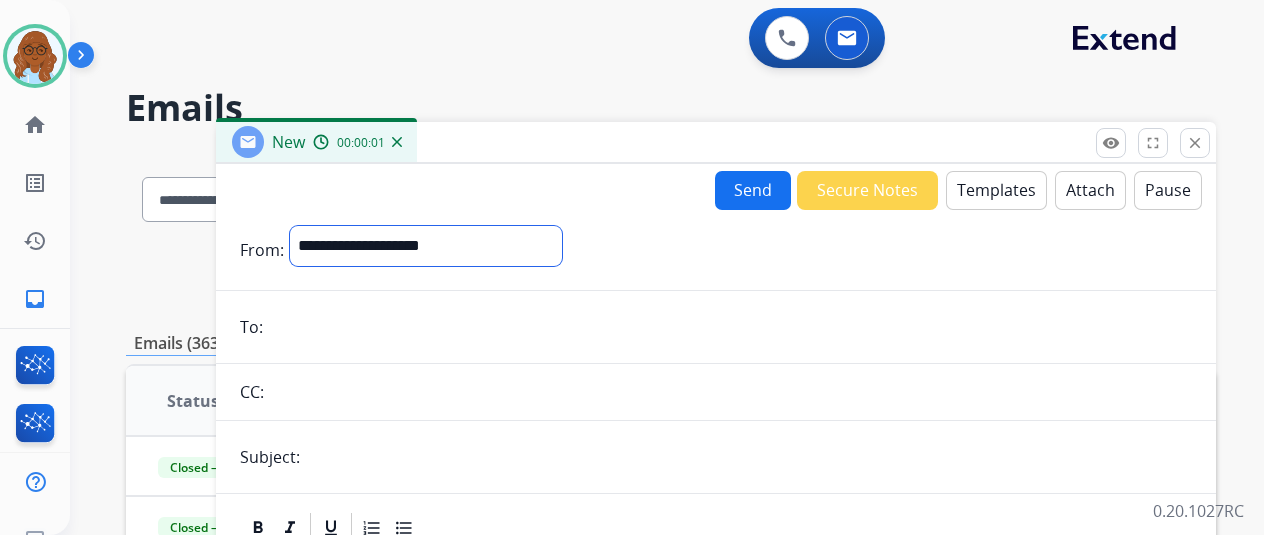 select on "**********" 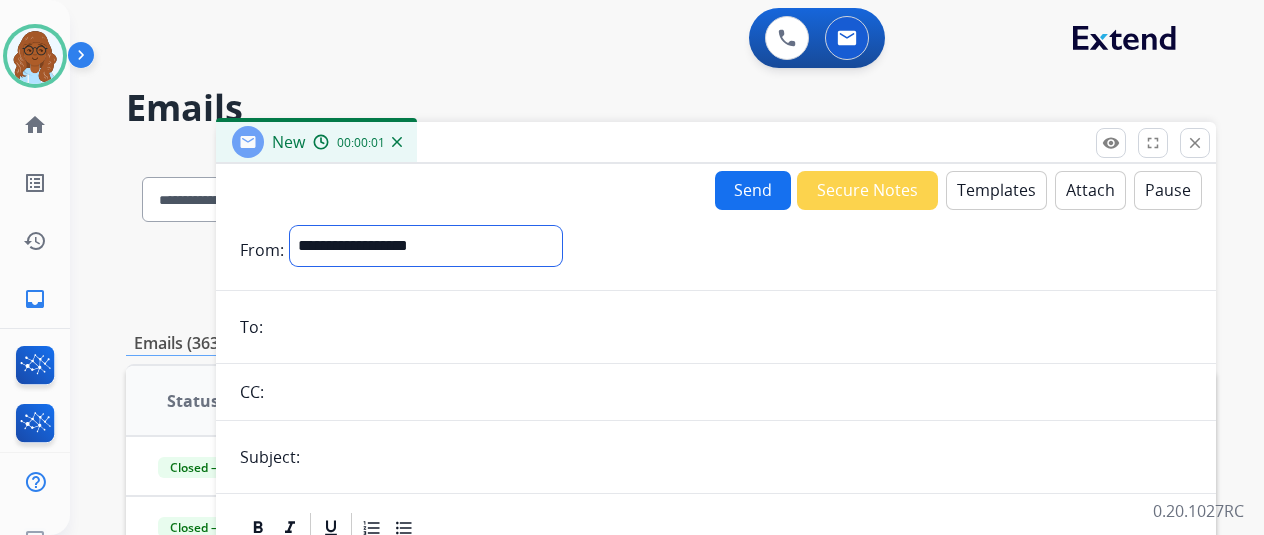 click on "**********" at bounding box center (426, 246) 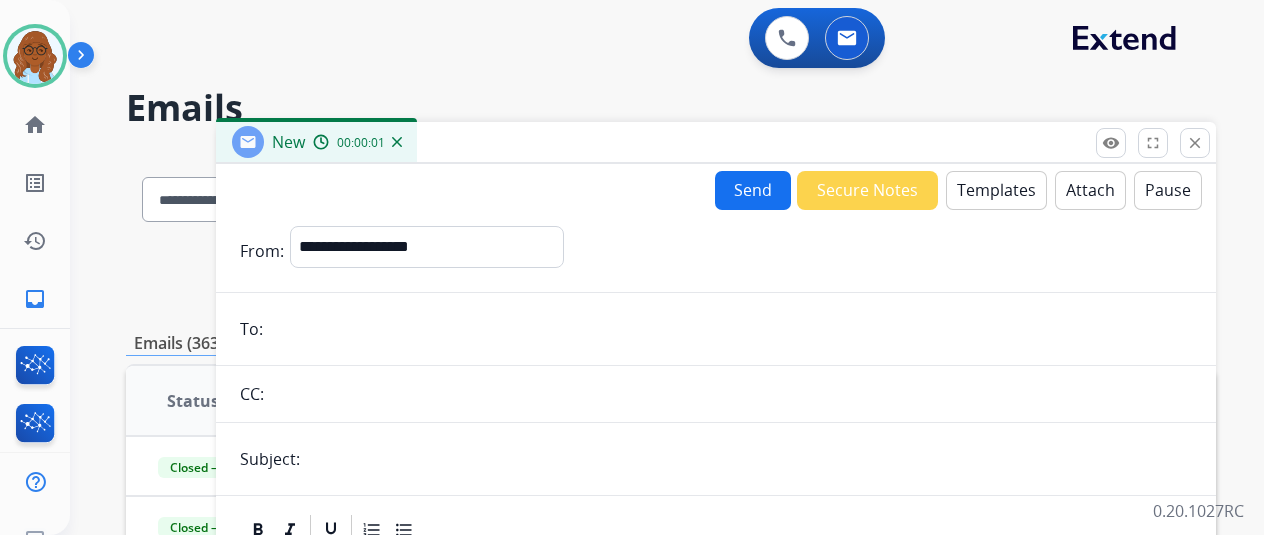 click on "**********" at bounding box center (716, 556) 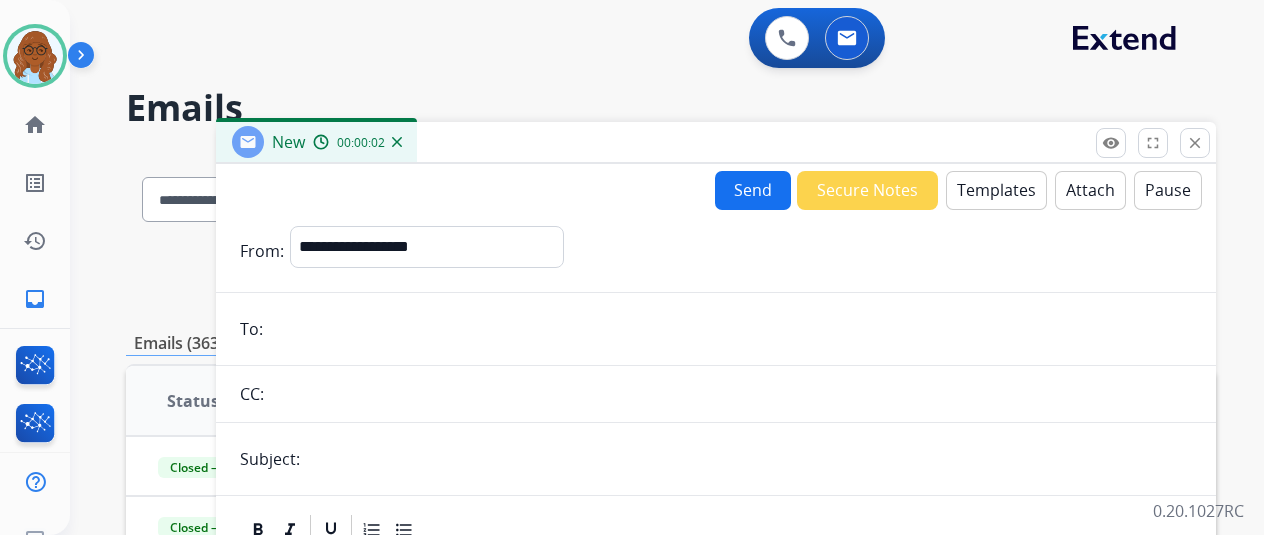 click at bounding box center (730, 329) 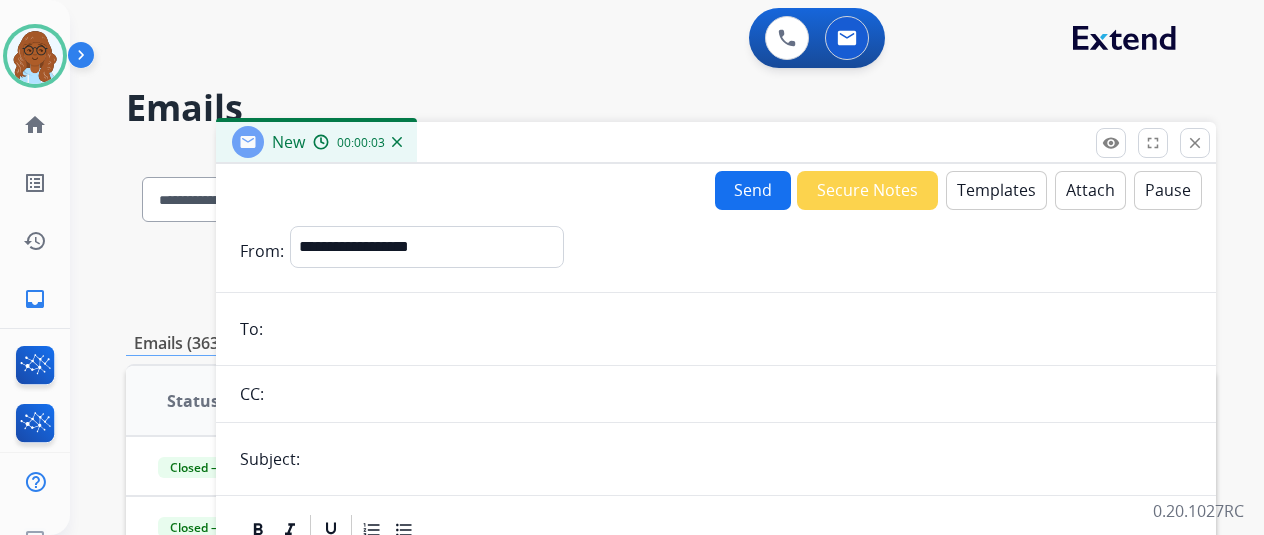 paste on "**********" 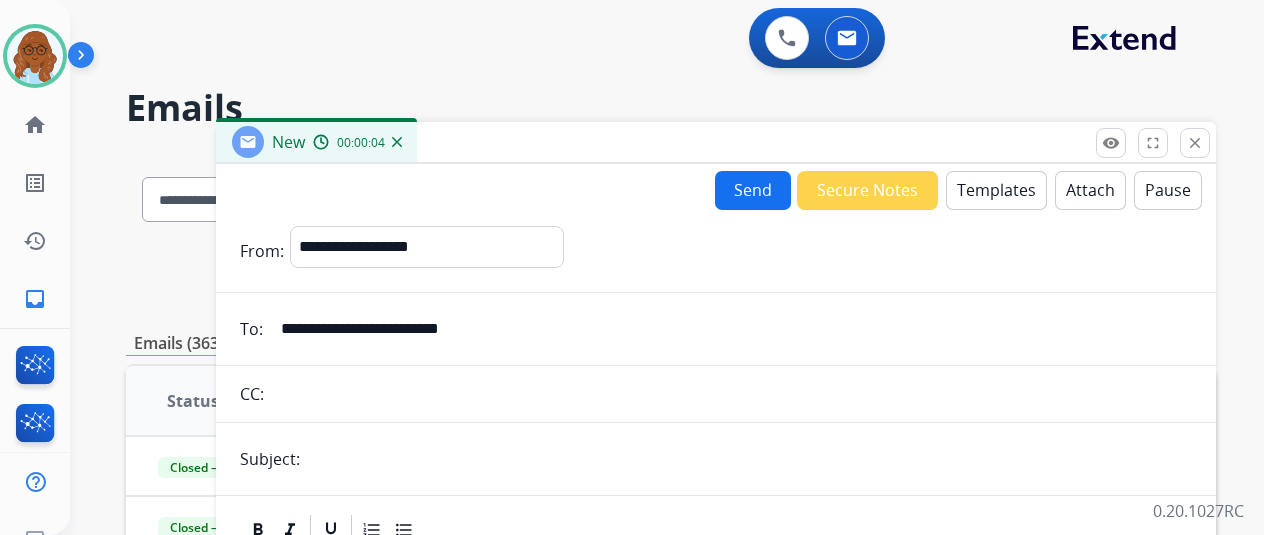 scroll, scrollTop: 100, scrollLeft: 0, axis: vertical 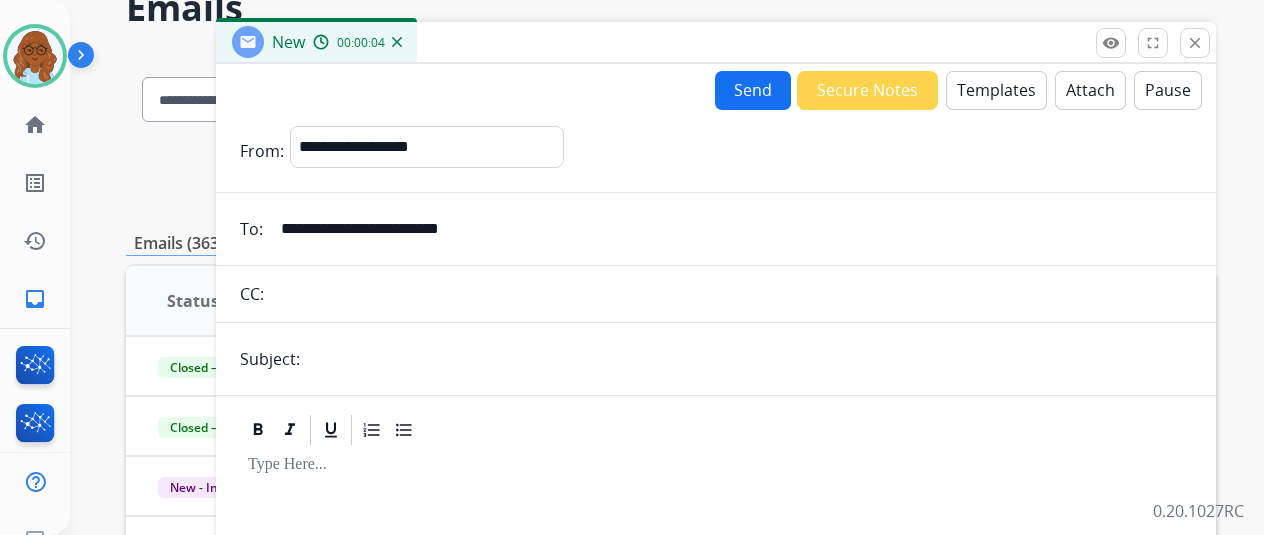 type on "**********" 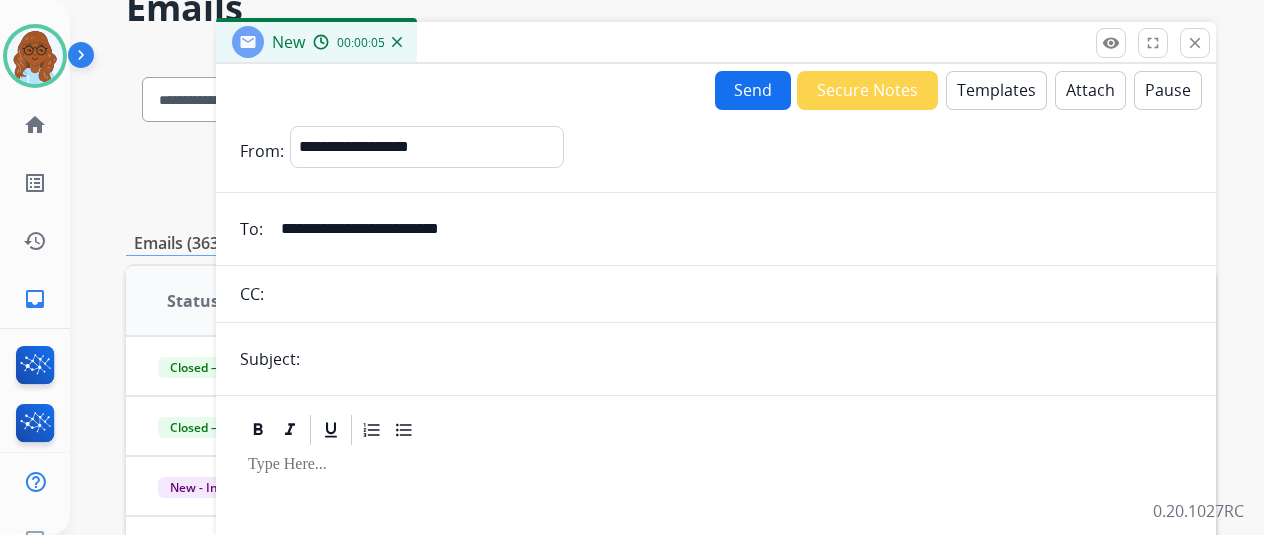 click at bounding box center [749, 359] 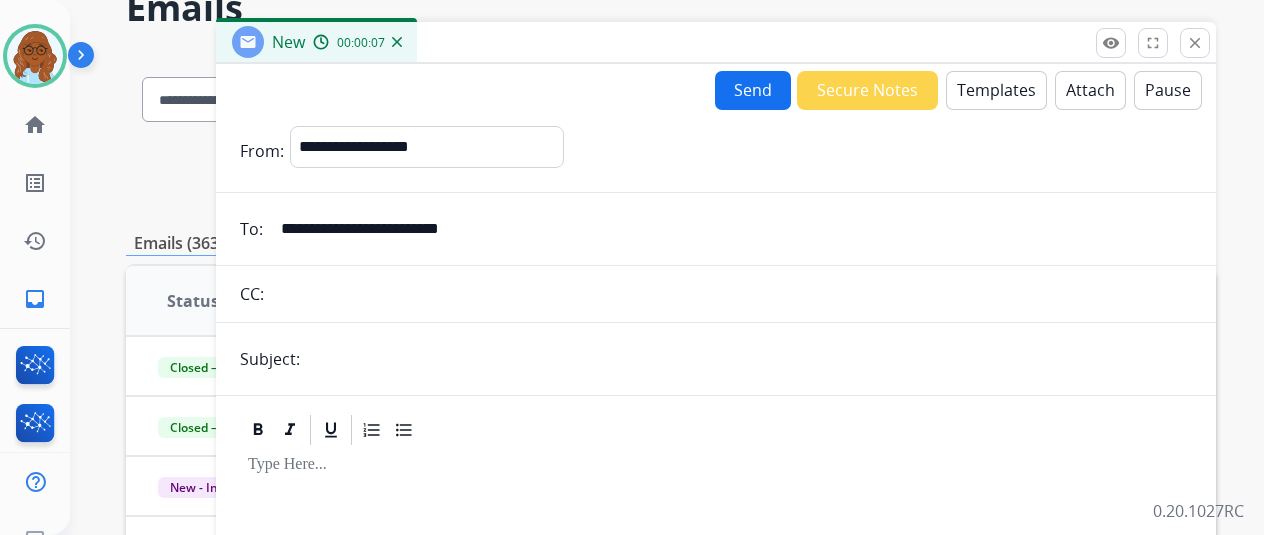 type on "**********" 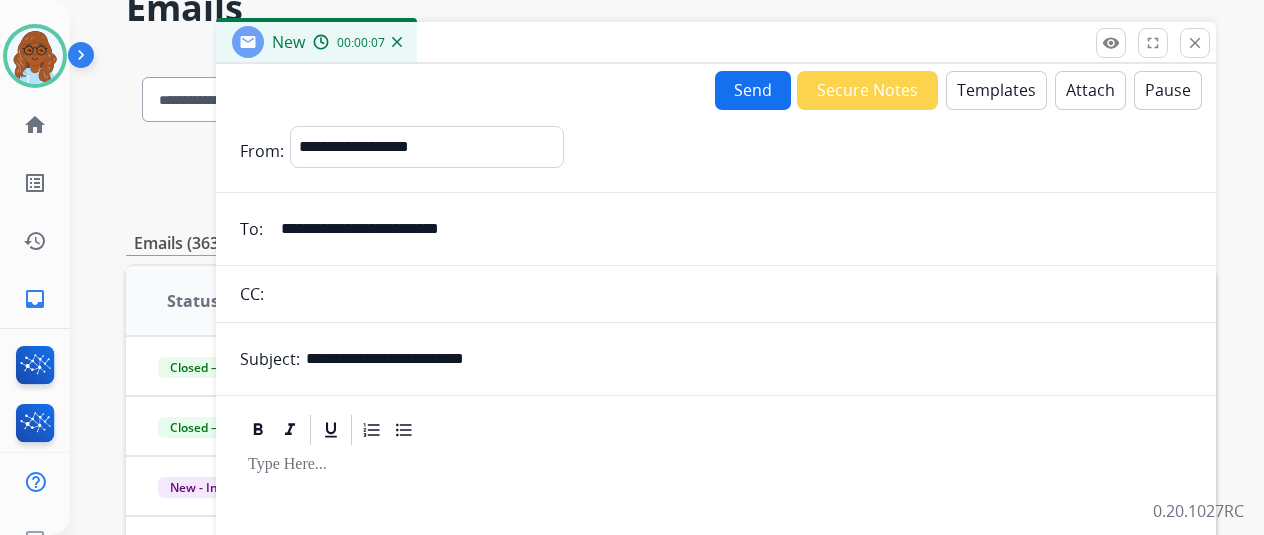 click at bounding box center (716, 430) 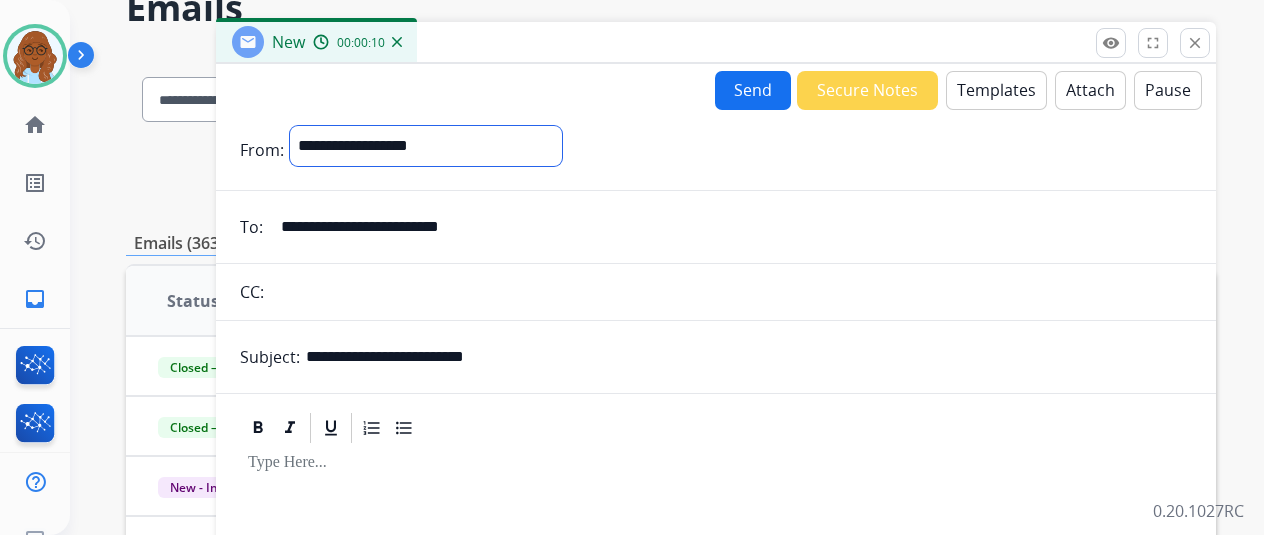 click on "**********" at bounding box center [426, 146] 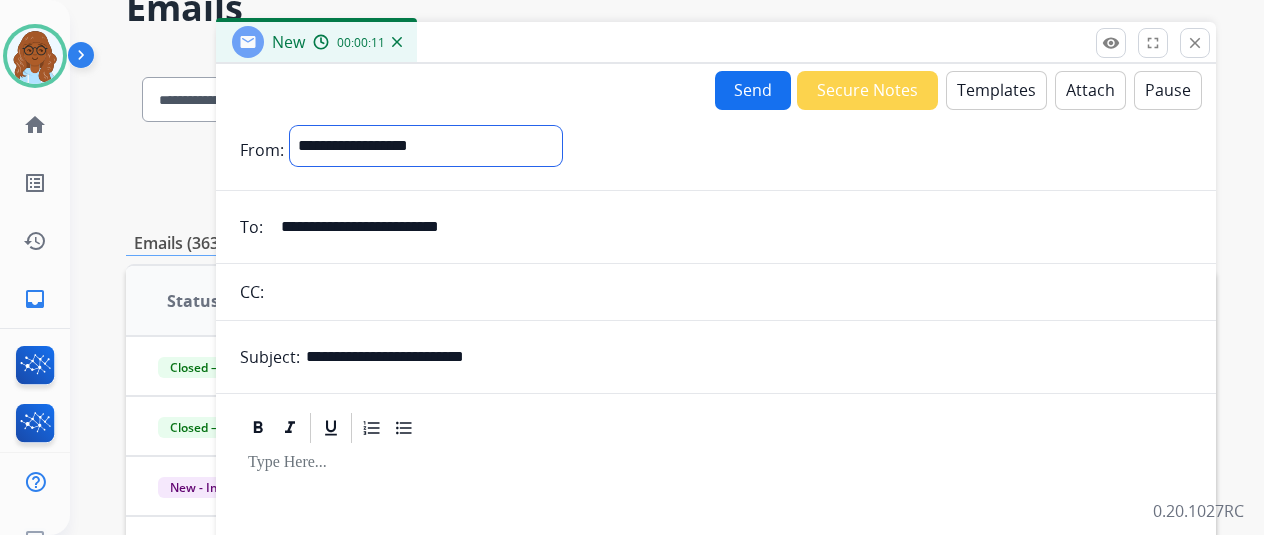 select on "**********" 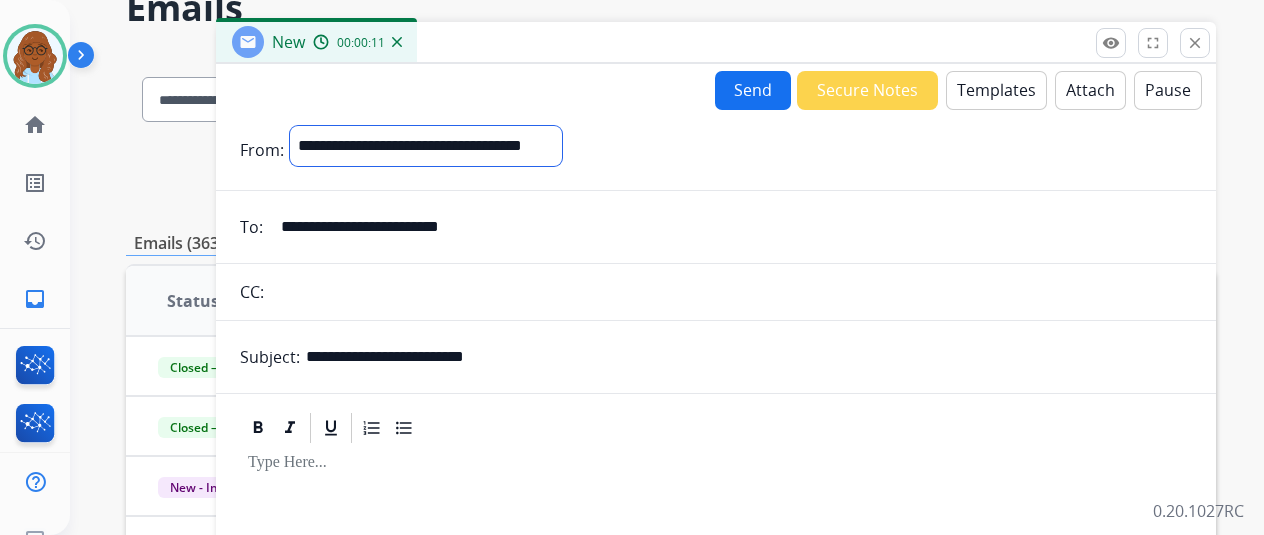 click on "**********" at bounding box center (426, 146) 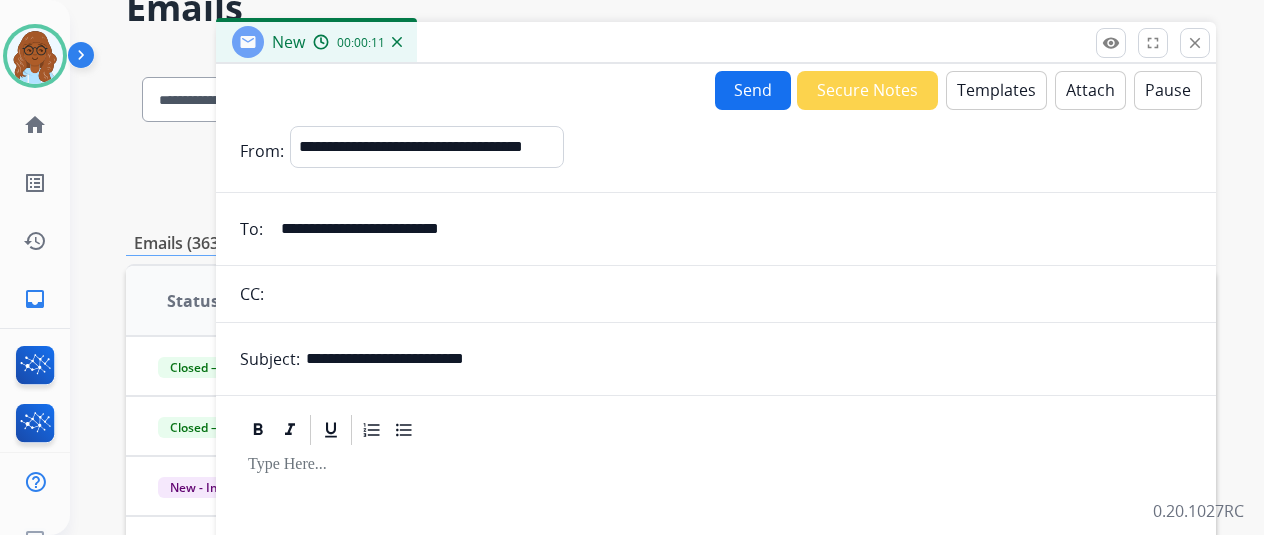 click on "Templates" at bounding box center (996, 90) 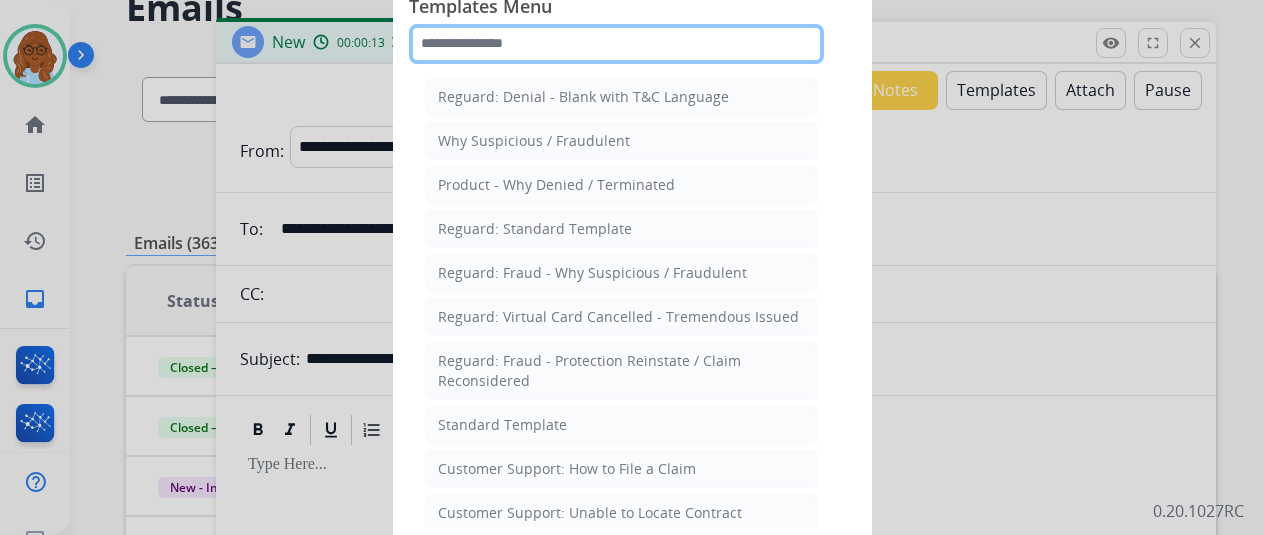 click 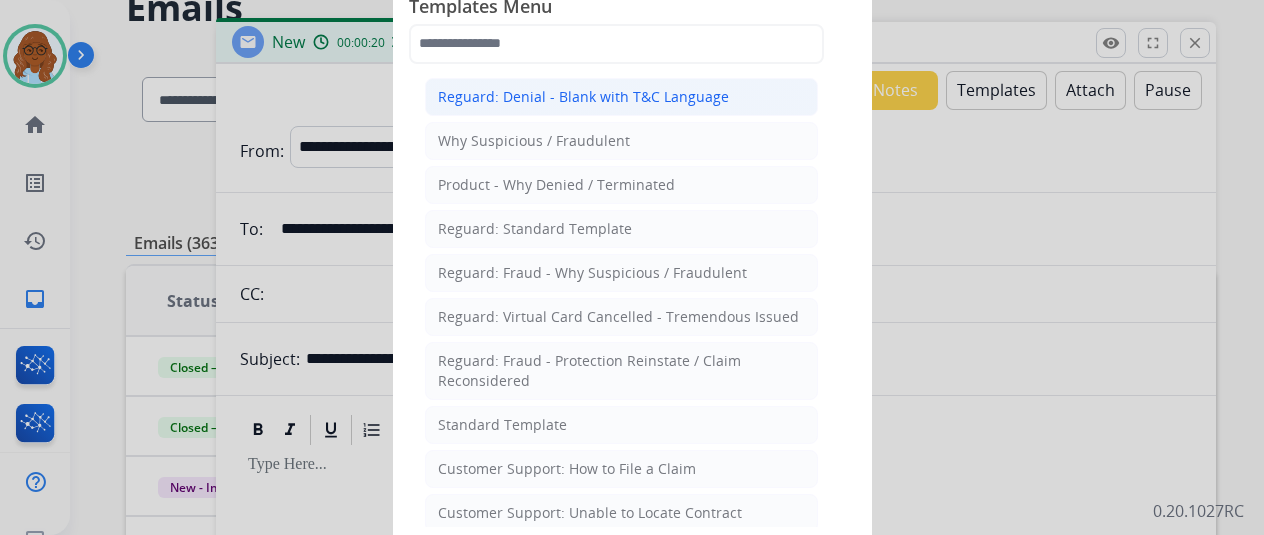 click on "Reguard: Denial - Blank with T&C Language" 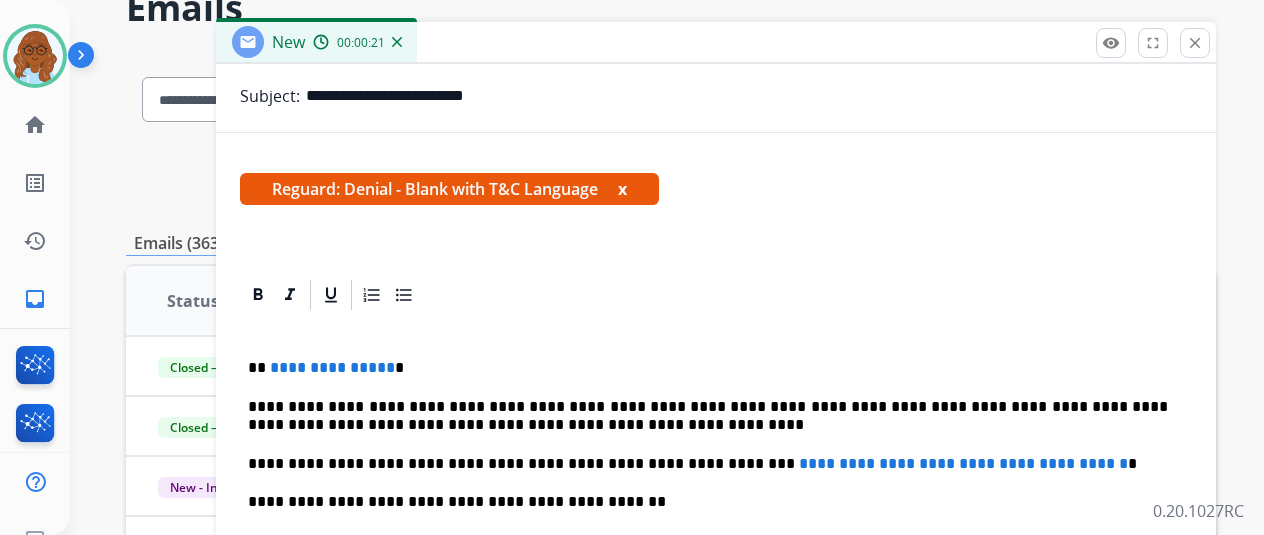 scroll, scrollTop: 263, scrollLeft: 0, axis: vertical 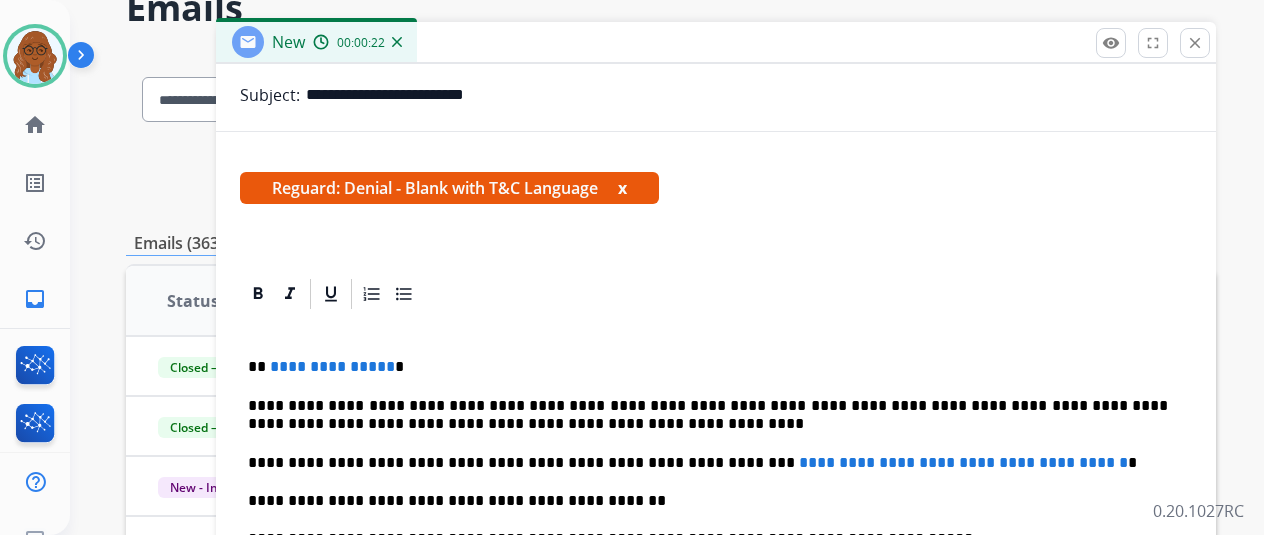 click on "x" at bounding box center (622, 188) 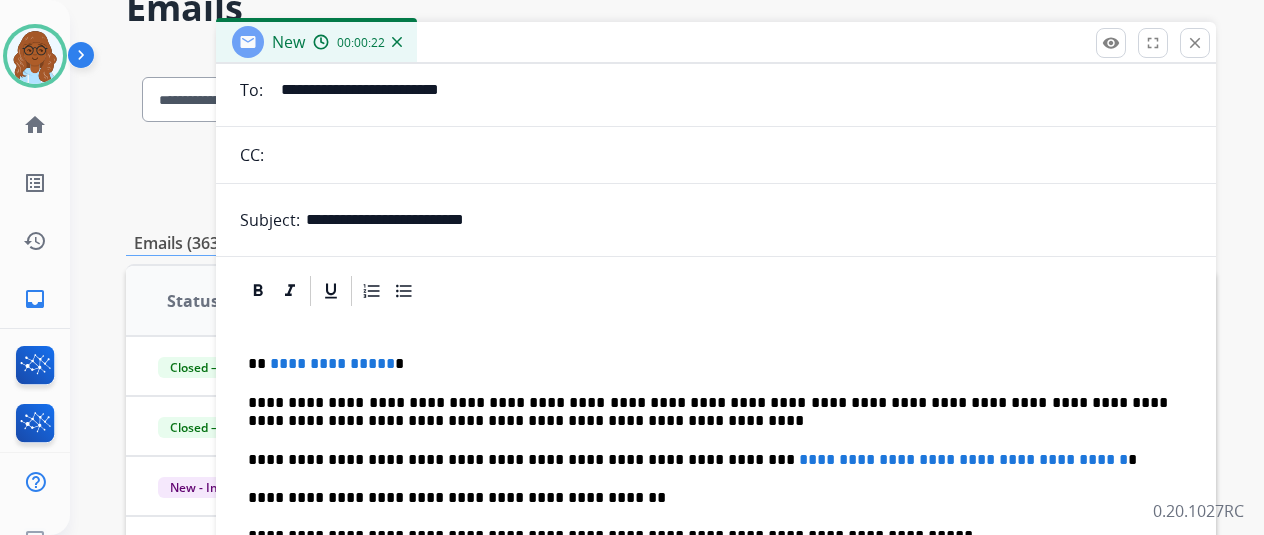 scroll, scrollTop: 135, scrollLeft: 0, axis: vertical 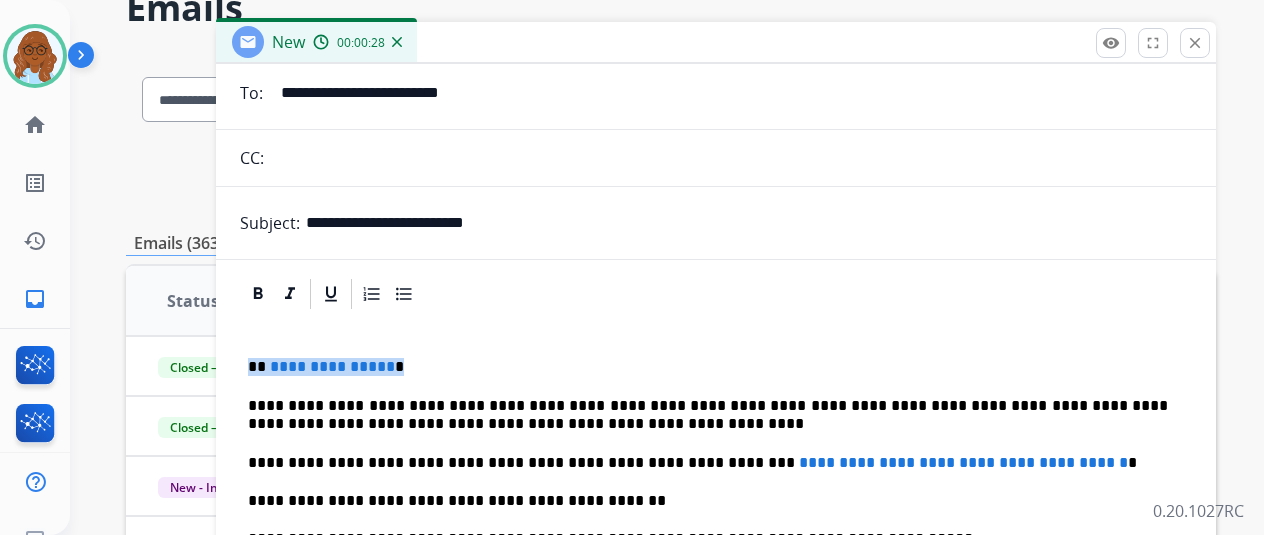drag, startPoint x: 409, startPoint y: 353, endPoint x: 249, endPoint y: 353, distance: 160 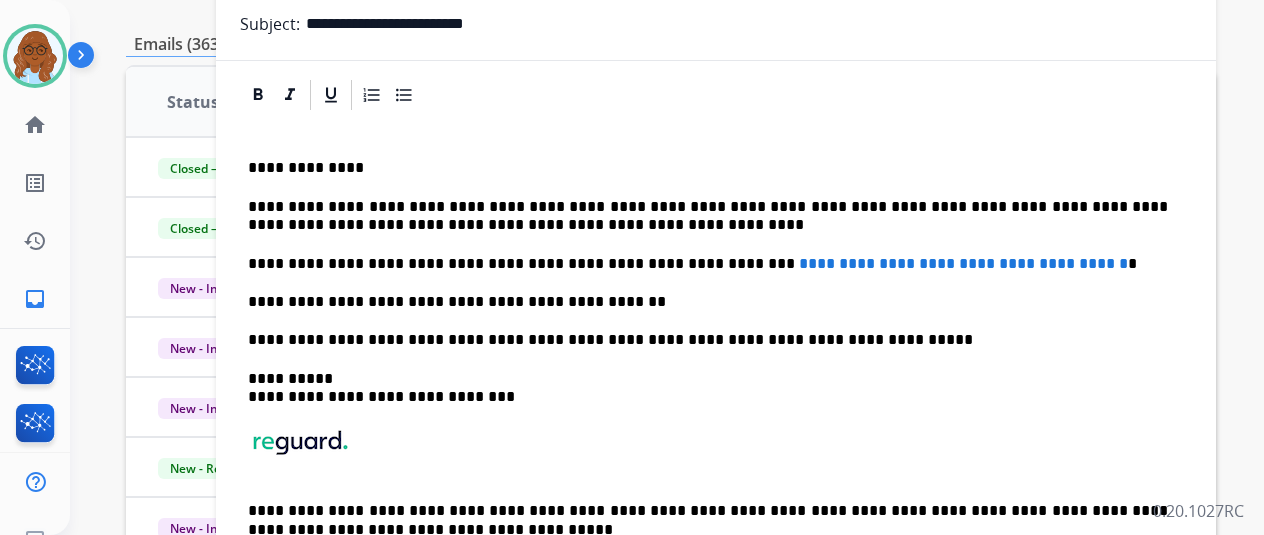 scroll, scrollTop: 300, scrollLeft: 0, axis: vertical 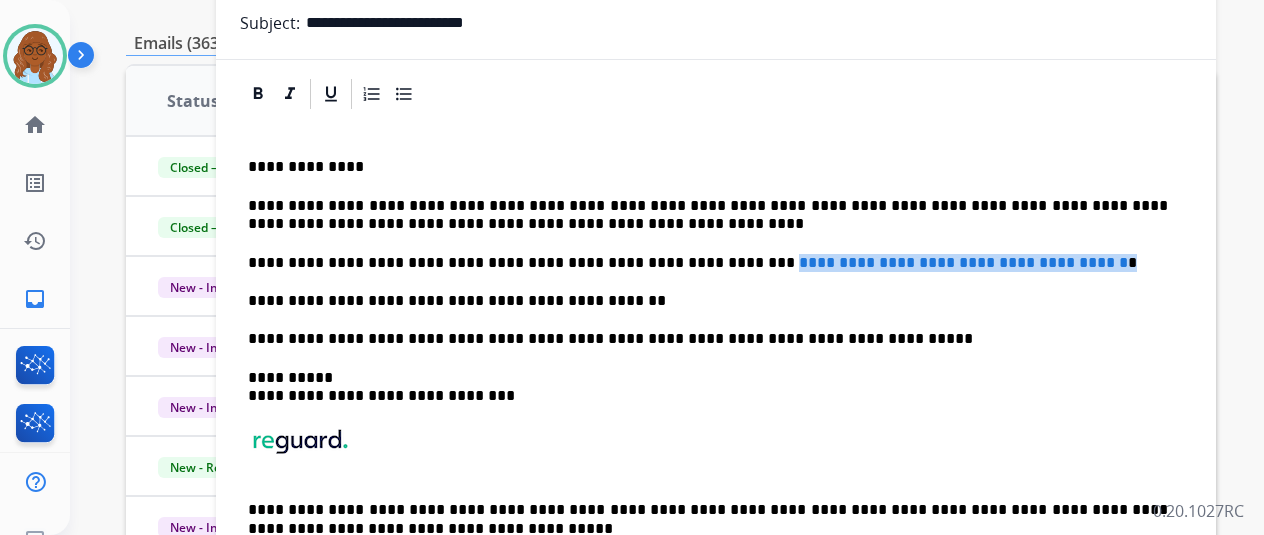 drag, startPoint x: 1120, startPoint y: 259, endPoint x: 702, endPoint y: 253, distance: 418.04306 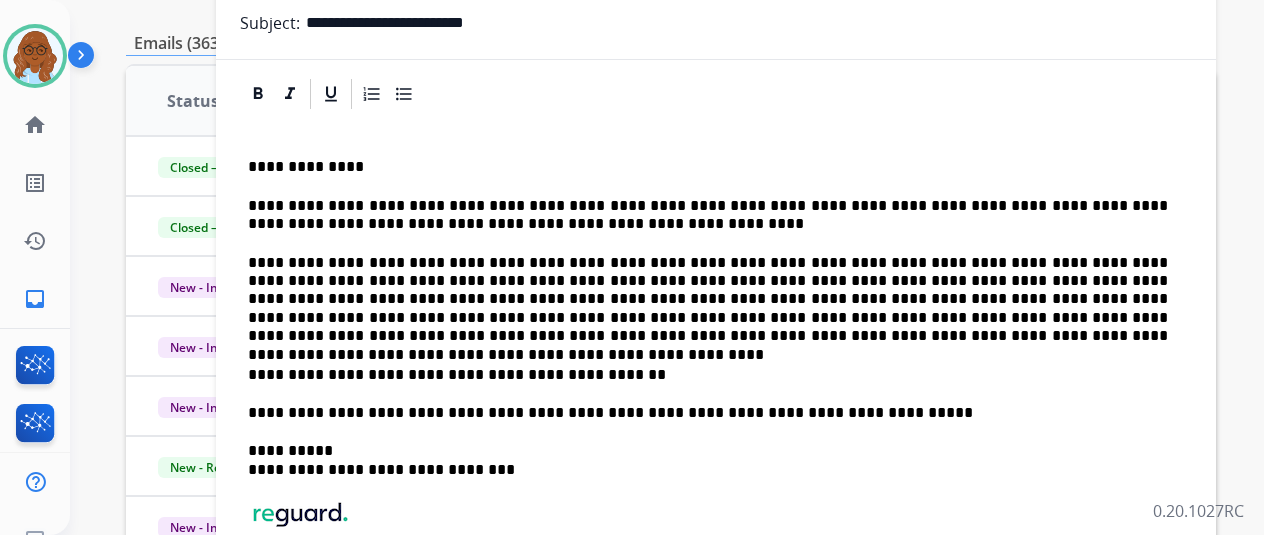 click on "**********" at bounding box center (708, 300) 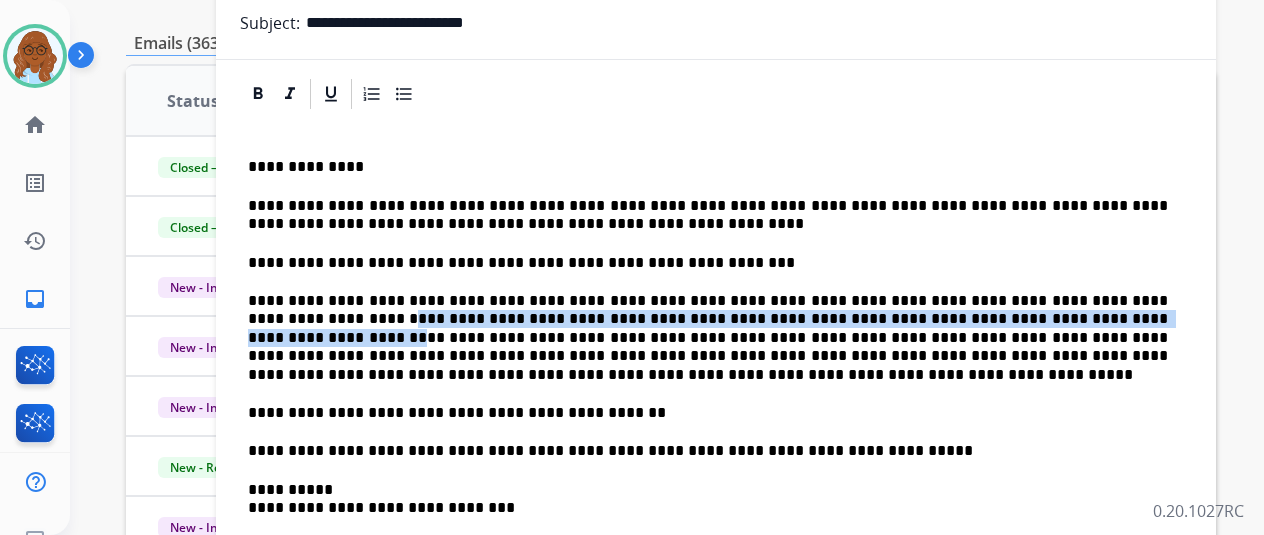 drag, startPoint x: 262, startPoint y: 312, endPoint x: 1024, endPoint y: 323, distance: 762.0794 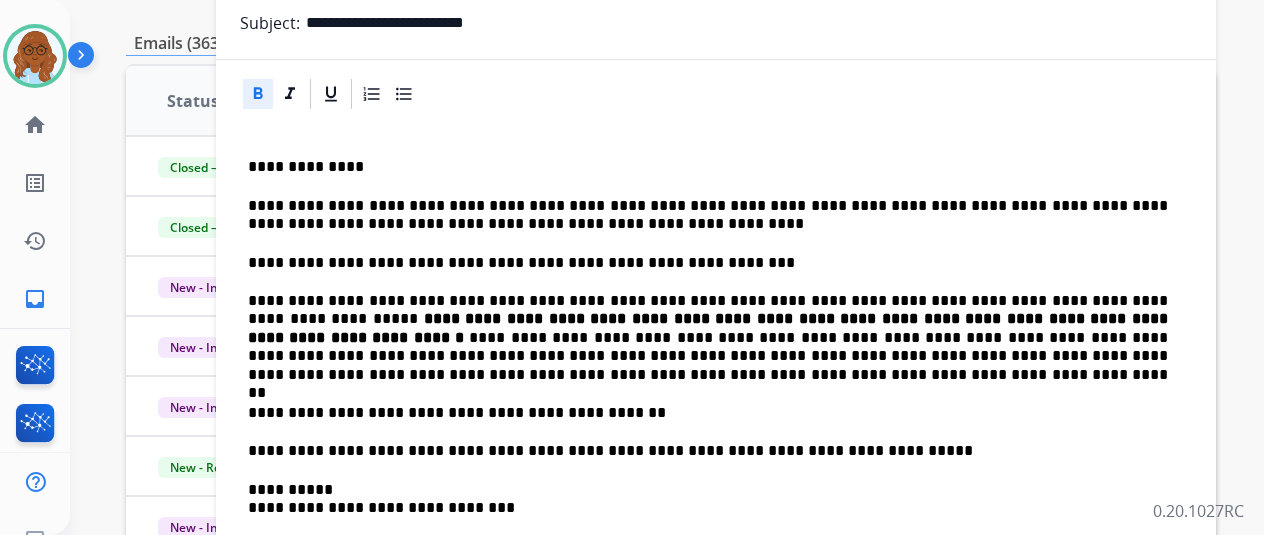 click 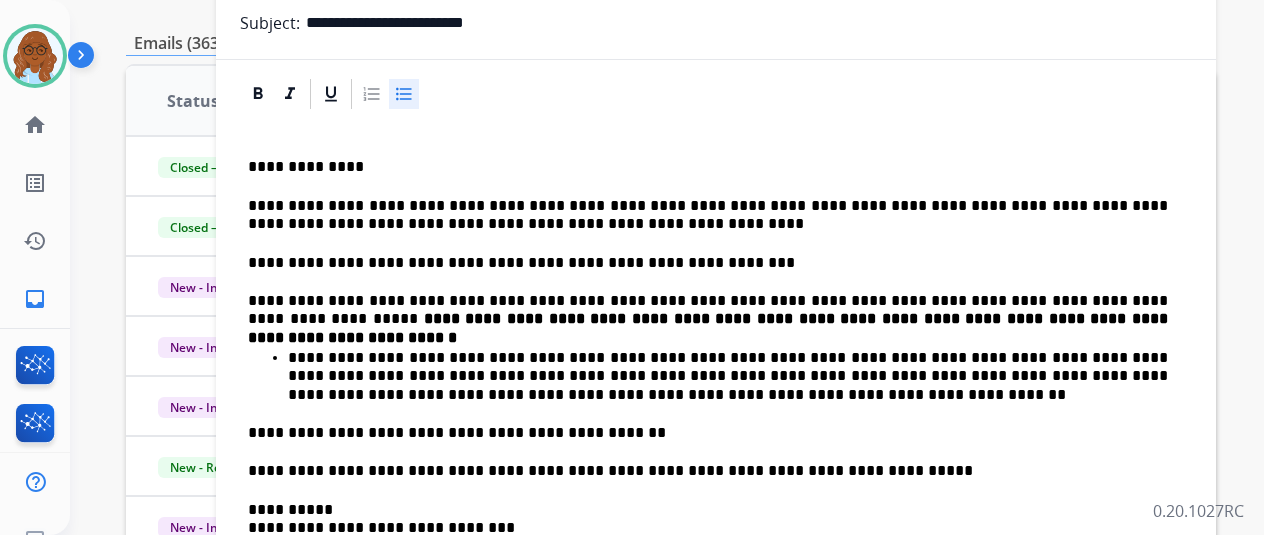 click on "**********" at bounding box center [728, 376] 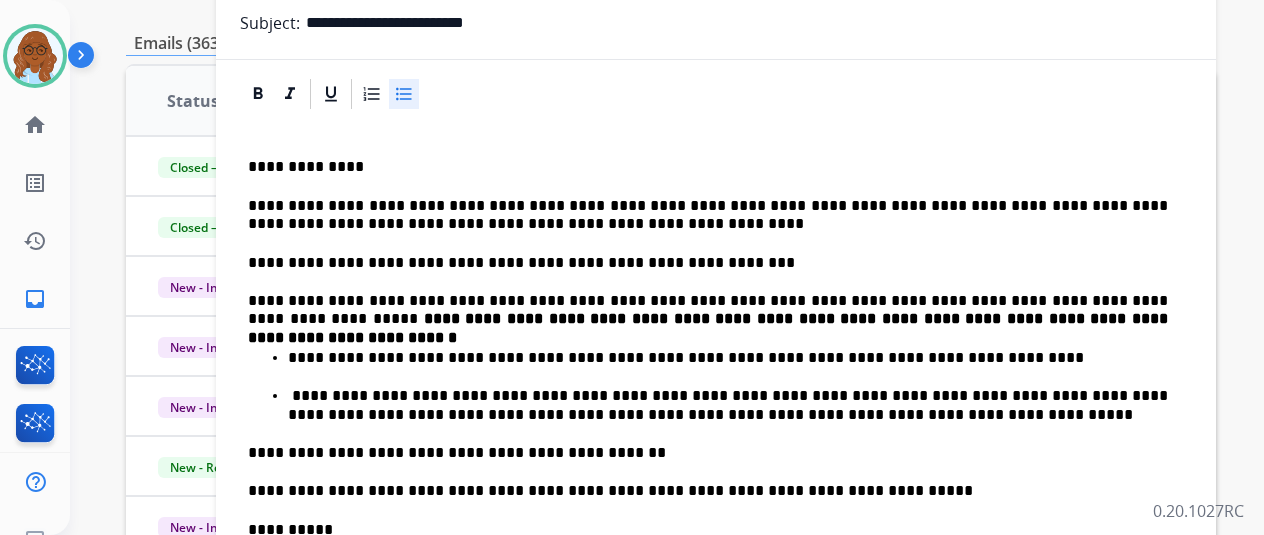 click on "**********" at bounding box center (728, 405) 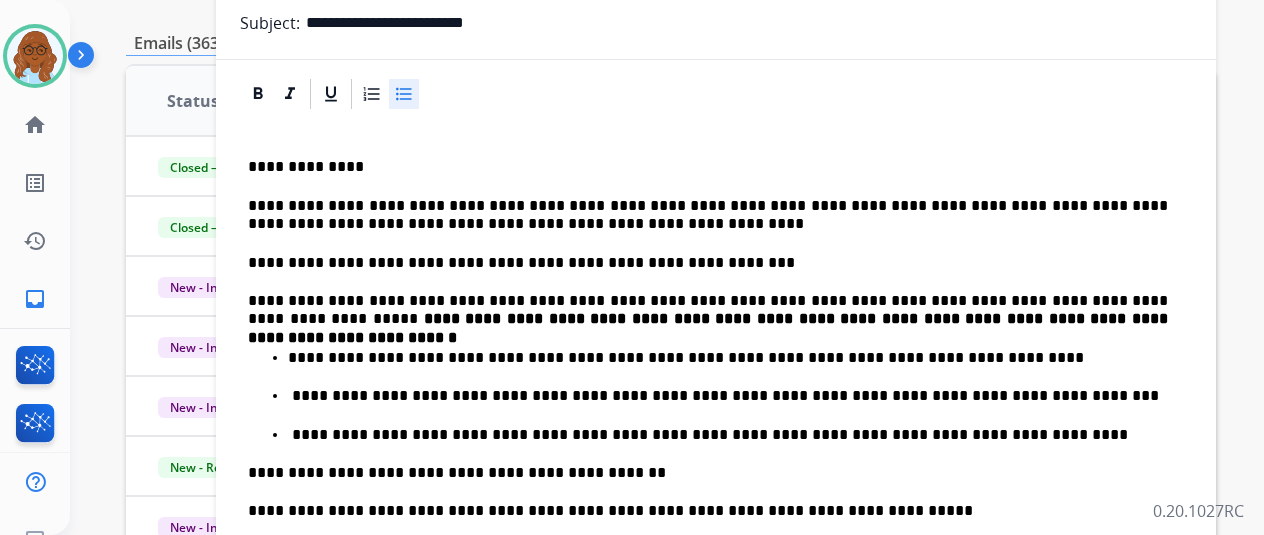 click on "**********" at bounding box center (728, 435) 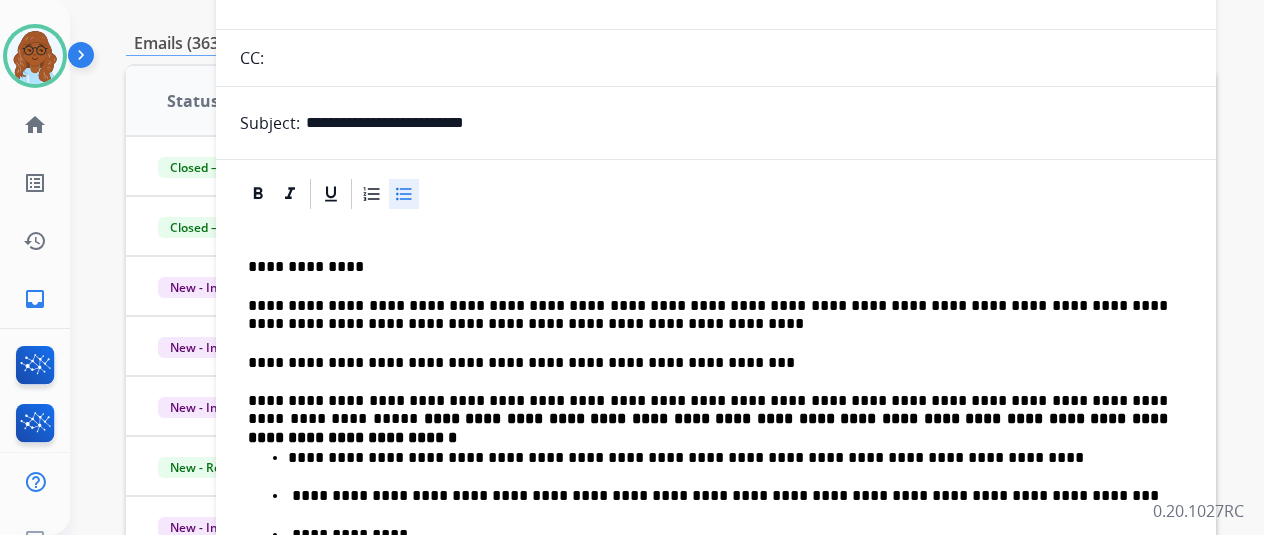 scroll, scrollTop: 335, scrollLeft: 0, axis: vertical 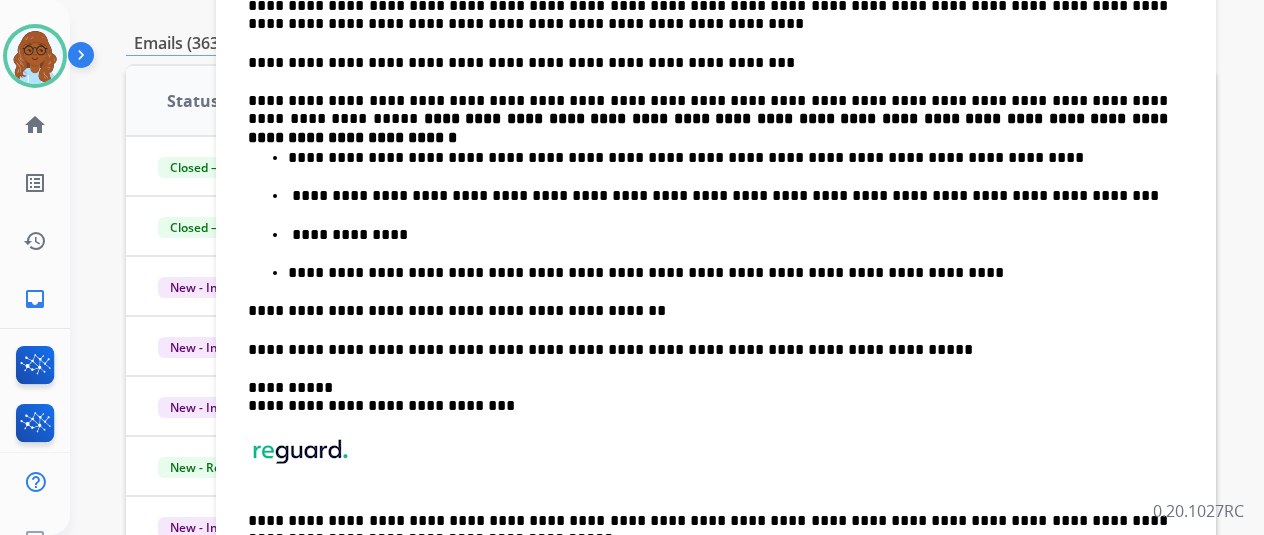 click on "**********" at bounding box center [728, 235] 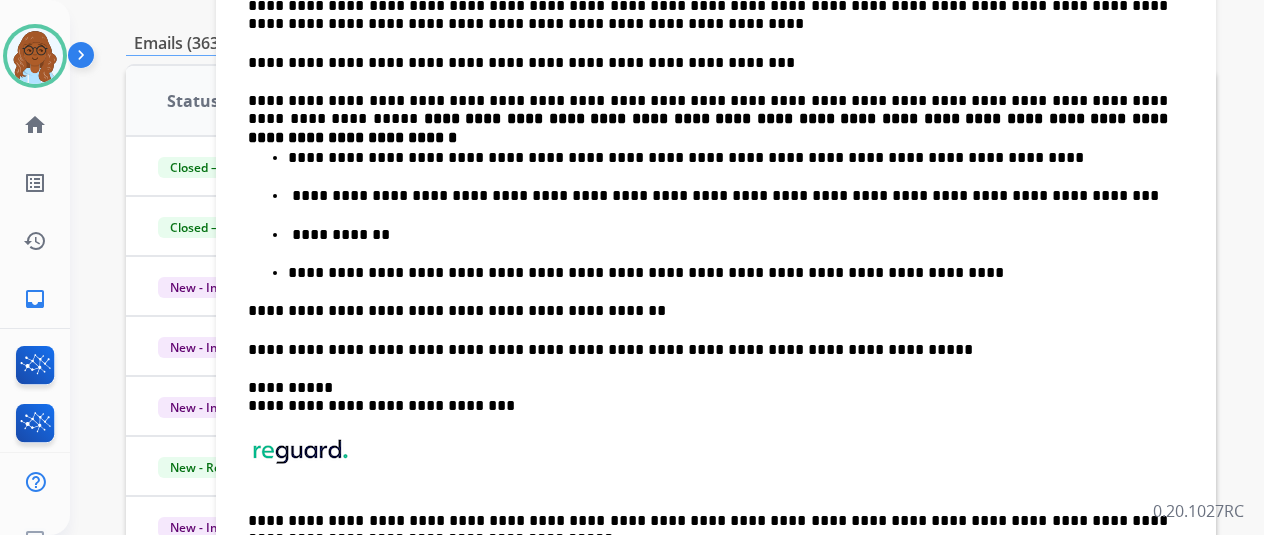 click on "**********" at bounding box center (728, 273) 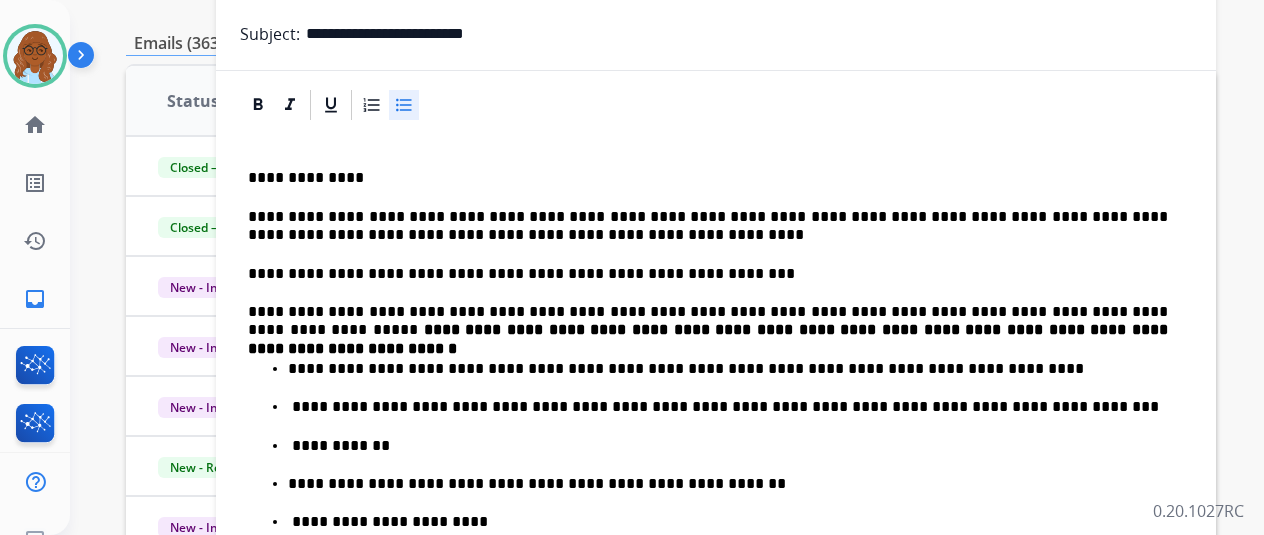 scroll, scrollTop: 0, scrollLeft: 0, axis: both 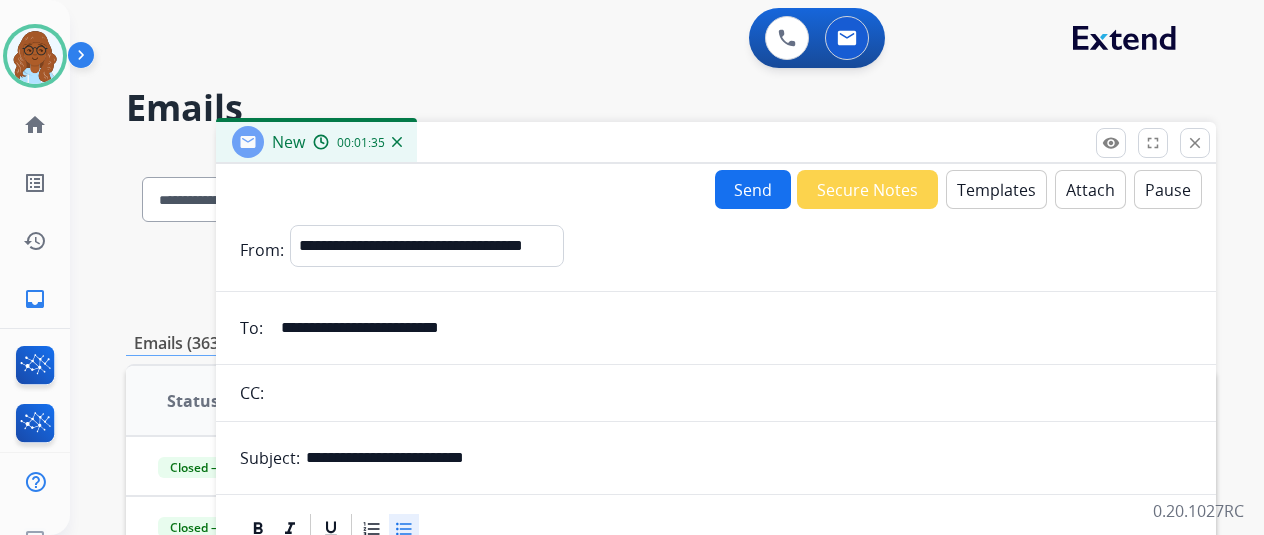 click on "Attach" at bounding box center (1090, 189) 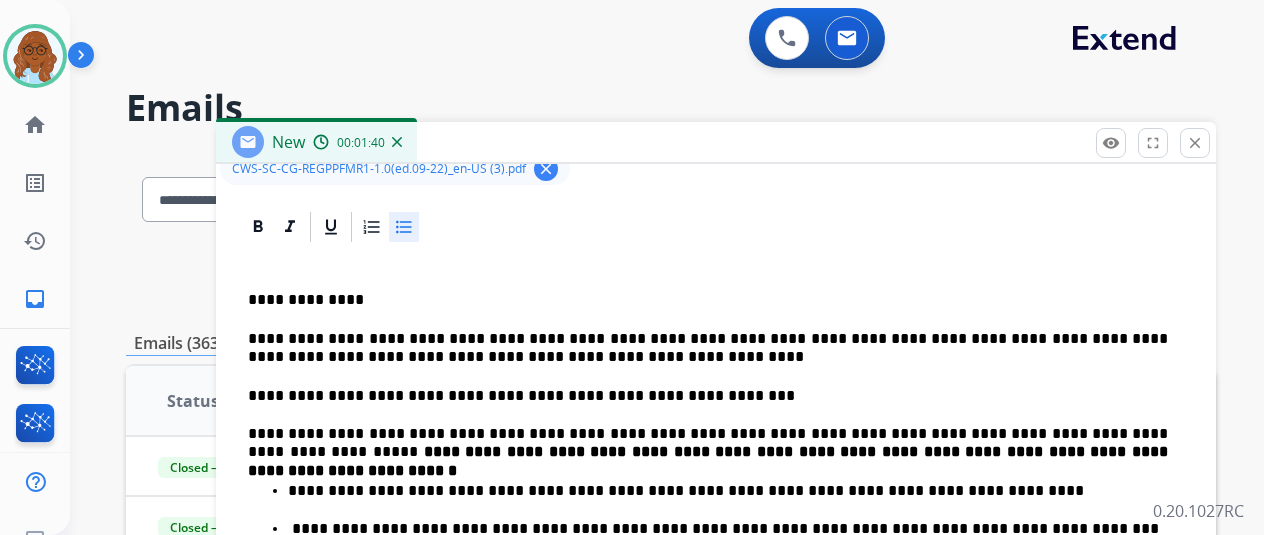 scroll, scrollTop: 432, scrollLeft: 0, axis: vertical 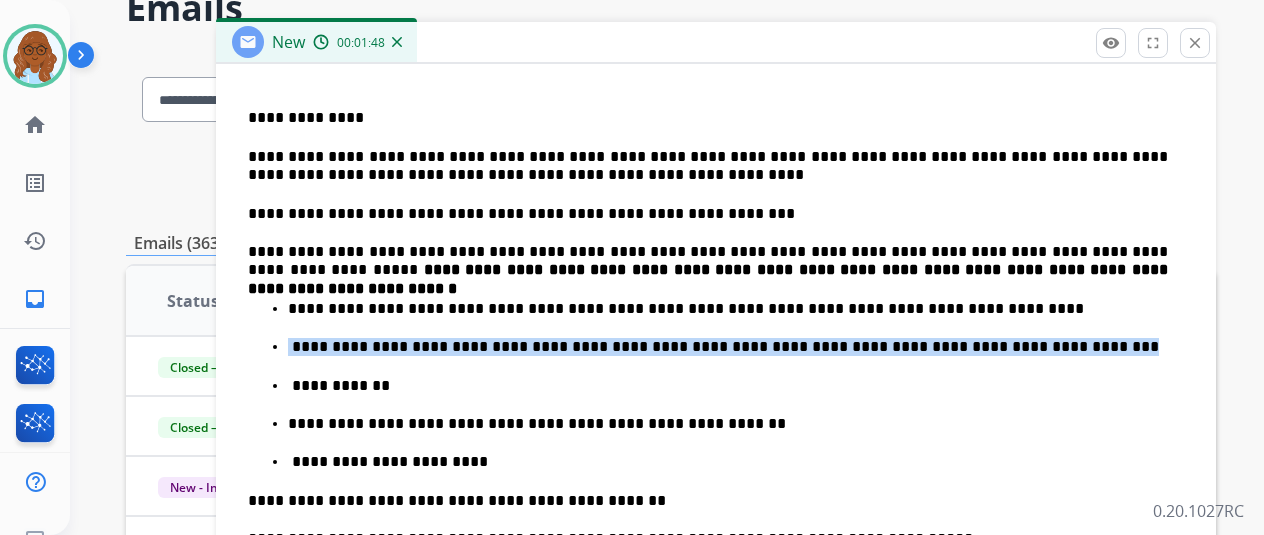 drag, startPoint x: 304, startPoint y: 343, endPoint x: 1005, endPoint y: 352, distance: 701.0578 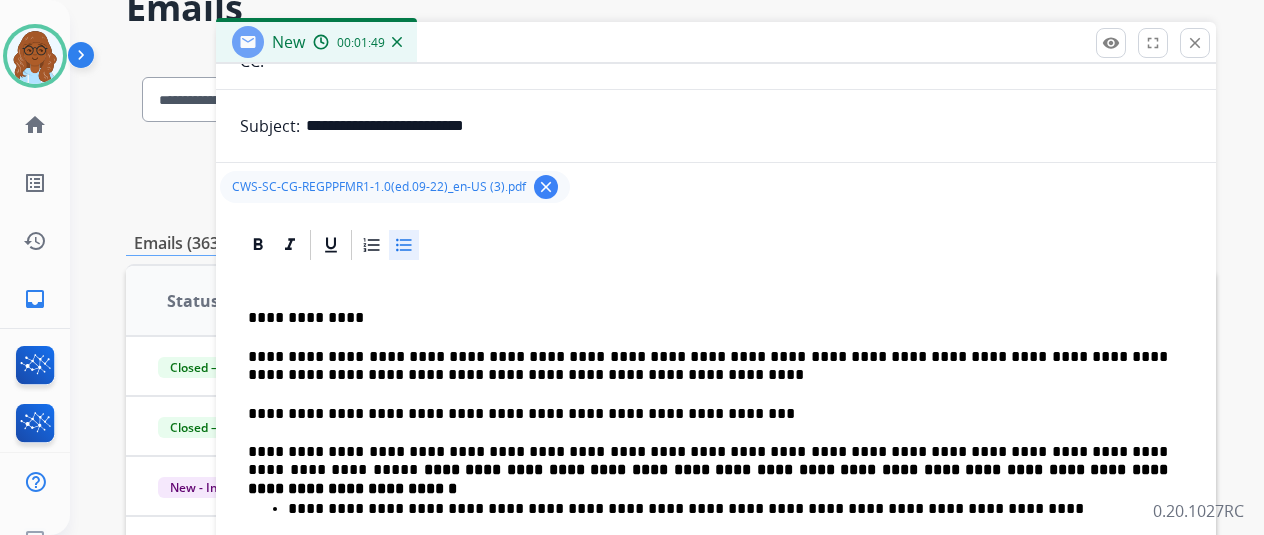 scroll, scrollTop: 232, scrollLeft: 0, axis: vertical 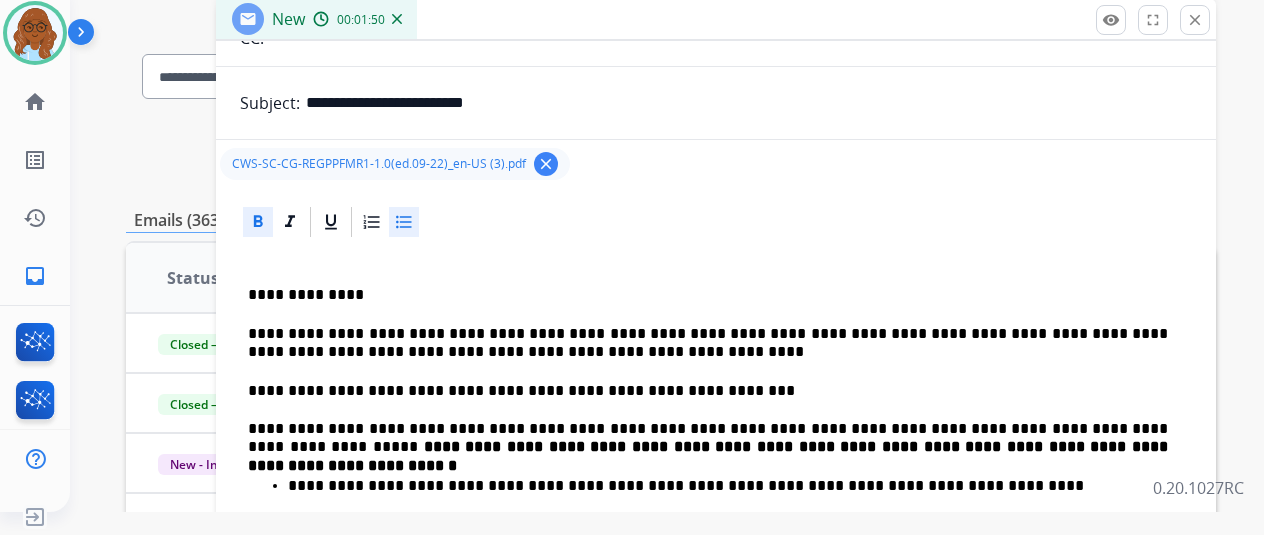 click at bounding box center [716, 222] 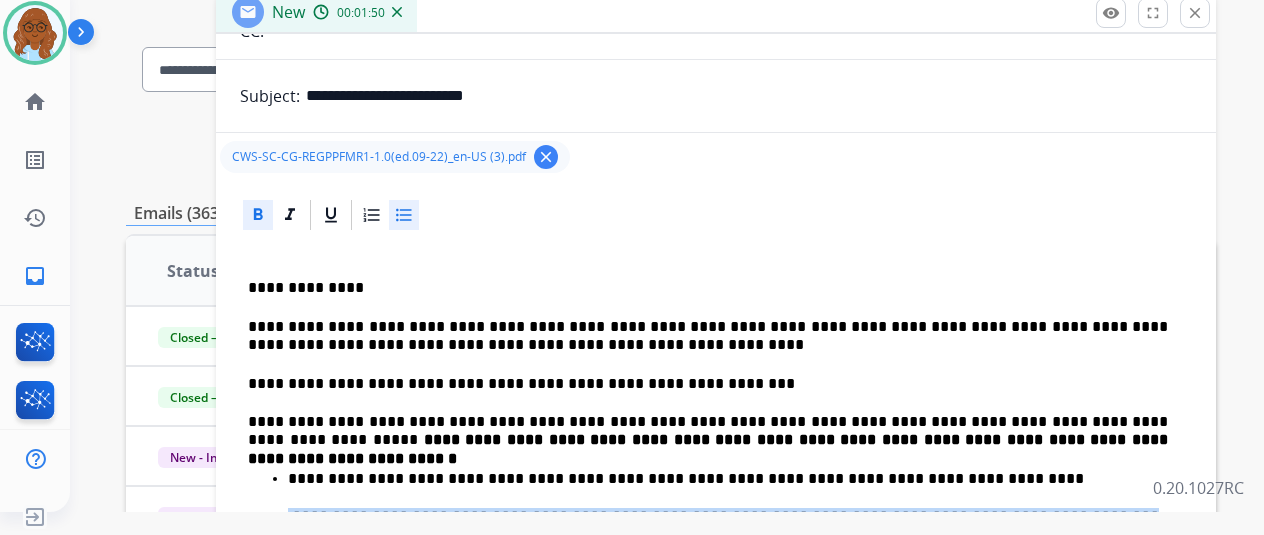 scroll, scrollTop: 432, scrollLeft: 0, axis: vertical 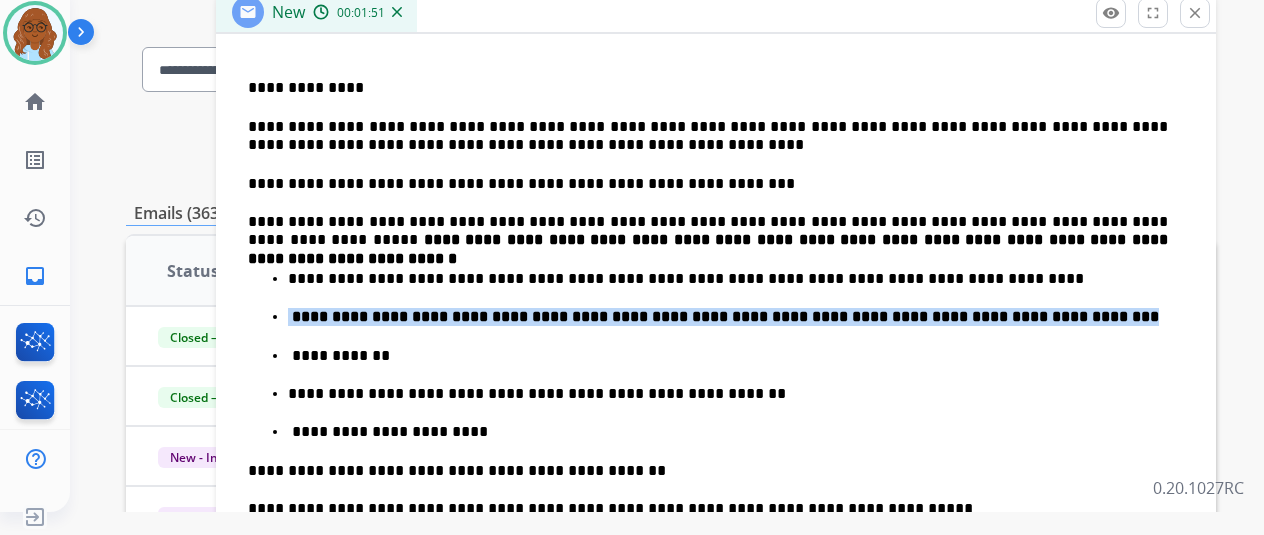 click on "**********" at bounding box center (725, 316) 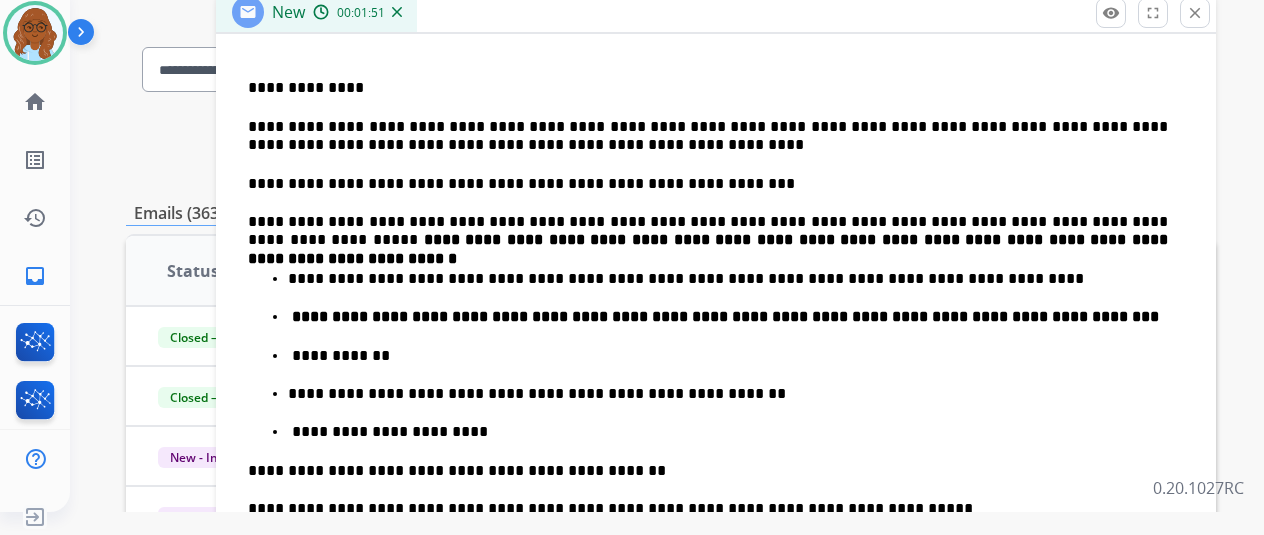 click on "**********" at bounding box center (716, 356) 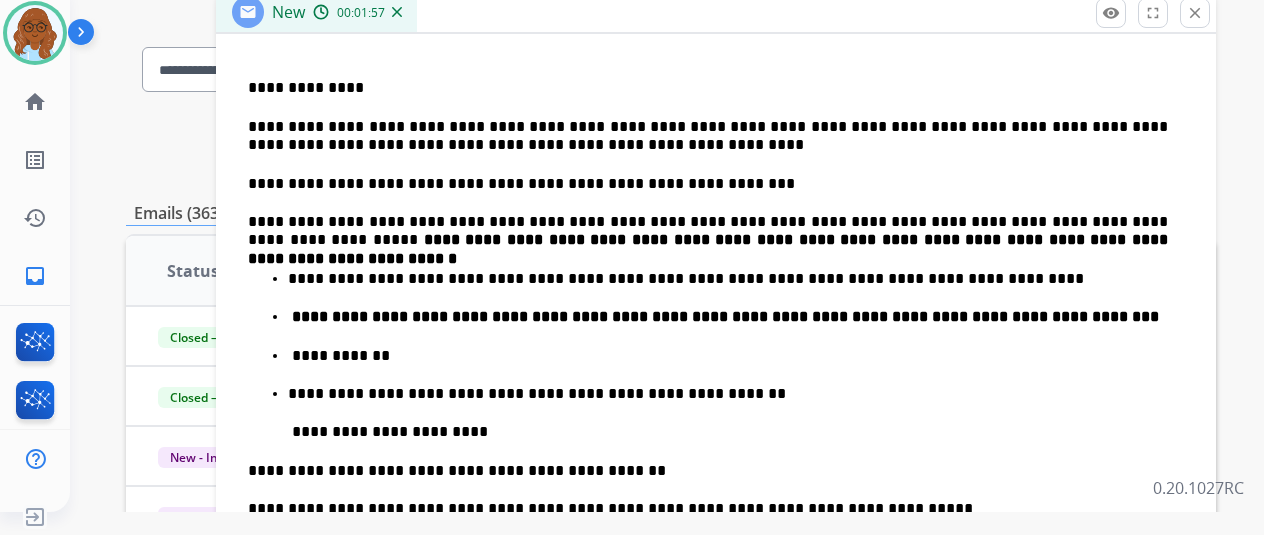 scroll, scrollTop: 394, scrollLeft: 0, axis: vertical 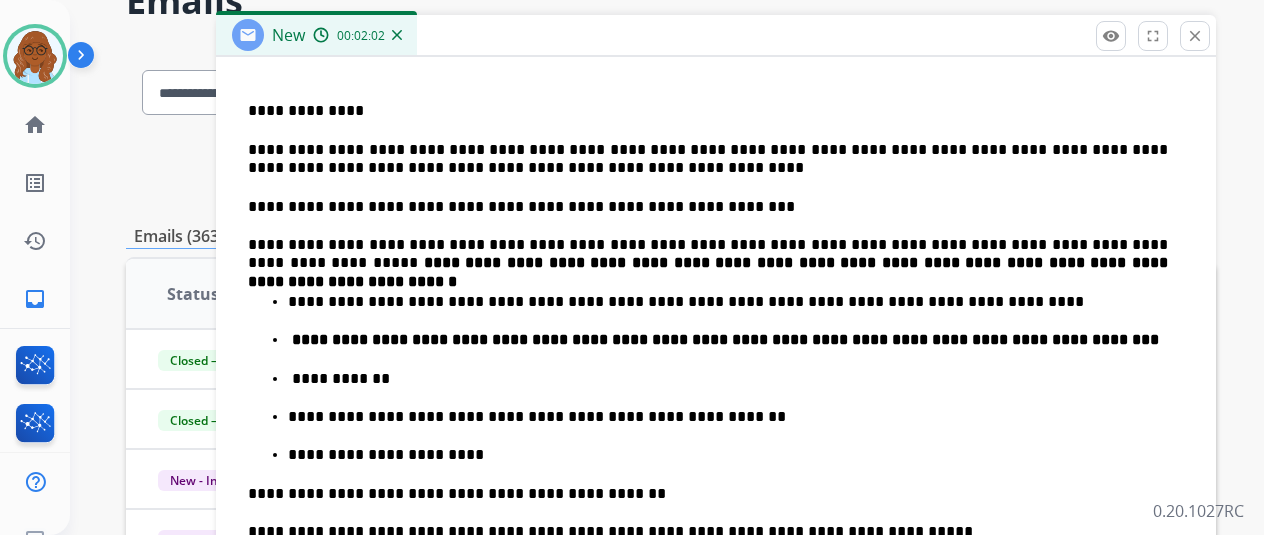 click on "**********" at bounding box center (728, 379) 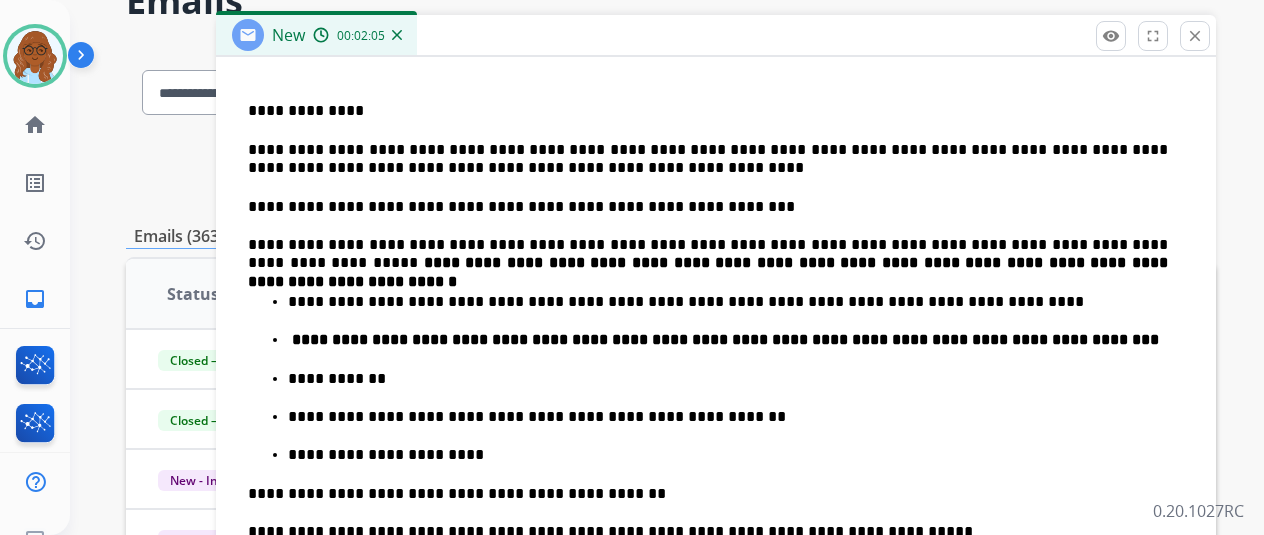 click on "**********" at bounding box center [725, 339] 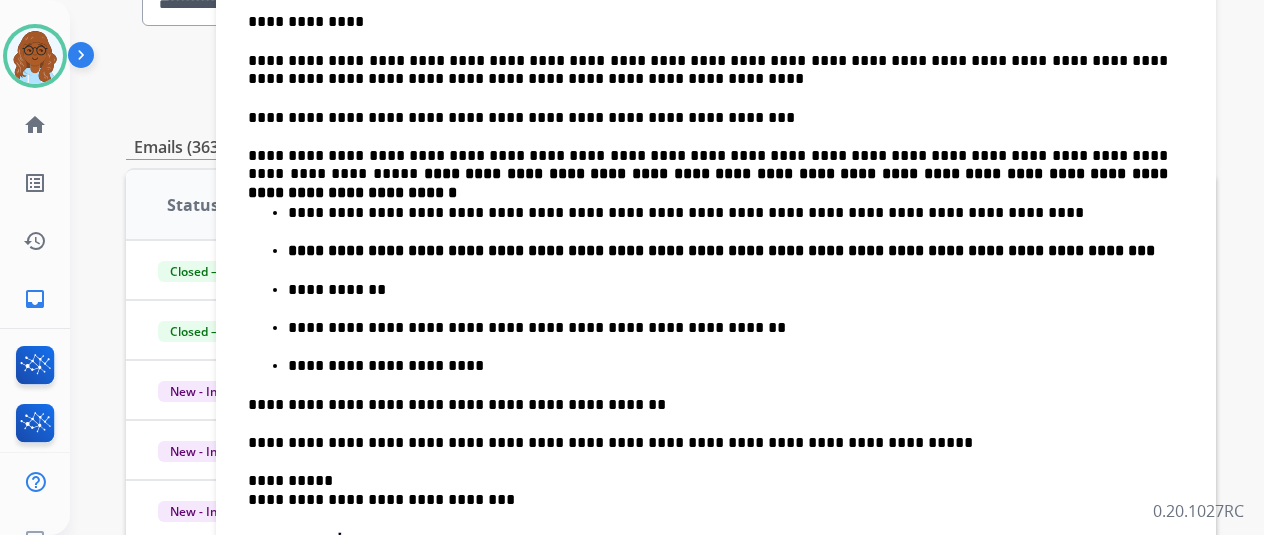 scroll, scrollTop: 307, scrollLeft: 0, axis: vertical 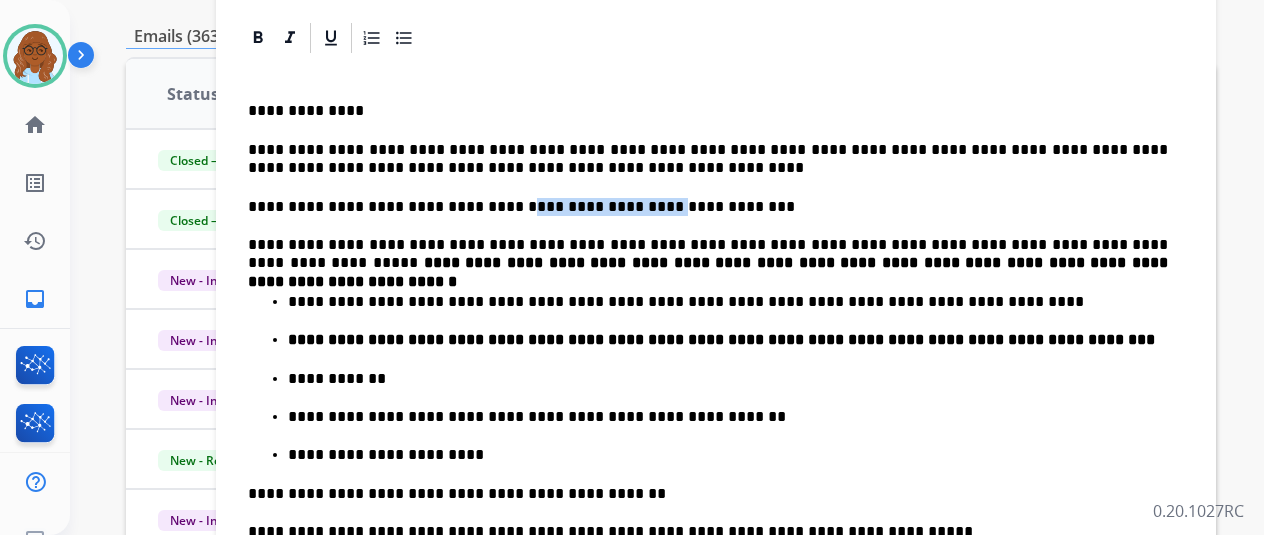 drag, startPoint x: 498, startPoint y: 201, endPoint x: 627, endPoint y: 203, distance: 129.0155 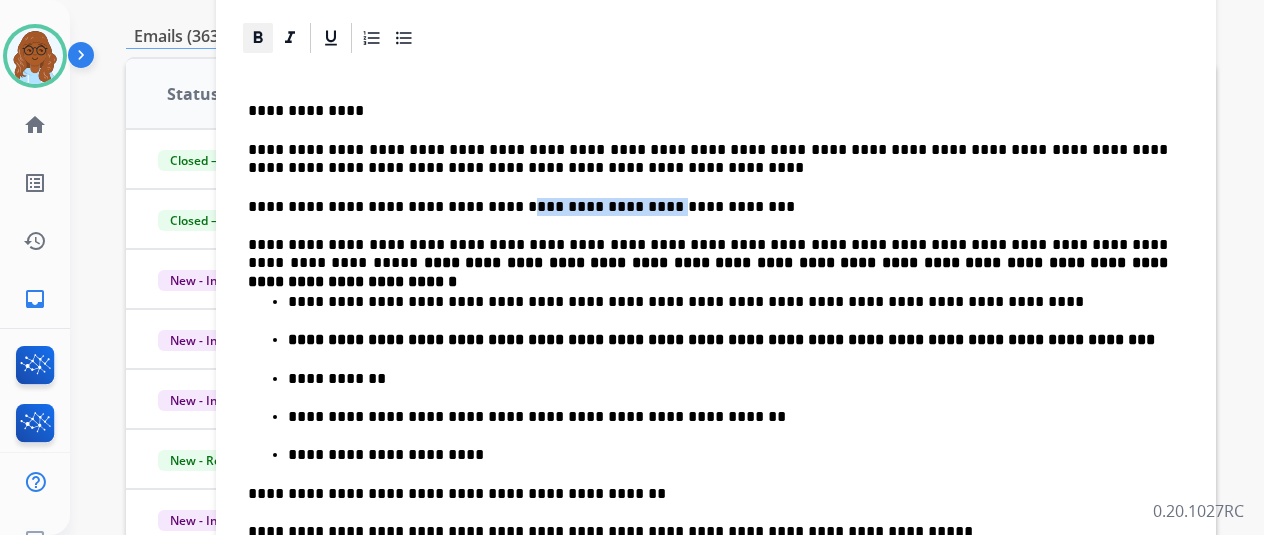 click 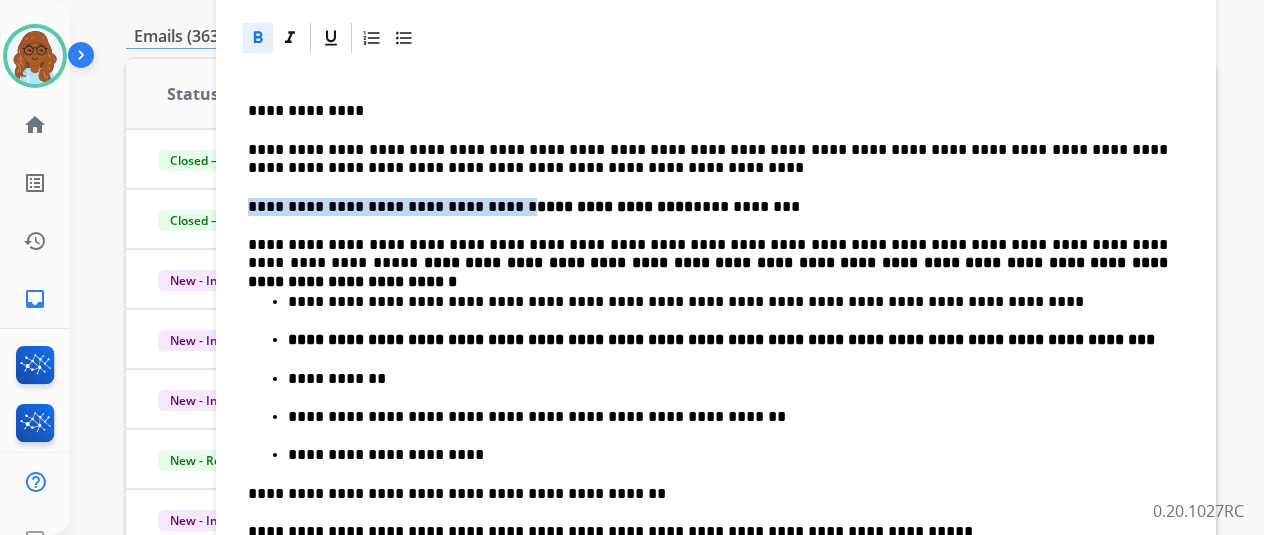 click on "**********" at bounding box center (615, 206) 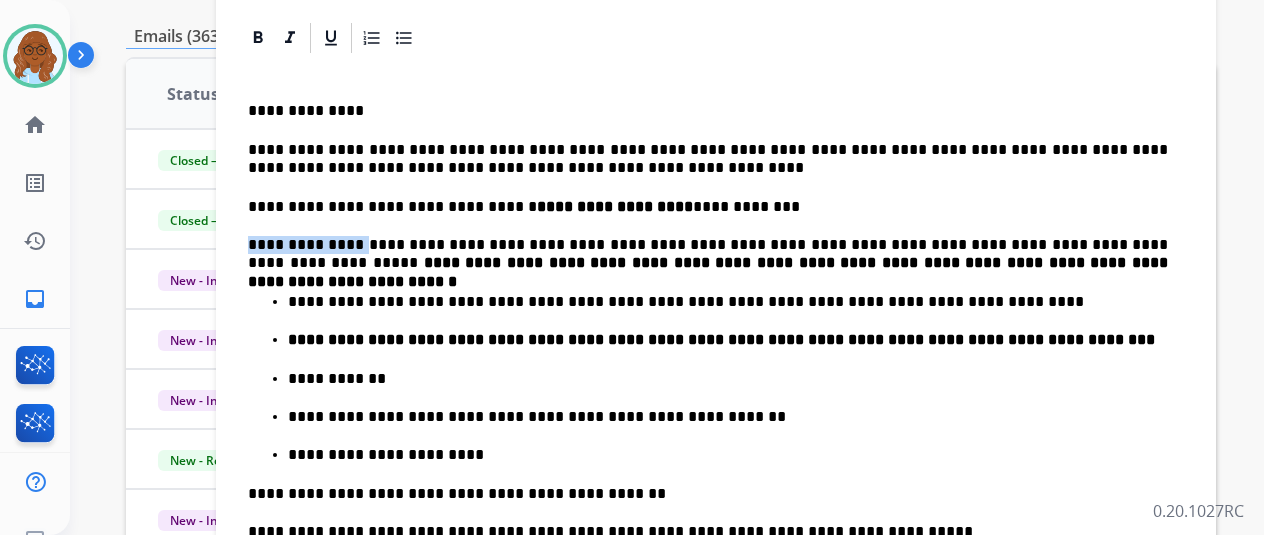 drag, startPoint x: 406, startPoint y: 241, endPoint x: 264, endPoint y: 226, distance: 142.79005 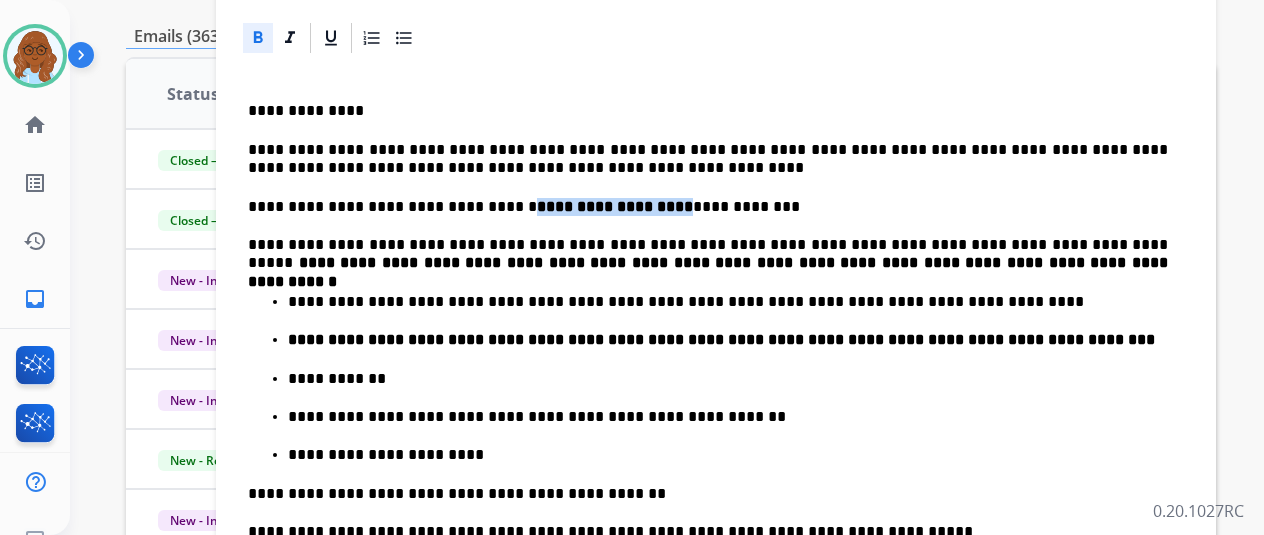 drag, startPoint x: 638, startPoint y: 203, endPoint x: 496, endPoint y: 203, distance: 142 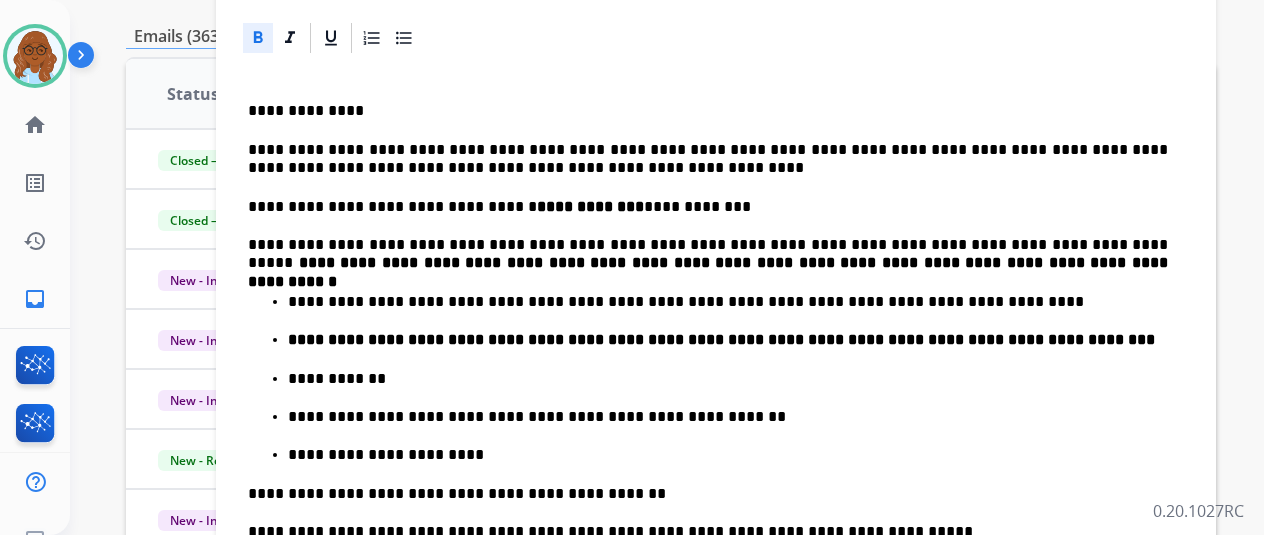 scroll, scrollTop: 0, scrollLeft: 0, axis: both 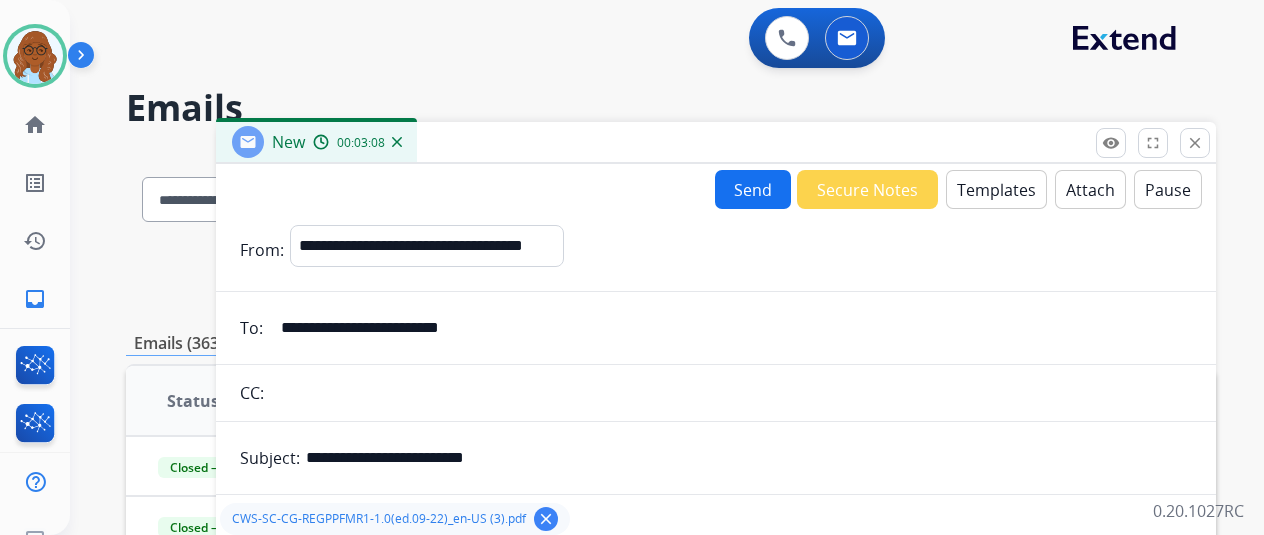 click on "Send" at bounding box center (753, 189) 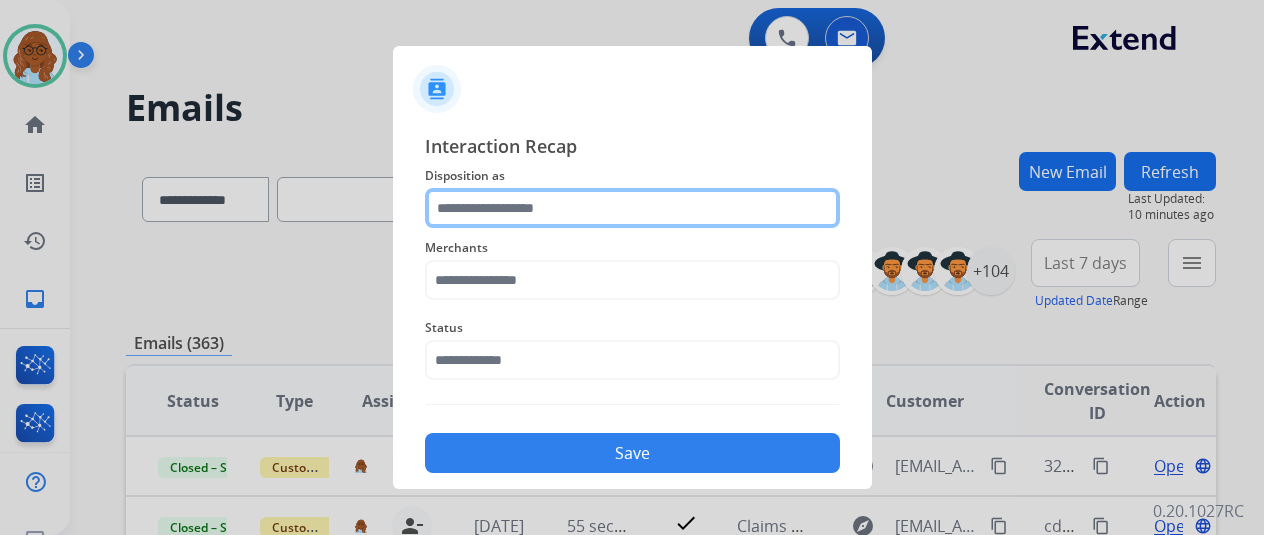 click 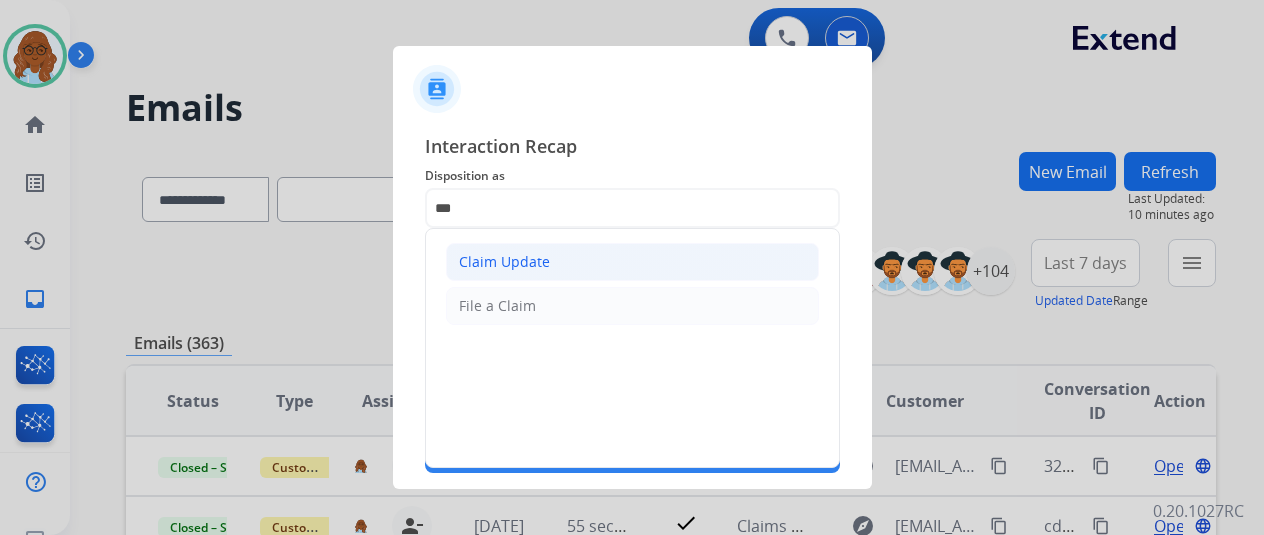 click on "Claim Update" 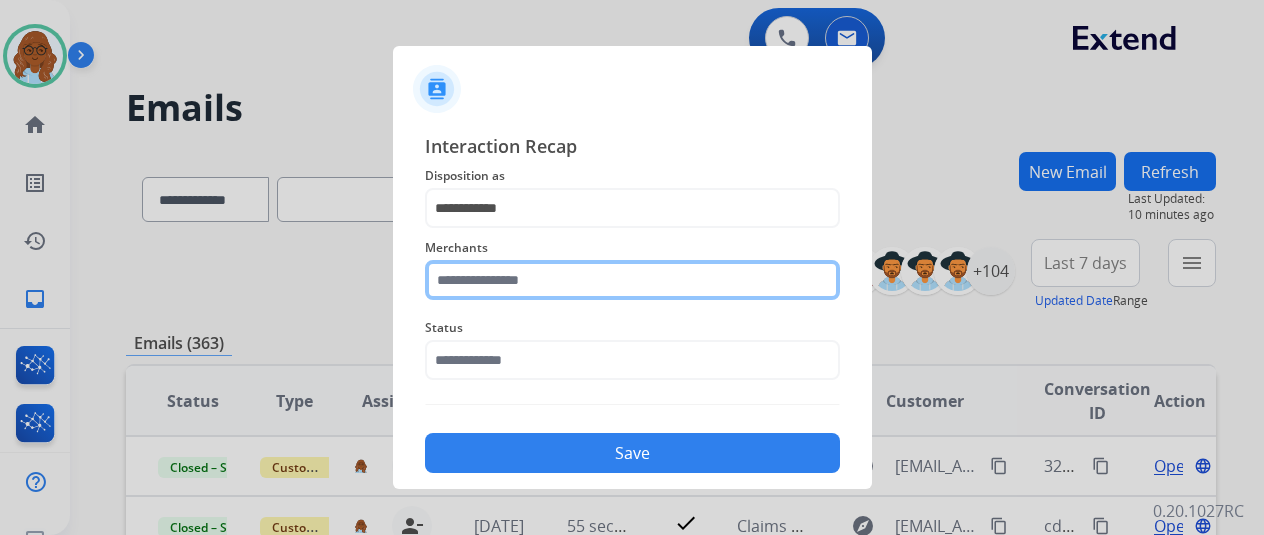 click 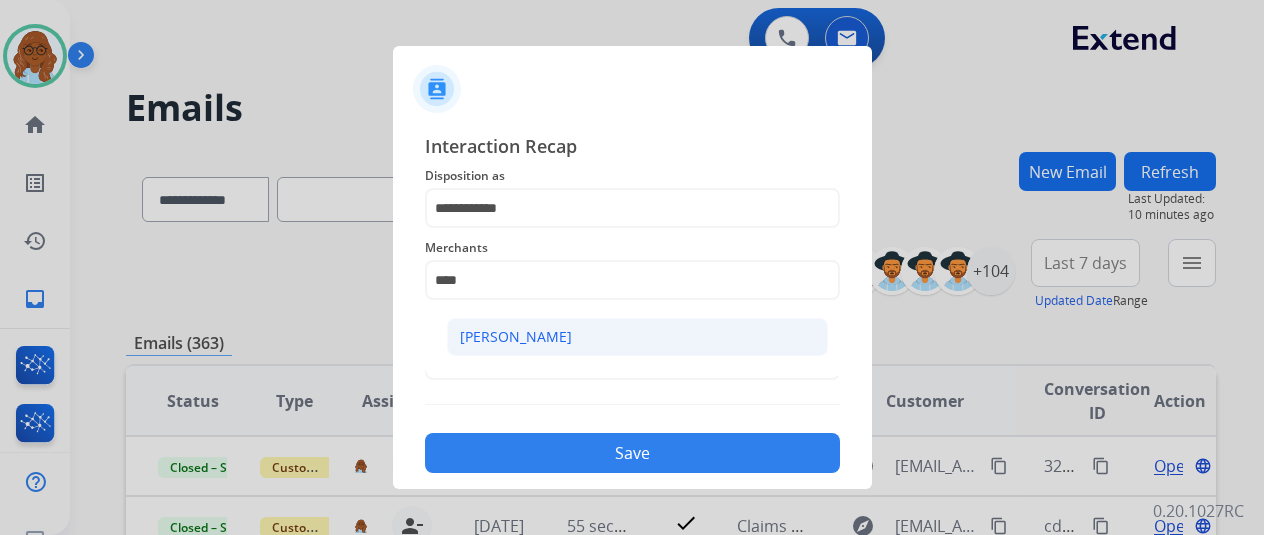 click on "[PERSON_NAME]" 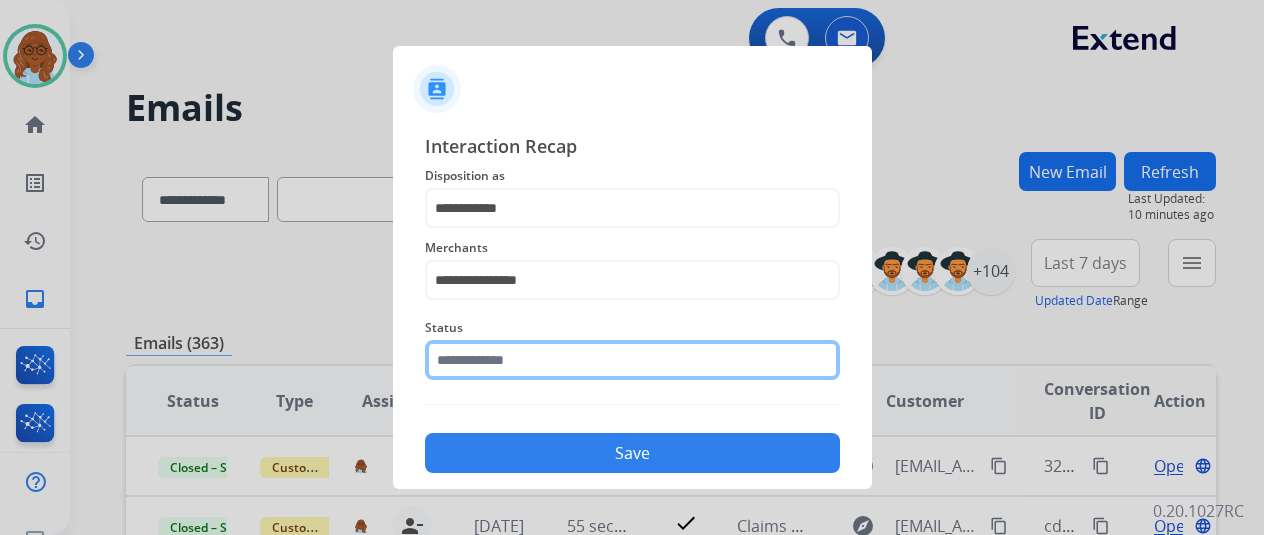 click 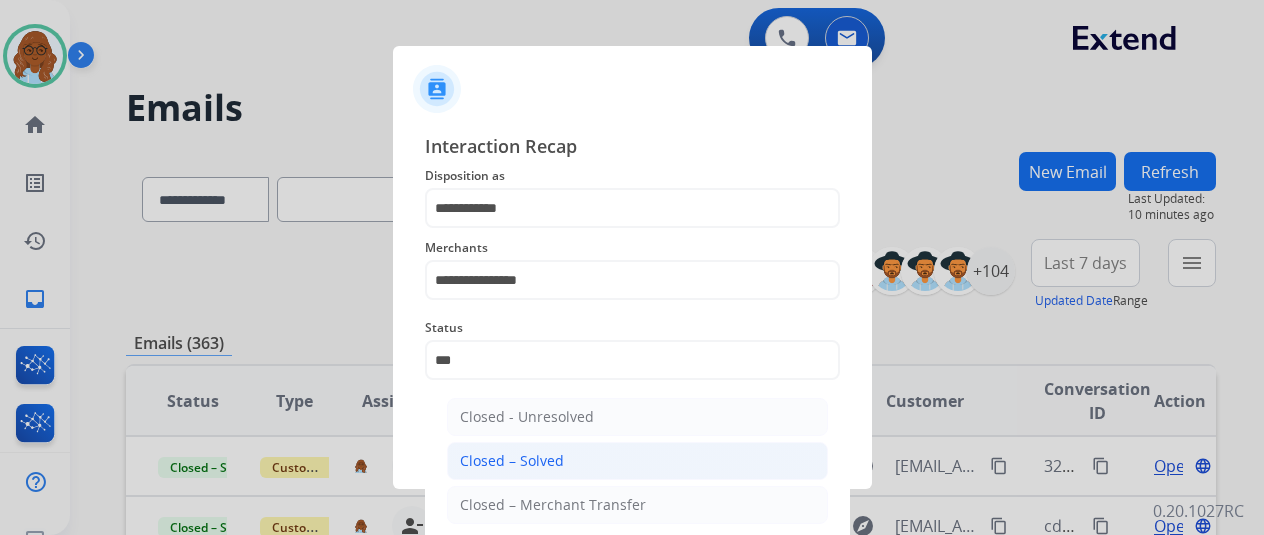 click on "Closed – Solved" 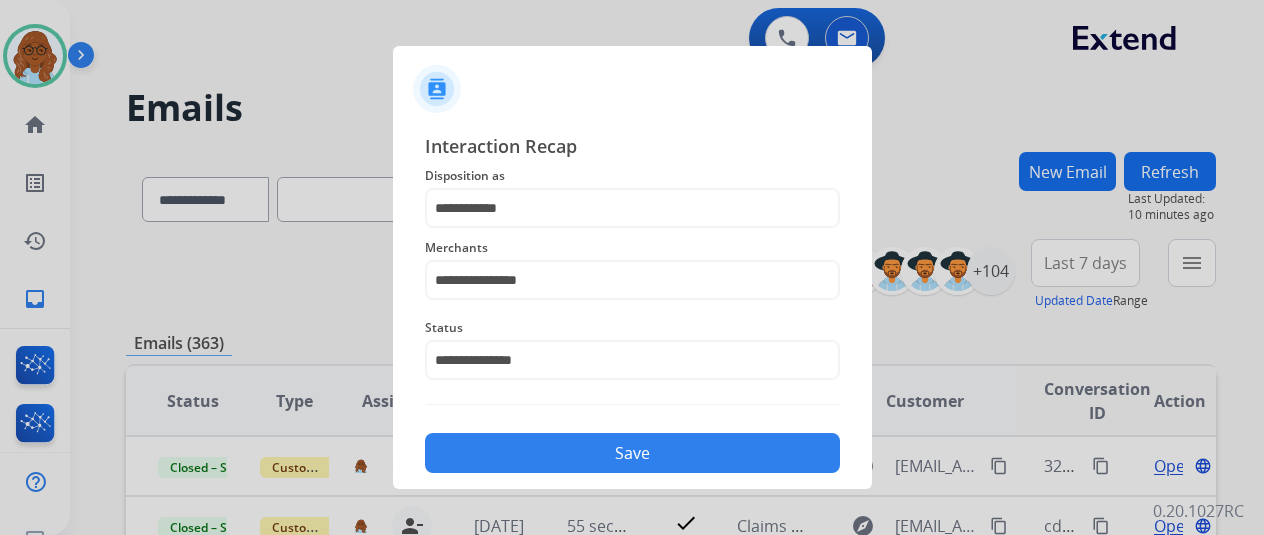 click on "Save" 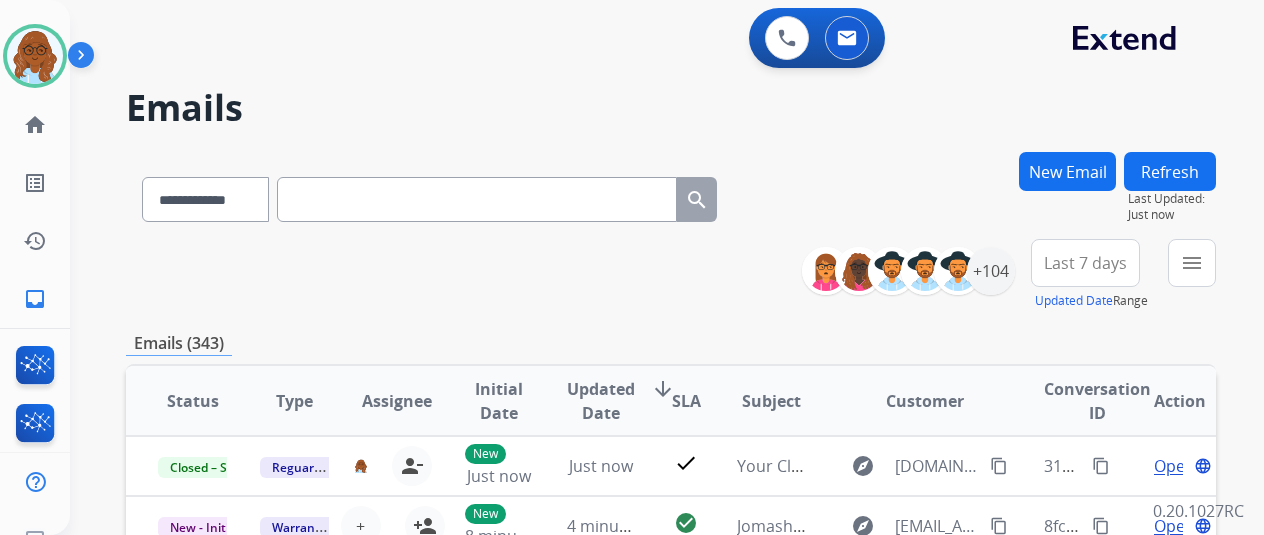 scroll, scrollTop: 2, scrollLeft: 0, axis: vertical 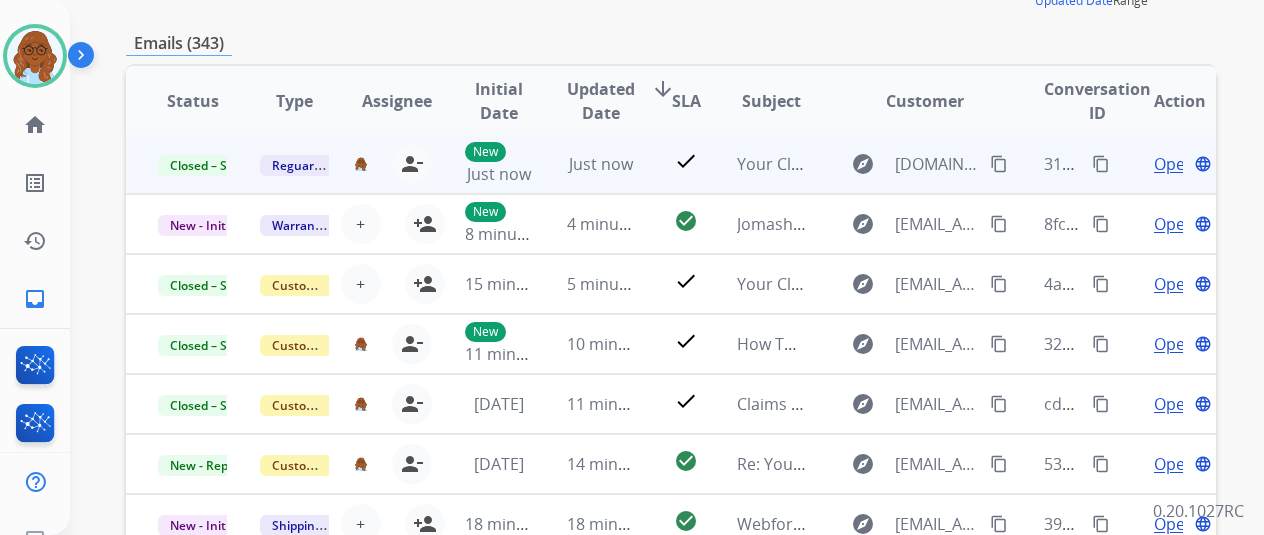 click on "content_copy" at bounding box center (1101, 164) 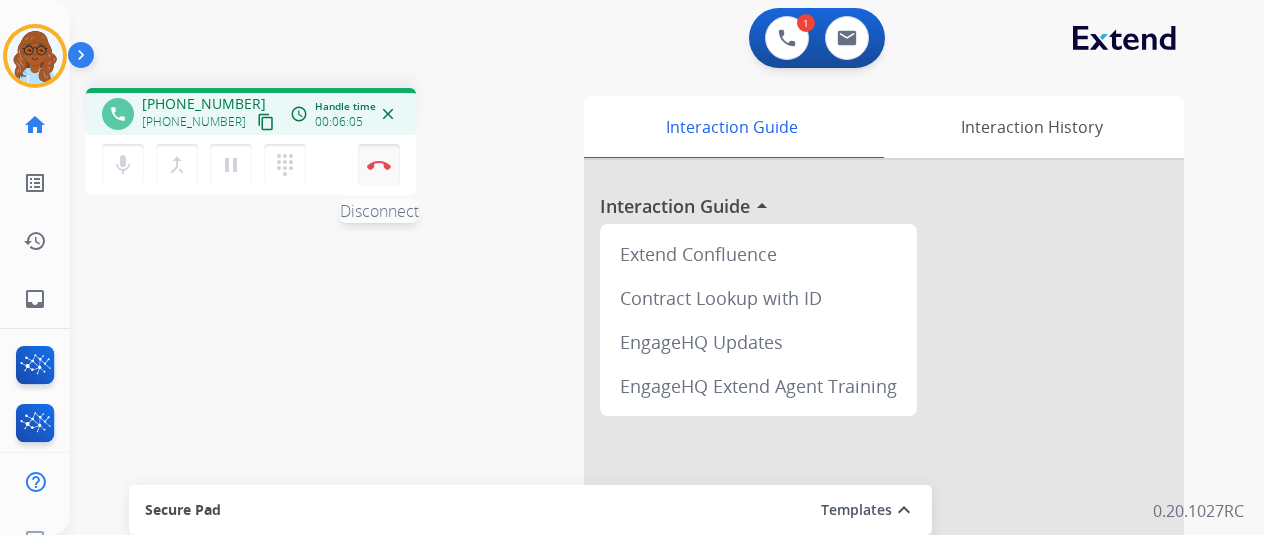 click at bounding box center (379, 165) 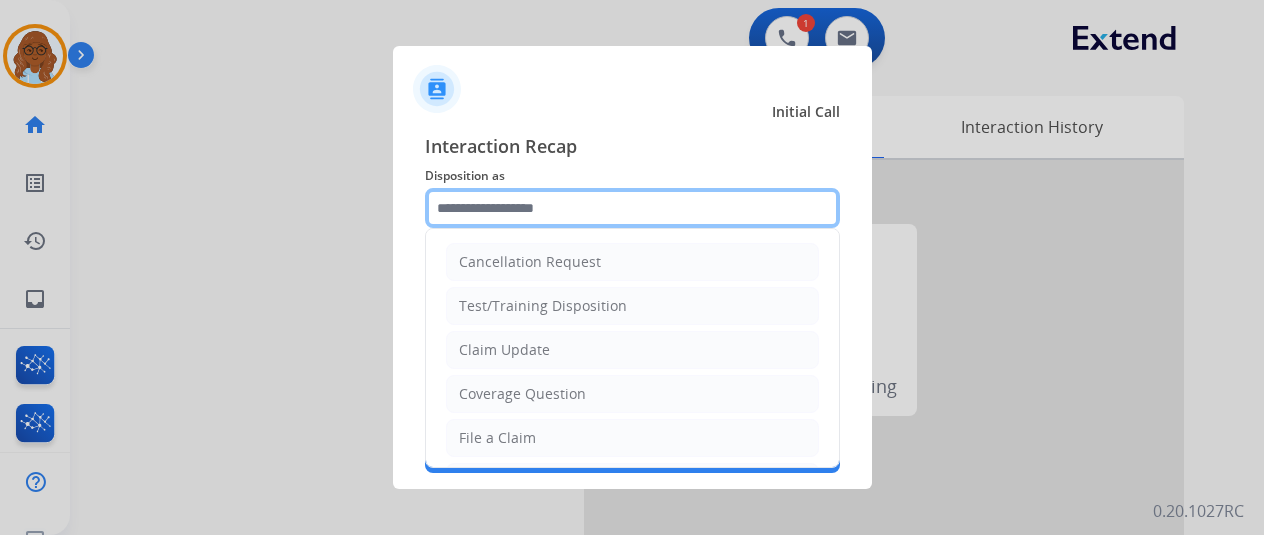 click 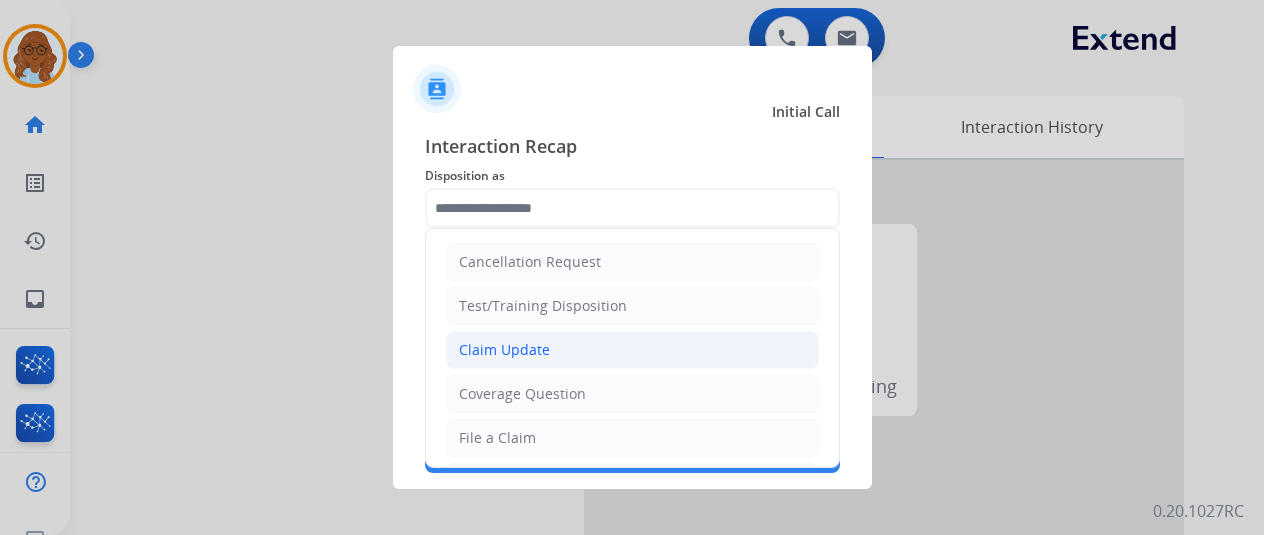 click on "Claim Update" 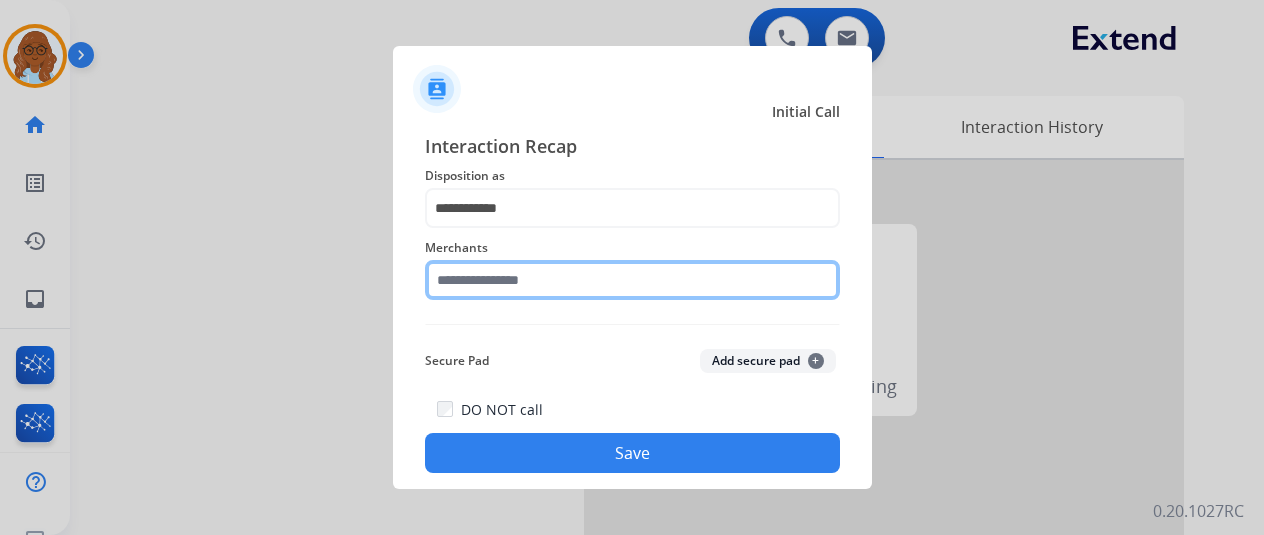 click 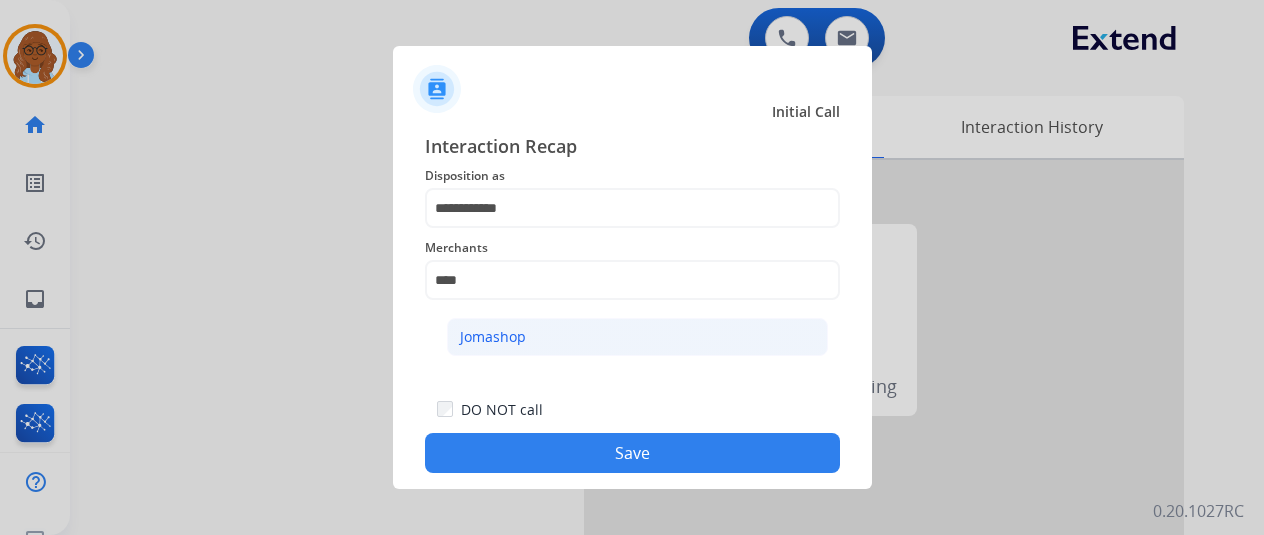 click on "Jomashop" 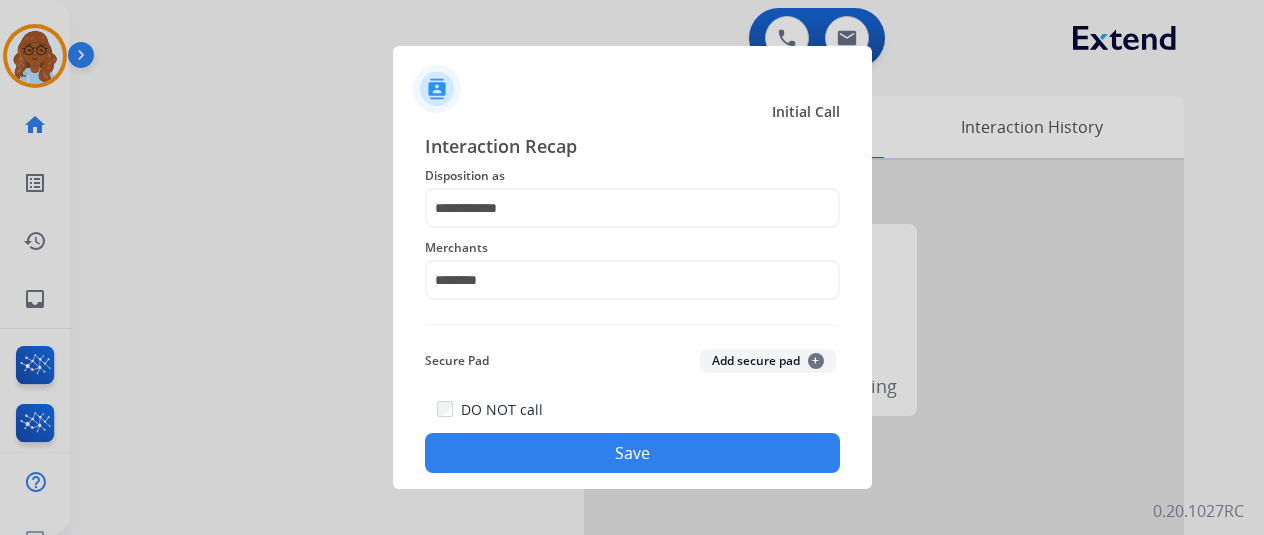 click on "Save" 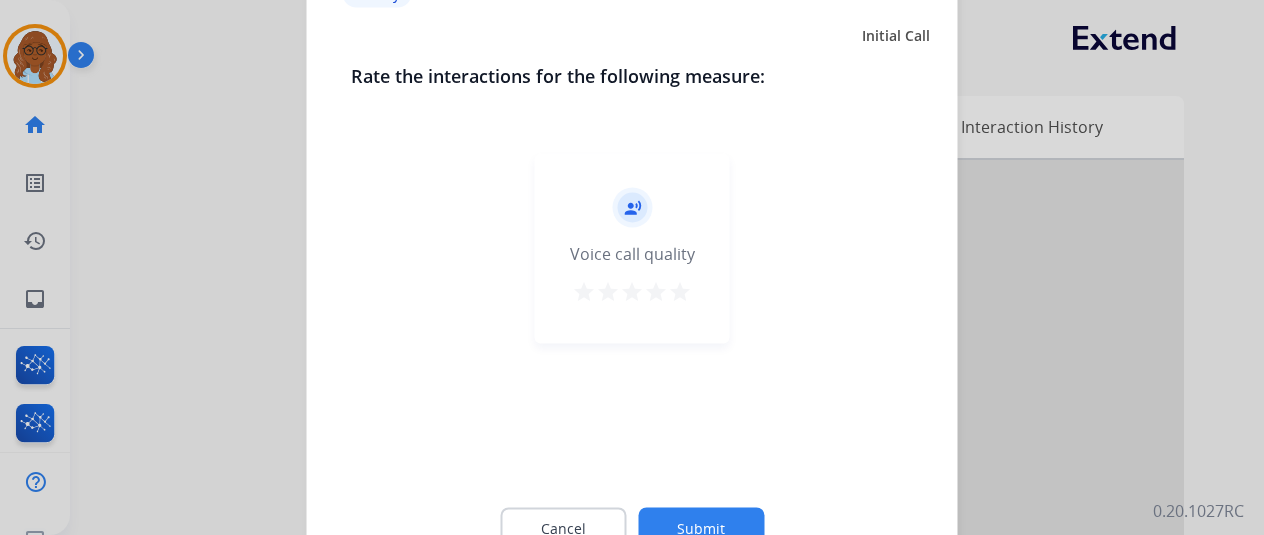 click on "record_voice_over   Voice call quality   star   star   star   star   star" 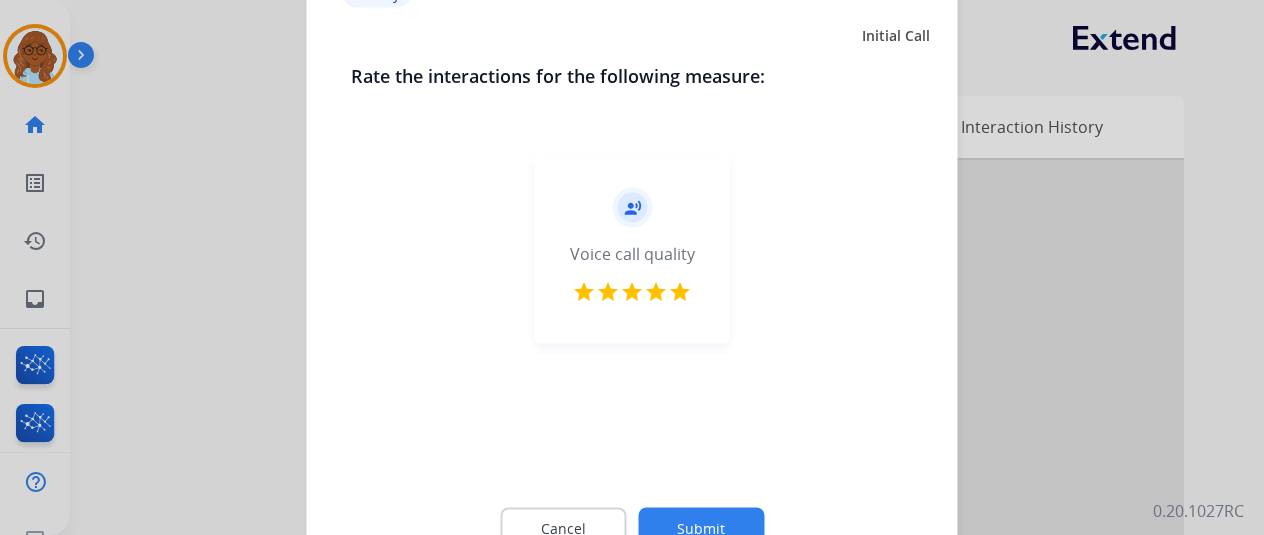 click on "Submit" 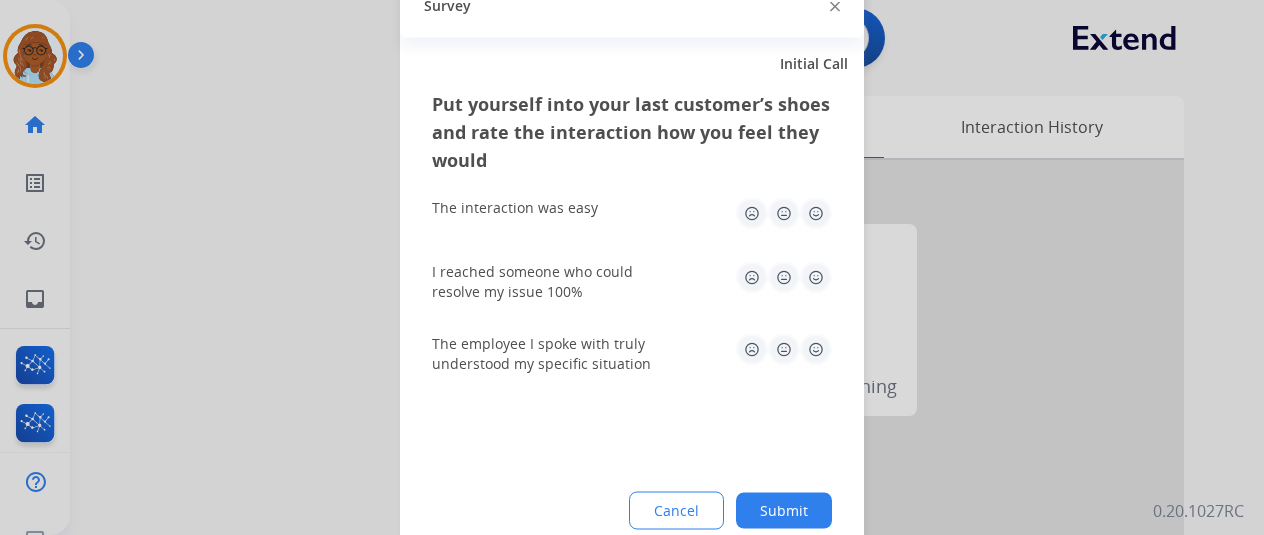 click 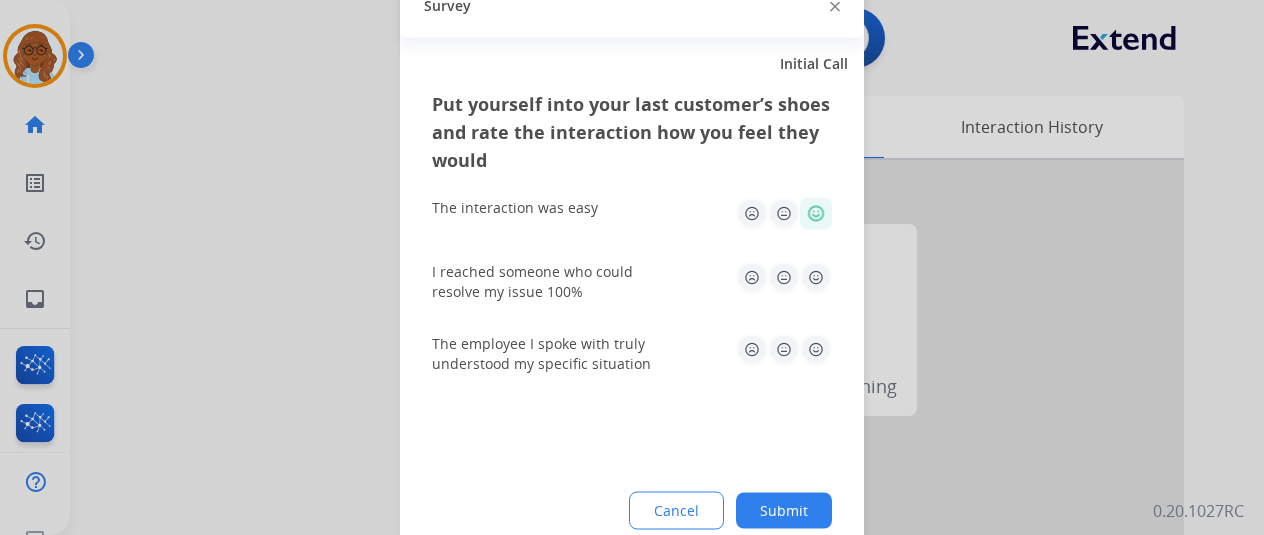 click 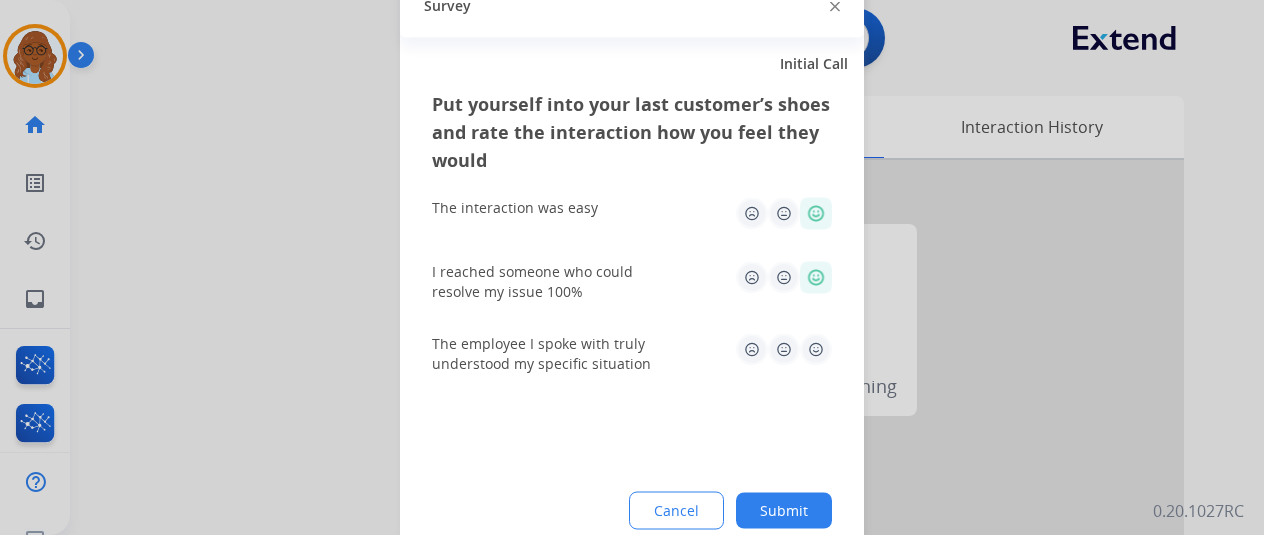 click 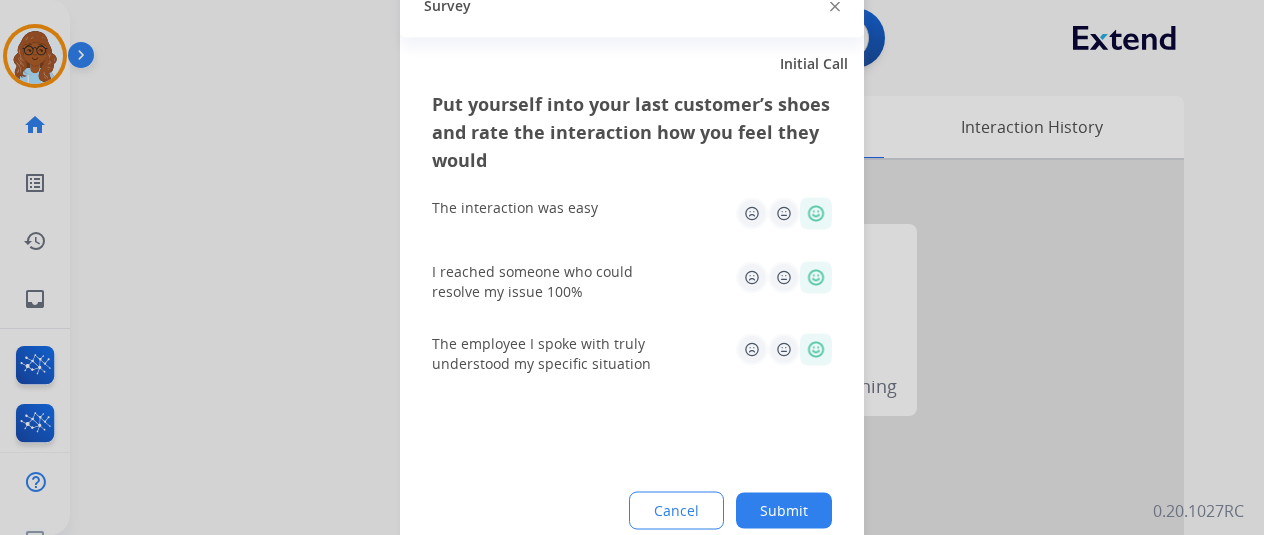 click on "Submit" 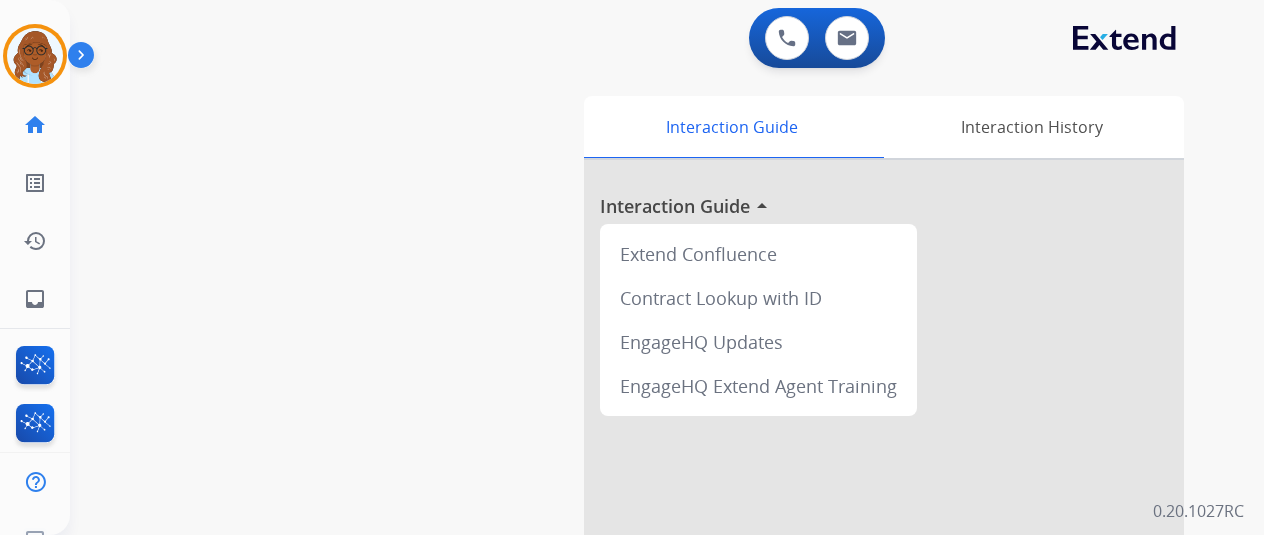 click at bounding box center [884, 533] 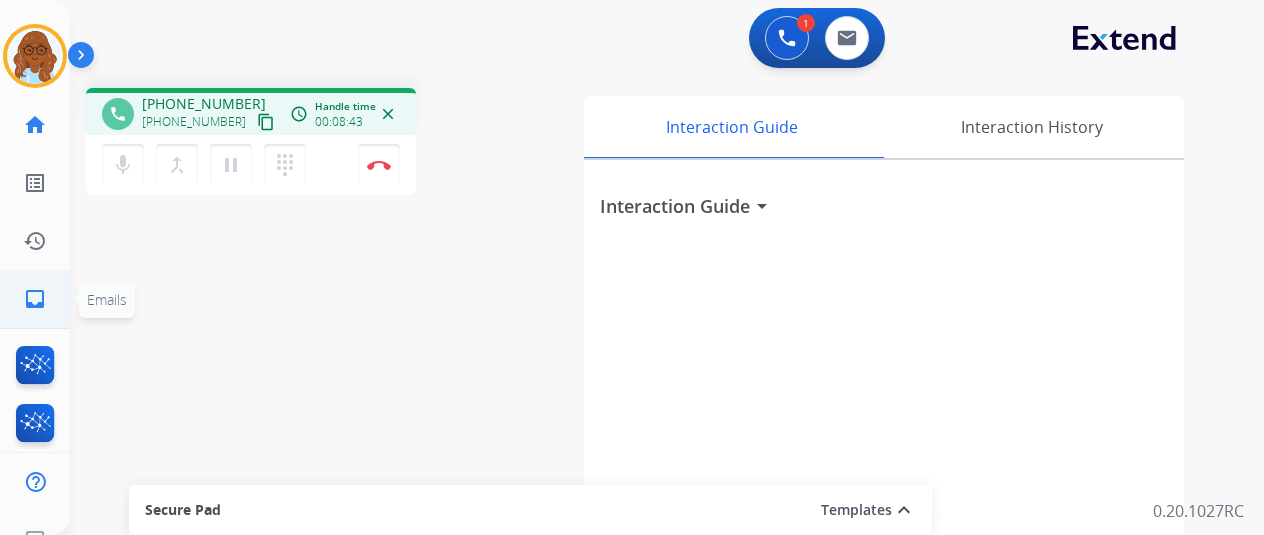 click on "inbox" 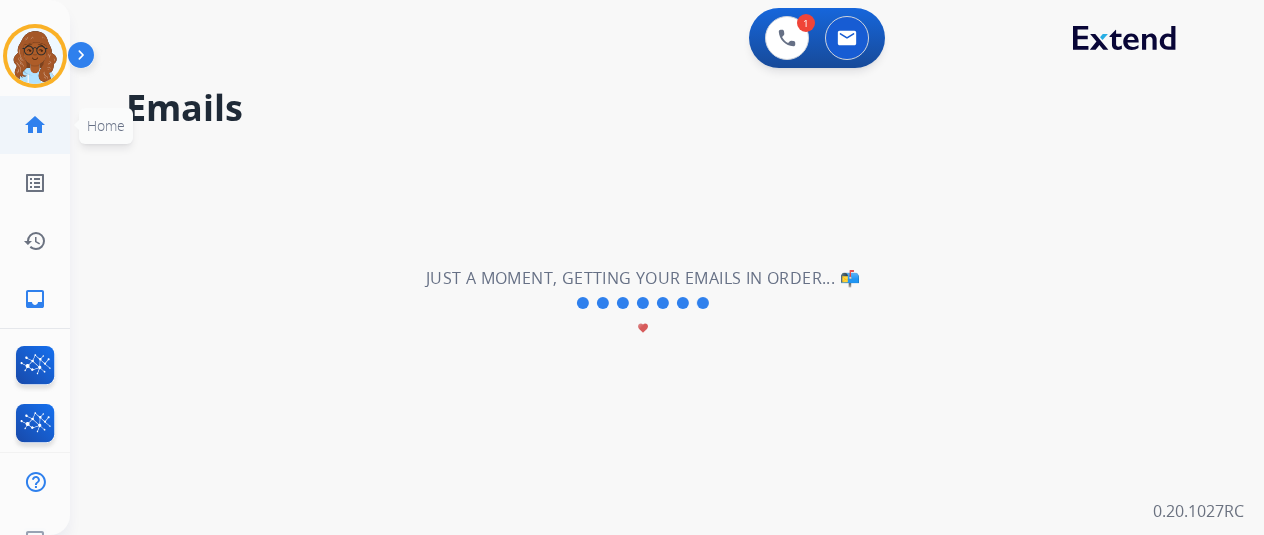 click on "home  Home" 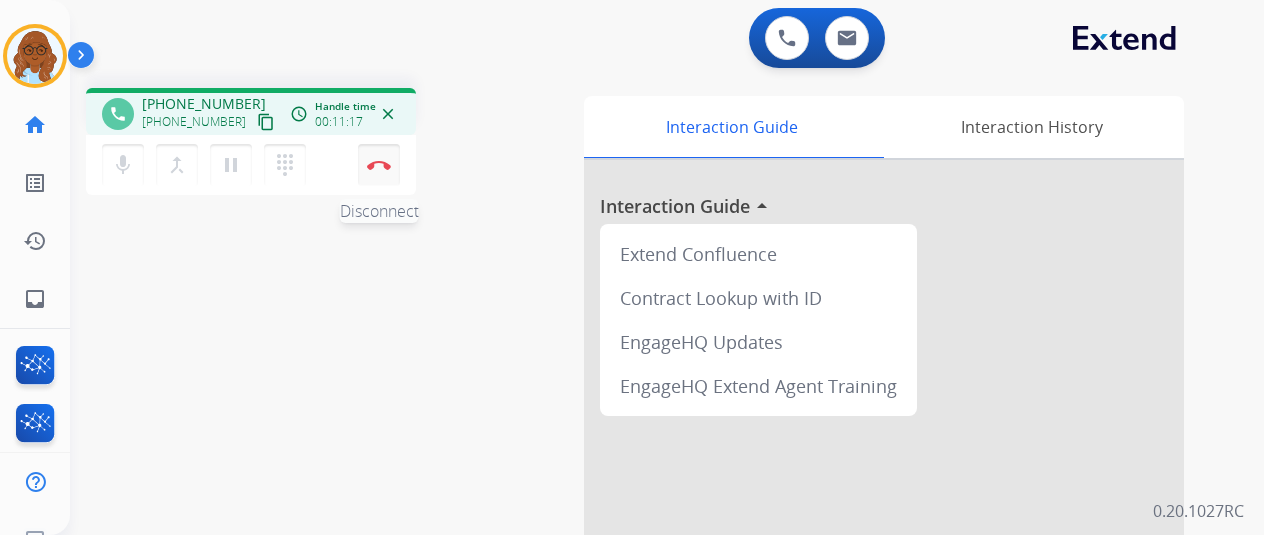 click at bounding box center (379, 165) 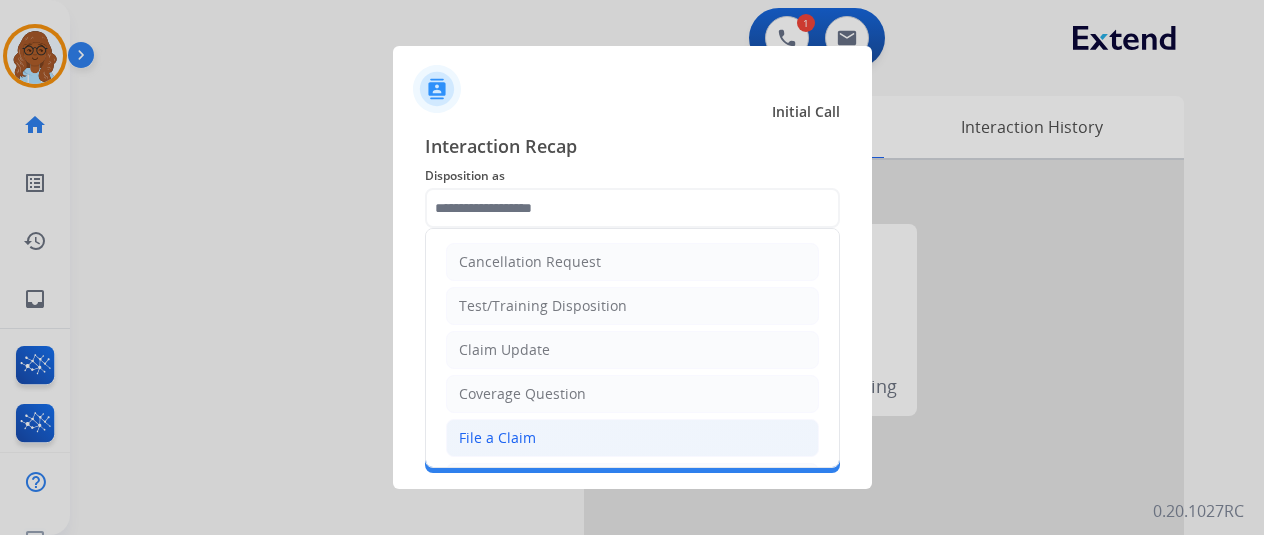 click on "File a Claim" 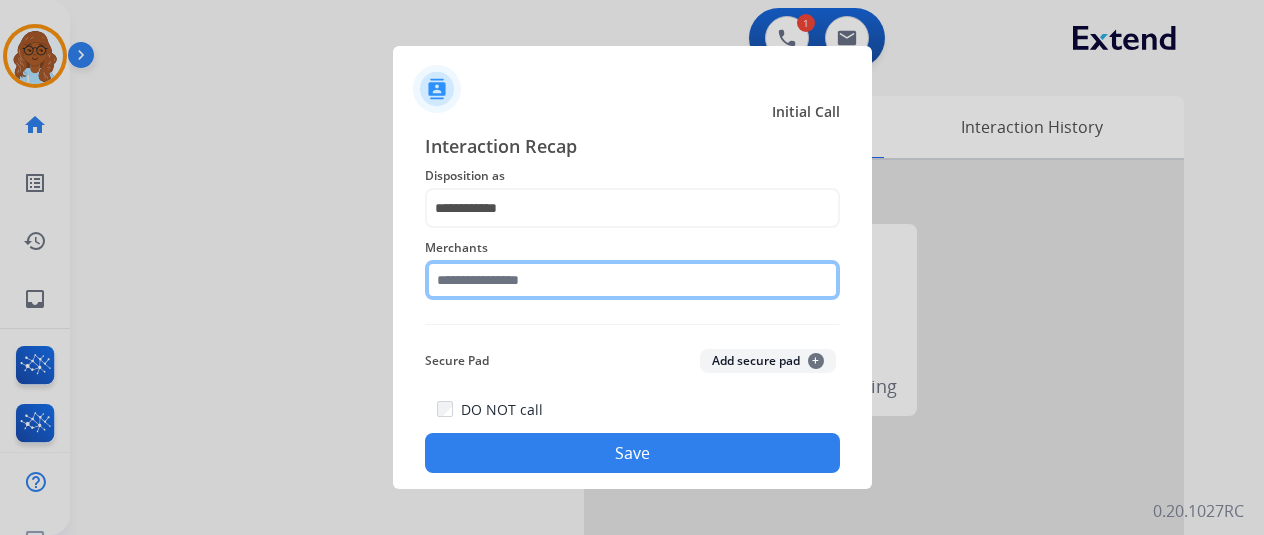 click 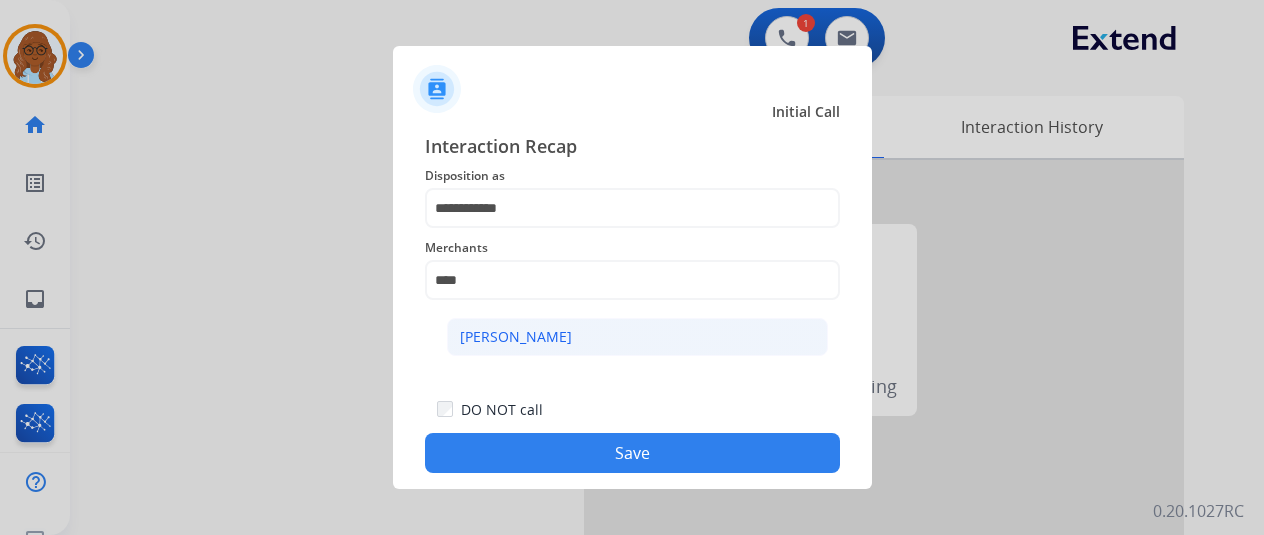 click on "[PERSON_NAME]" 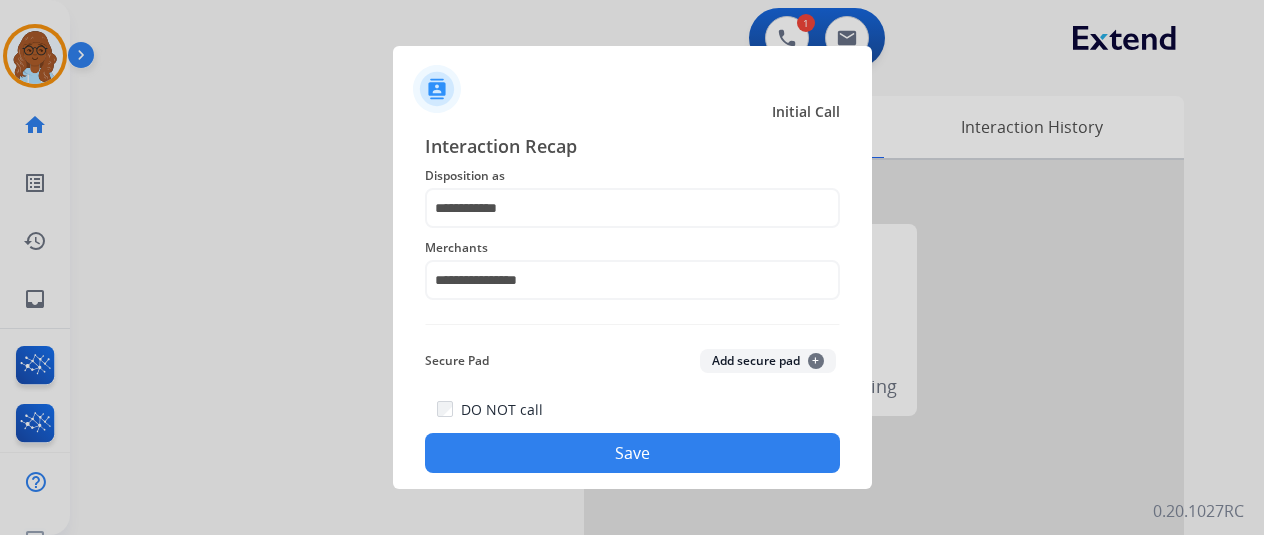 click on "Save" 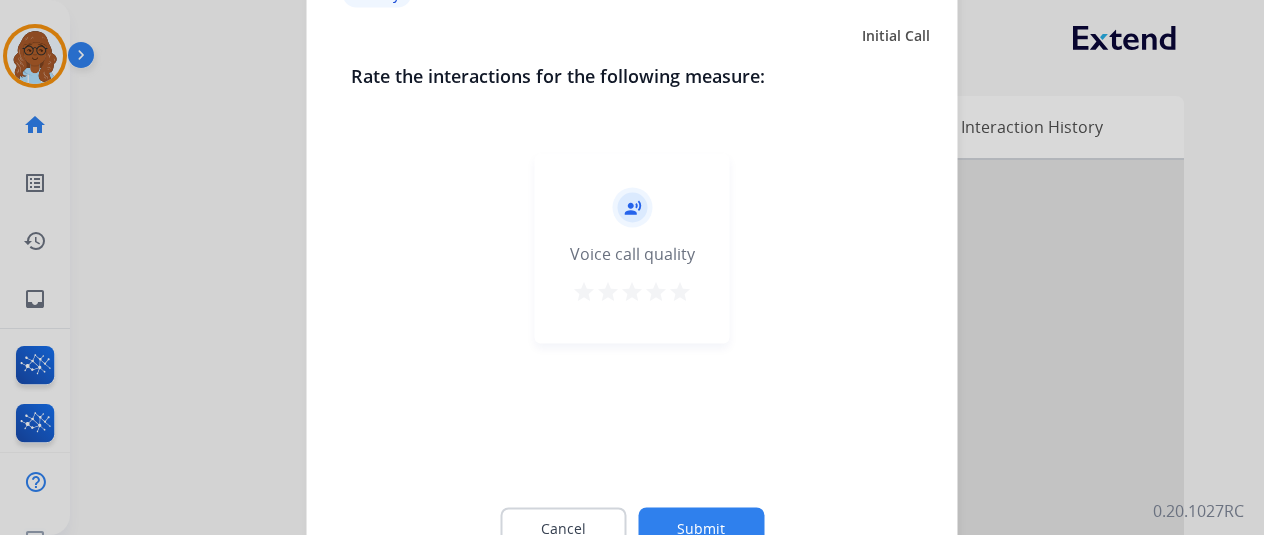 click on "star" at bounding box center [680, 291] 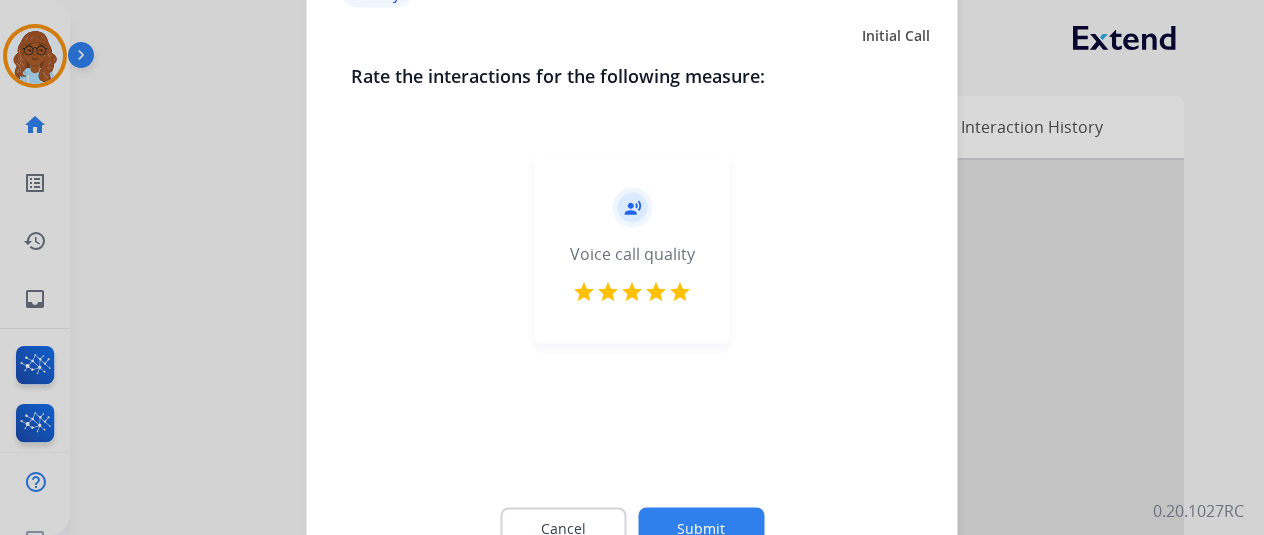 click on "Cancel Submit" 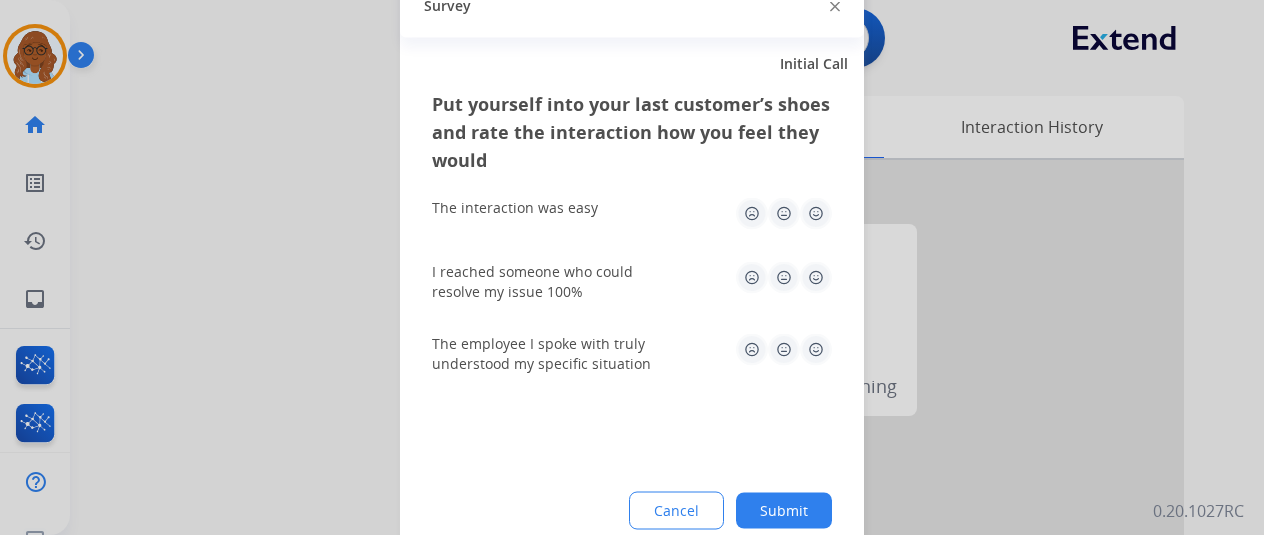 click 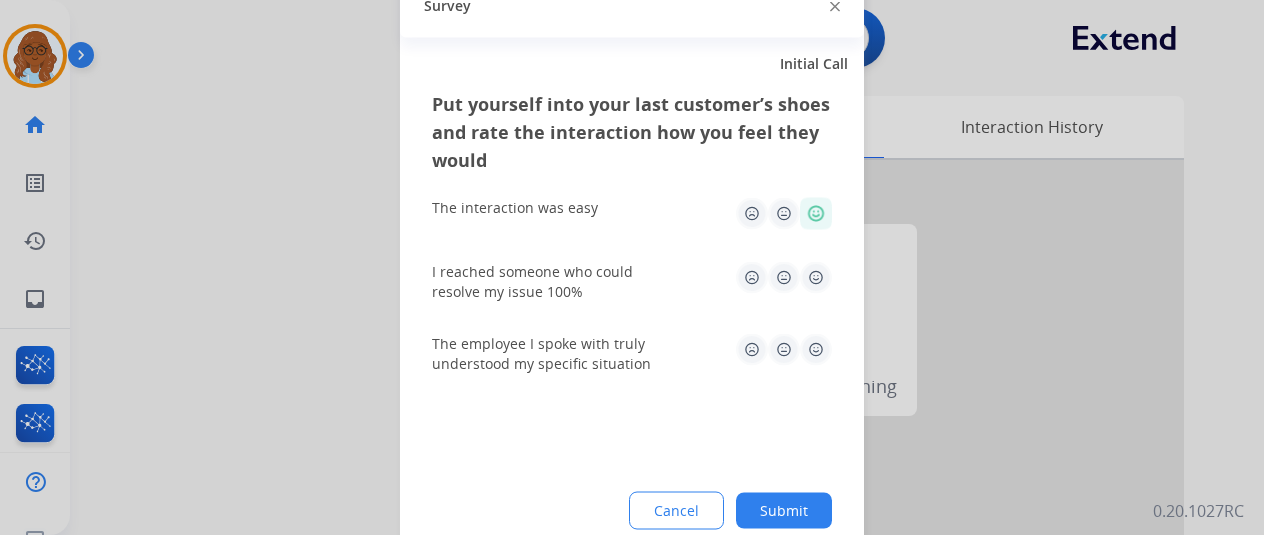 click 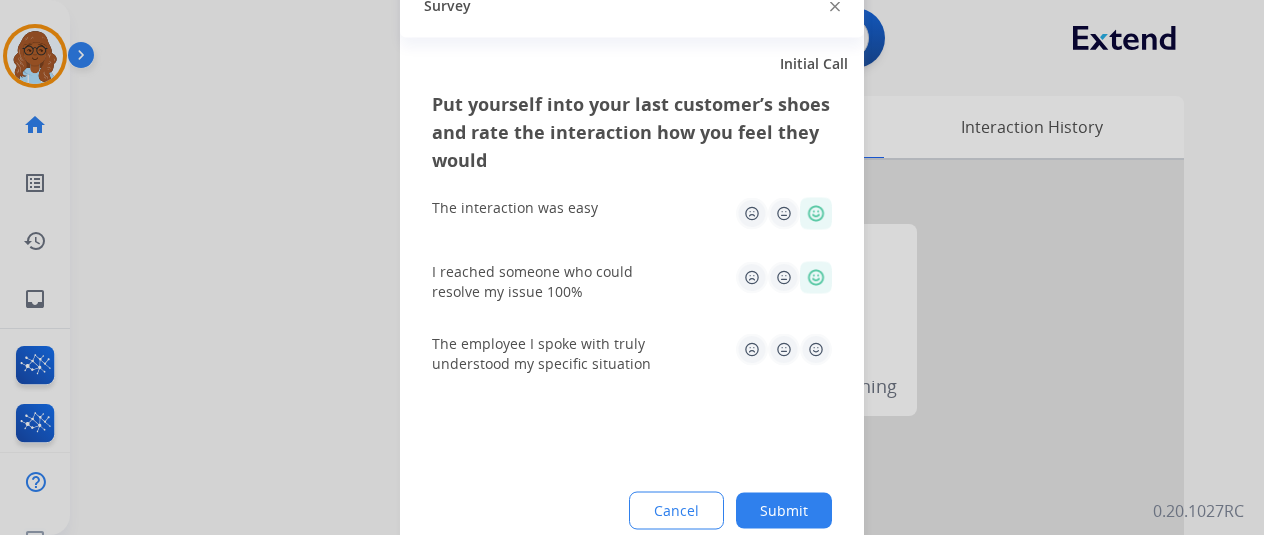 click 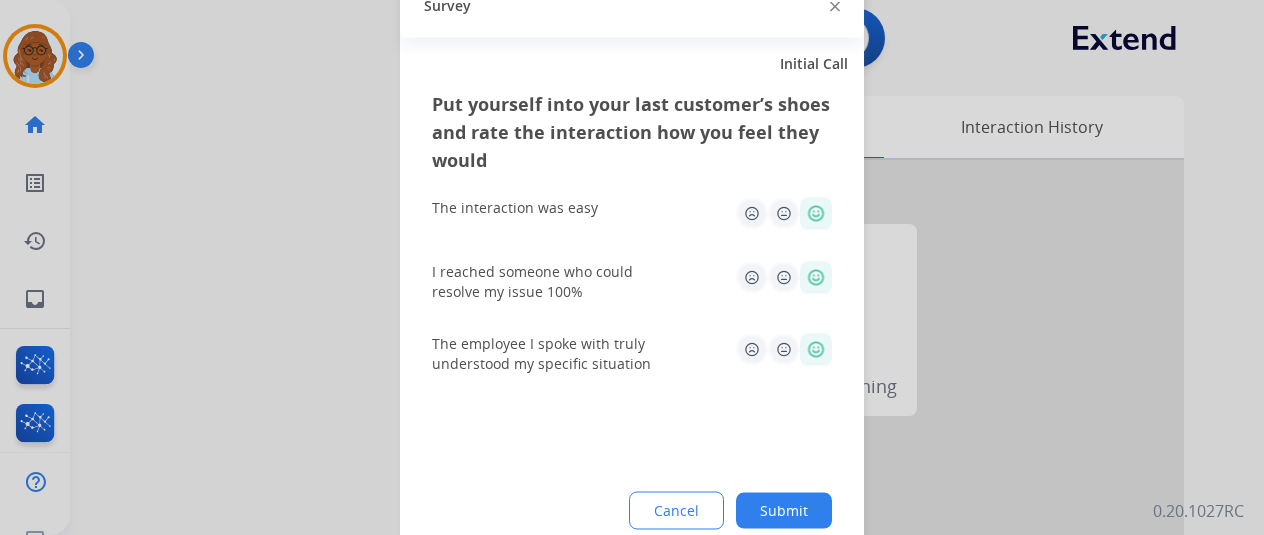 click on "Submit" 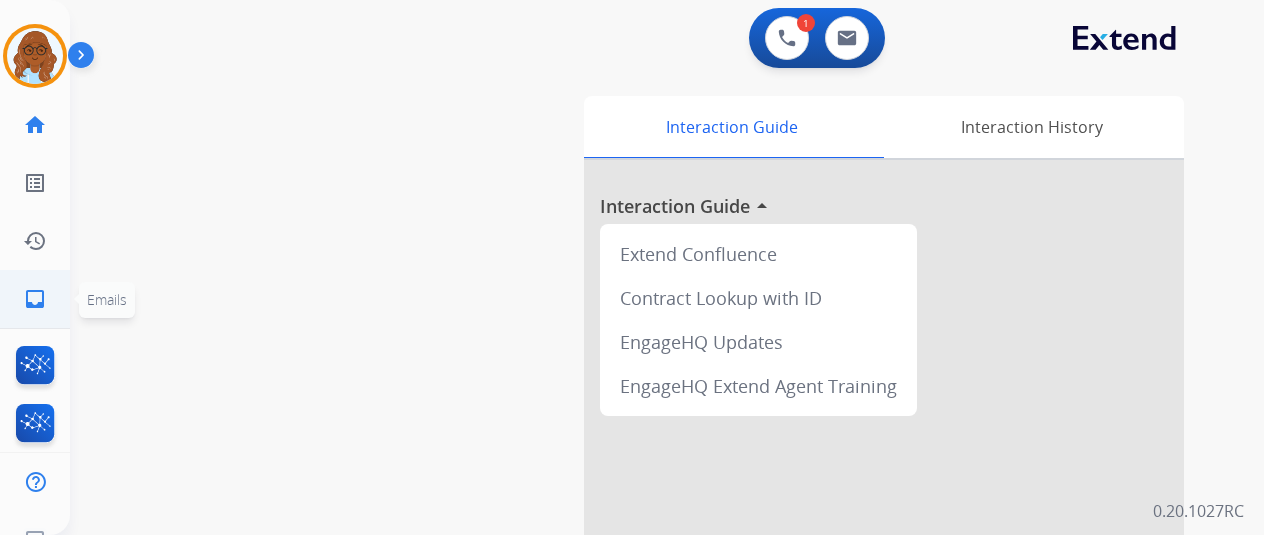 click on "inbox" 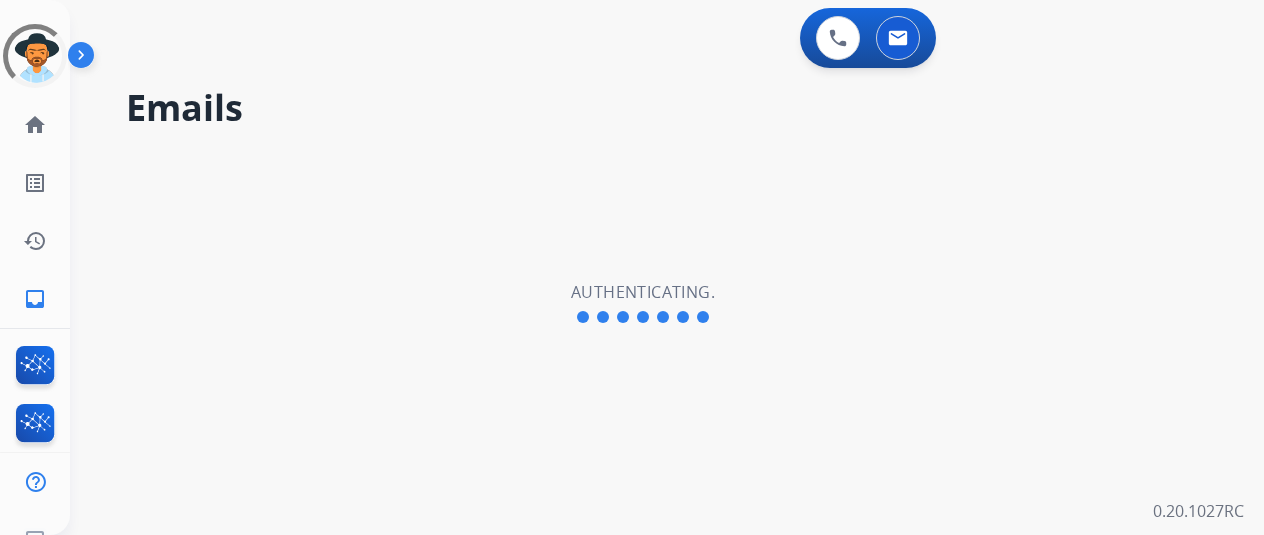 scroll, scrollTop: 0, scrollLeft: 0, axis: both 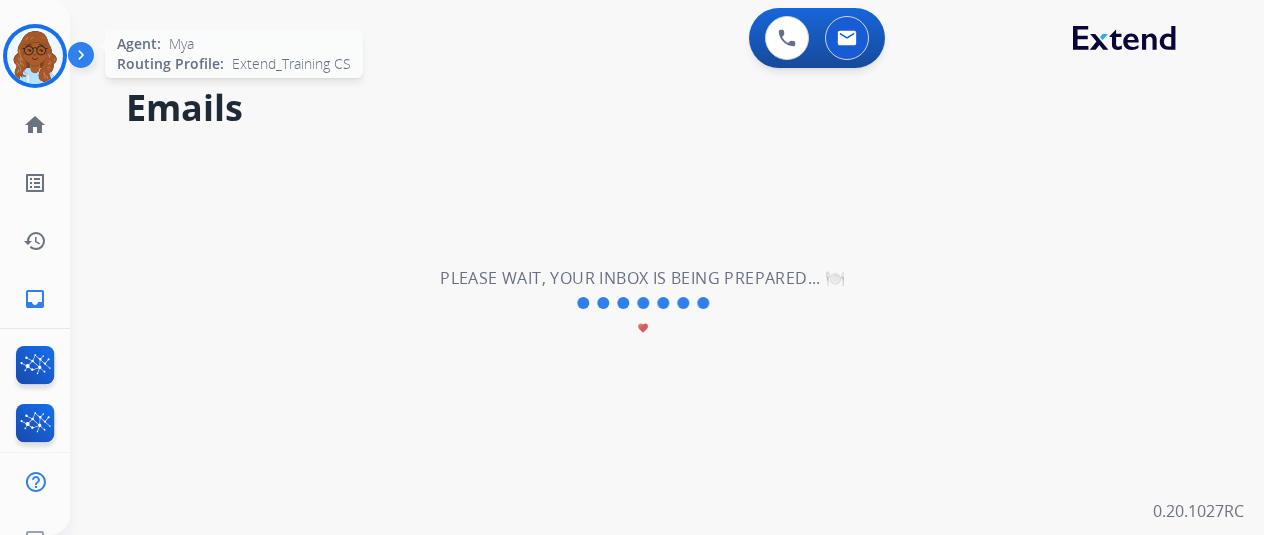 click at bounding box center [35, 56] 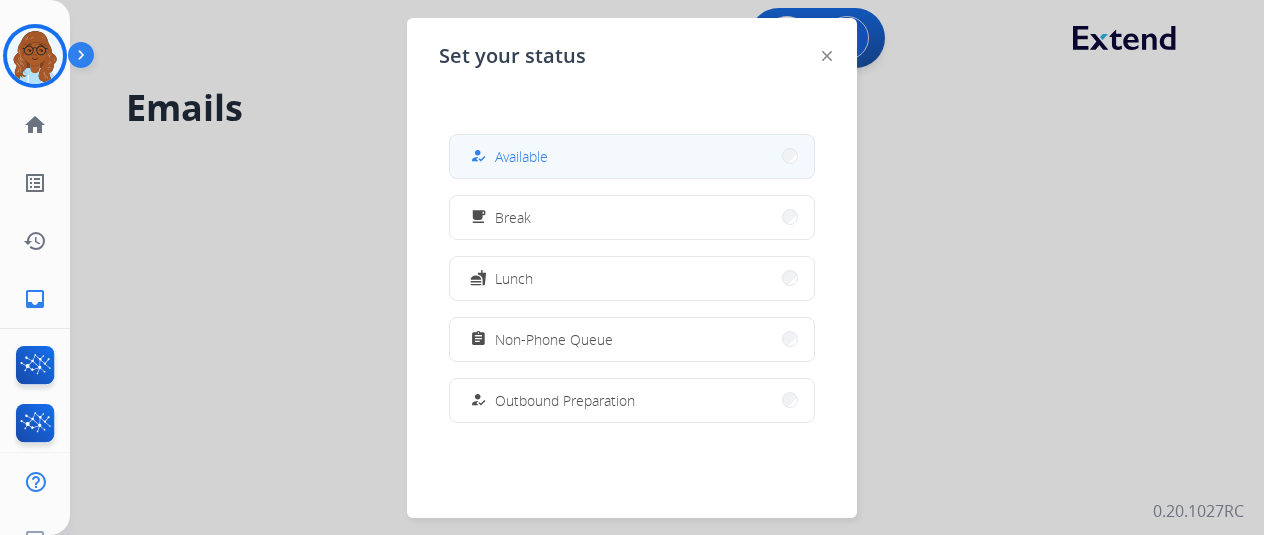 click on "how_to_reg Available" at bounding box center [632, 156] 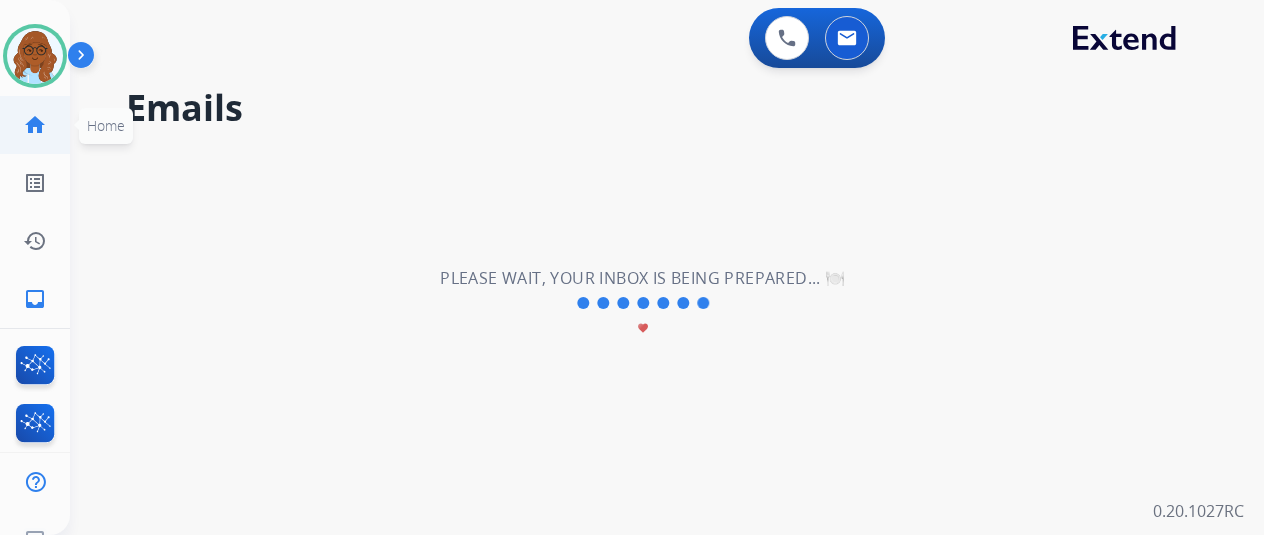 click on "home" 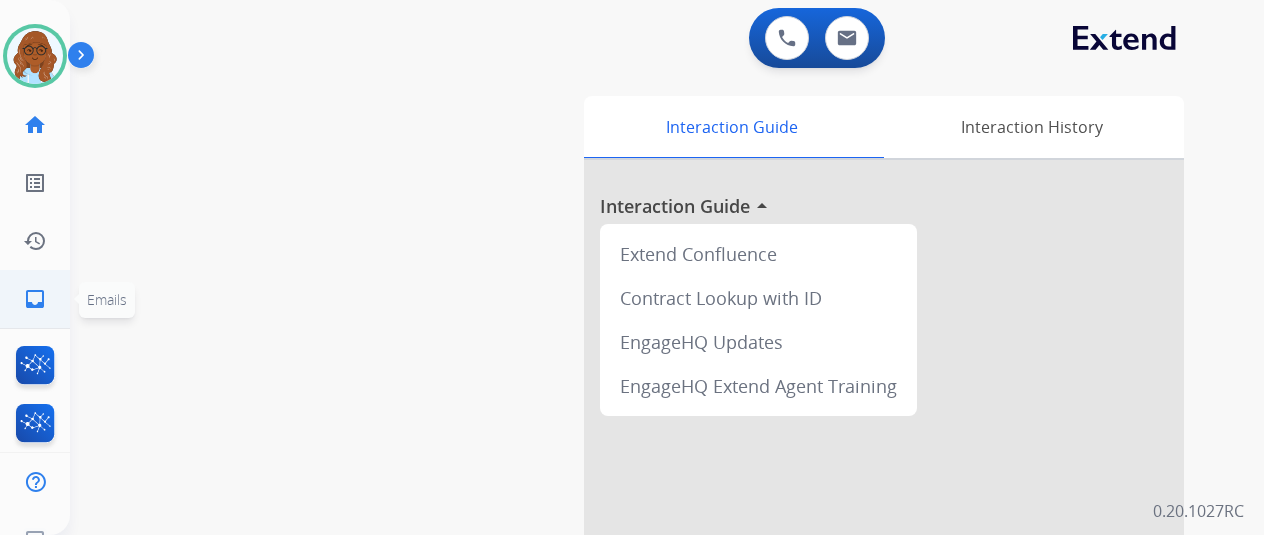 click on "inbox" 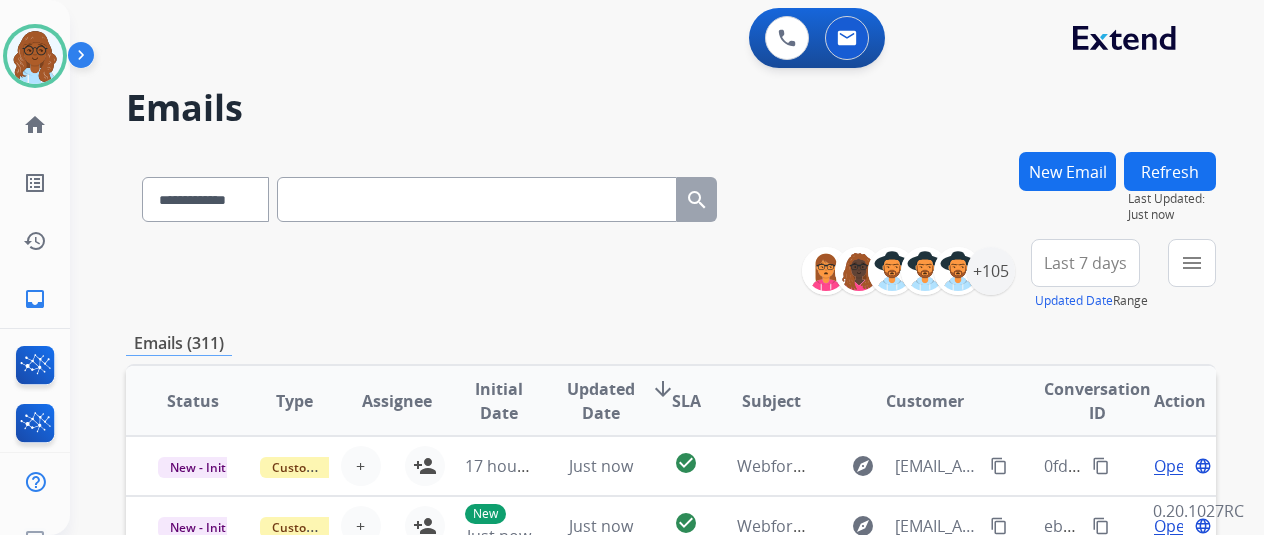 click at bounding box center (477, 199) 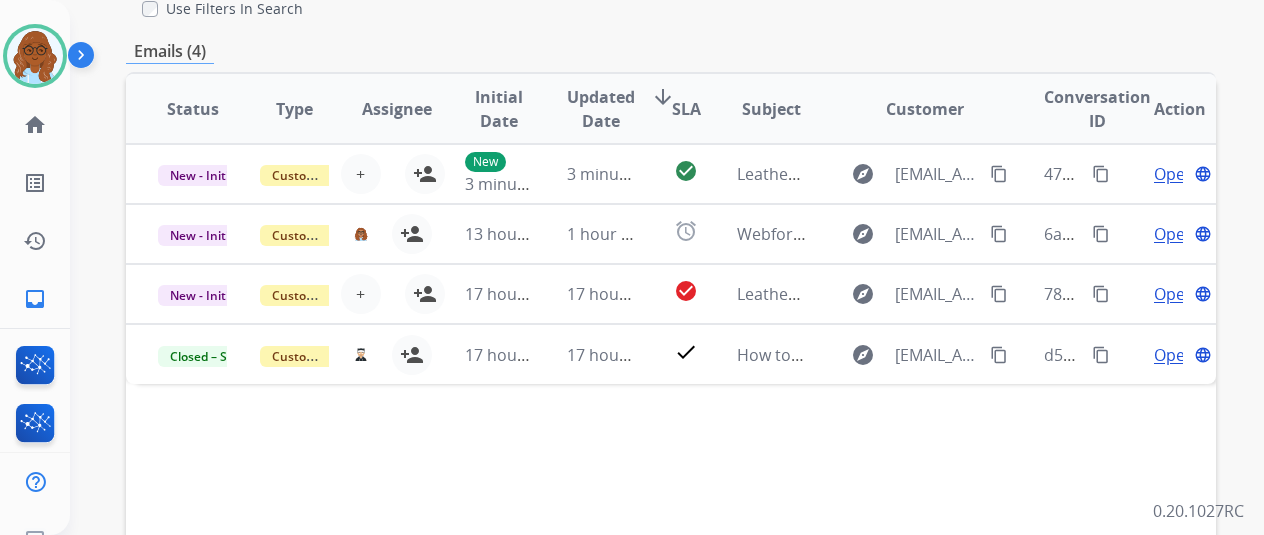 scroll, scrollTop: 100, scrollLeft: 0, axis: vertical 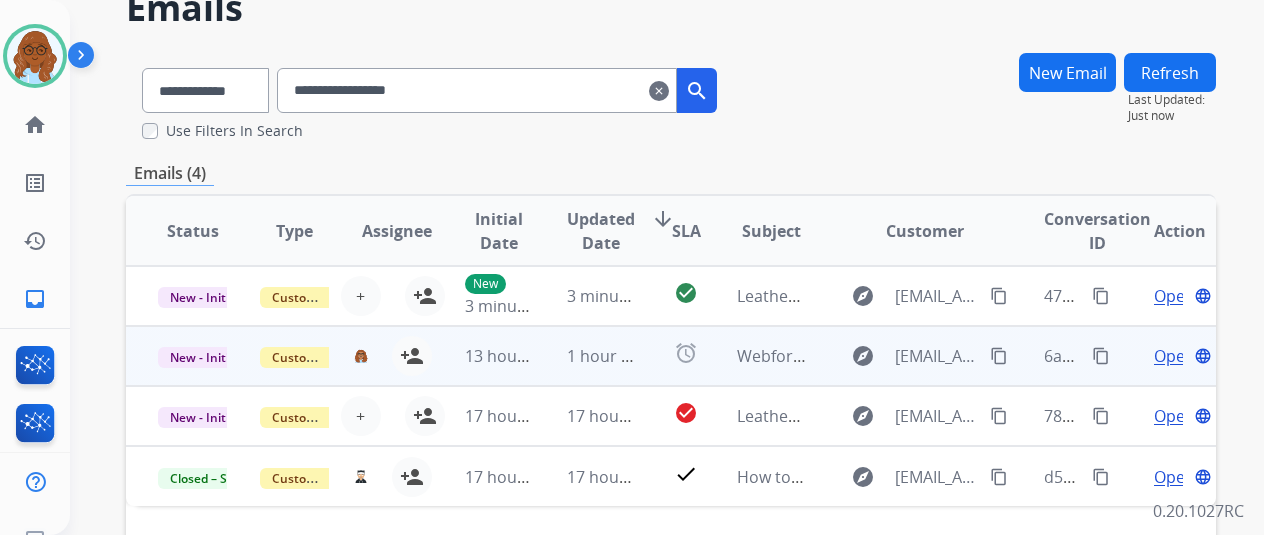 click on "Open" at bounding box center (1174, 356) 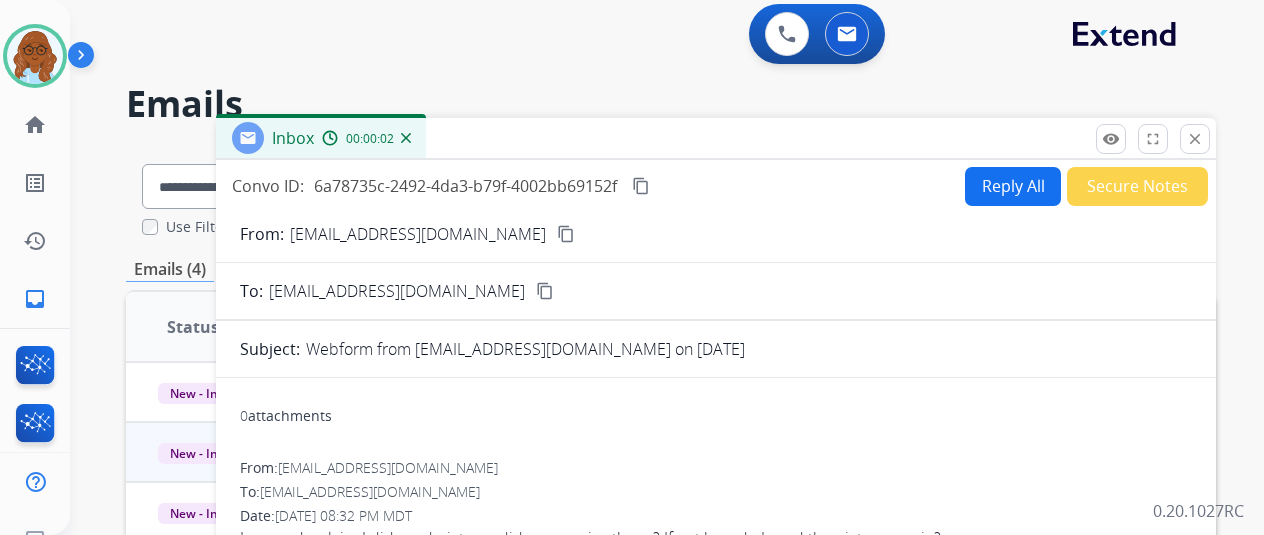 scroll, scrollTop: 0, scrollLeft: 0, axis: both 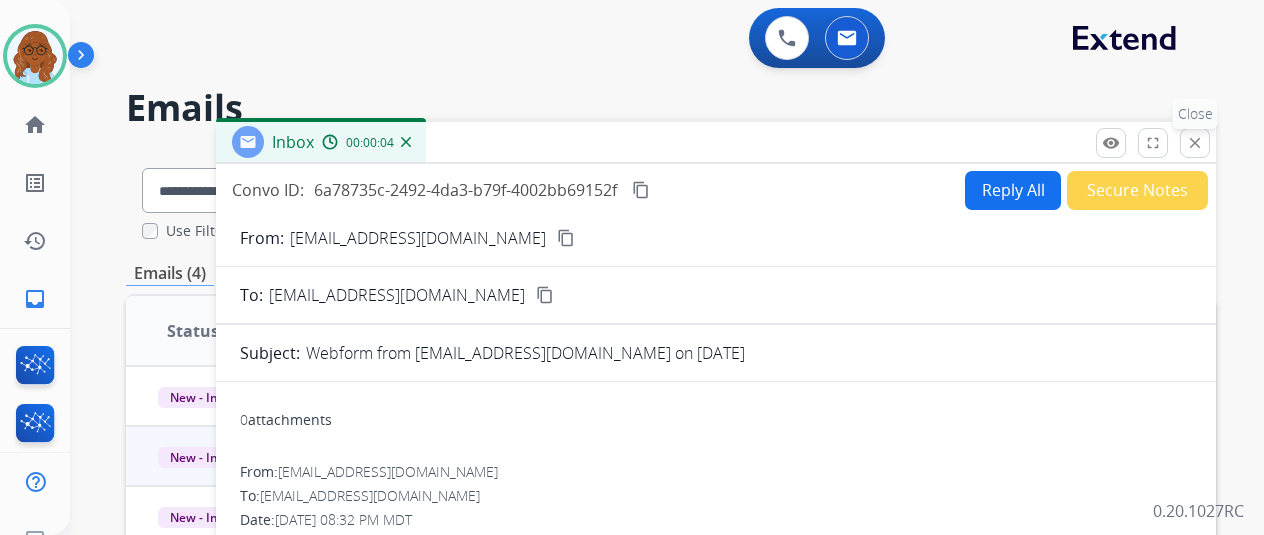 click on "close" at bounding box center (1195, 143) 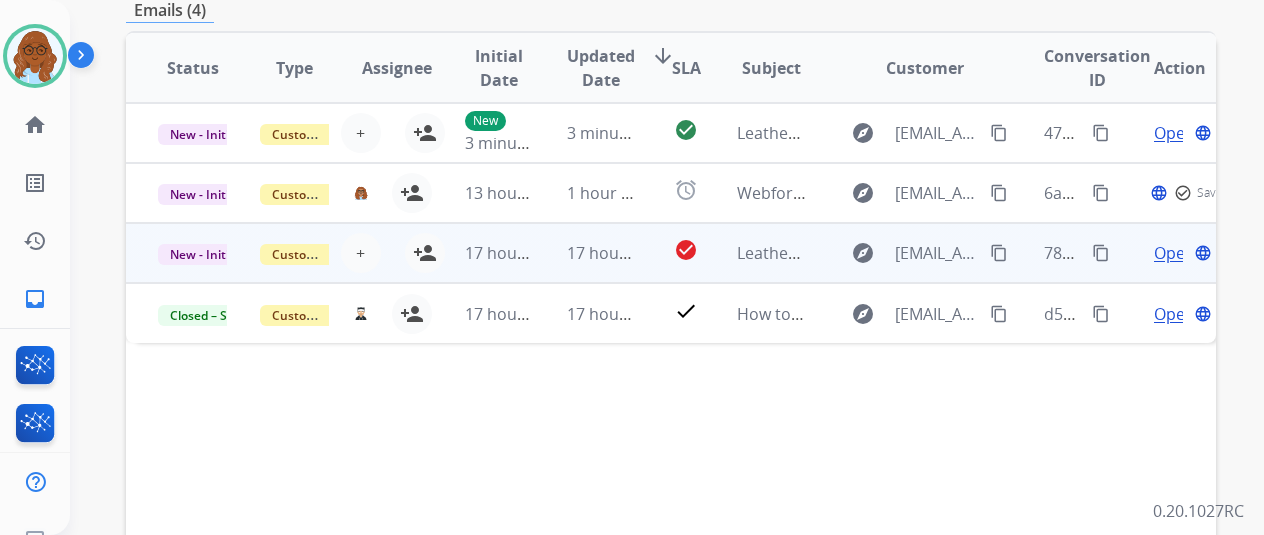scroll, scrollTop: 300, scrollLeft: 0, axis: vertical 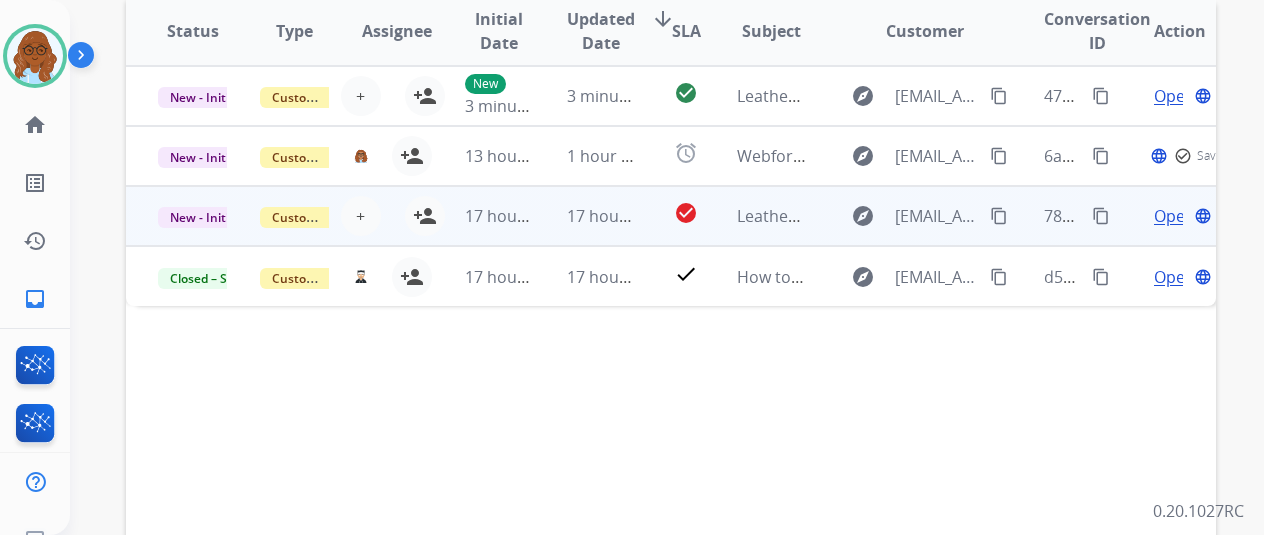 click on "Open" at bounding box center [1174, 216] 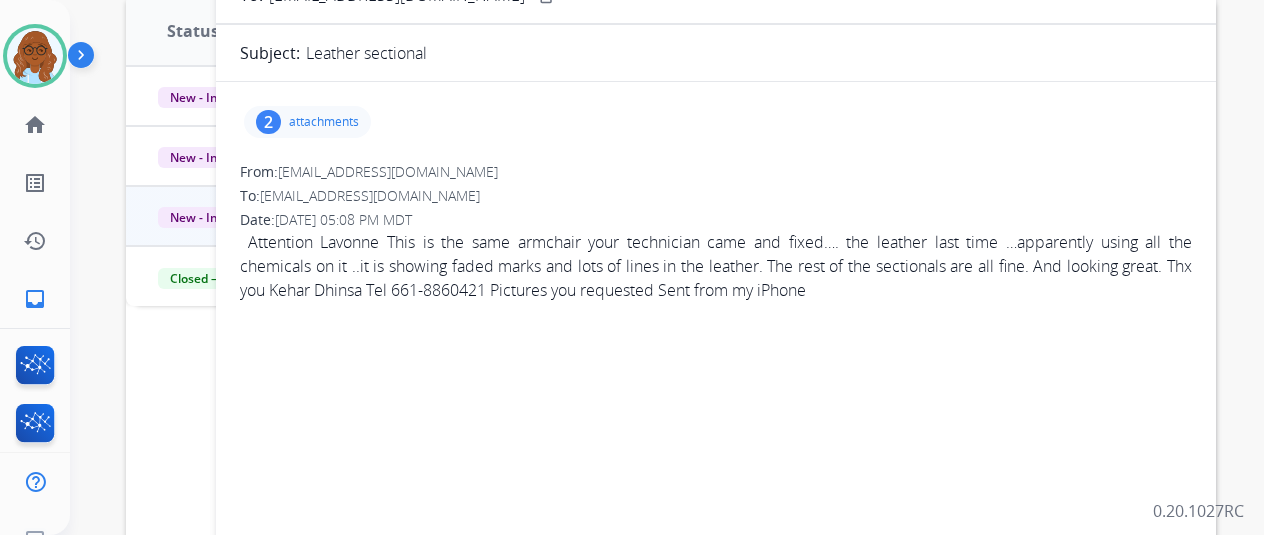 click on "attachments" at bounding box center (324, 122) 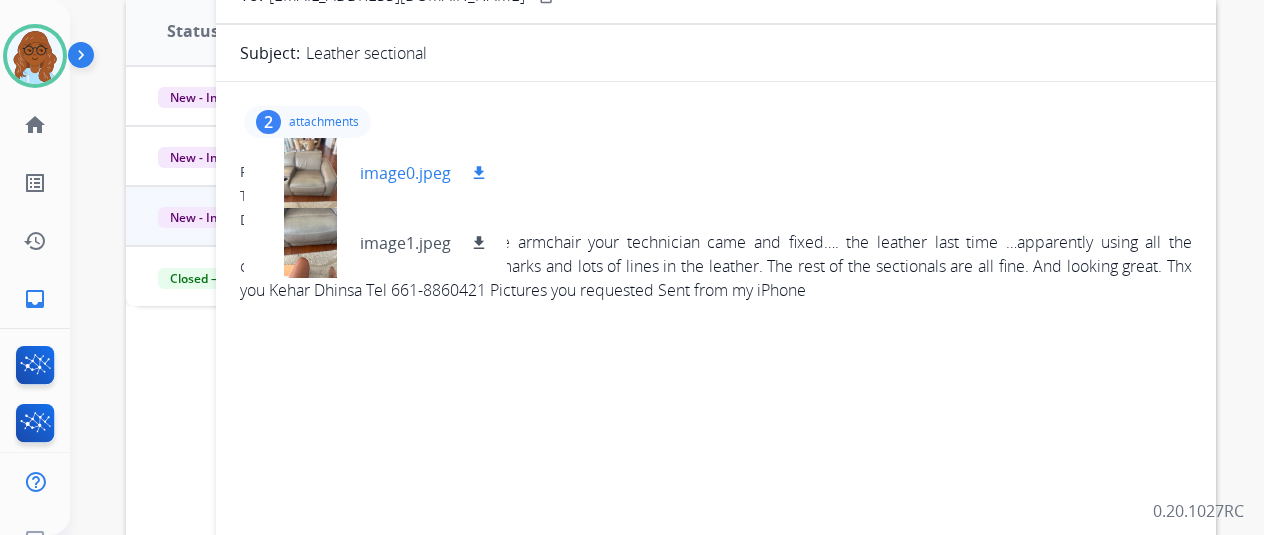 click at bounding box center [310, 173] 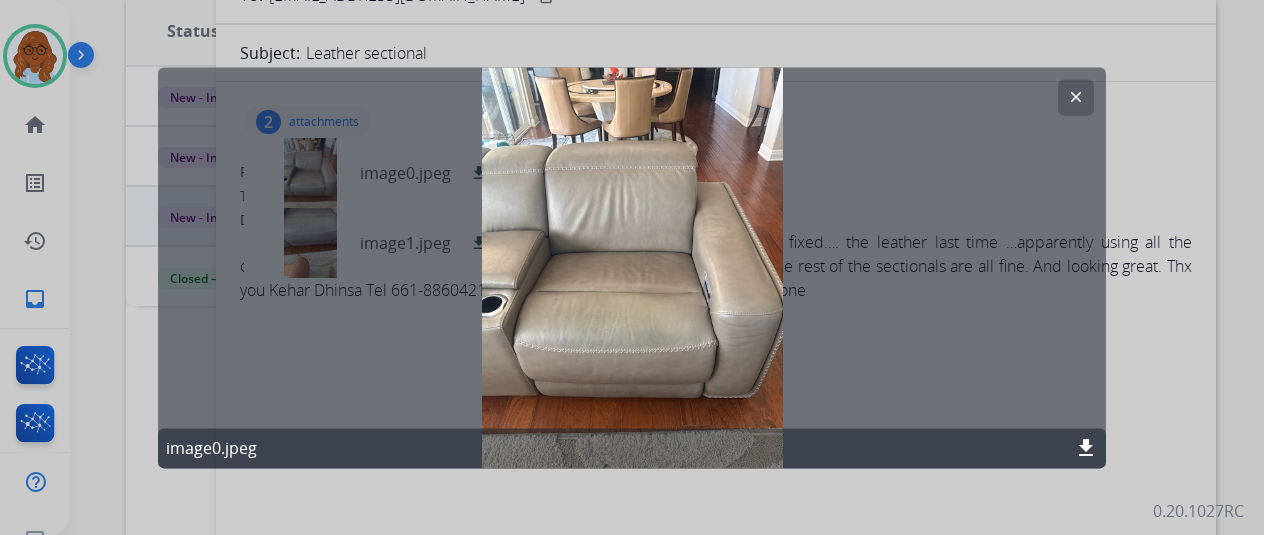 click 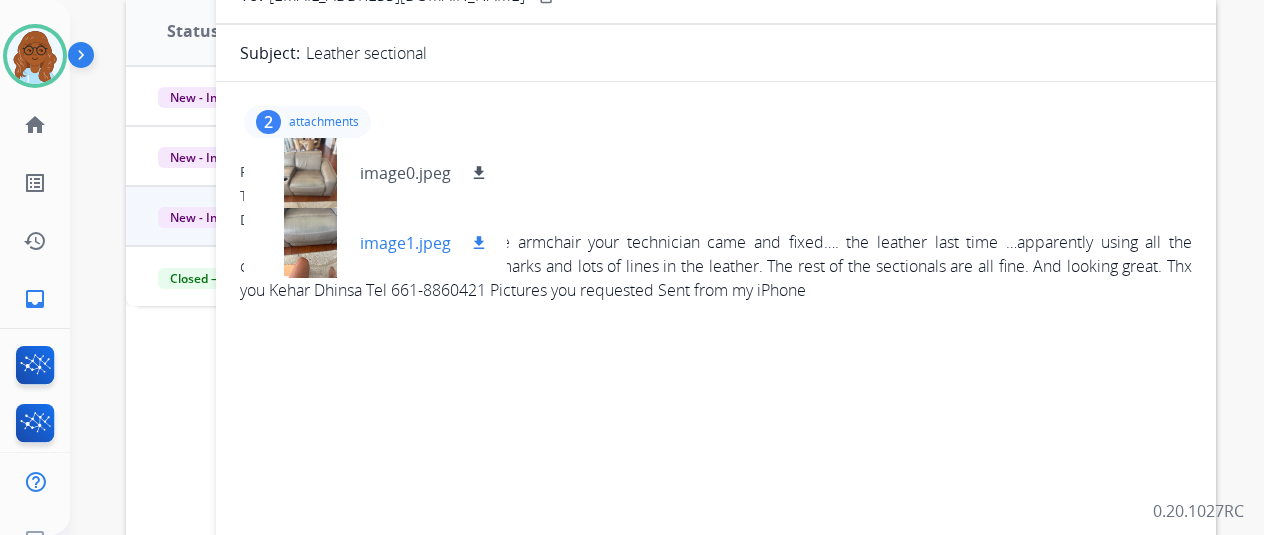 click at bounding box center (310, 243) 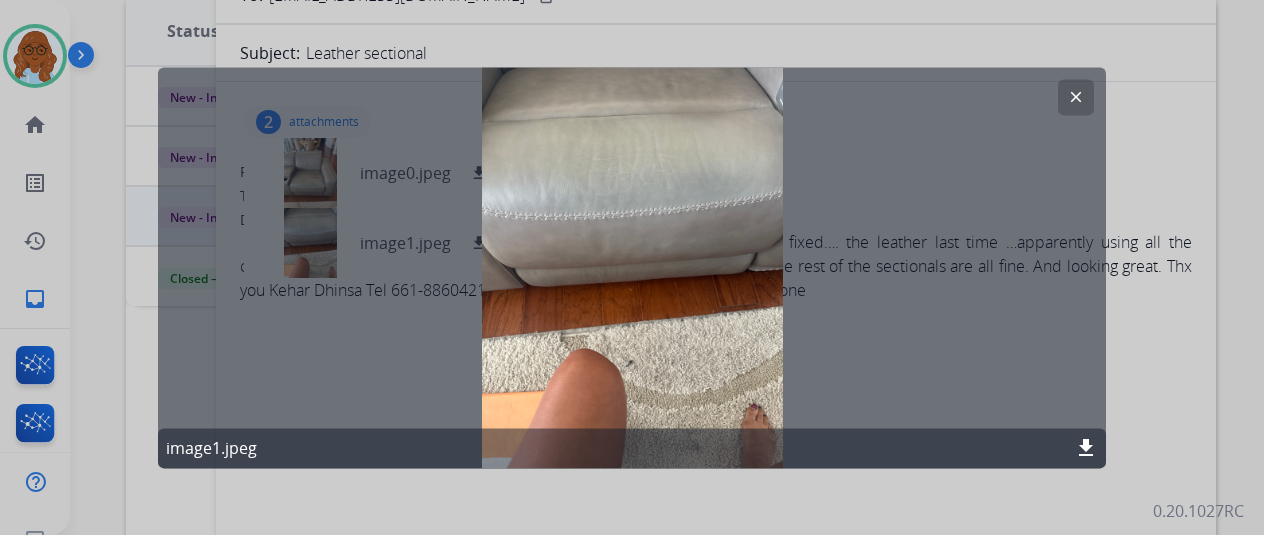 click on "clear" 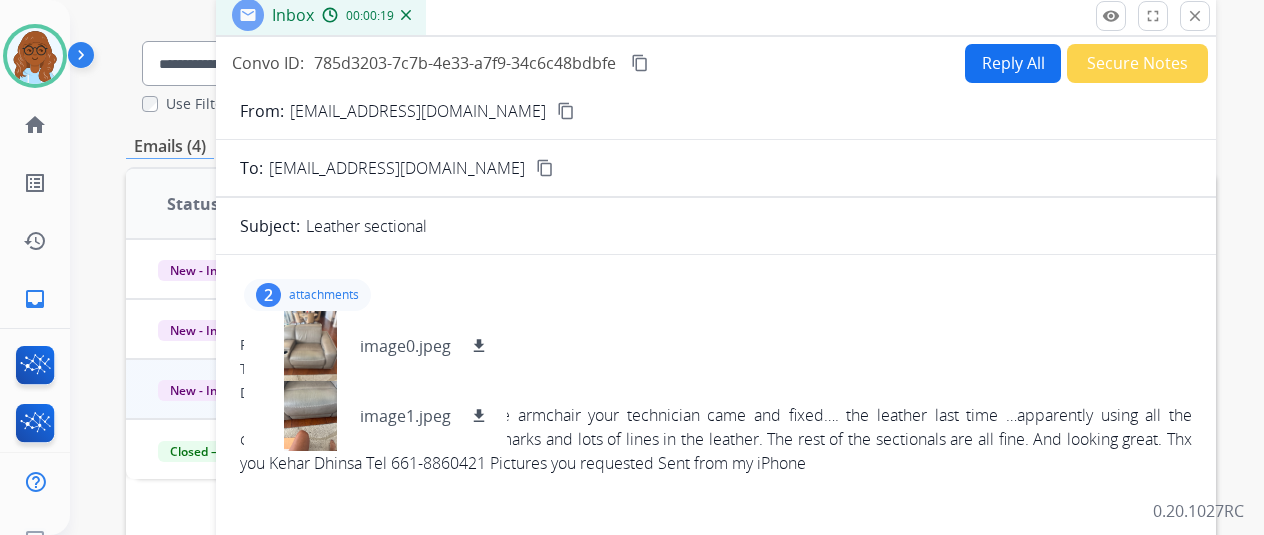 scroll, scrollTop: 0, scrollLeft: 0, axis: both 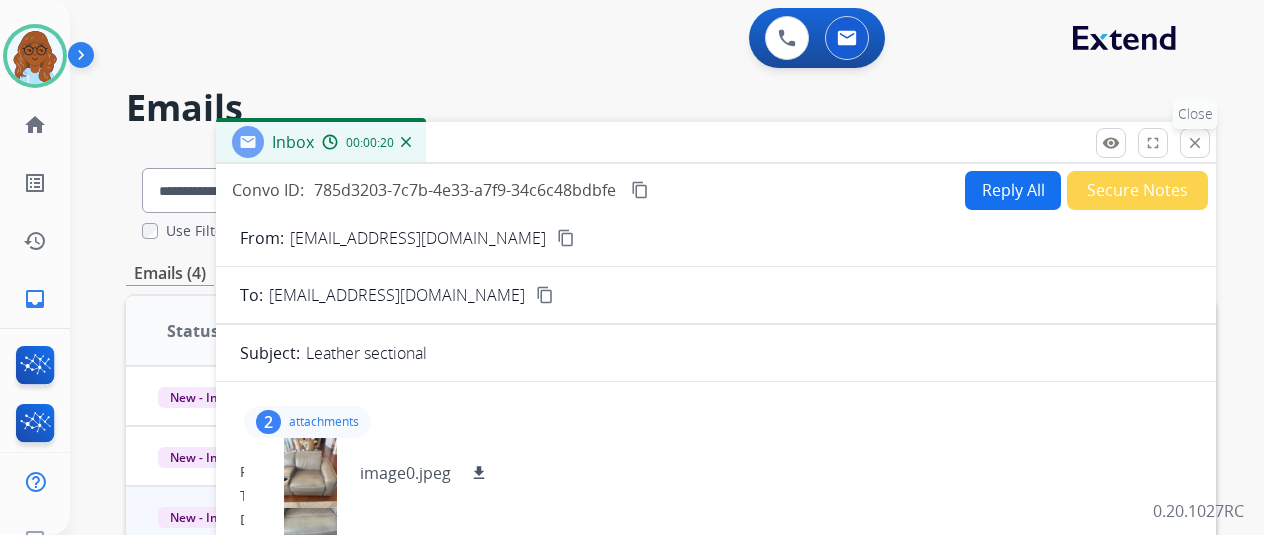 click on "close Close" at bounding box center (1195, 143) 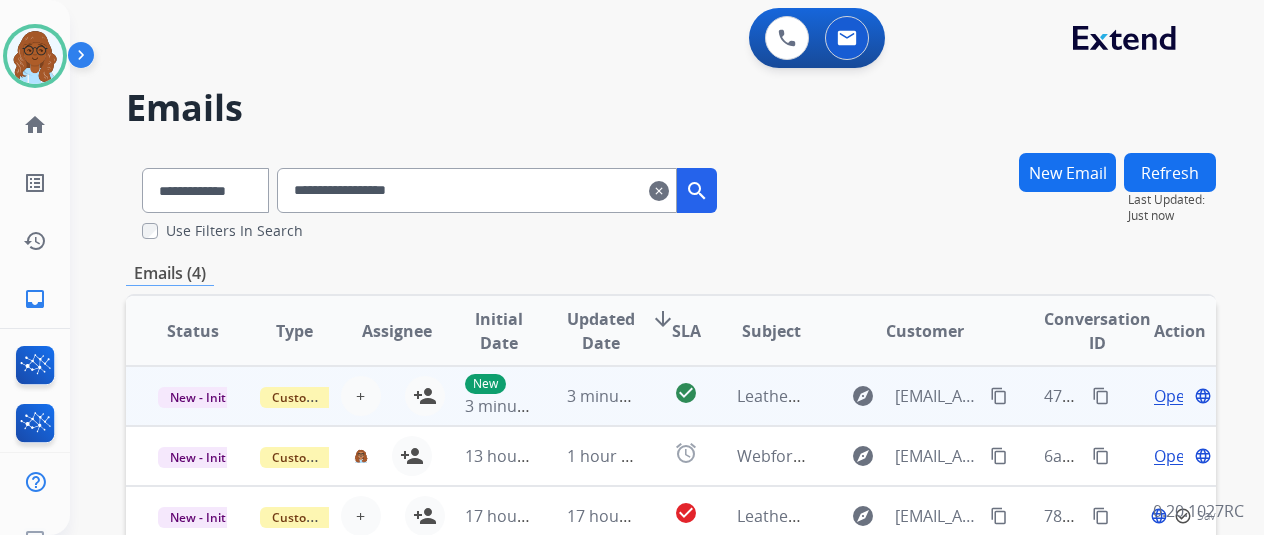 click on "Open" at bounding box center [1174, 396] 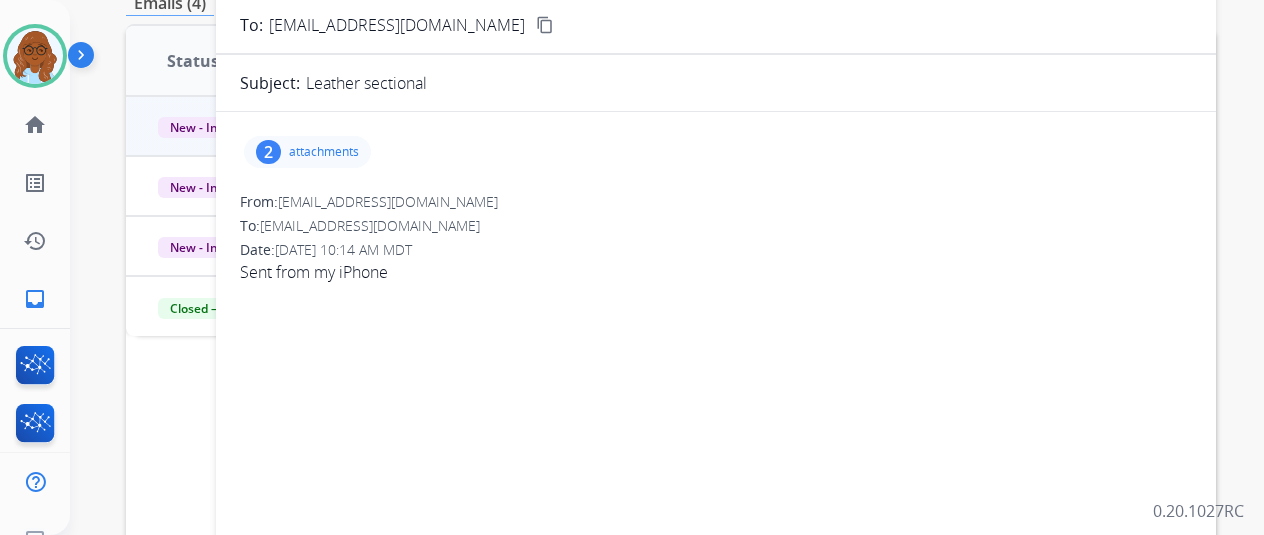 scroll, scrollTop: 200, scrollLeft: 0, axis: vertical 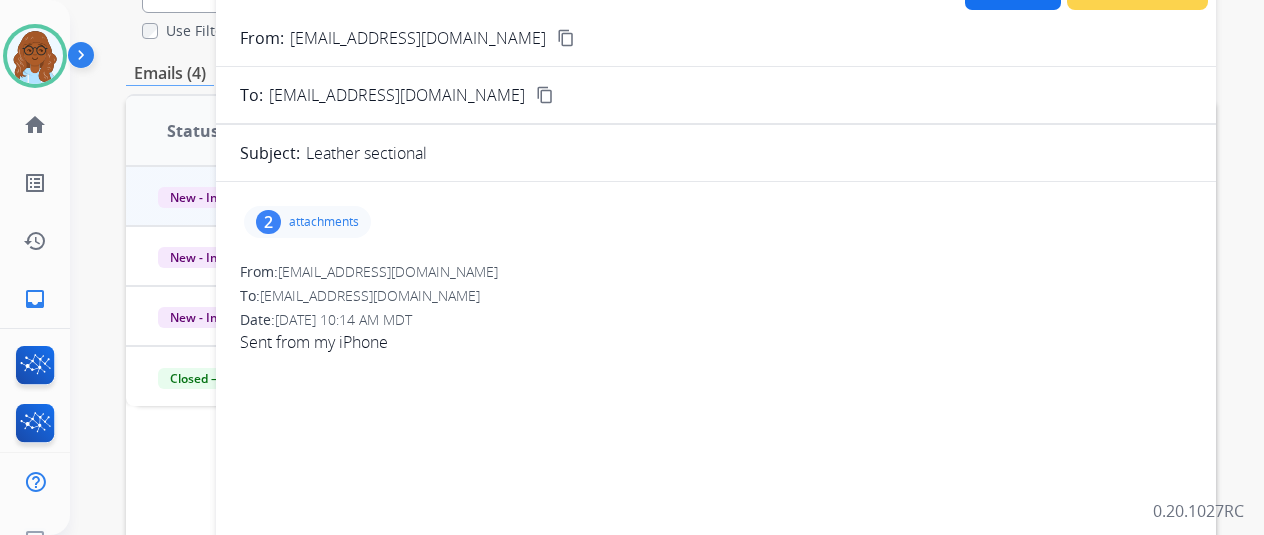 click on "2 attachments" at bounding box center (716, 222) 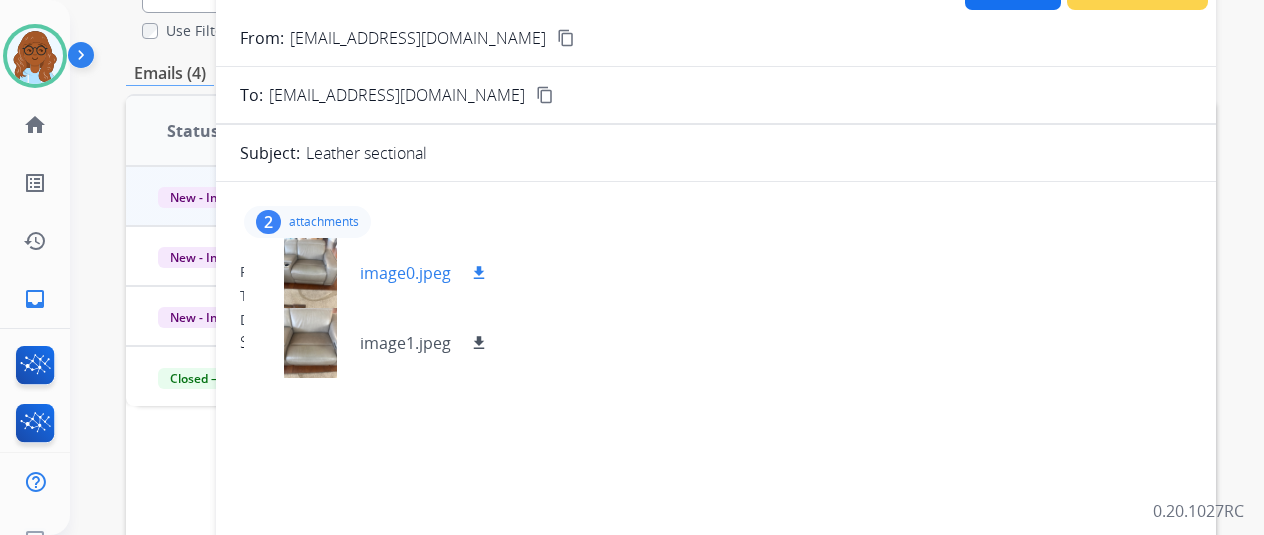 click at bounding box center [310, 273] 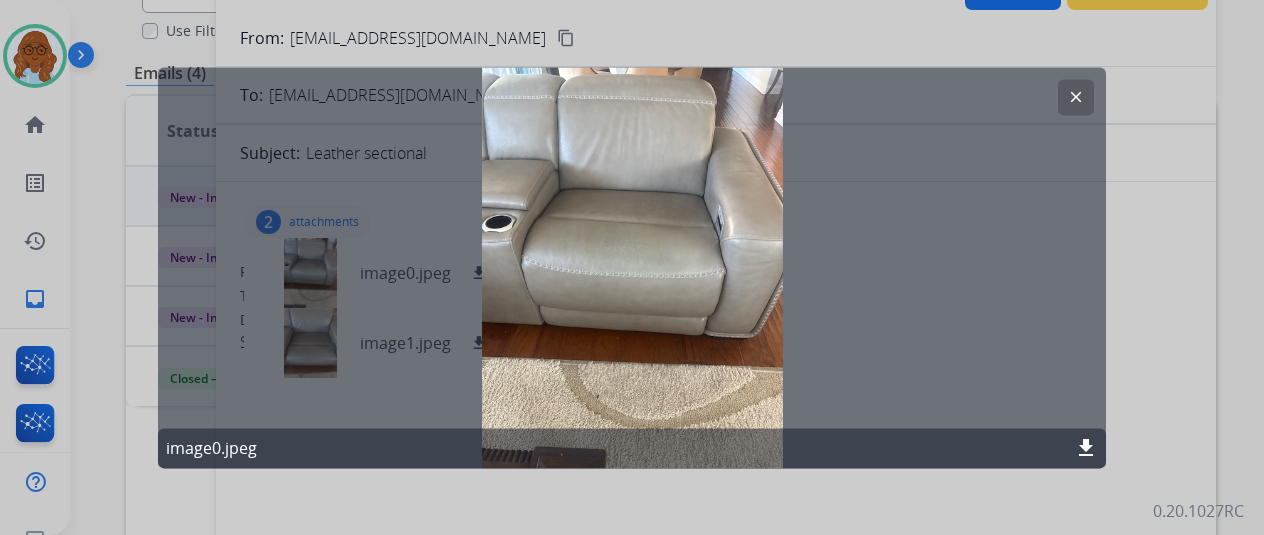 click 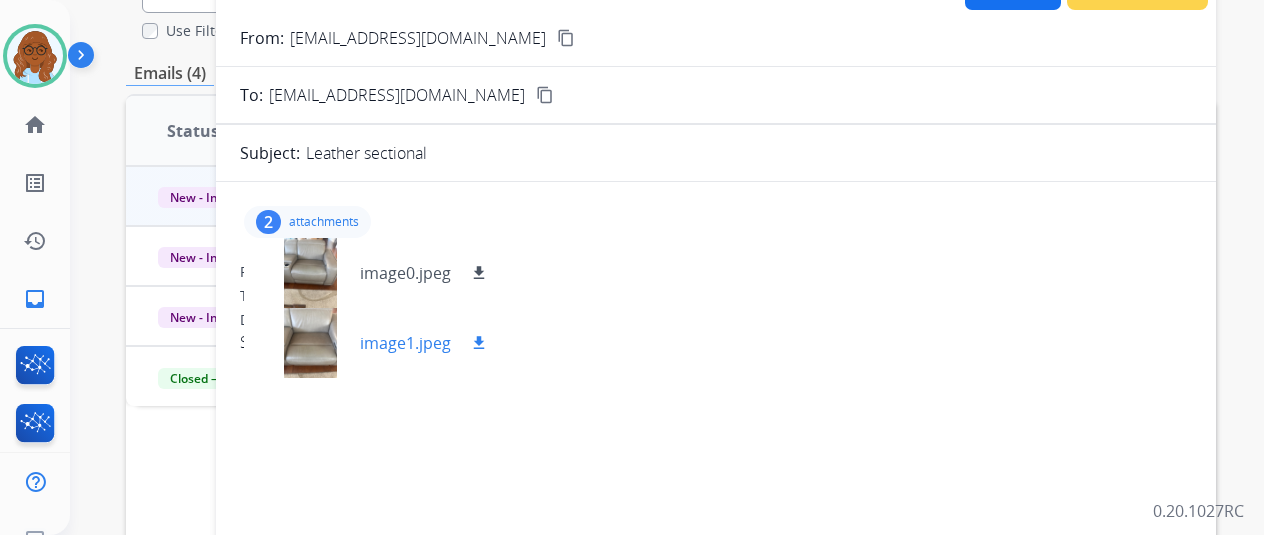 click at bounding box center (310, 343) 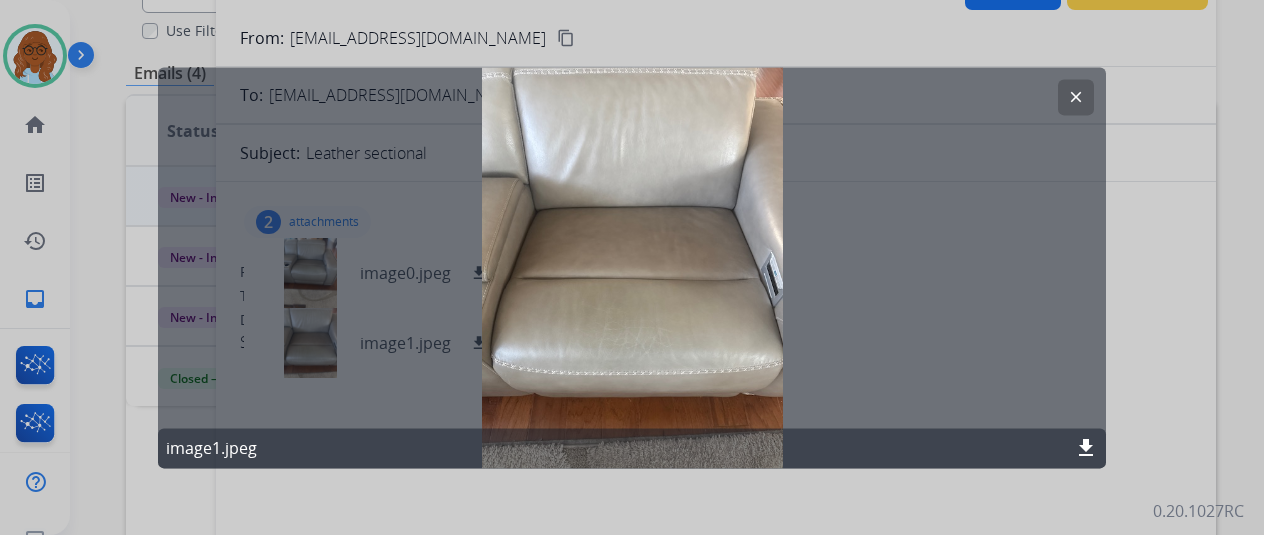 click 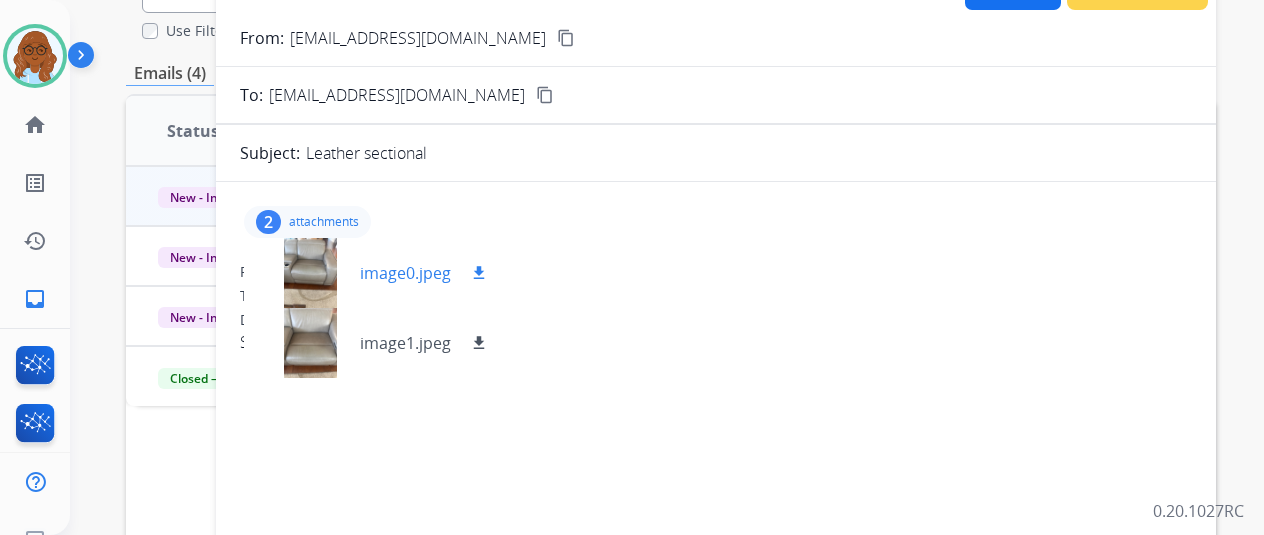 click at bounding box center [310, 273] 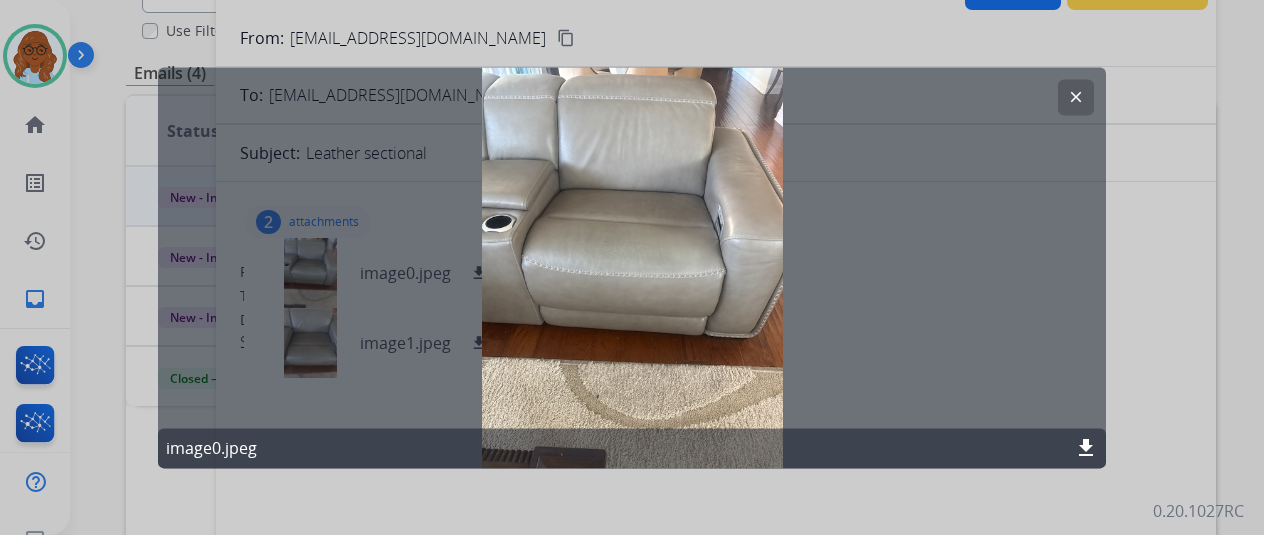 click 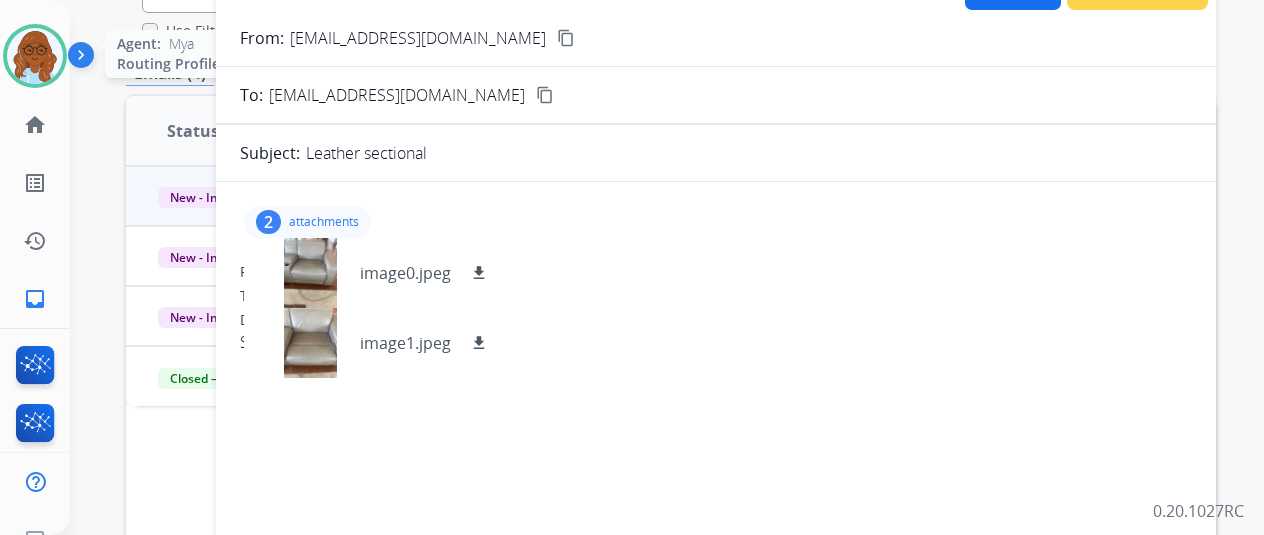click at bounding box center [35, 56] 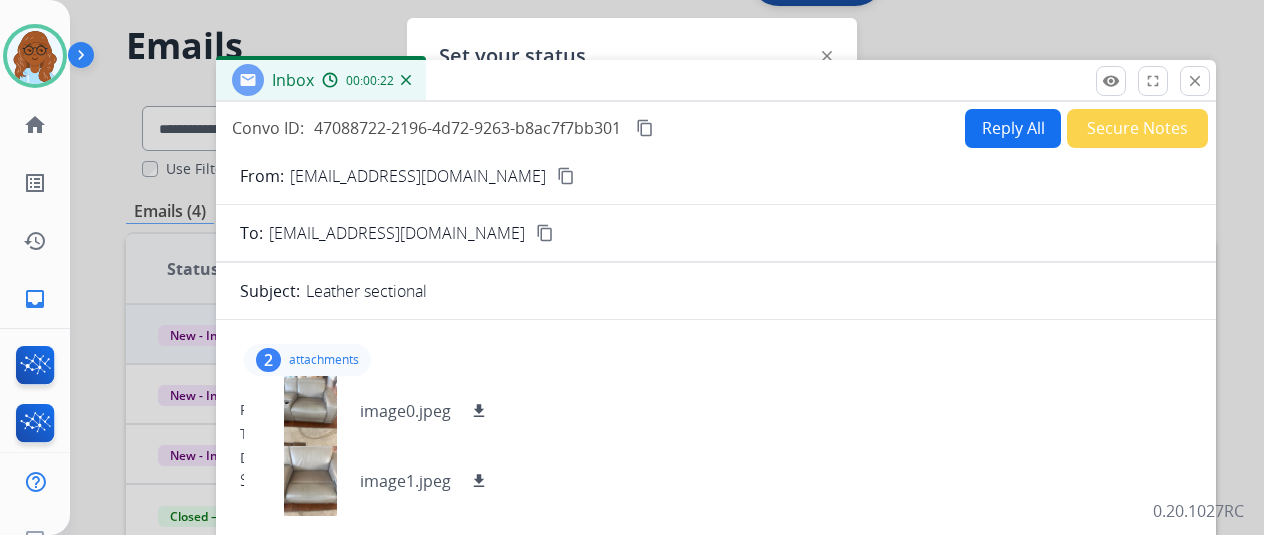 scroll, scrollTop: 0, scrollLeft: 0, axis: both 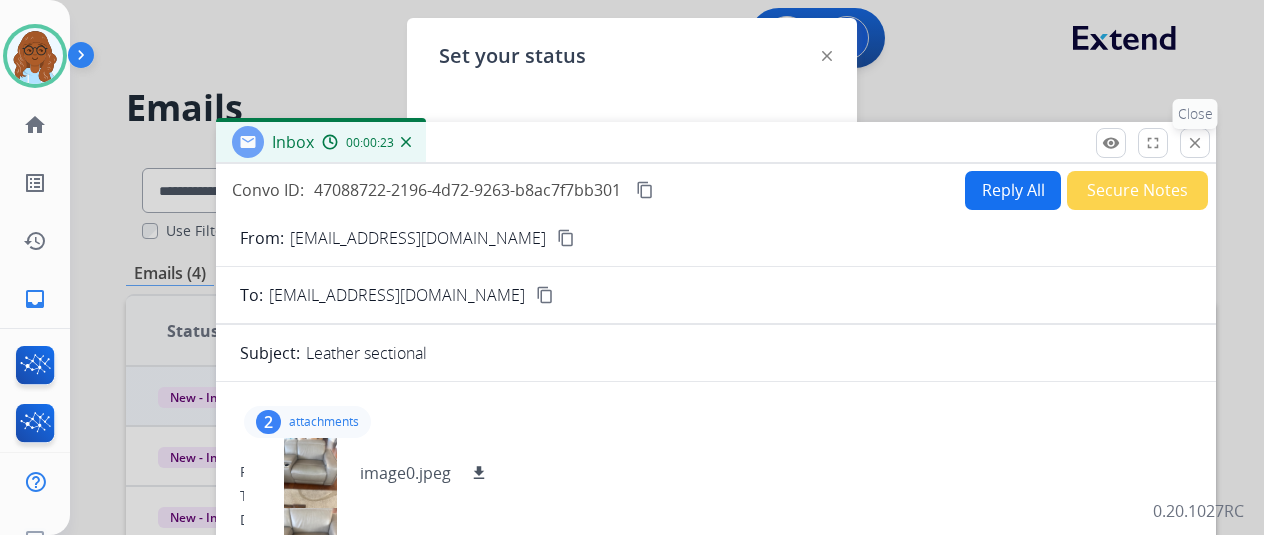 click on "close Close" at bounding box center [1195, 143] 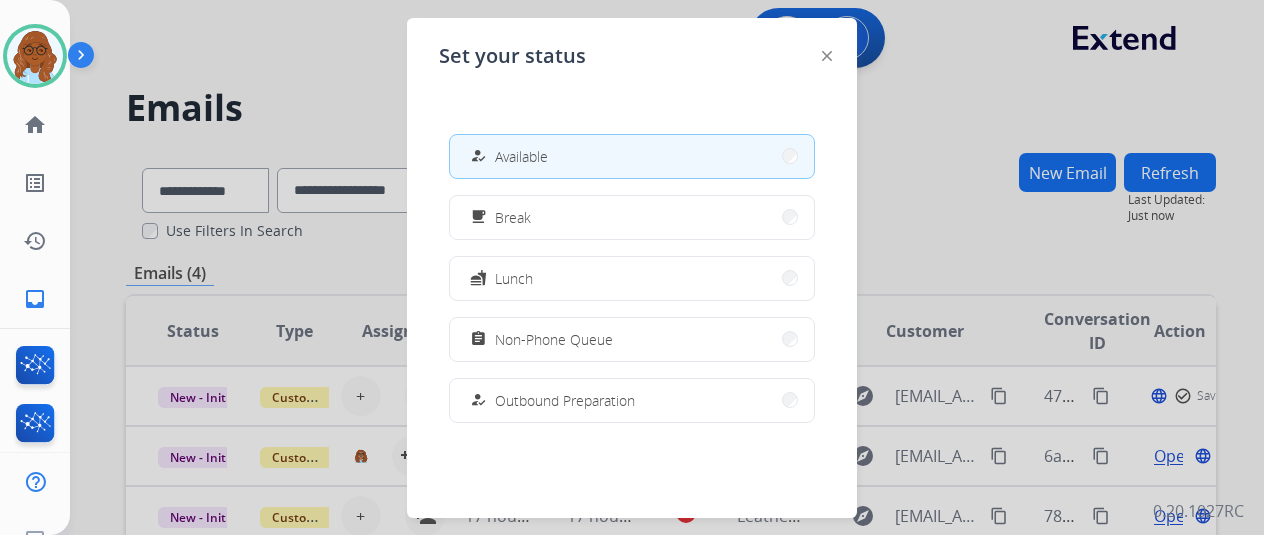 click on "Non-Phone Queue" at bounding box center (554, 339) 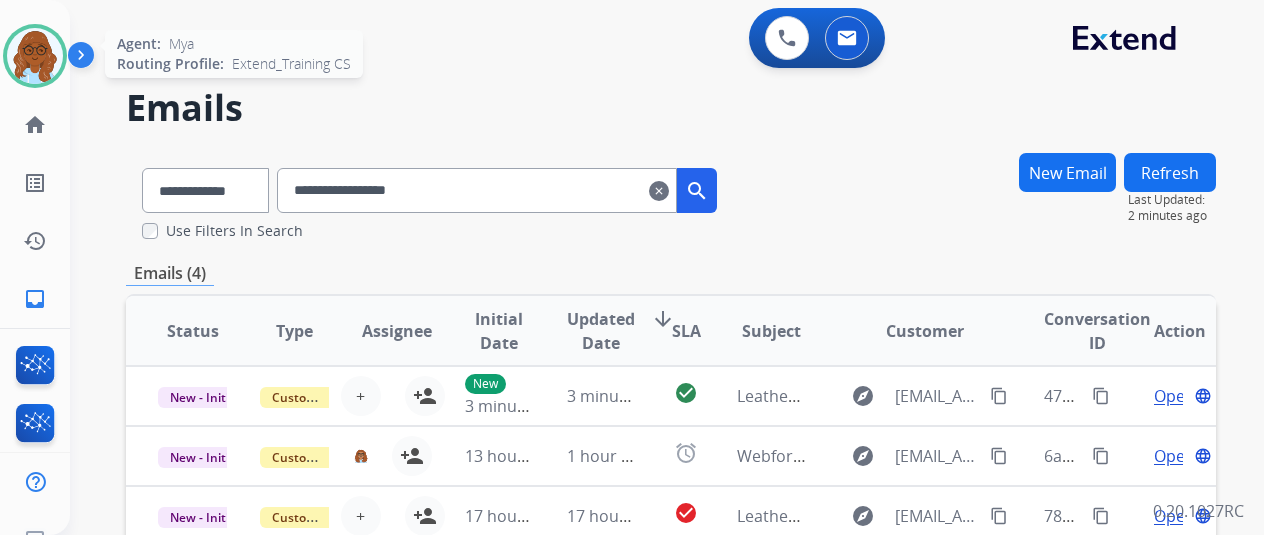 click at bounding box center (35, 56) 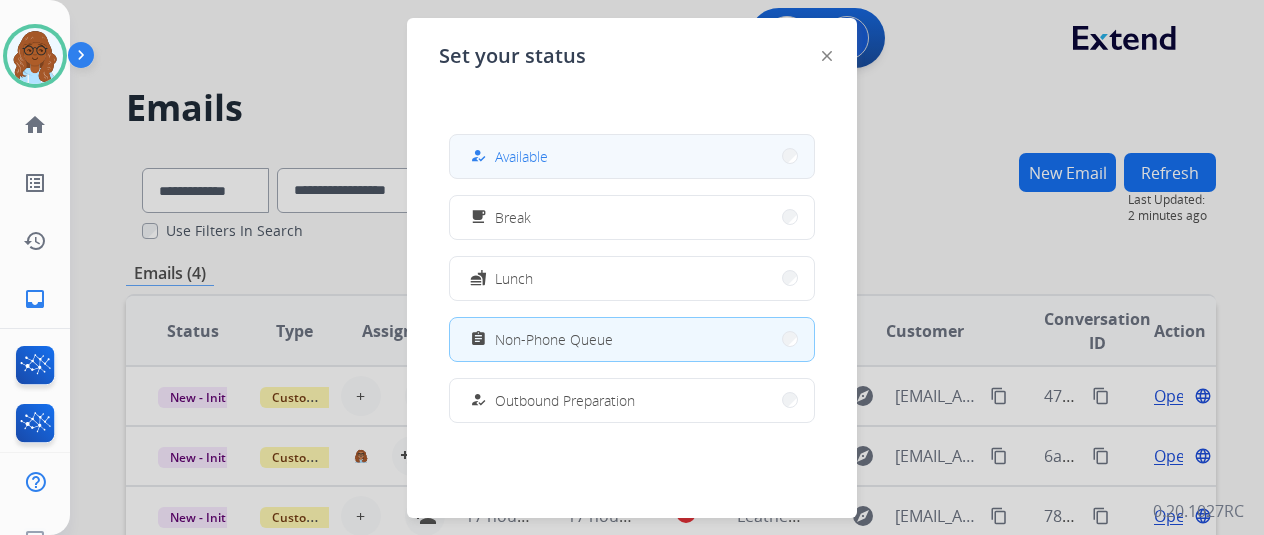 click on "how_to_reg Available" at bounding box center (632, 156) 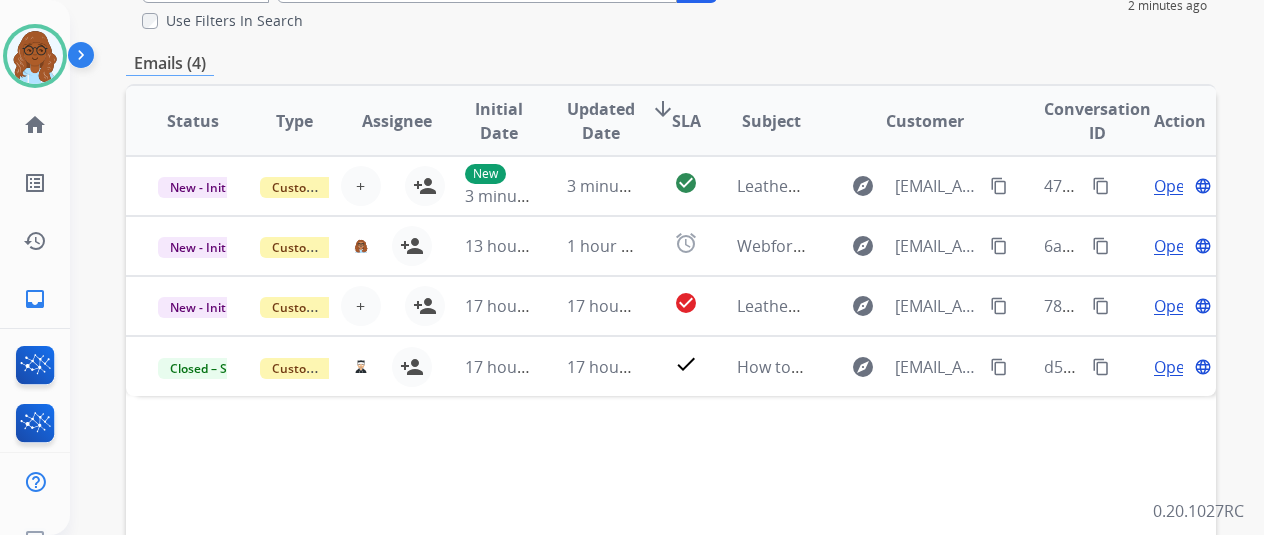 scroll, scrollTop: 300, scrollLeft: 0, axis: vertical 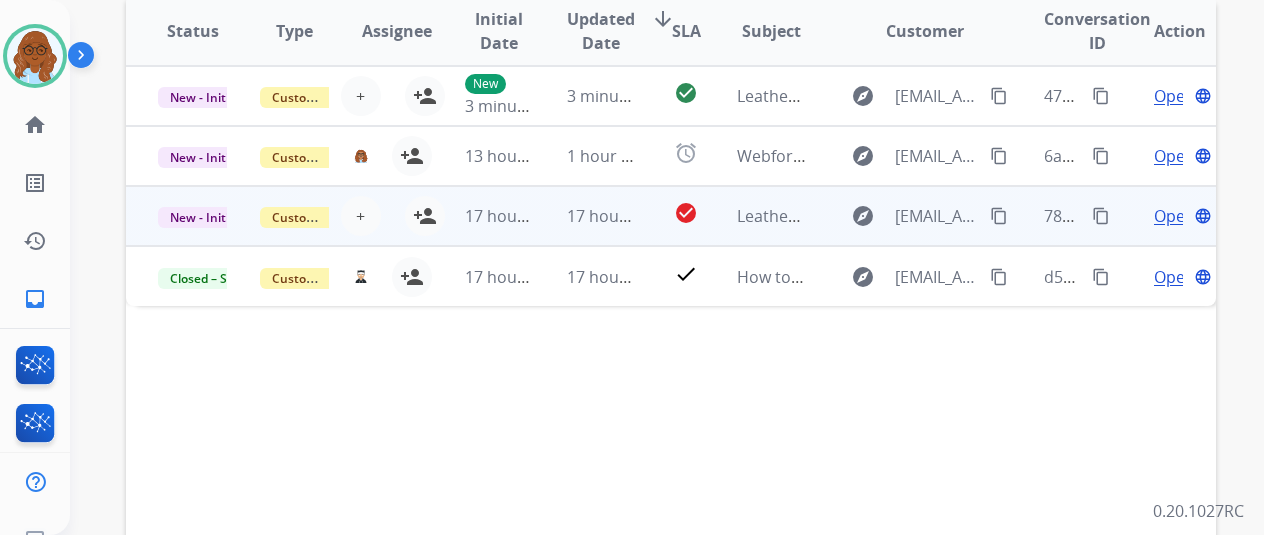 click on "Open" at bounding box center [1174, 216] 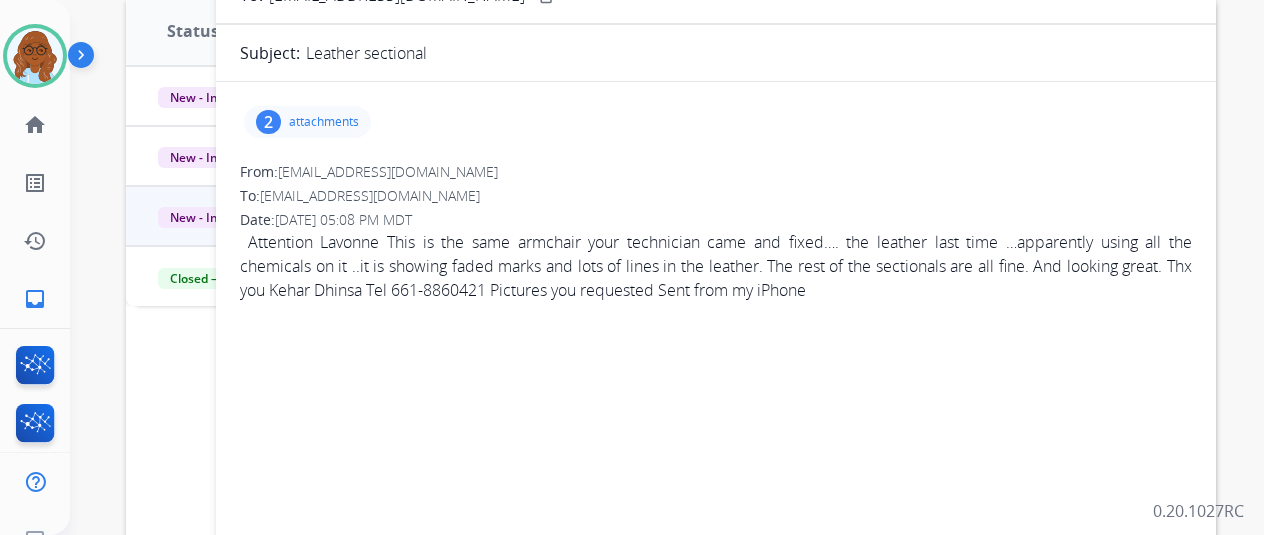 scroll, scrollTop: 0, scrollLeft: 0, axis: both 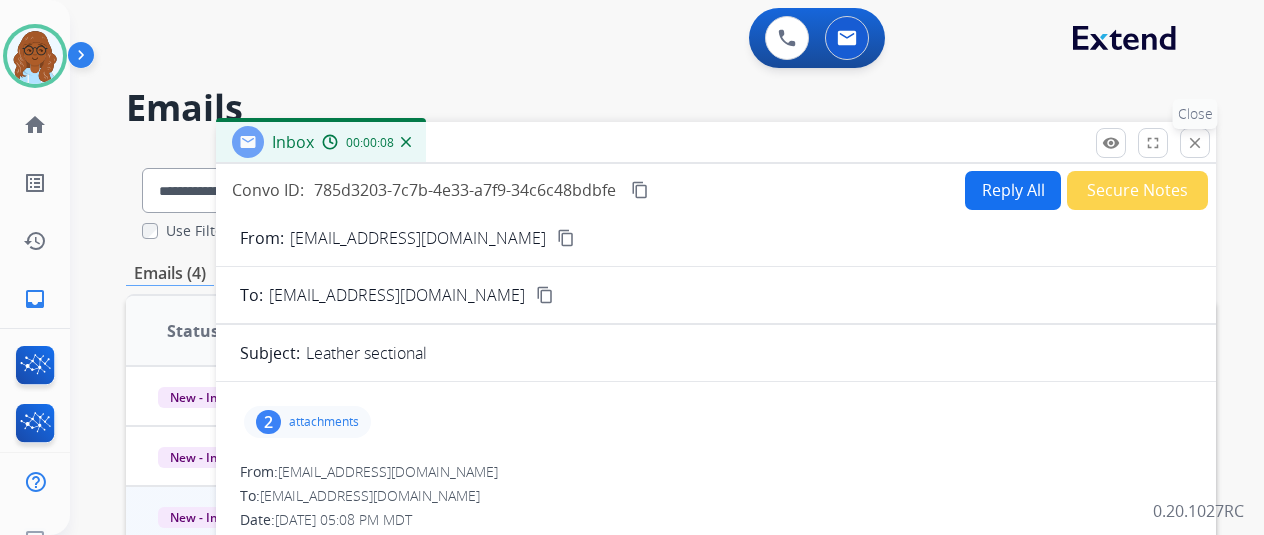 click on "close Close" at bounding box center (1195, 143) 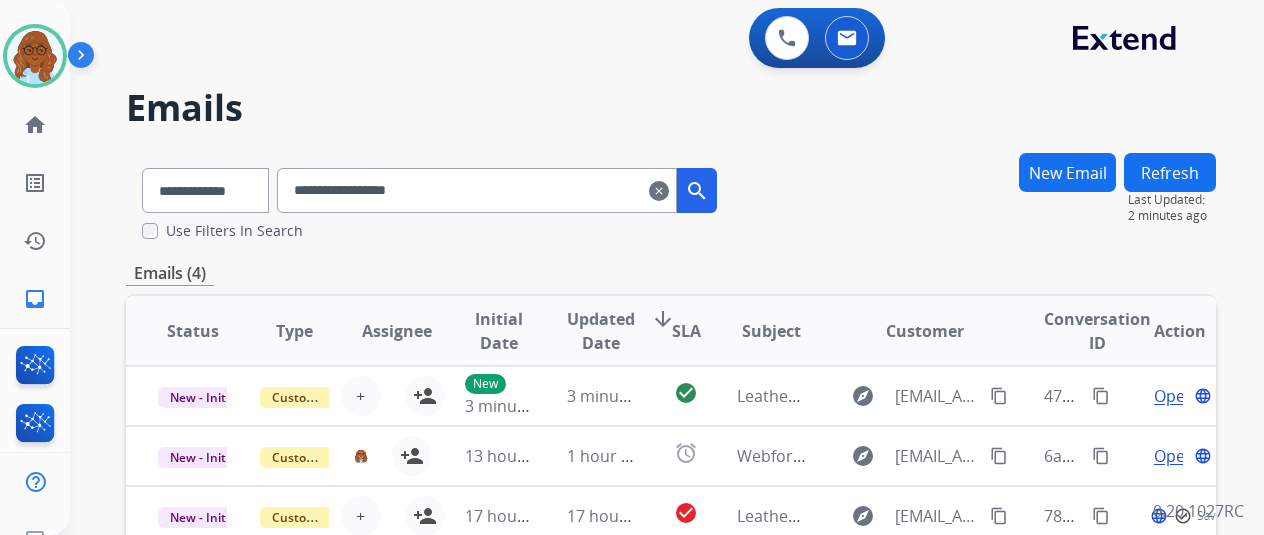 scroll, scrollTop: 300, scrollLeft: 0, axis: vertical 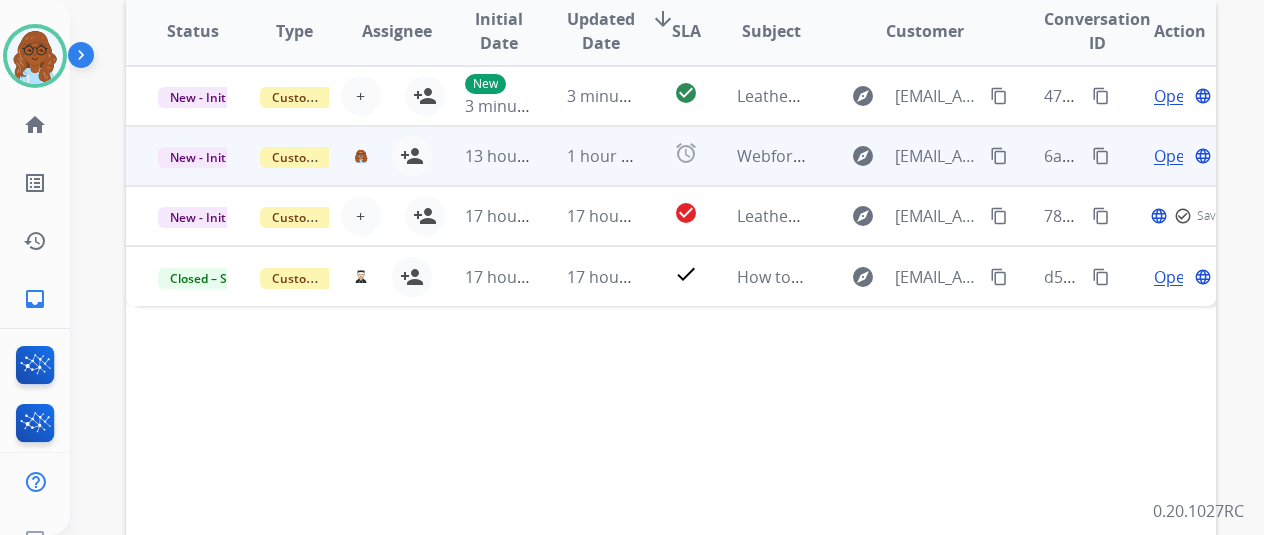click on "Open" at bounding box center [1174, 156] 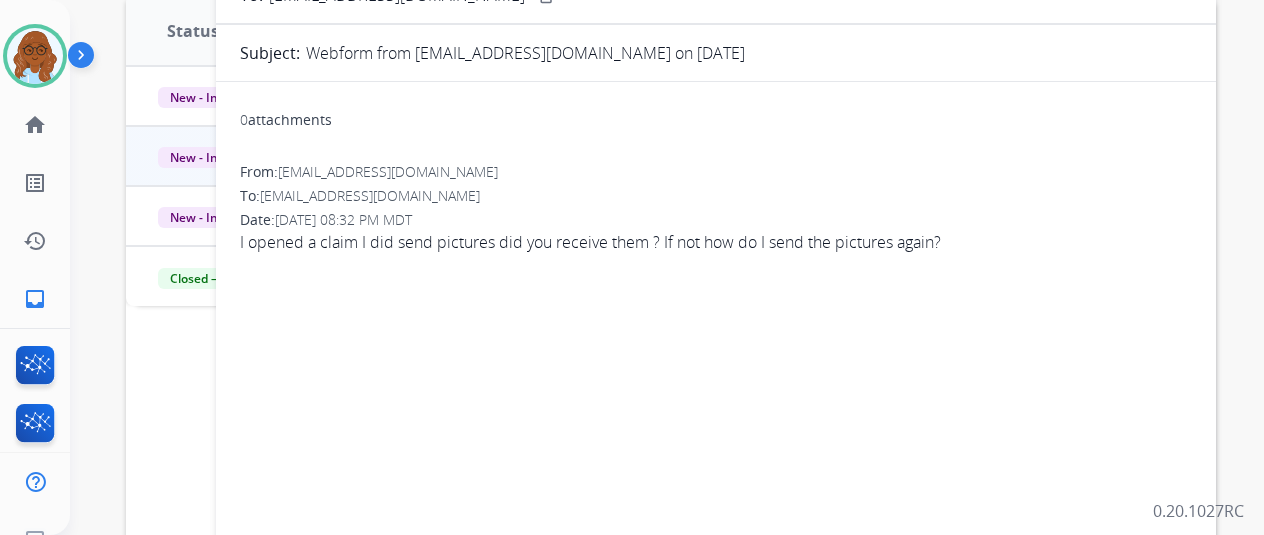 scroll, scrollTop: 0, scrollLeft: 0, axis: both 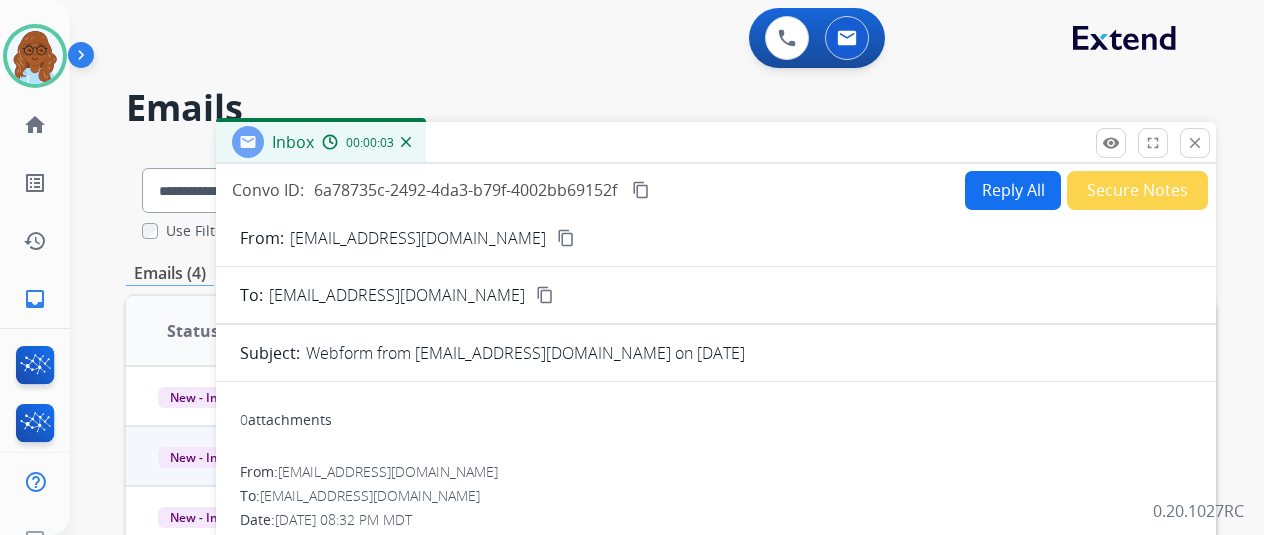 click on "Secure Notes" at bounding box center (1137, 190) 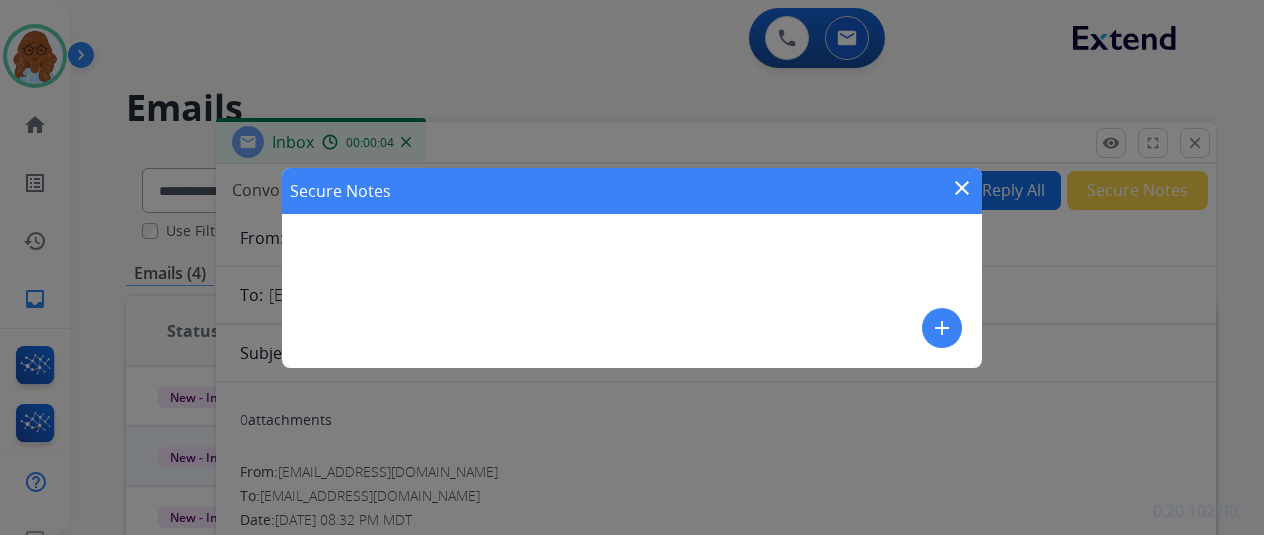 click on "add" at bounding box center [942, 328] 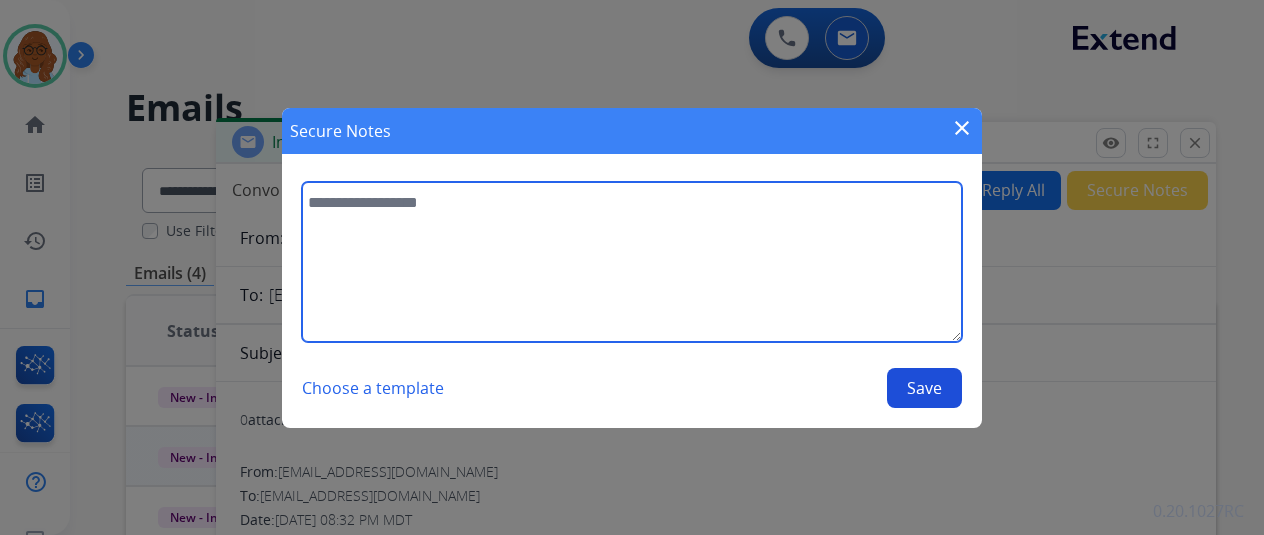 click at bounding box center [632, 262] 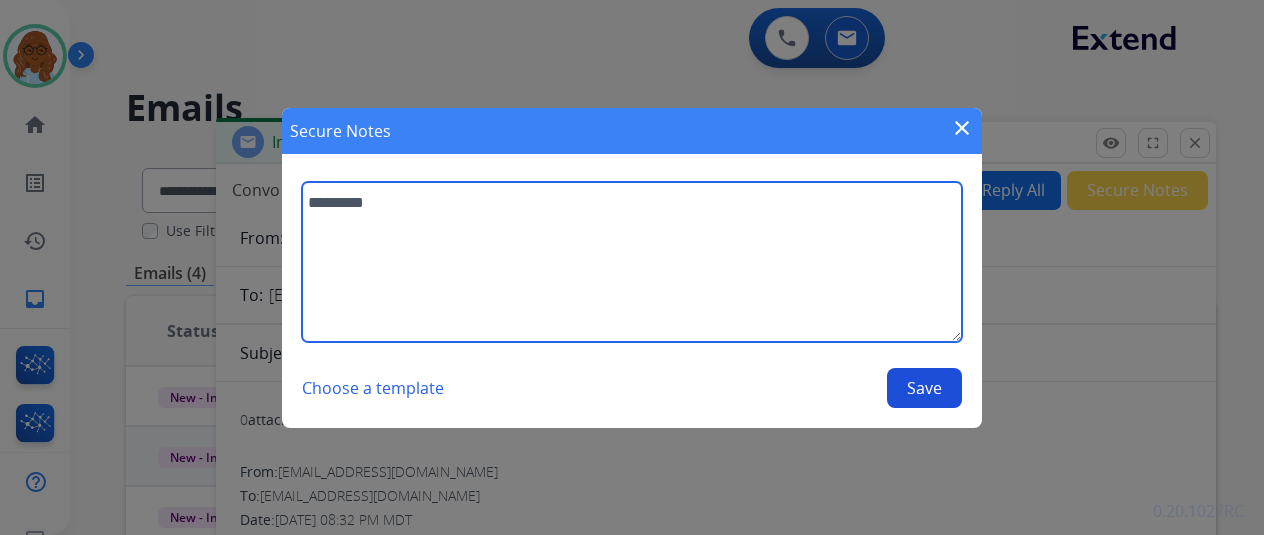 type on "********" 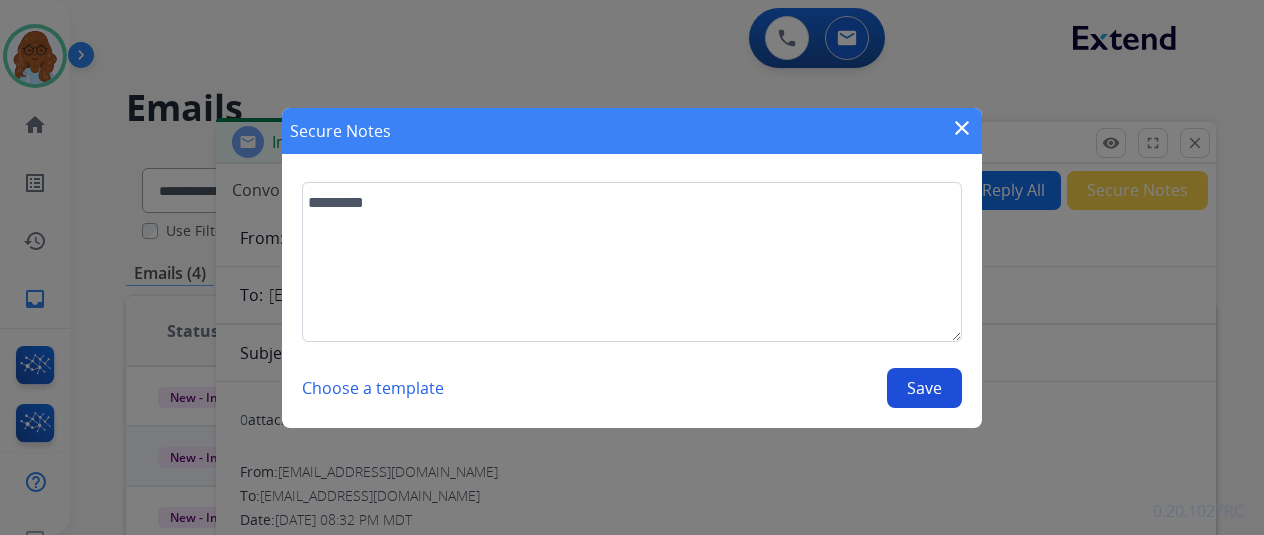 click on "close" at bounding box center [962, 128] 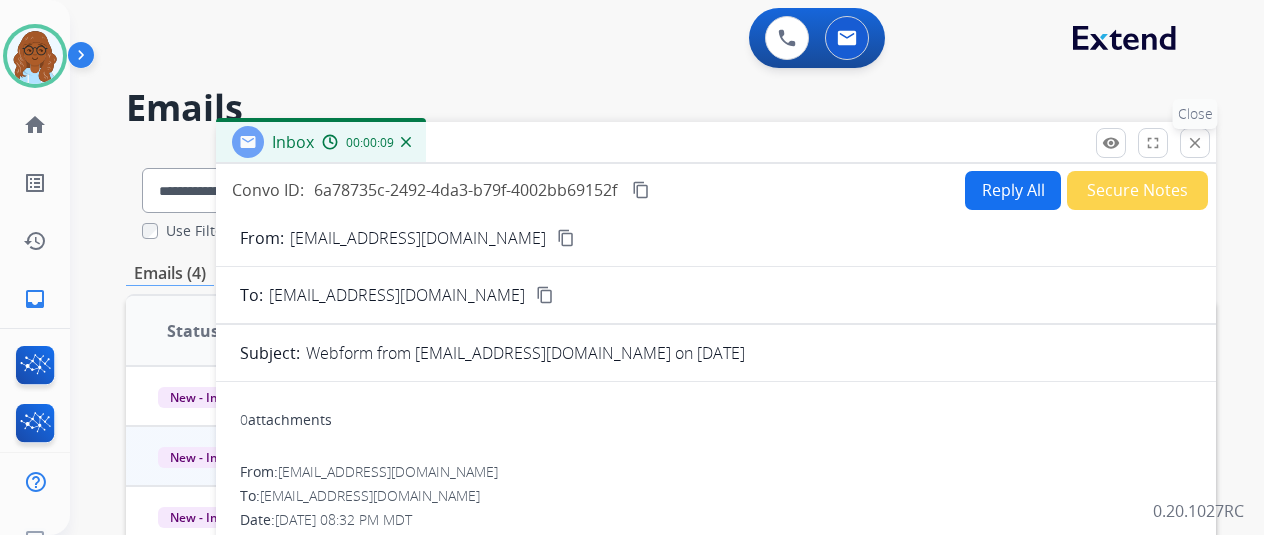 click on "close" at bounding box center [1195, 143] 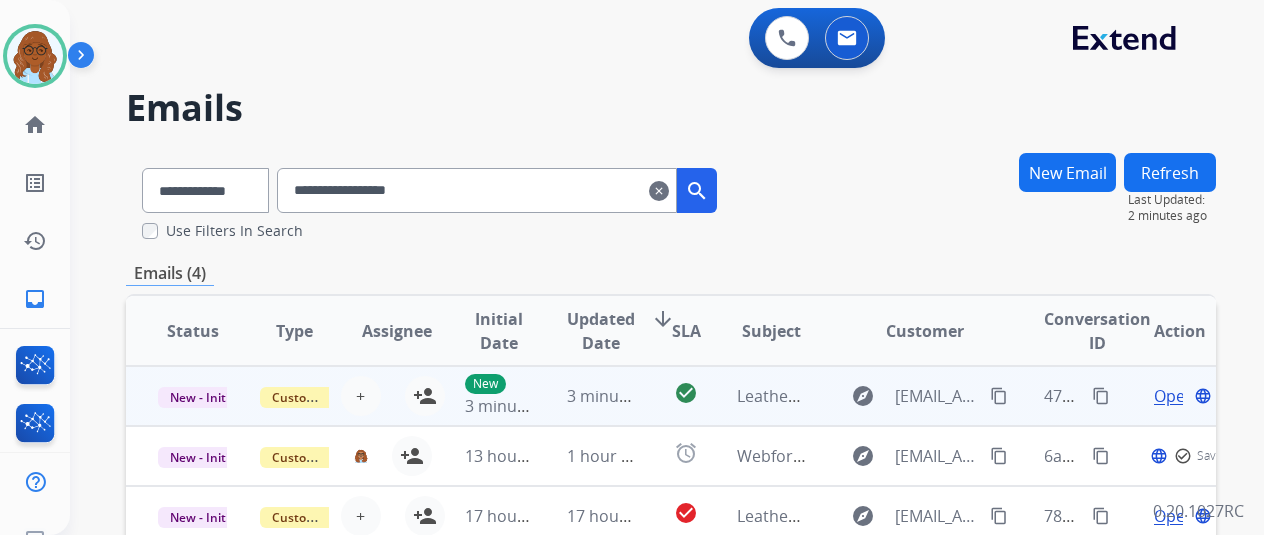click on "content_copy" at bounding box center (1101, 396) 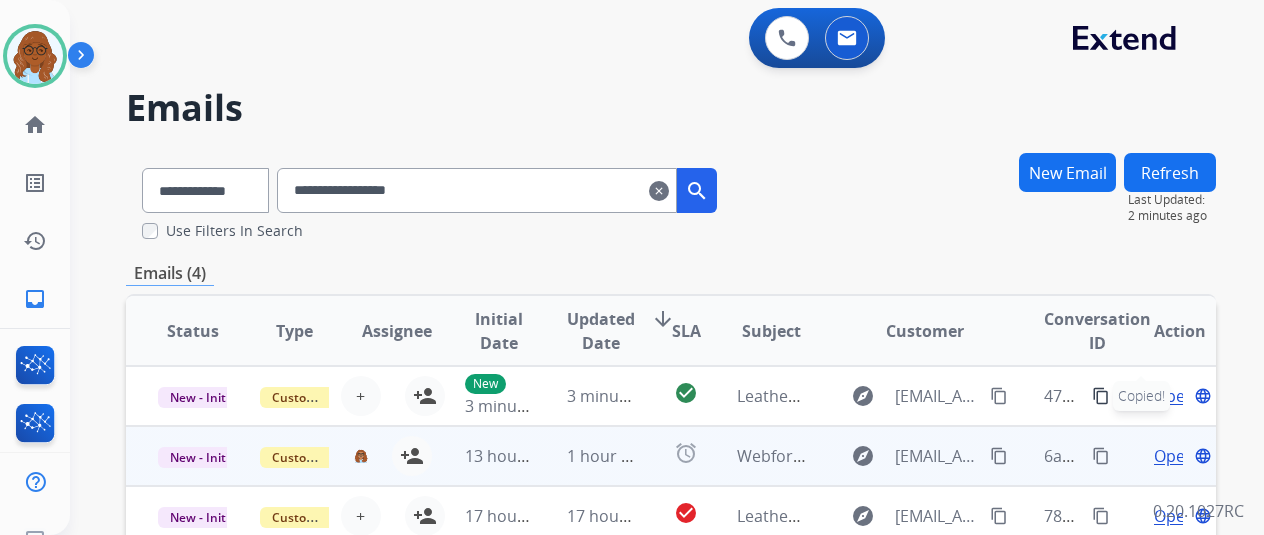 click on "Open" at bounding box center [1174, 456] 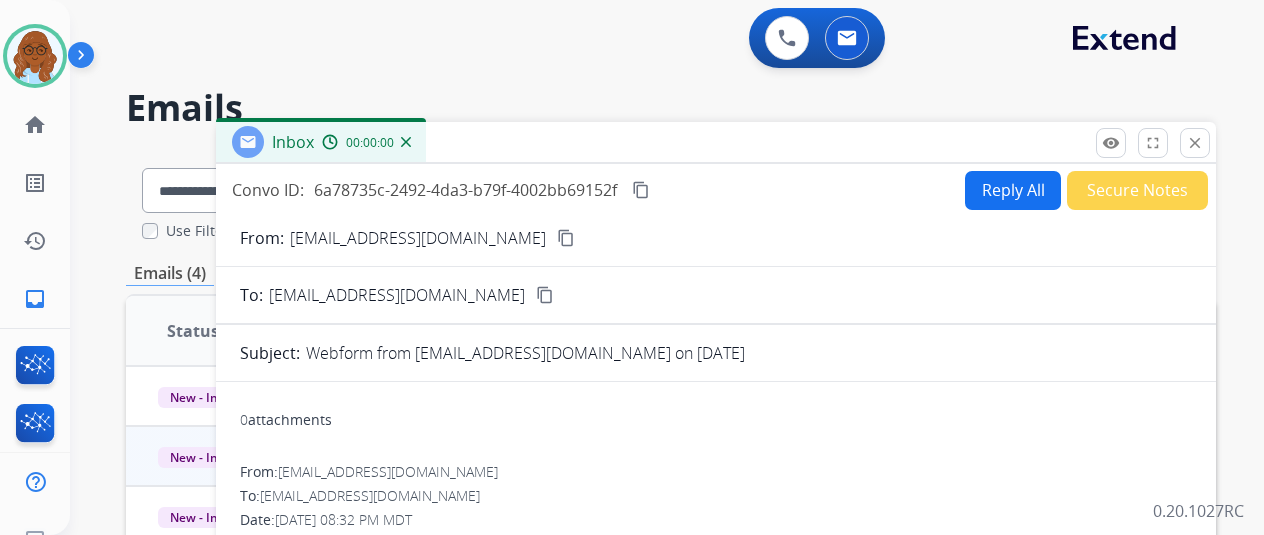 click on "Secure Notes" at bounding box center [1137, 190] 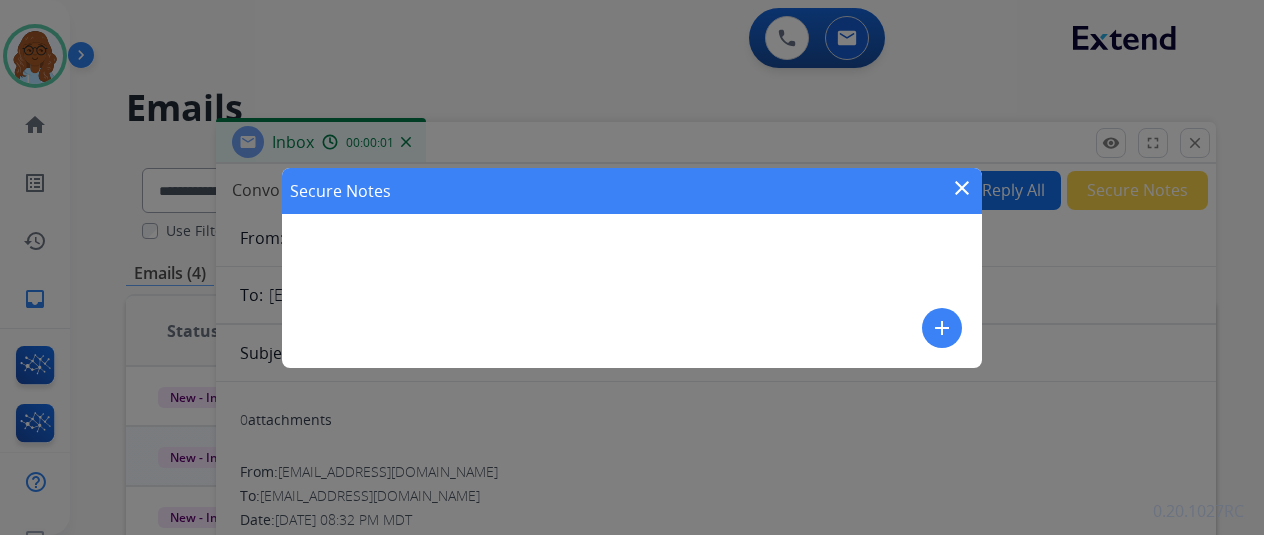 click on "Secure Notes close add" at bounding box center [632, 268] 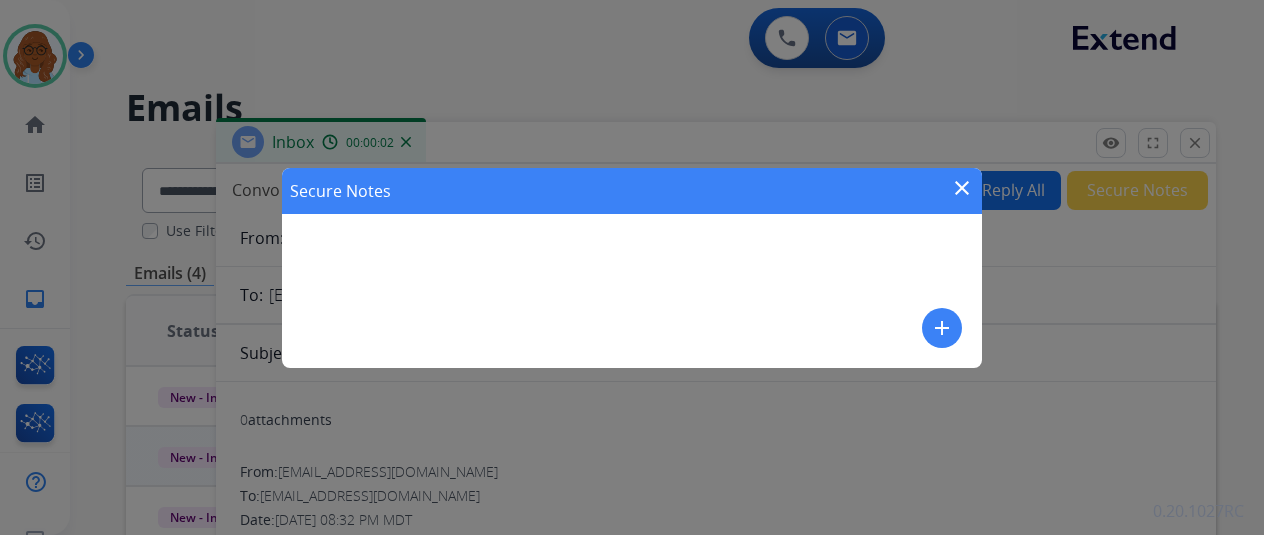 click on "add" at bounding box center [942, 328] 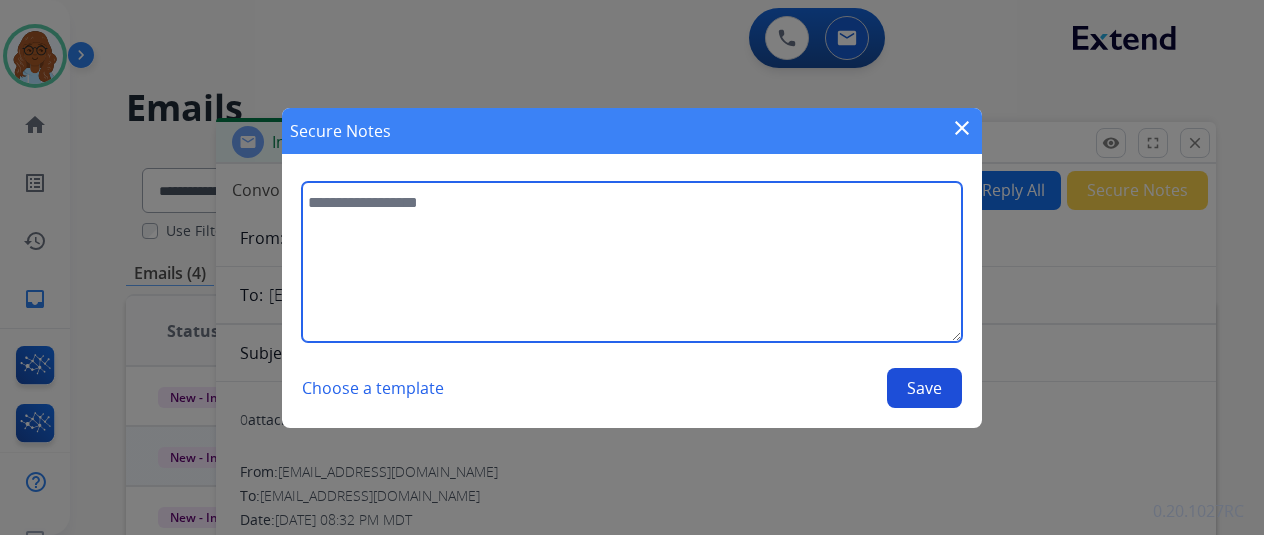 click at bounding box center (632, 262) 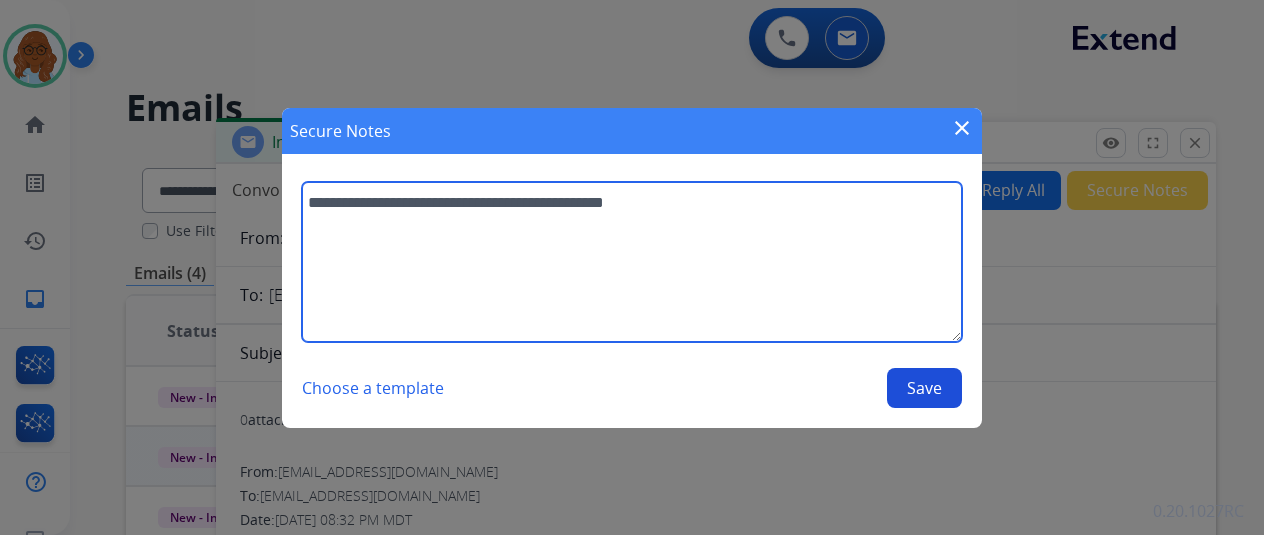 paste on "**********" 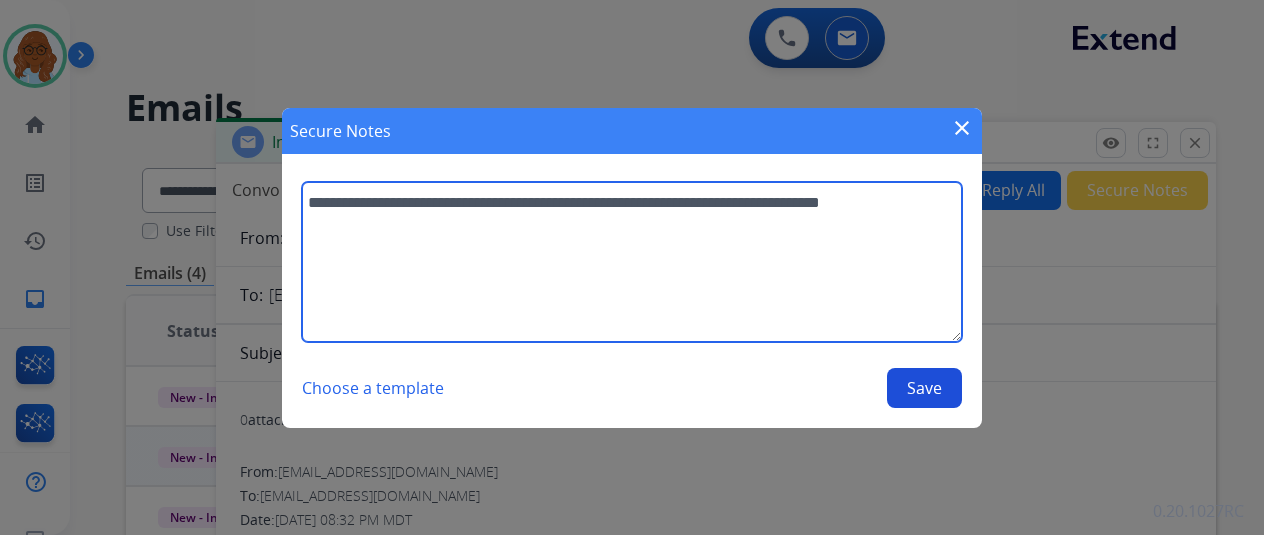 type on "**********" 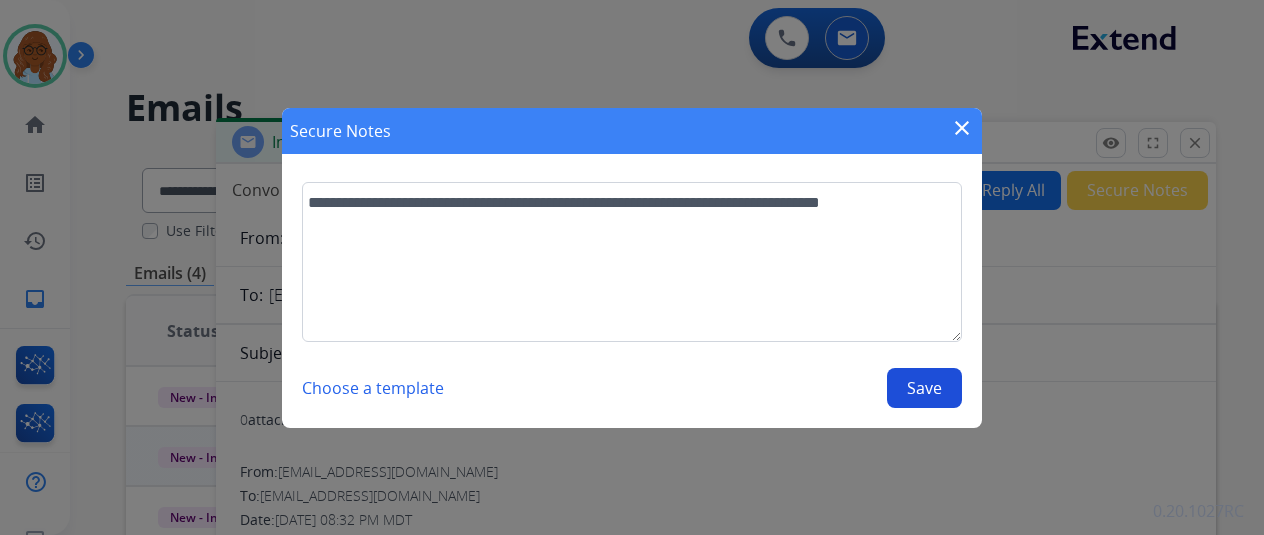click on "Save" at bounding box center [924, 388] 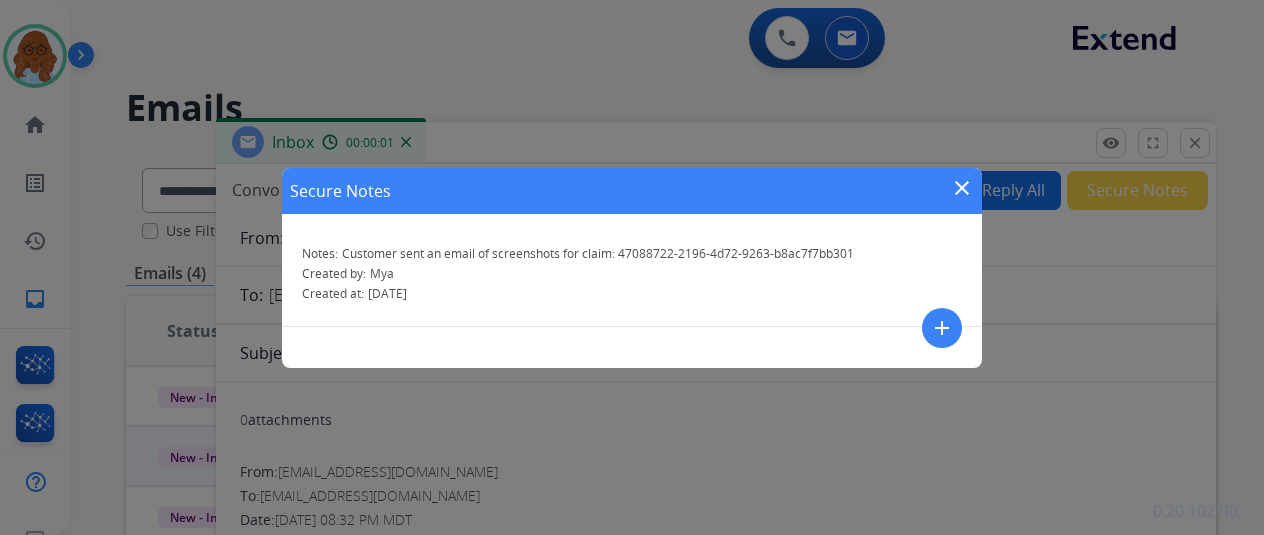 click on "Secure Notes close" at bounding box center (632, 191) 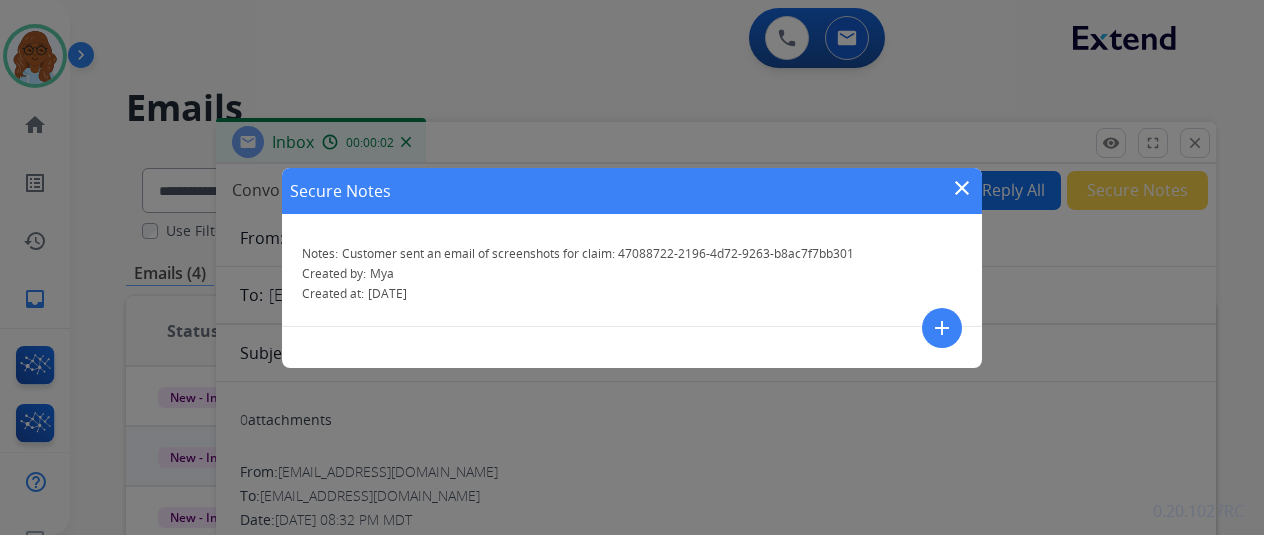 click on "close" at bounding box center (962, 188) 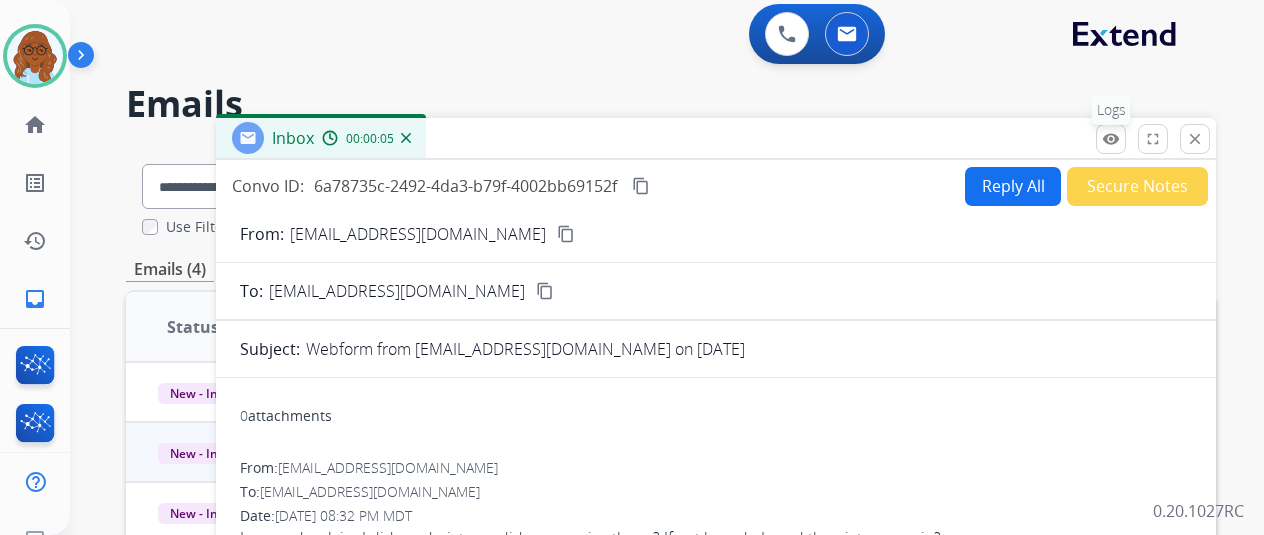 scroll, scrollTop: 0, scrollLeft: 0, axis: both 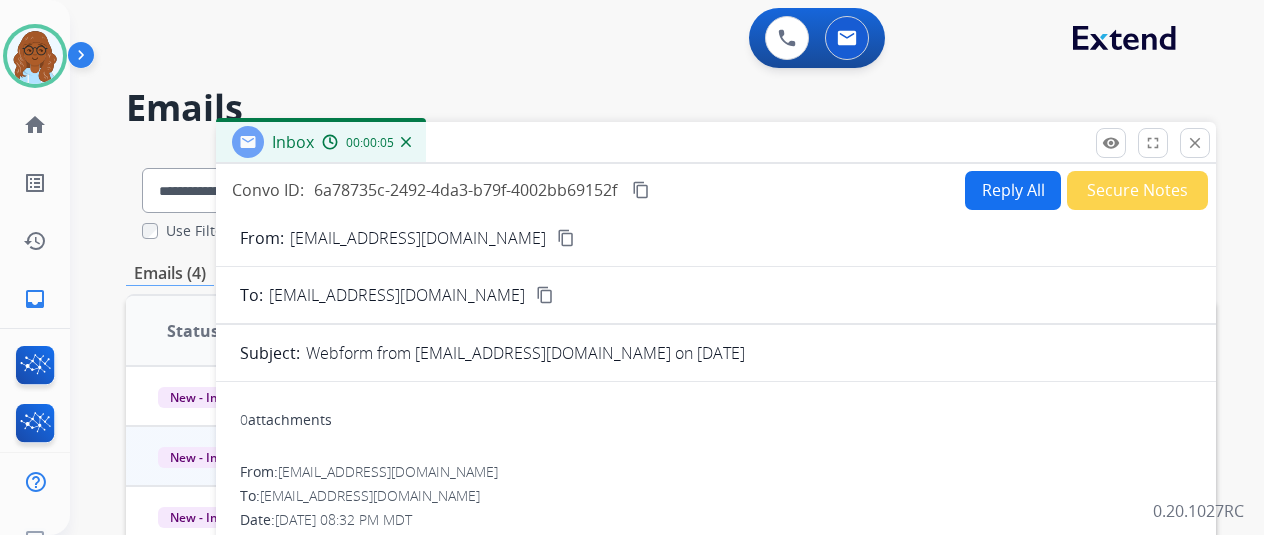 click on "close" at bounding box center [1195, 143] 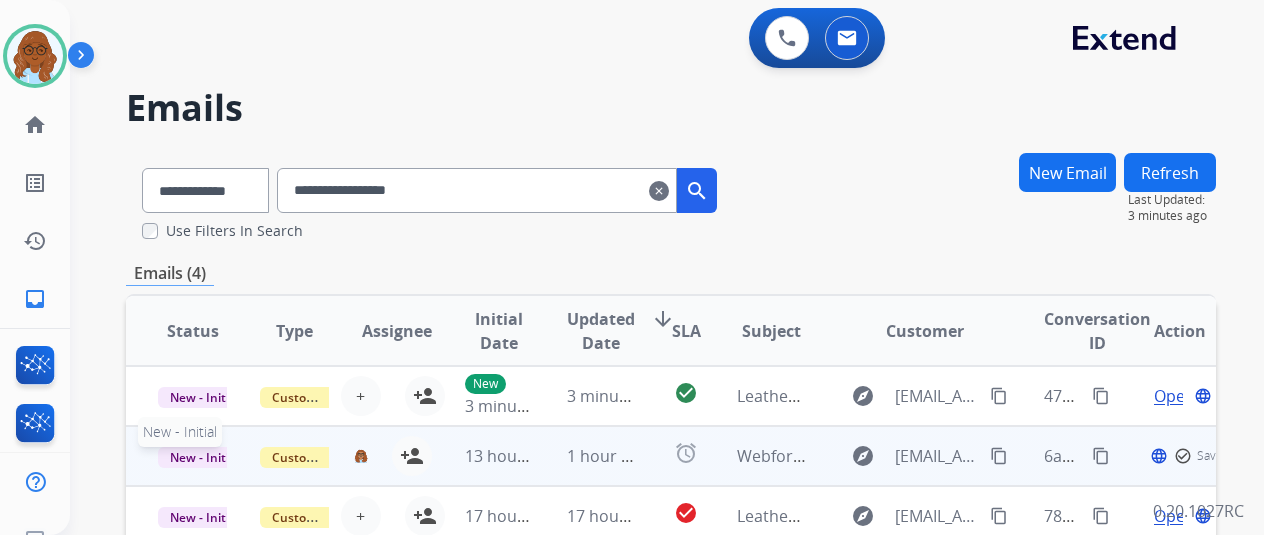 click on "New - Initial" at bounding box center (204, 457) 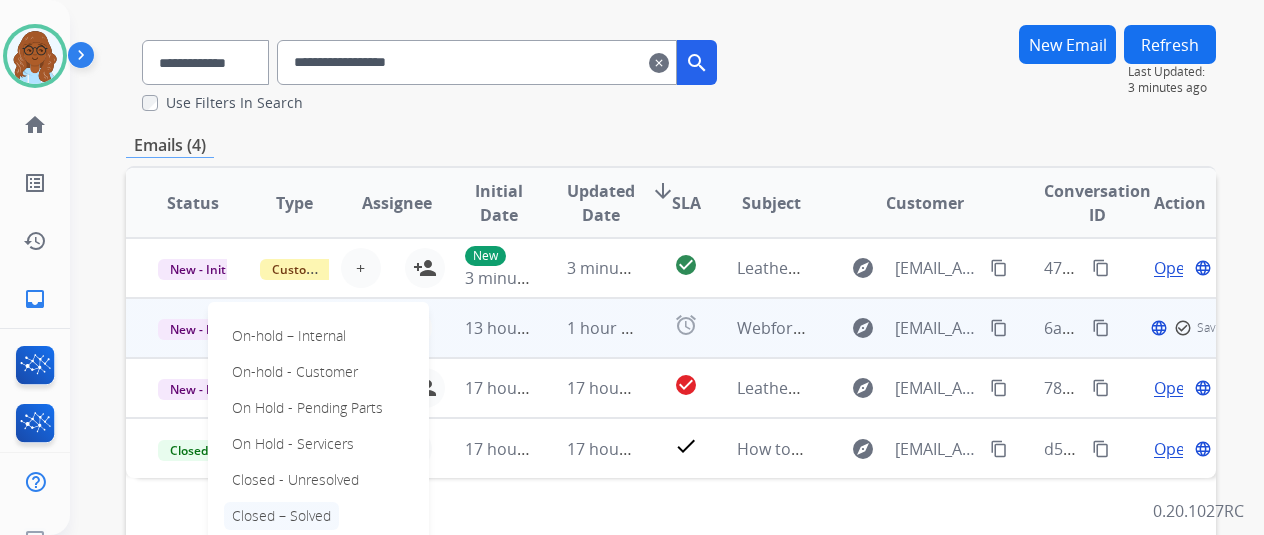 scroll, scrollTop: 200, scrollLeft: 0, axis: vertical 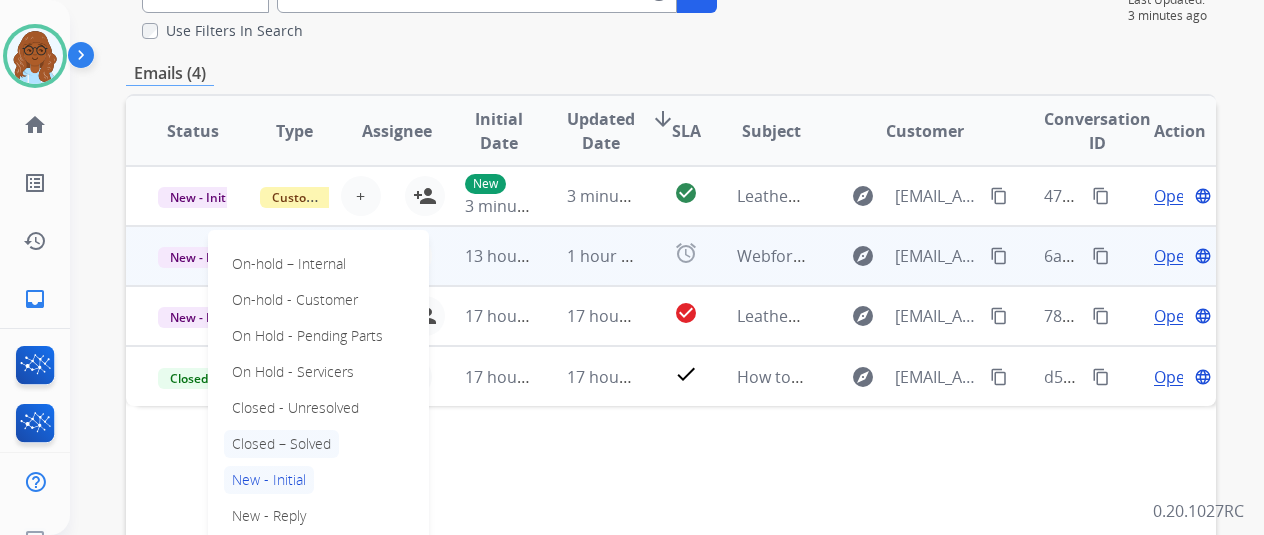 click on "Closed – Solved" at bounding box center [281, 444] 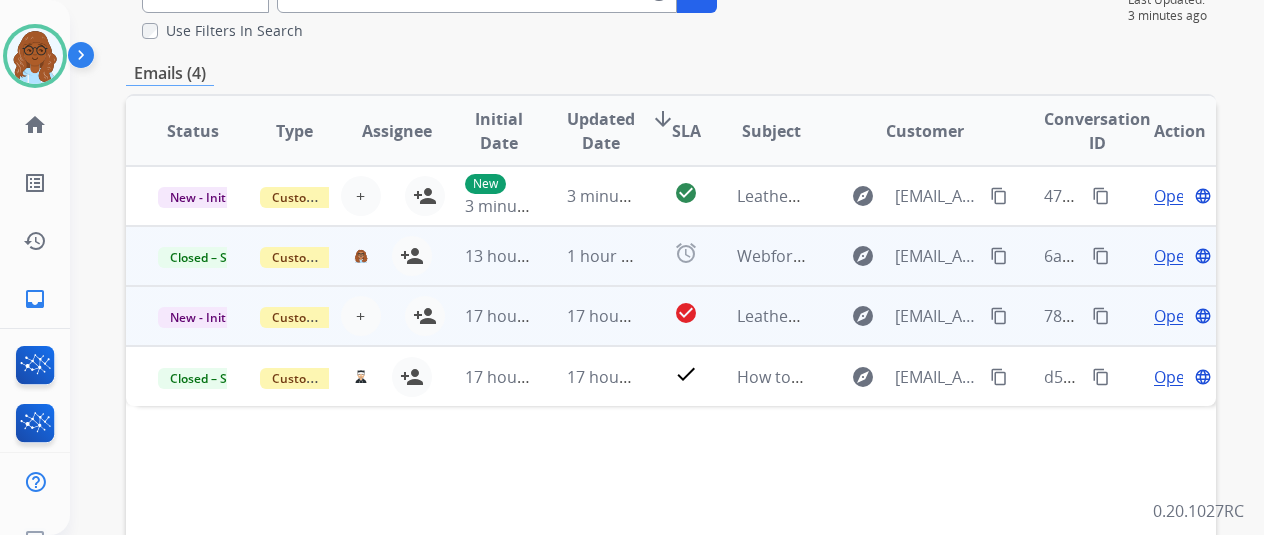 click on "Open" at bounding box center [1174, 316] 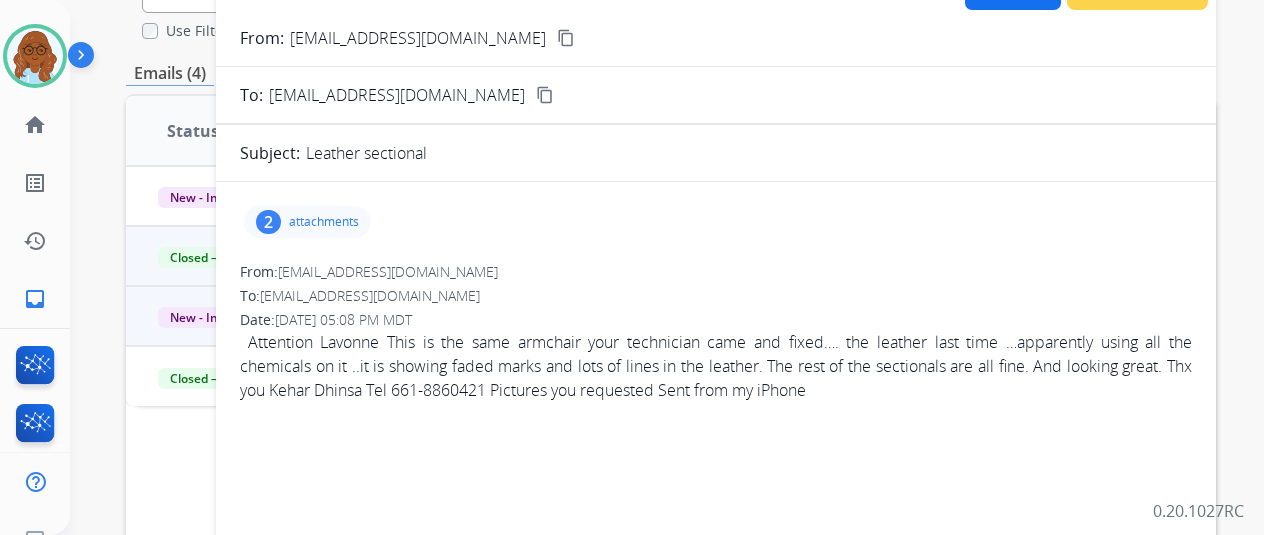 click on "2 attachments" at bounding box center (307, 222) 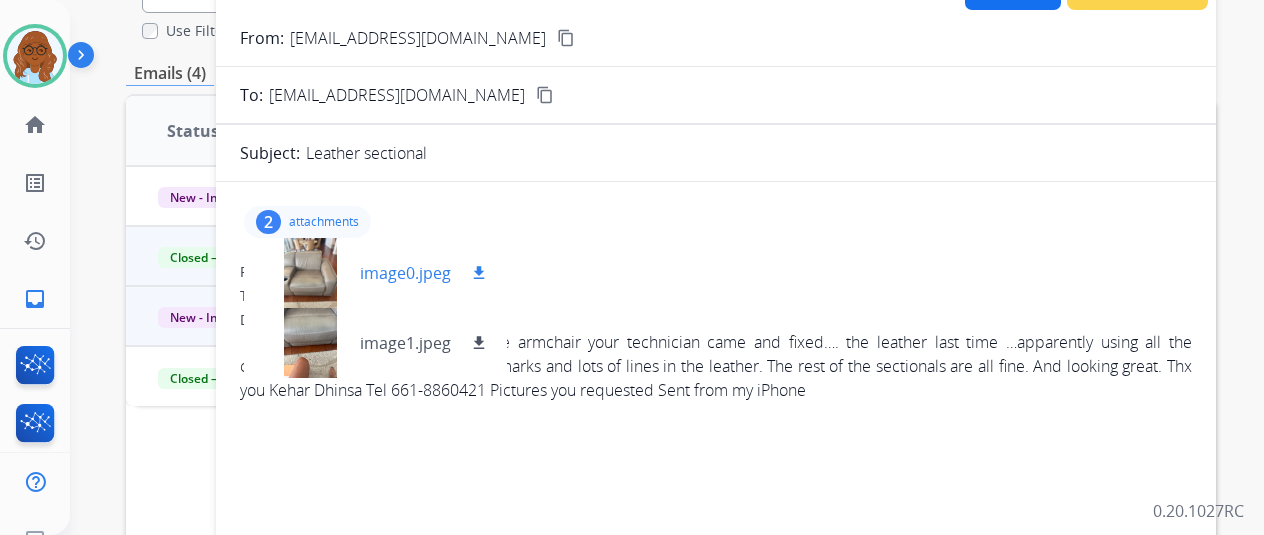 click at bounding box center (310, 273) 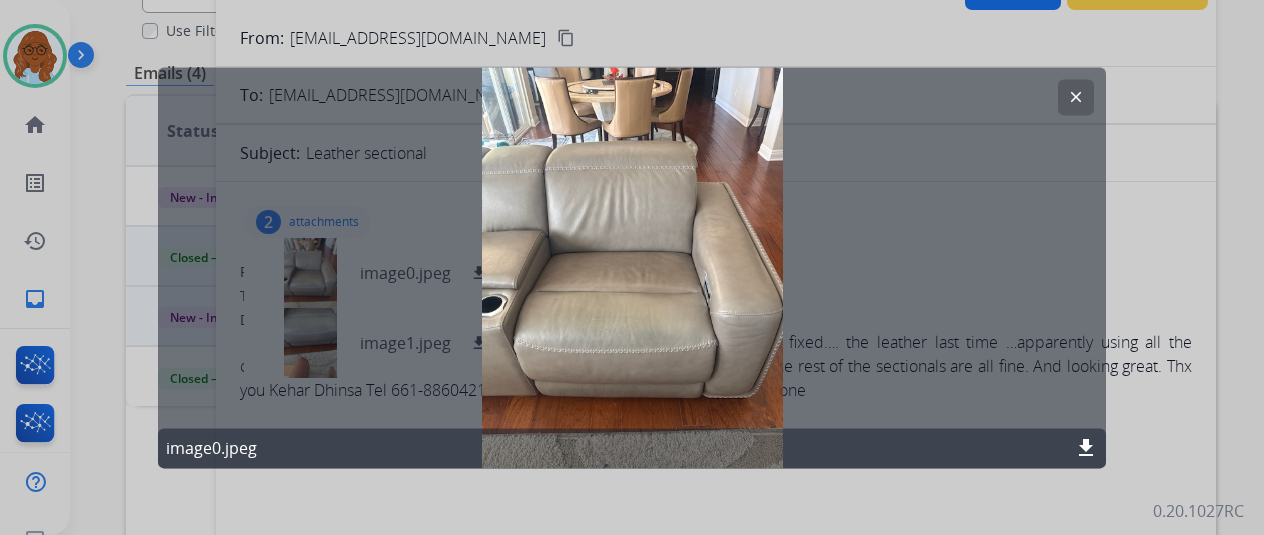 click on "clear" 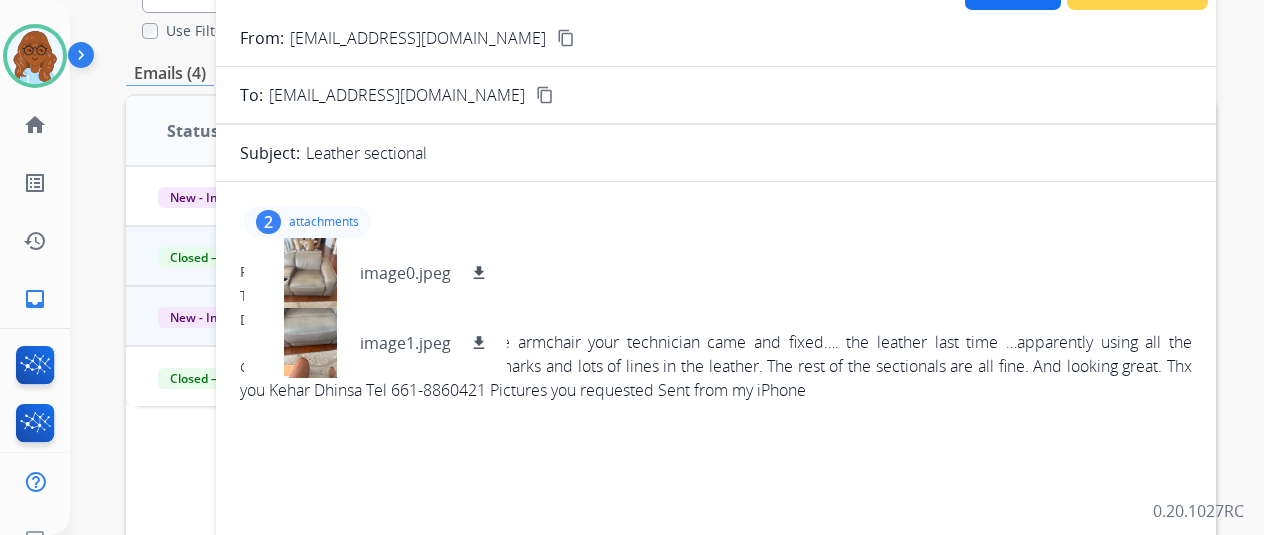 click on "2 attachments  image0.jpeg  download  image1.jpeg  download" at bounding box center [716, 222] 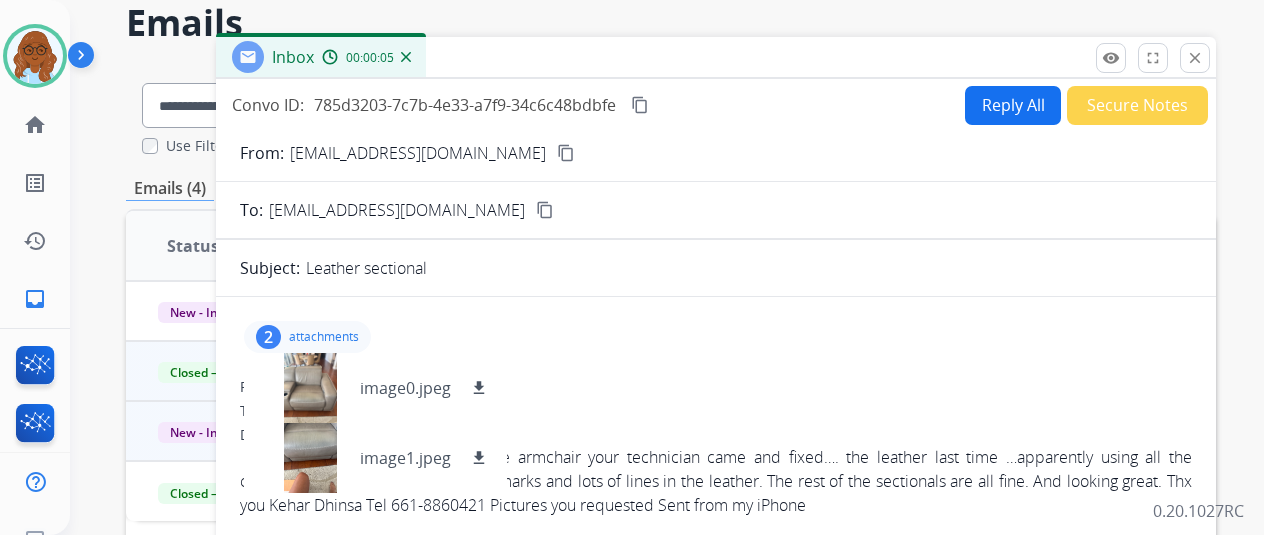 scroll, scrollTop: 0, scrollLeft: 0, axis: both 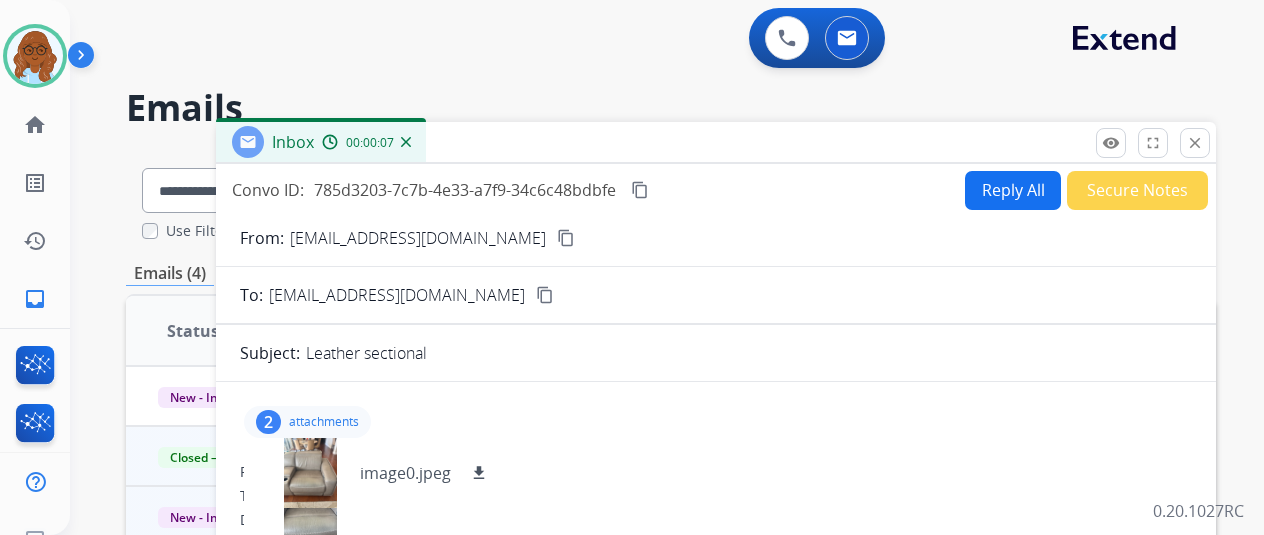 click on "Secure Notes" at bounding box center (1137, 190) 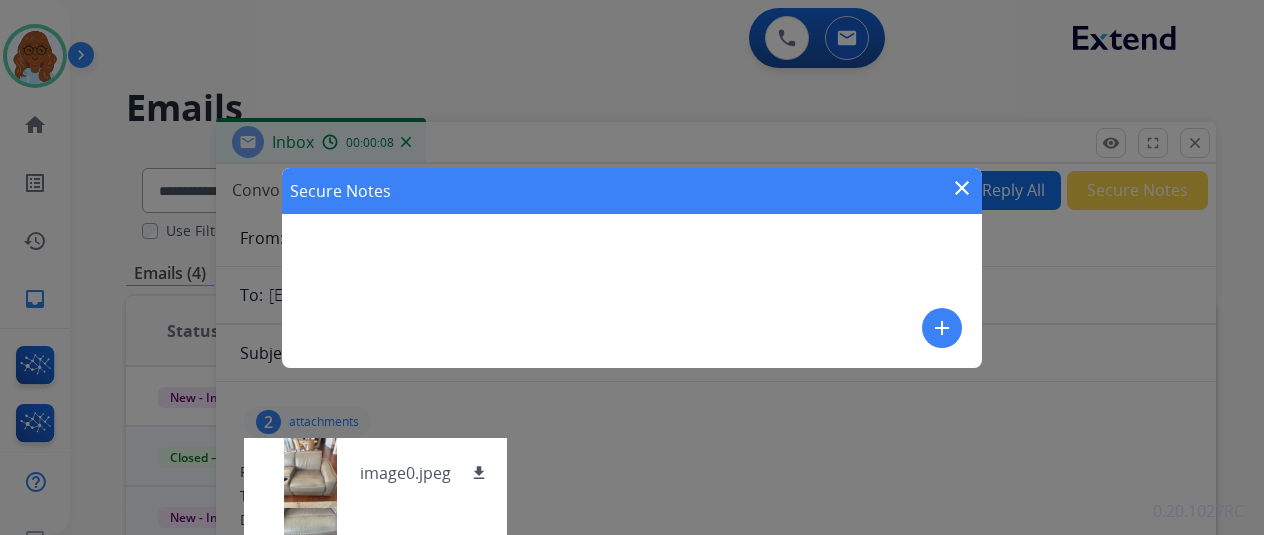 click on "add" at bounding box center (942, 328) 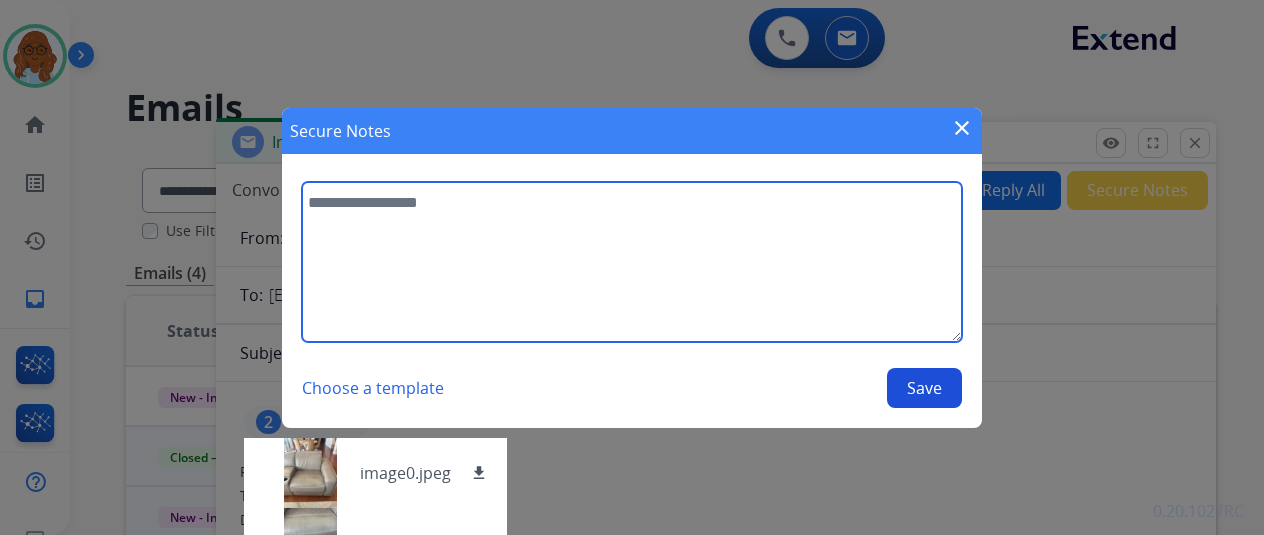 click at bounding box center [632, 262] 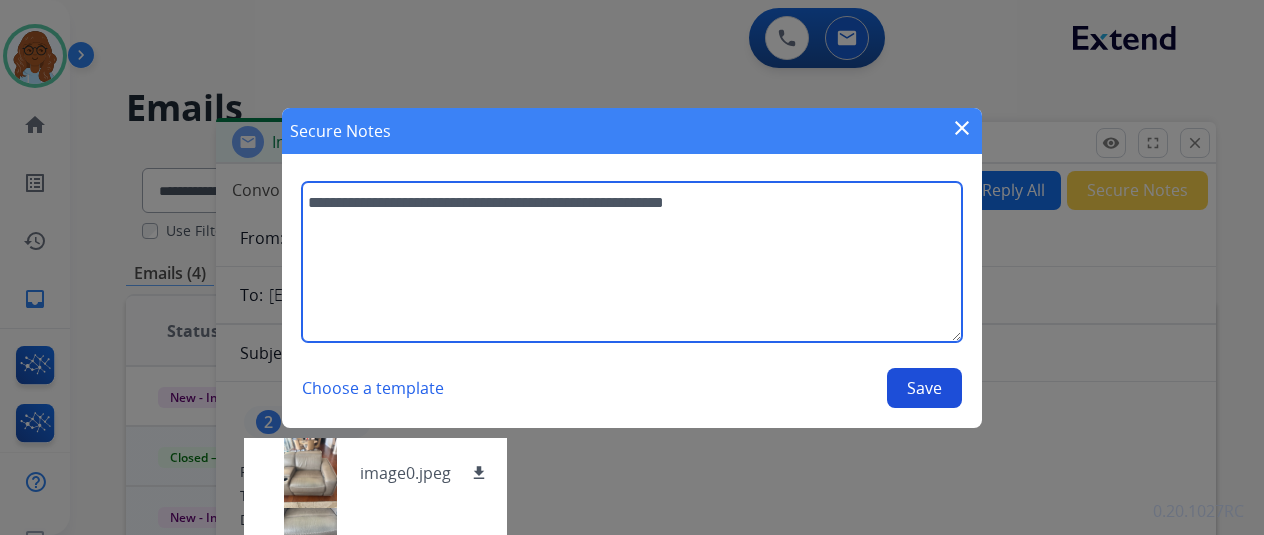 paste on "**********" 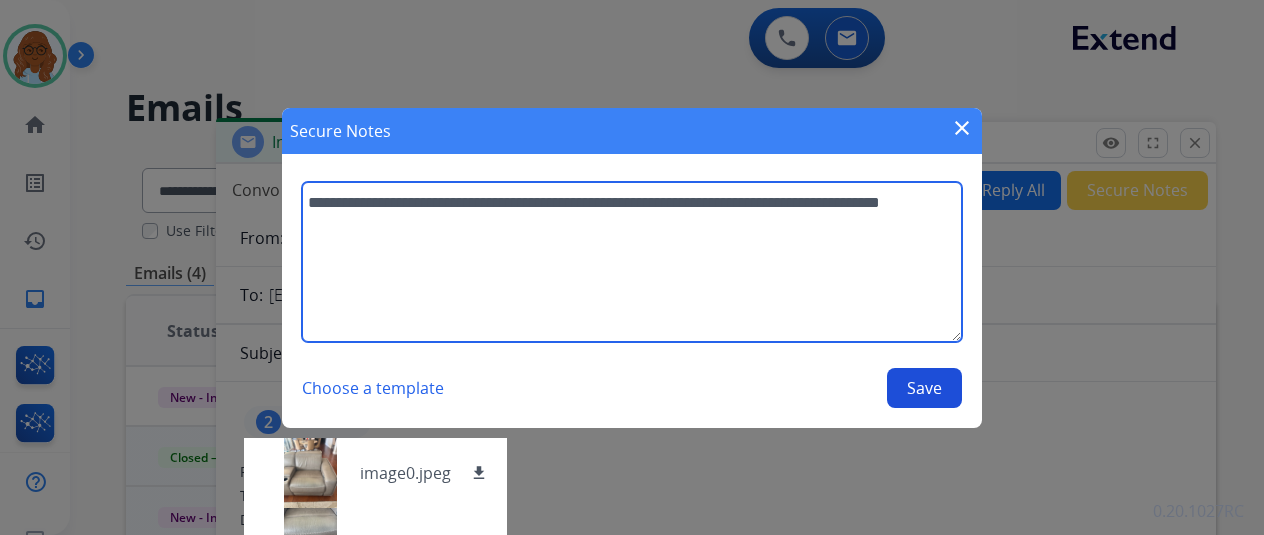 type on "**********" 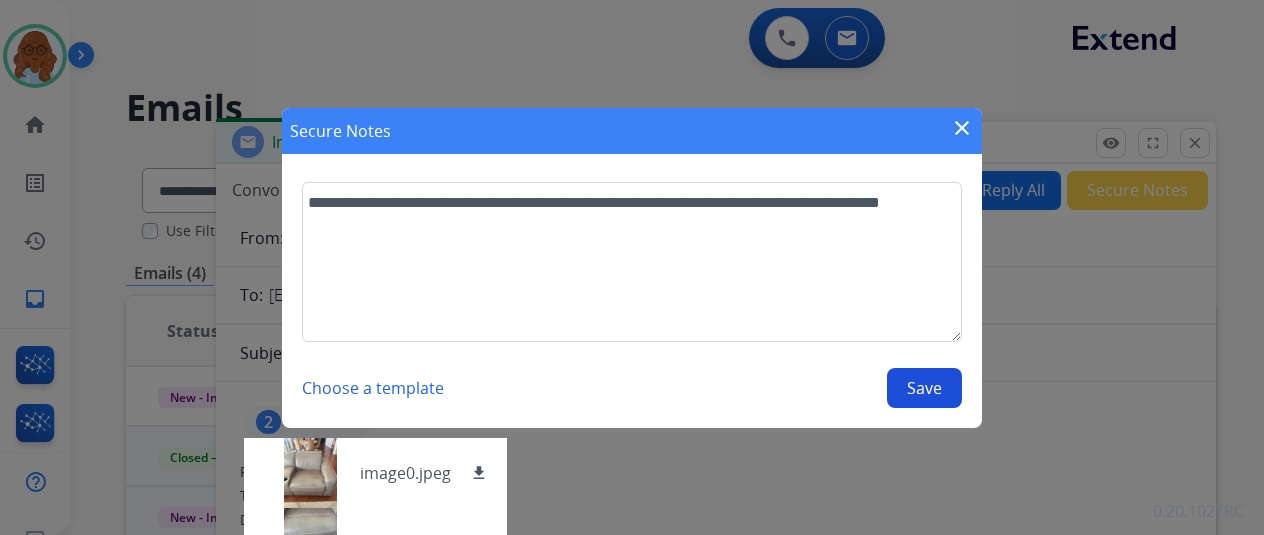 click on "Save" at bounding box center [924, 388] 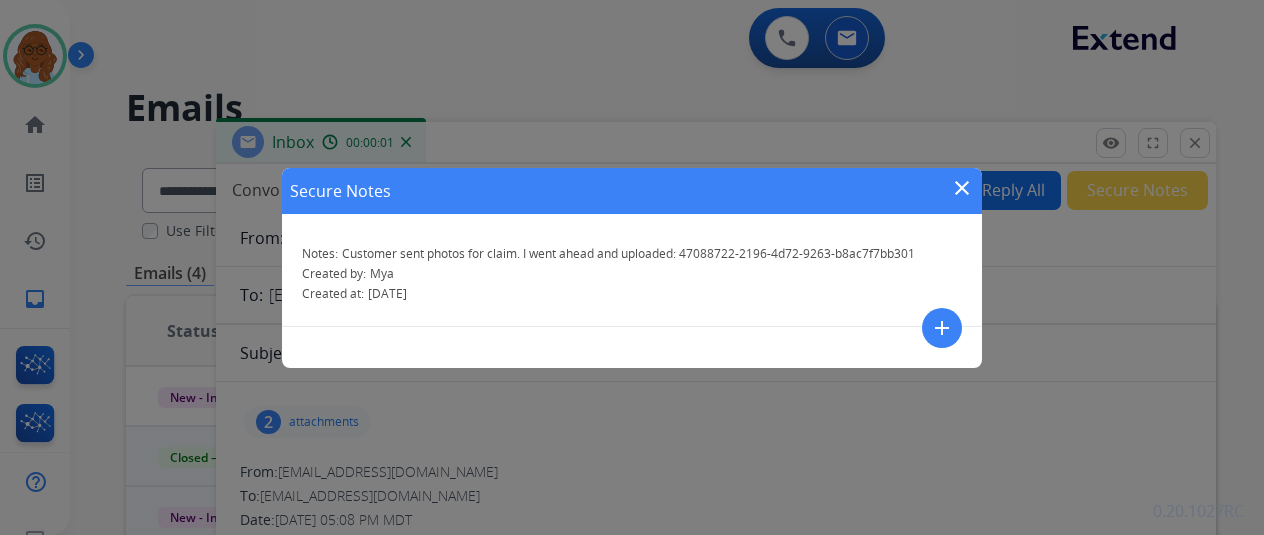click on "close" at bounding box center (962, 188) 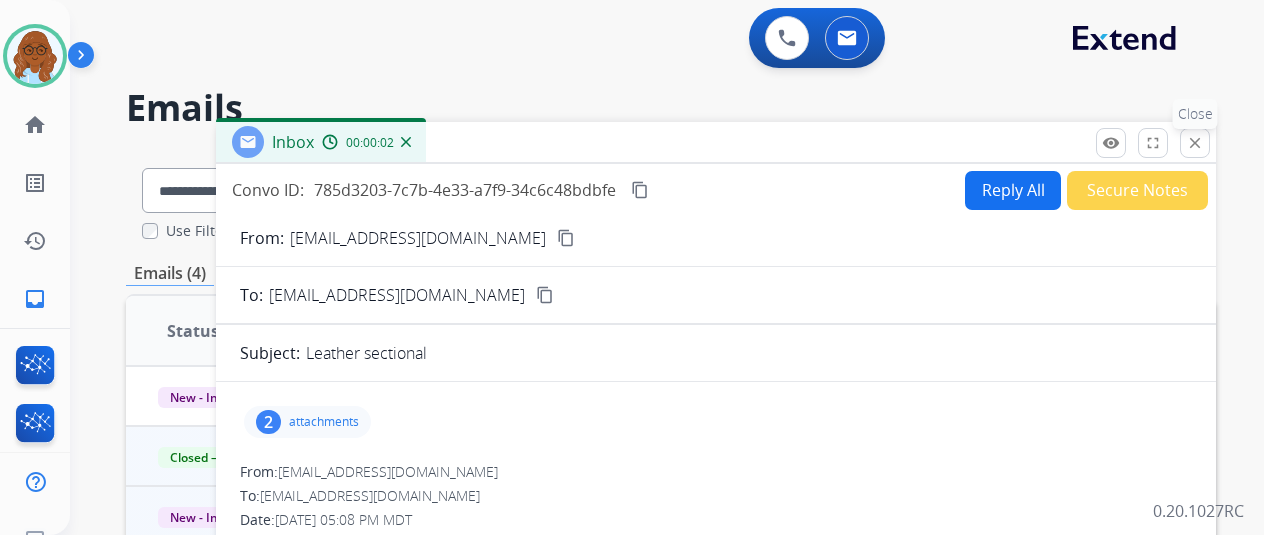 click on "close" at bounding box center (1195, 143) 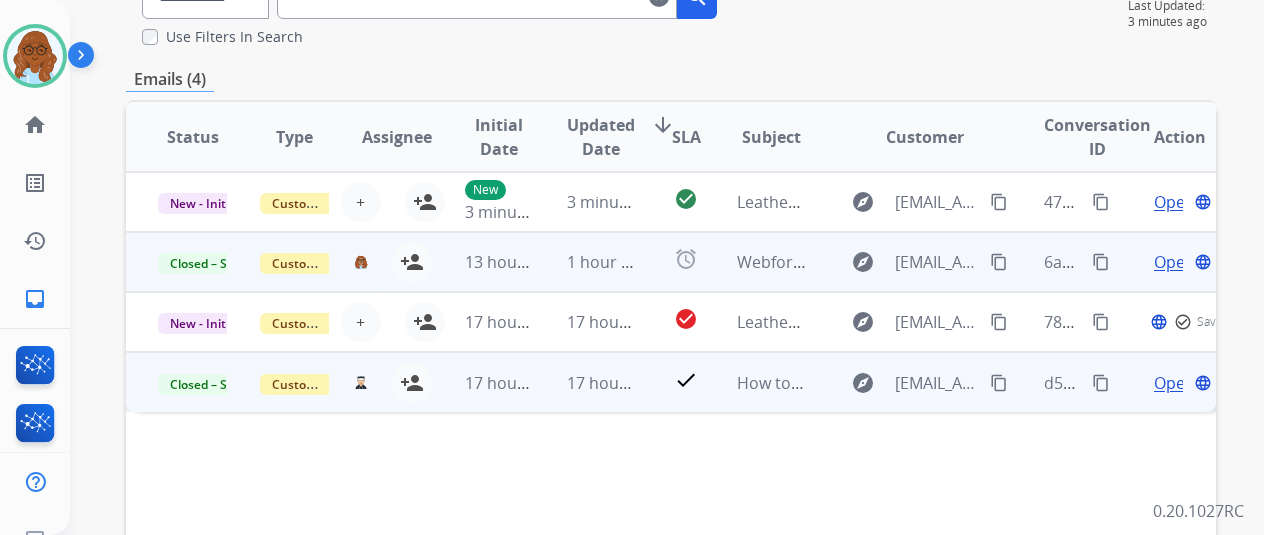 scroll, scrollTop: 200, scrollLeft: 0, axis: vertical 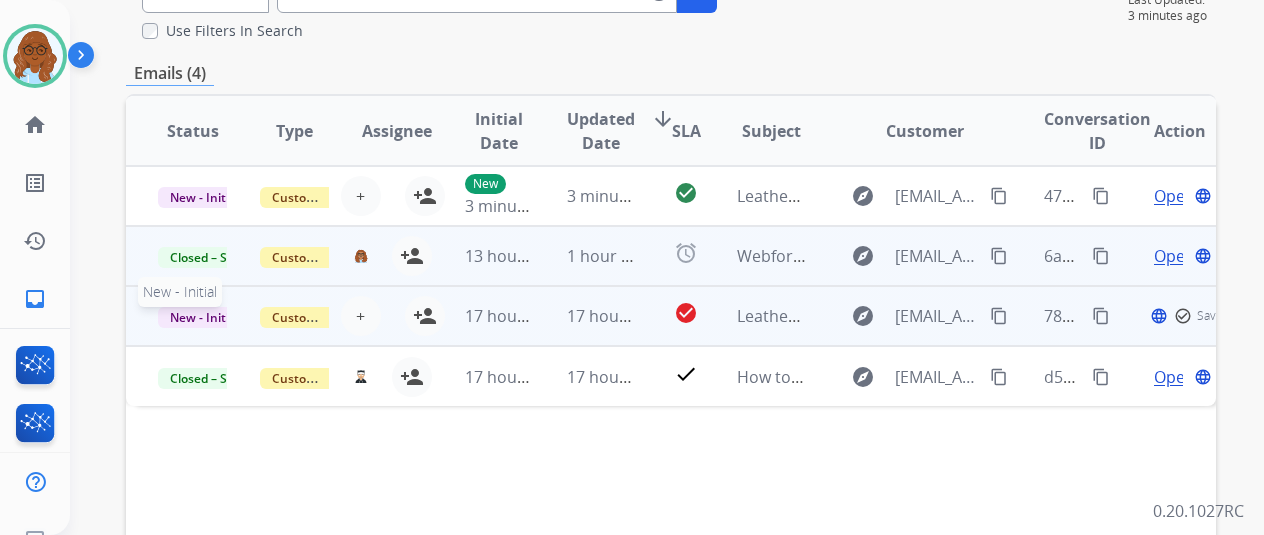 click on "New - Initial" at bounding box center (204, 317) 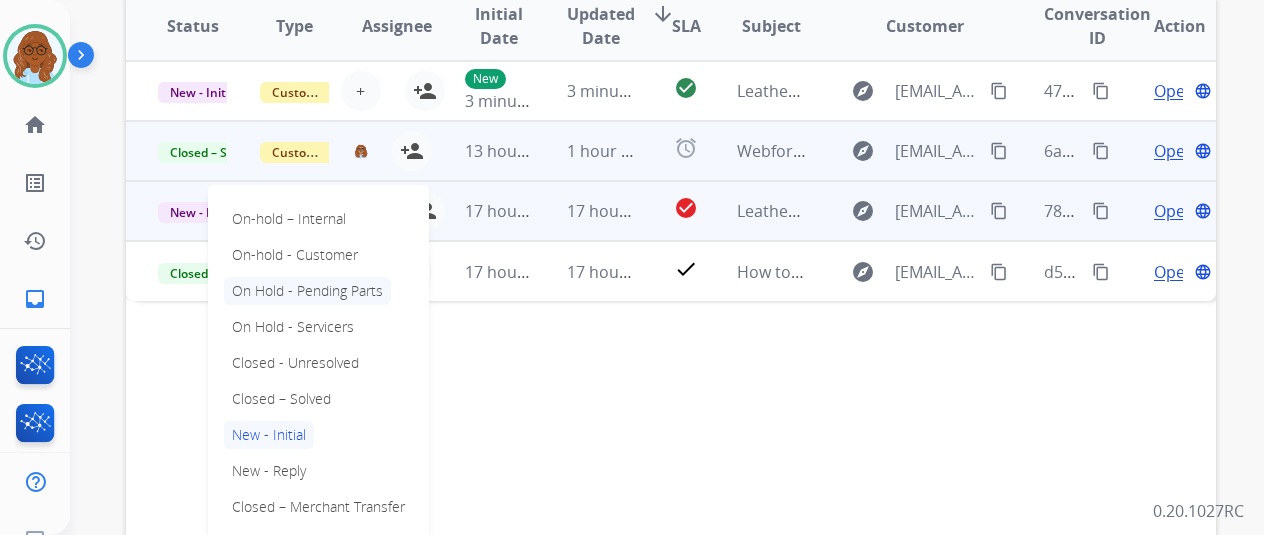 scroll, scrollTop: 400, scrollLeft: 0, axis: vertical 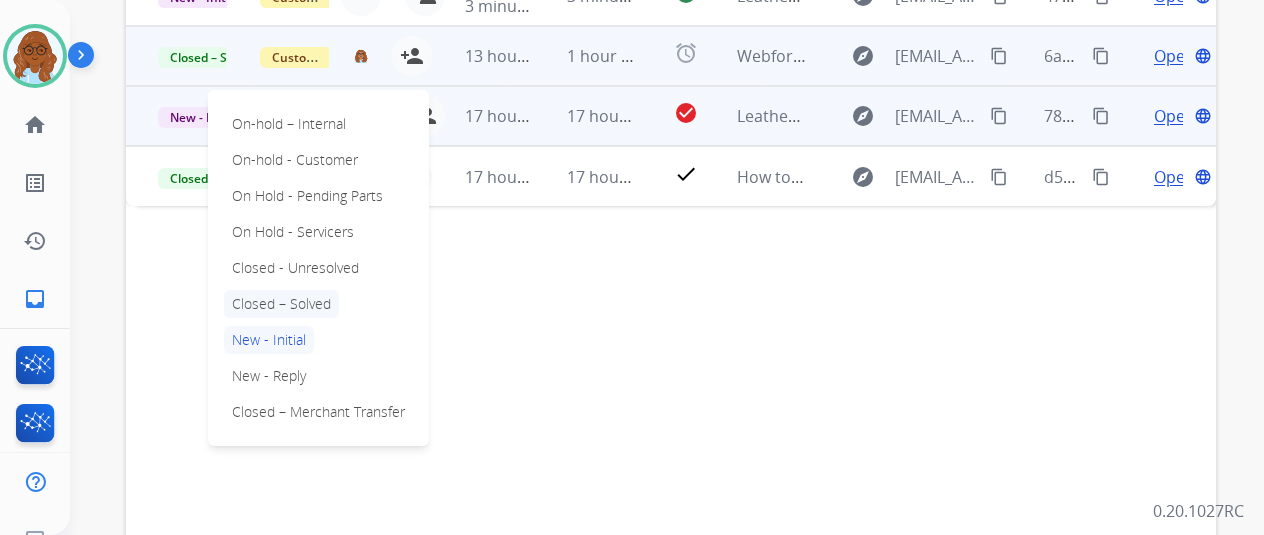 click on "Closed – Solved" at bounding box center (281, 304) 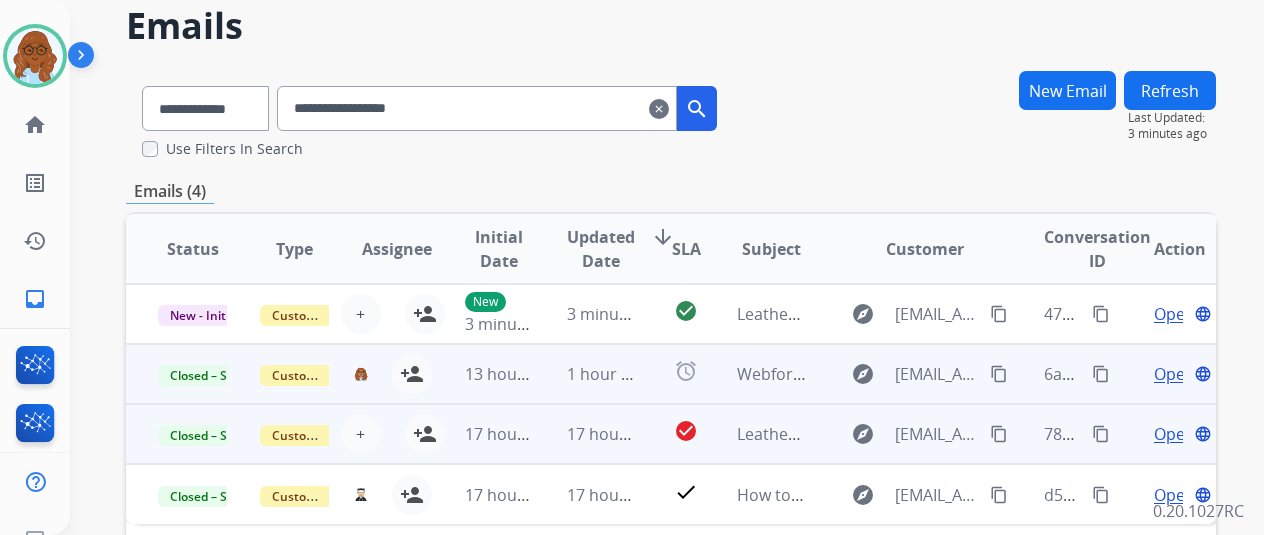 scroll, scrollTop: 0, scrollLeft: 0, axis: both 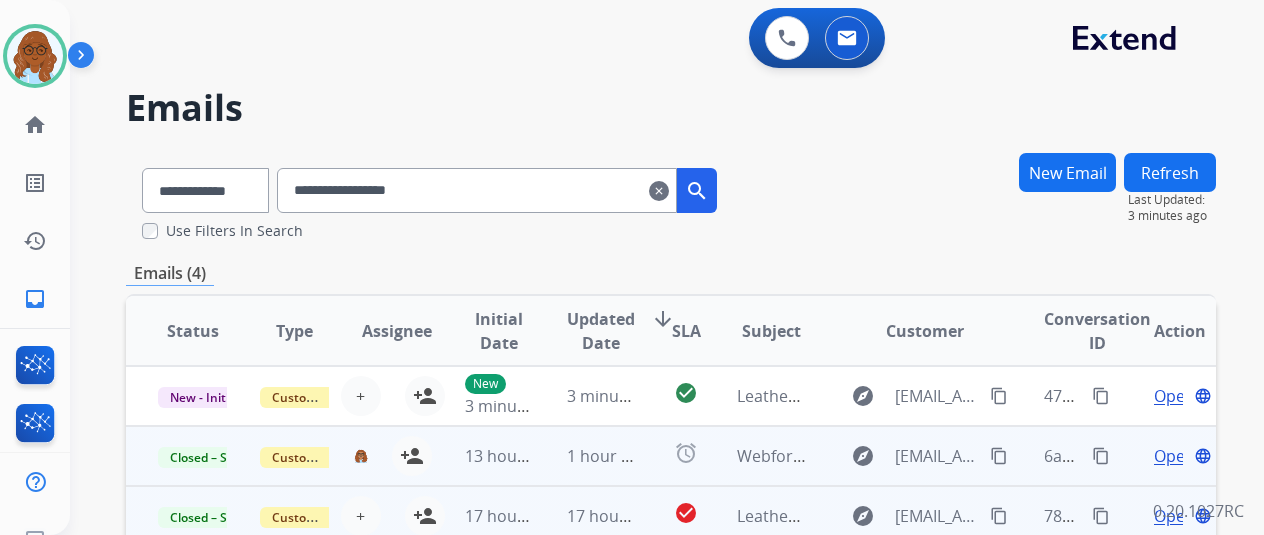click on "Refresh" at bounding box center [1170, 172] 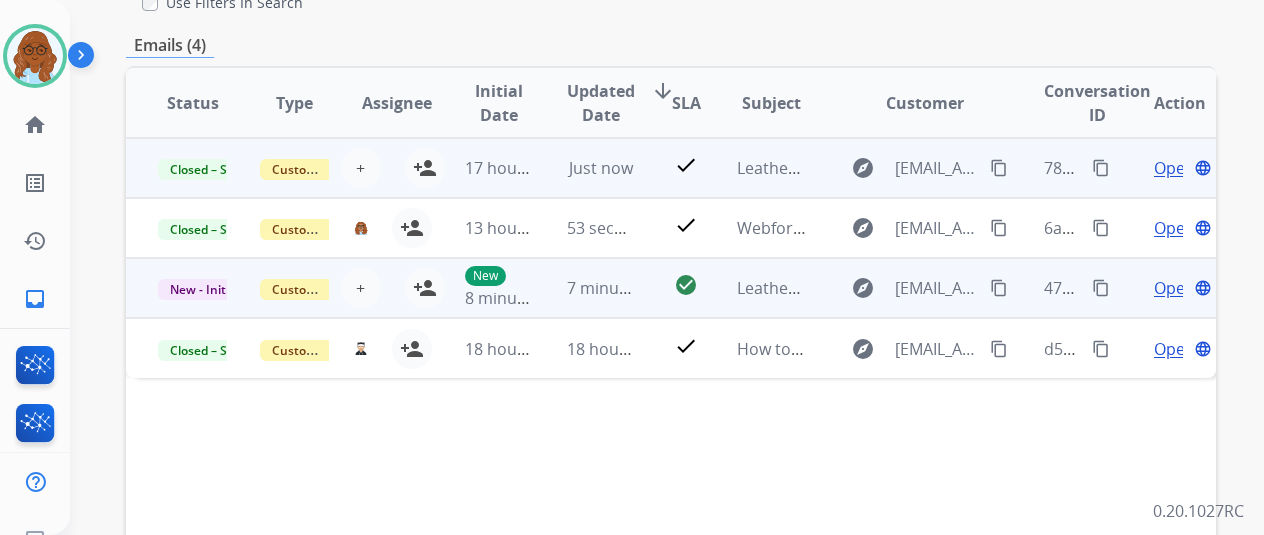 scroll, scrollTop: 200, scrollLeft: 0, axis: vertical 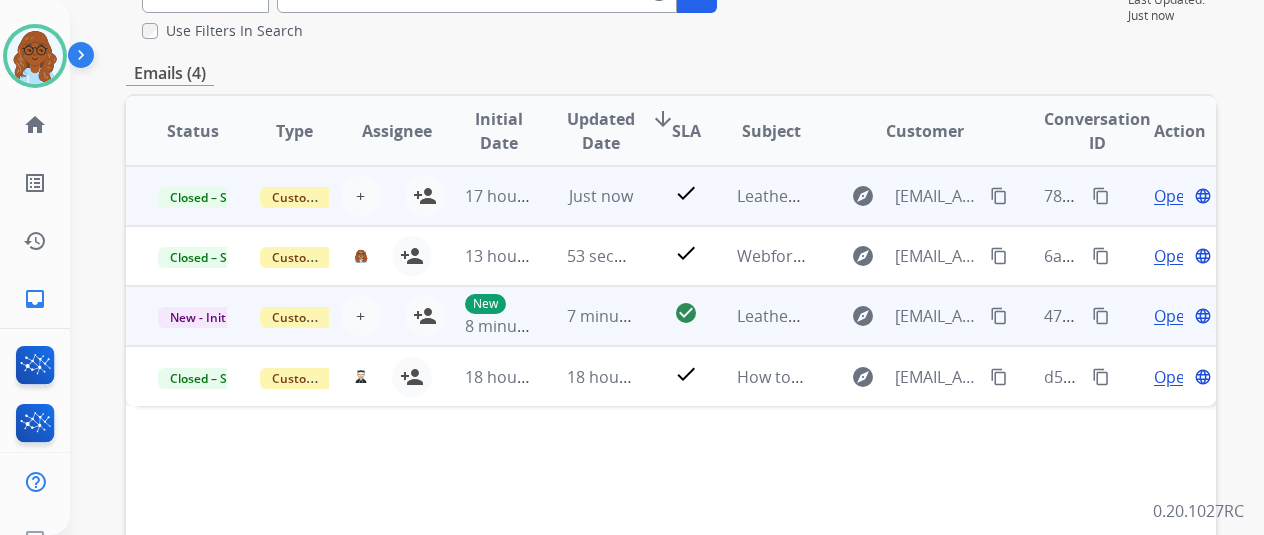 click on "Open" at bounding box center [1174, 316] 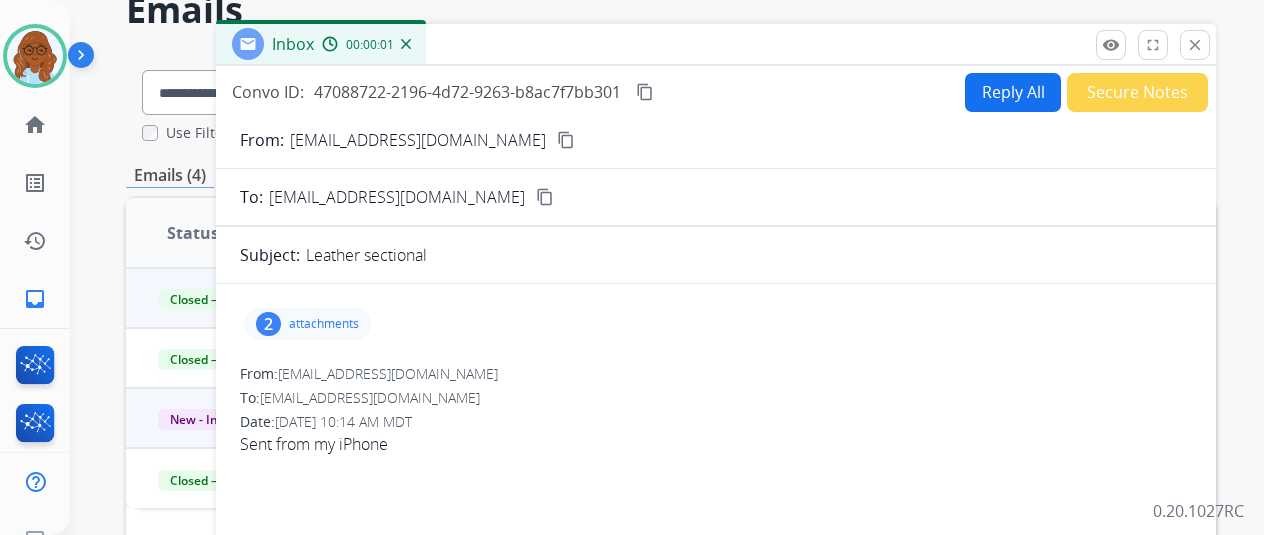 scroll, scrollTop: 0, scrollLeft: 0, axis: both 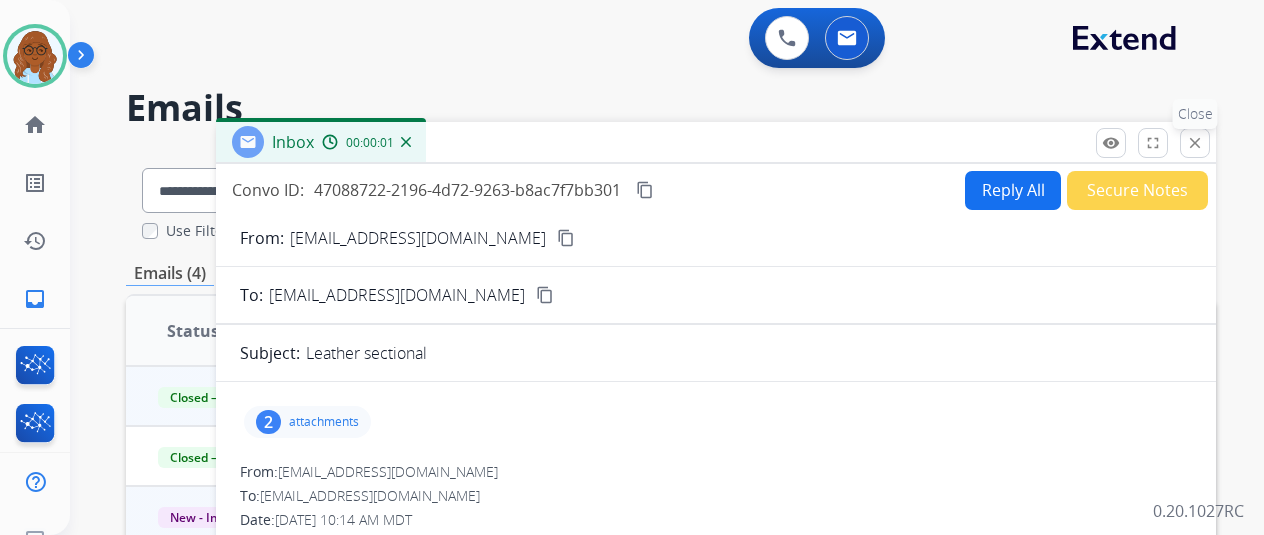 click on "close" at bounding box center (1195, 143) 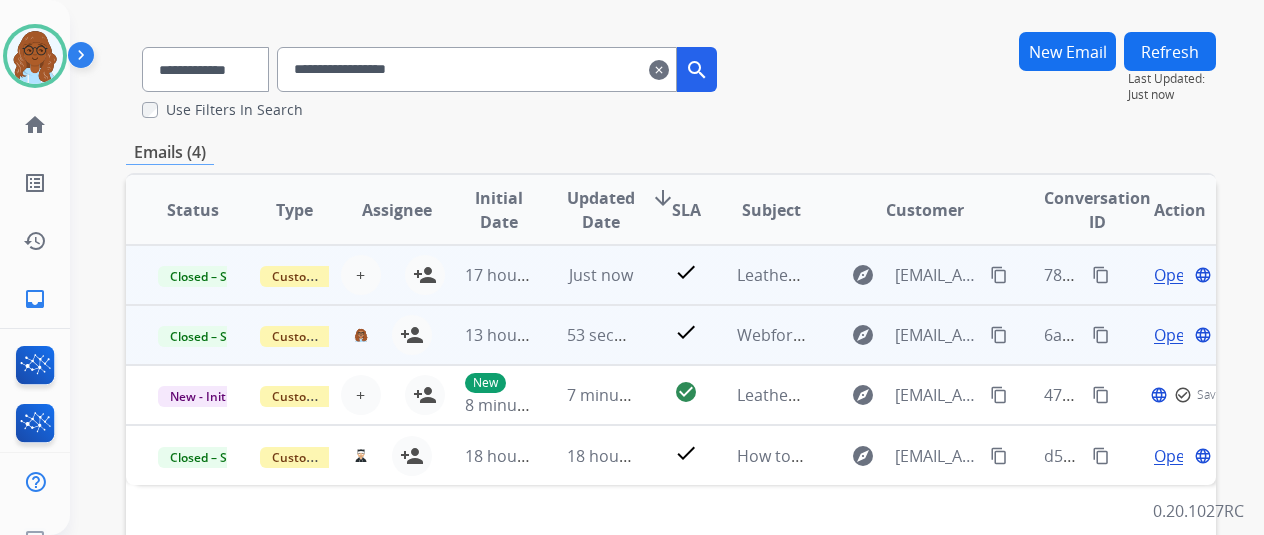 scroll, scrollTop: 200, scrollLeft: 0, axis: vertical 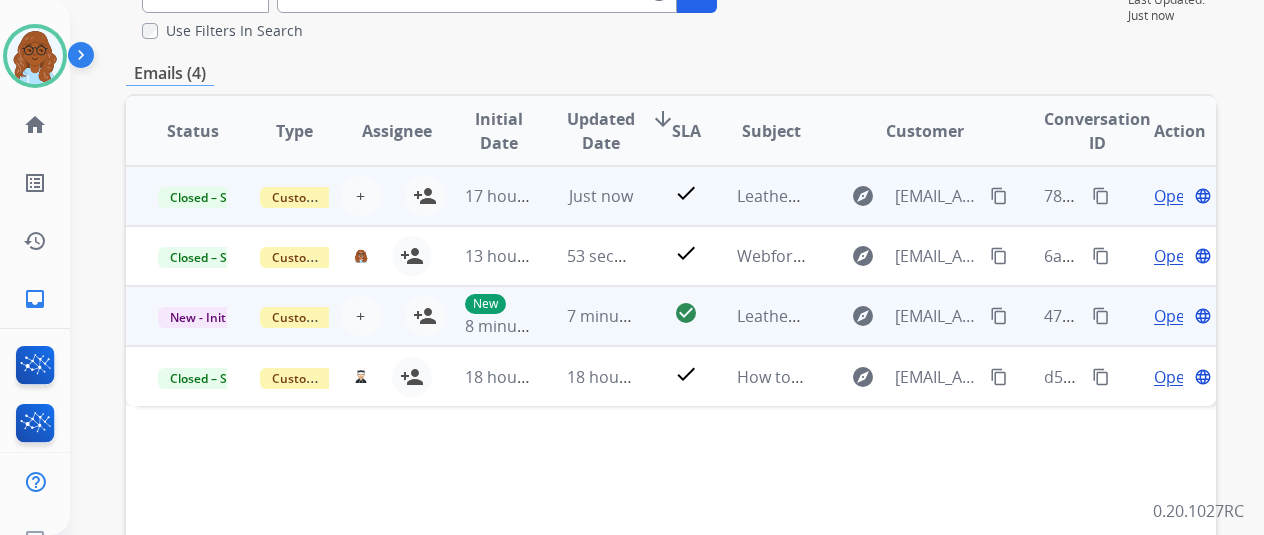 click on "Open" at bounding box center [1174, 316] 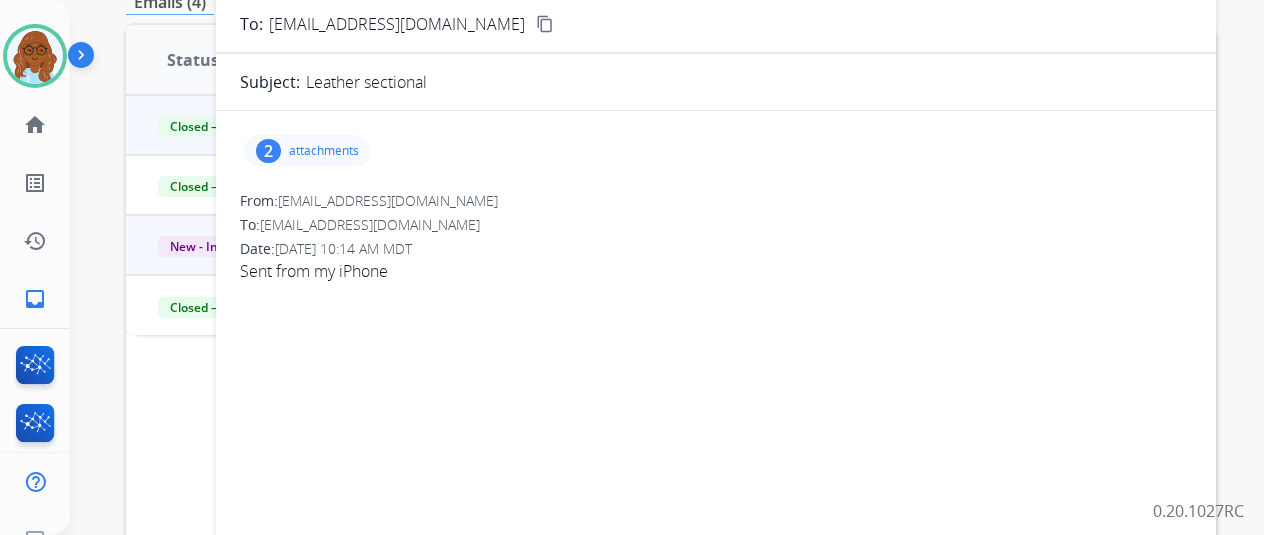 scroll, scrollTop: 300, scrollLeft: 0, axis: vertical 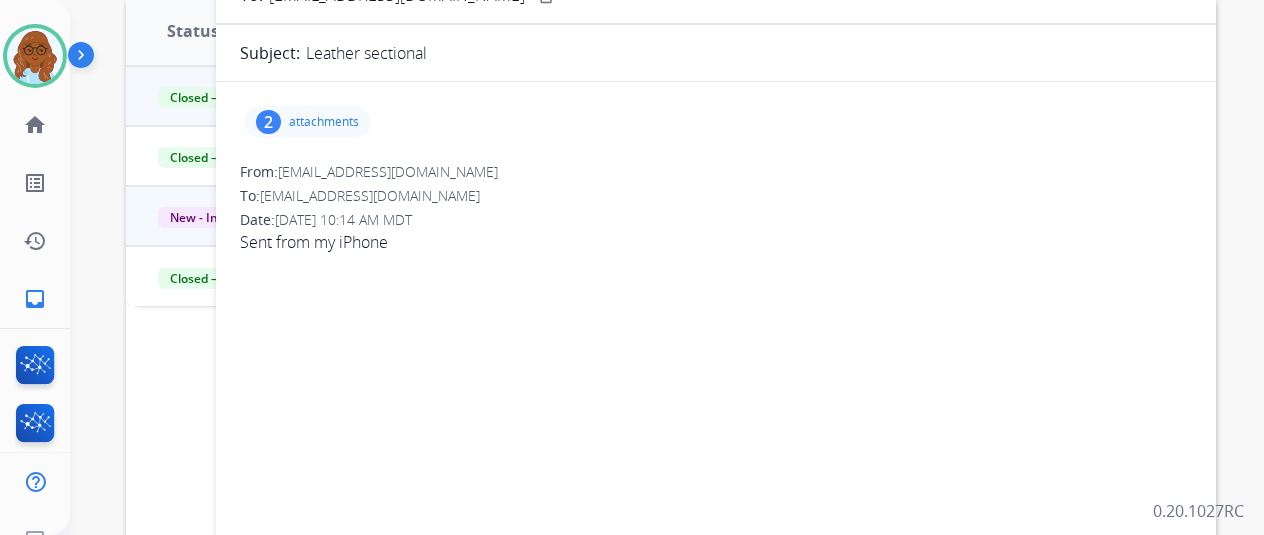 click on "2 attachments" at bounding box center [307, 122] 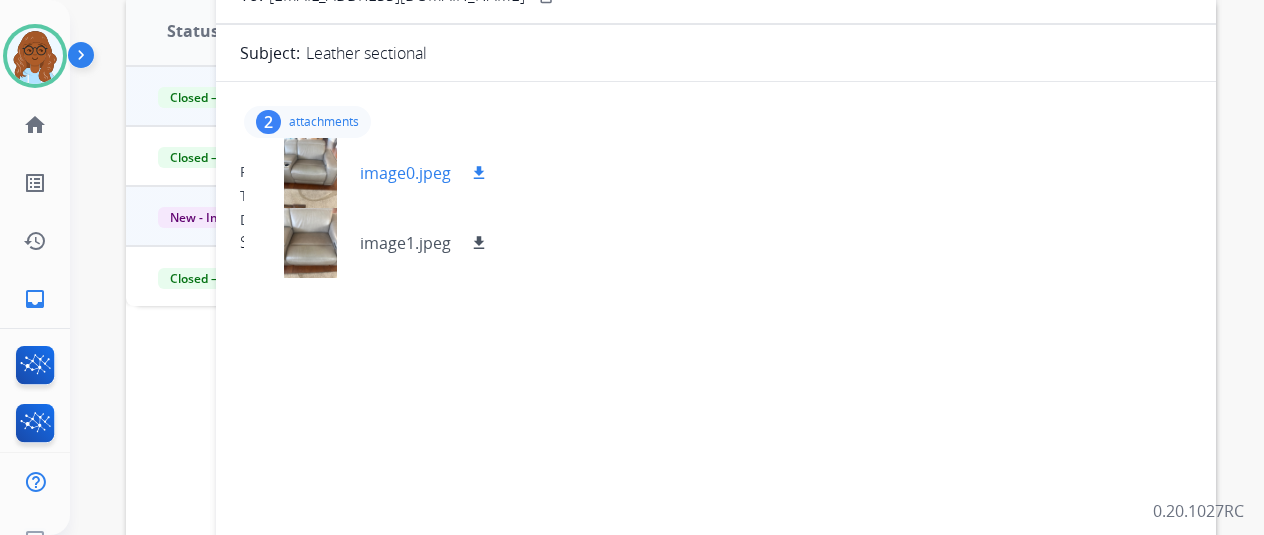 click at bounding box center [310, 173] 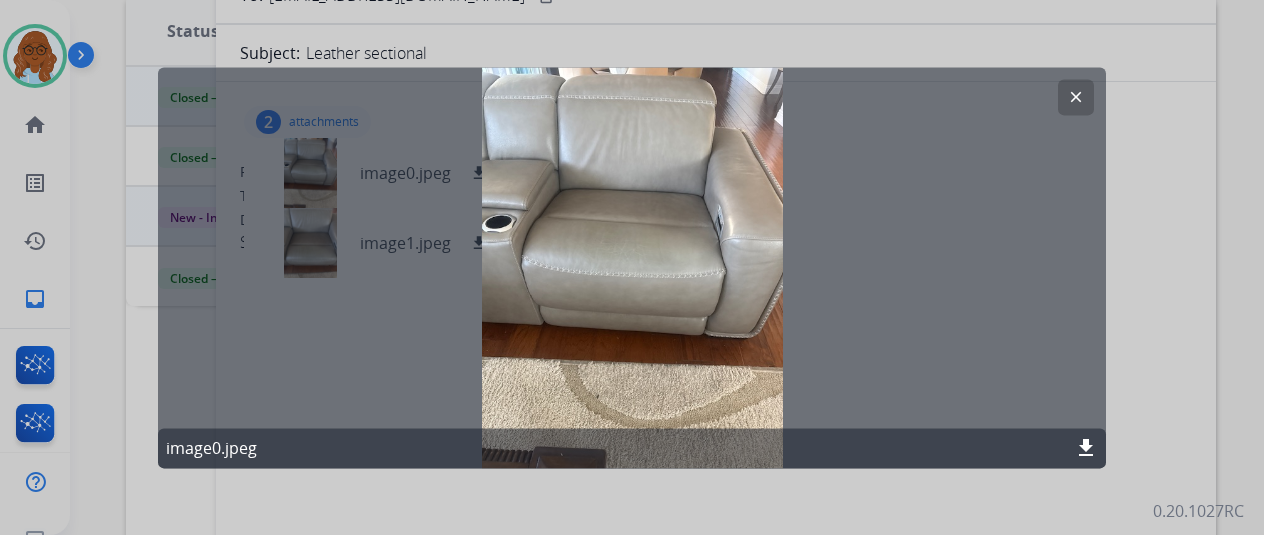 click on "clear" 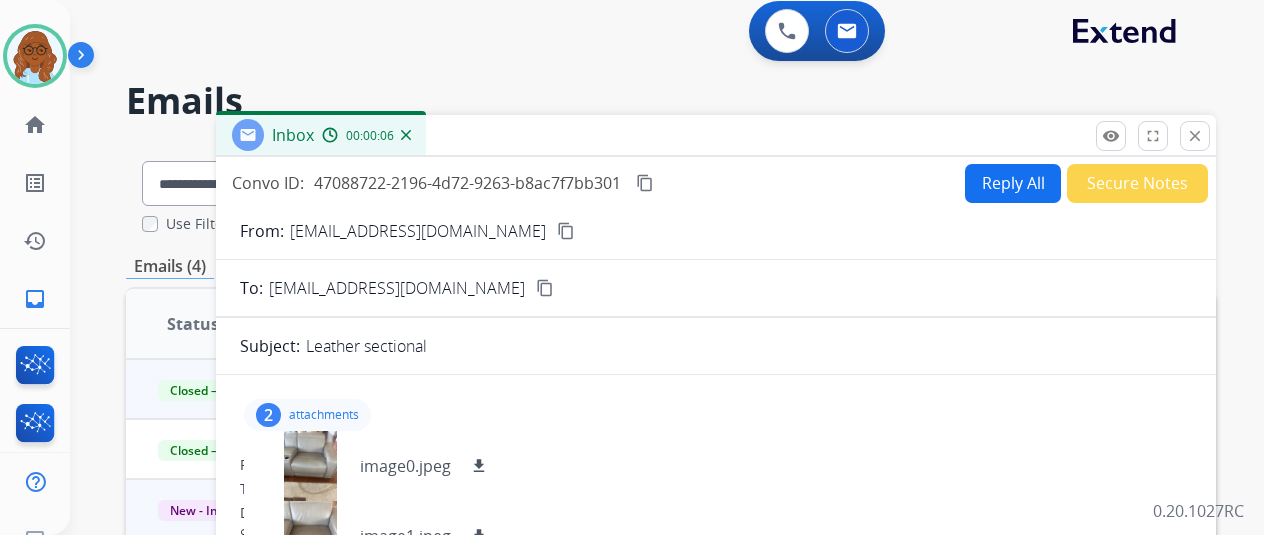 scroll, scrollTop: 0, scrollLeft: 0, axis: both 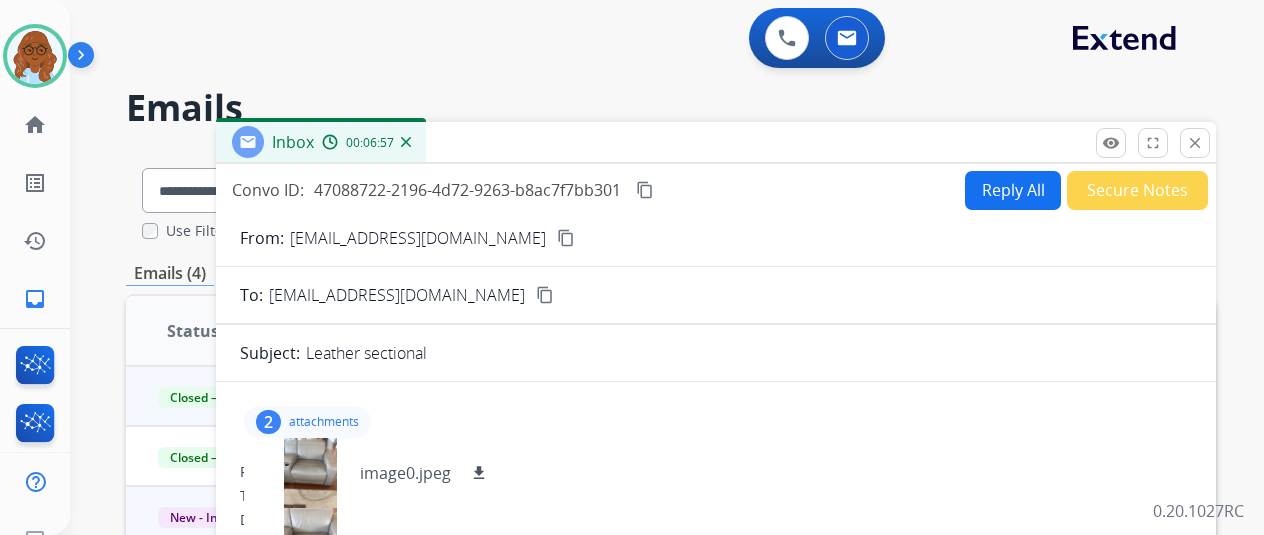 click on "content_copy" at bounding box center [645, 190] 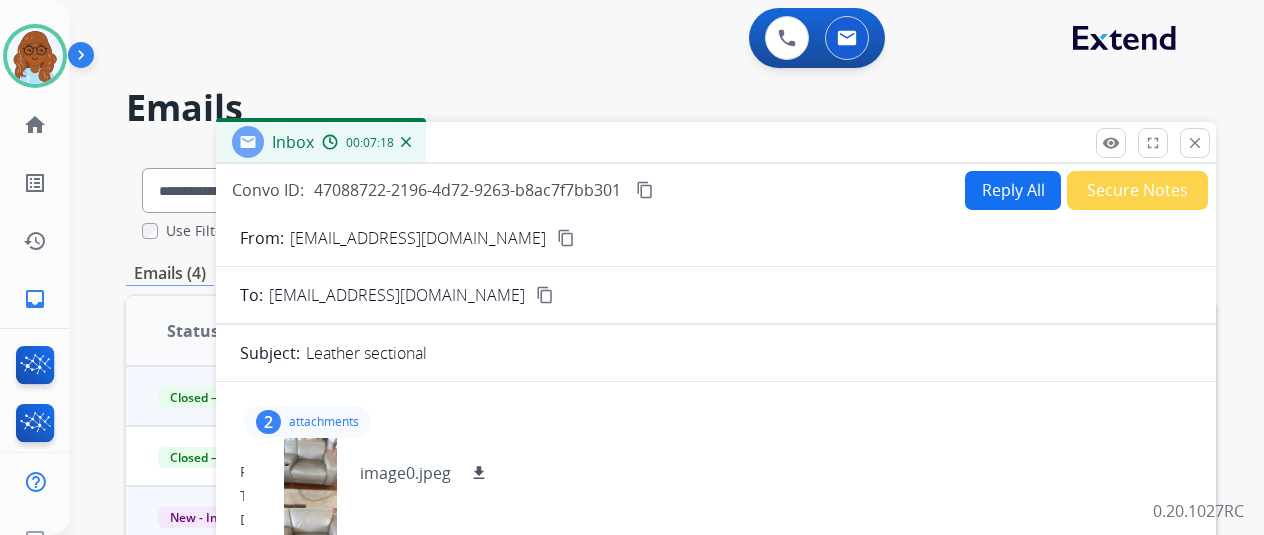 click on "Reply All" at bounding box center (1013, 190) 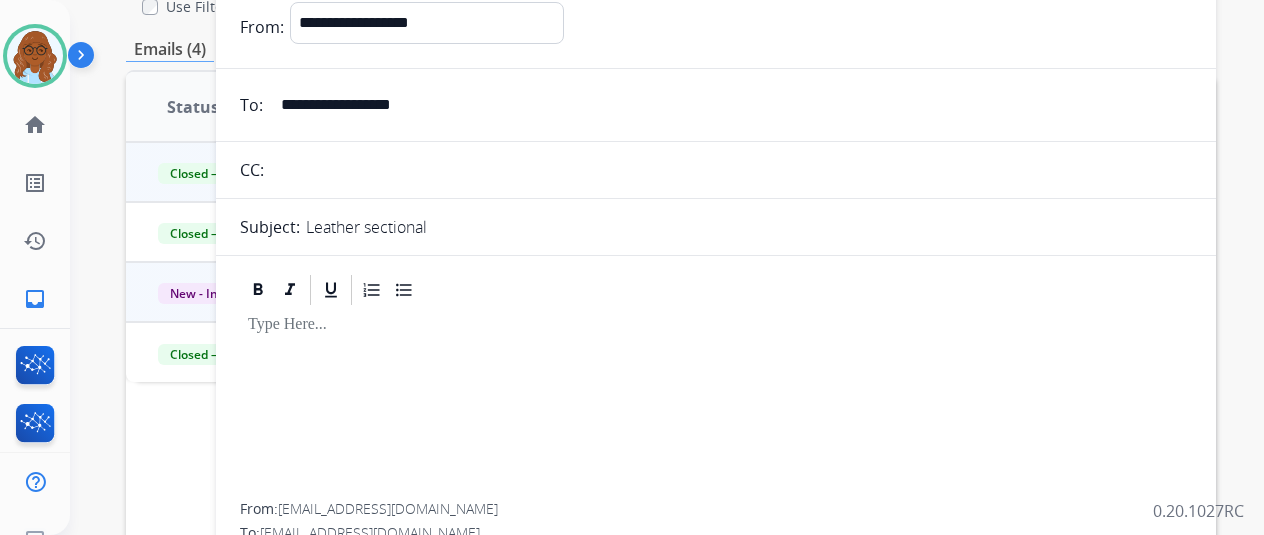 scroll, scrollTop: 0, scrollLeft: 0, axis: both 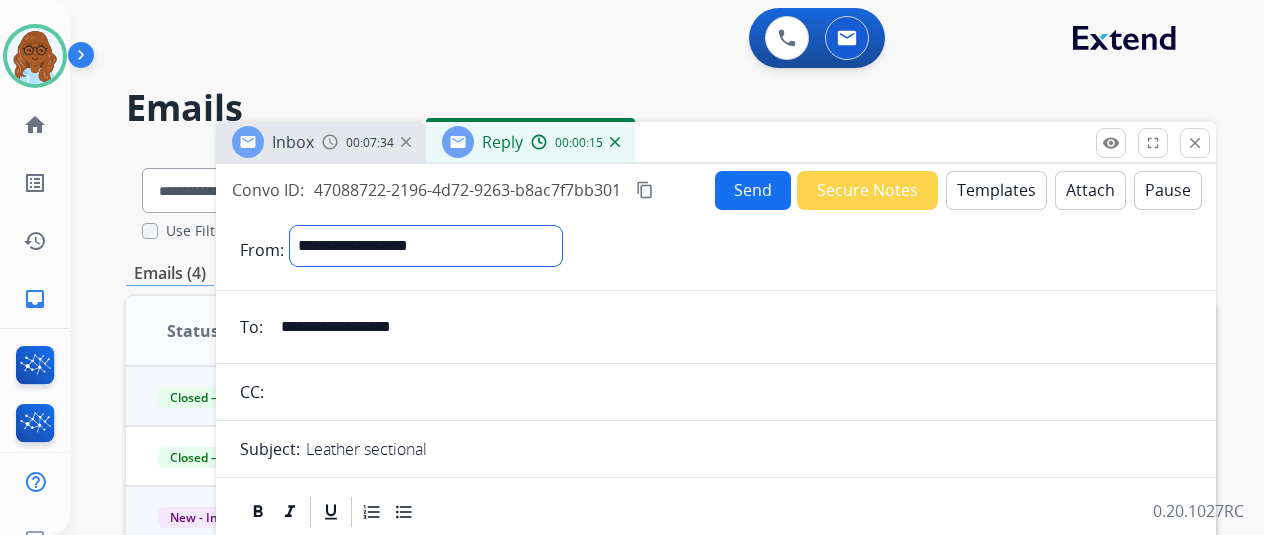 click on "**********" at bounding box center (426, 246) 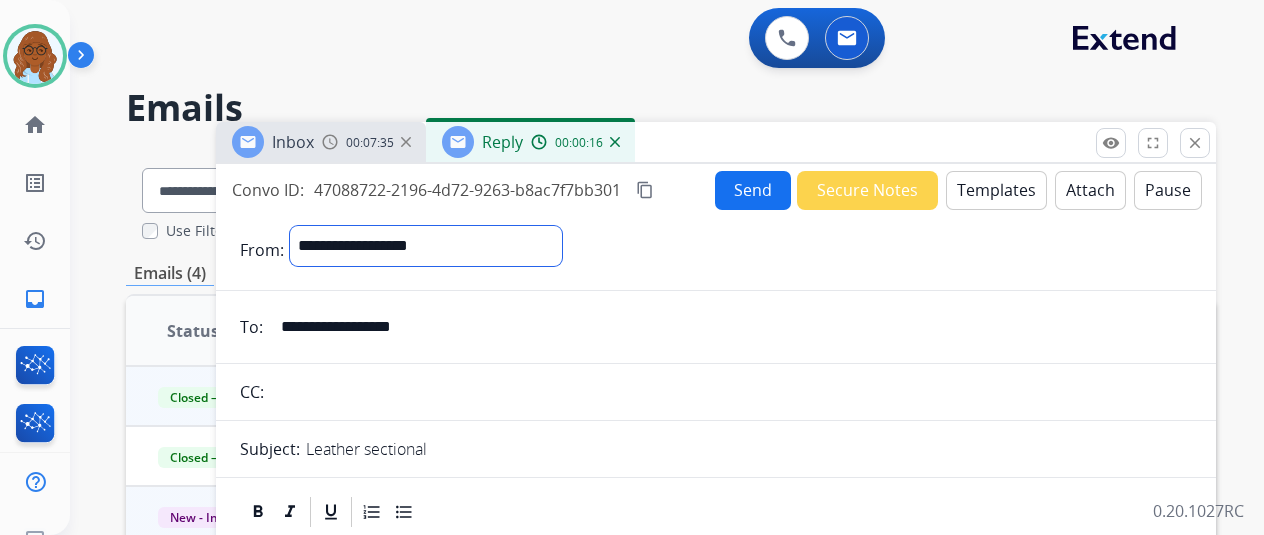 select on "**********" 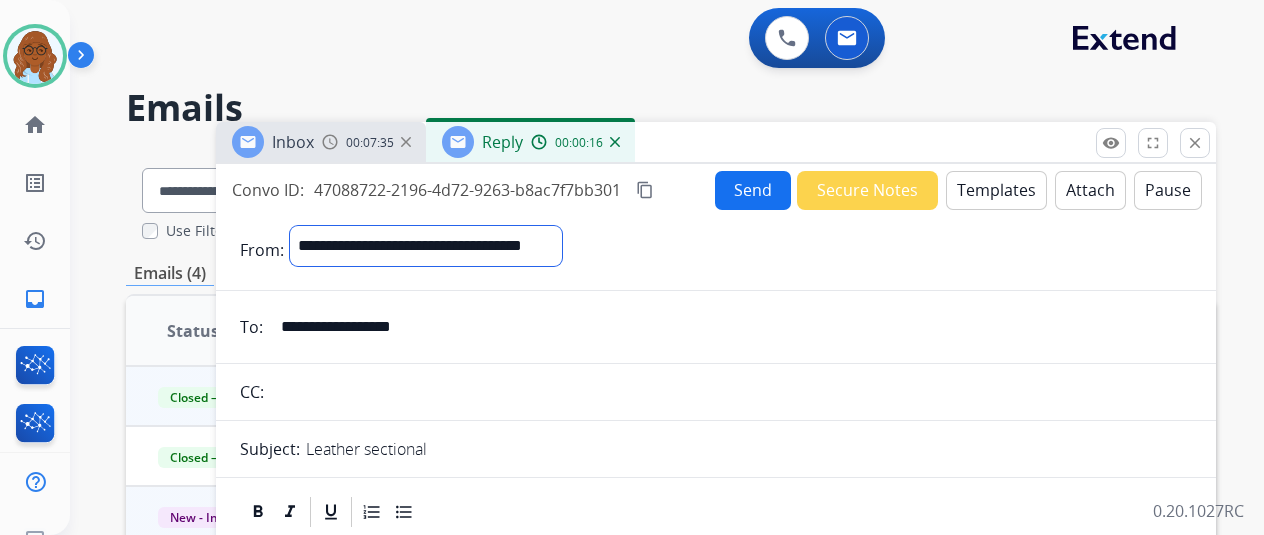 click on "**********" at bounding box center [426, 246] 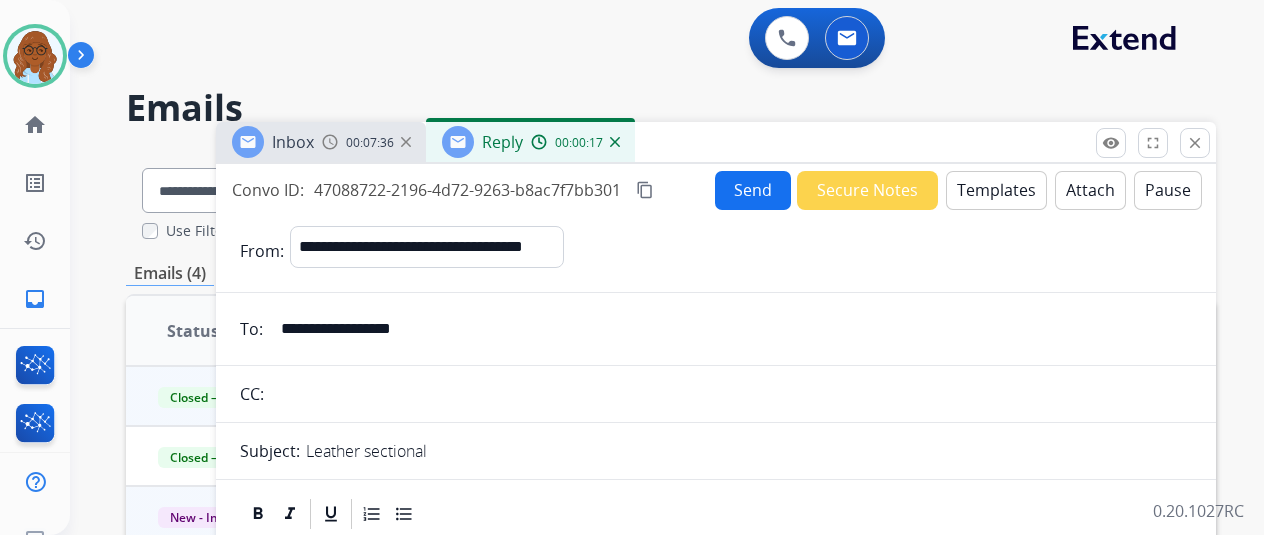 click on "Templates" at bounding box center (996, 190) 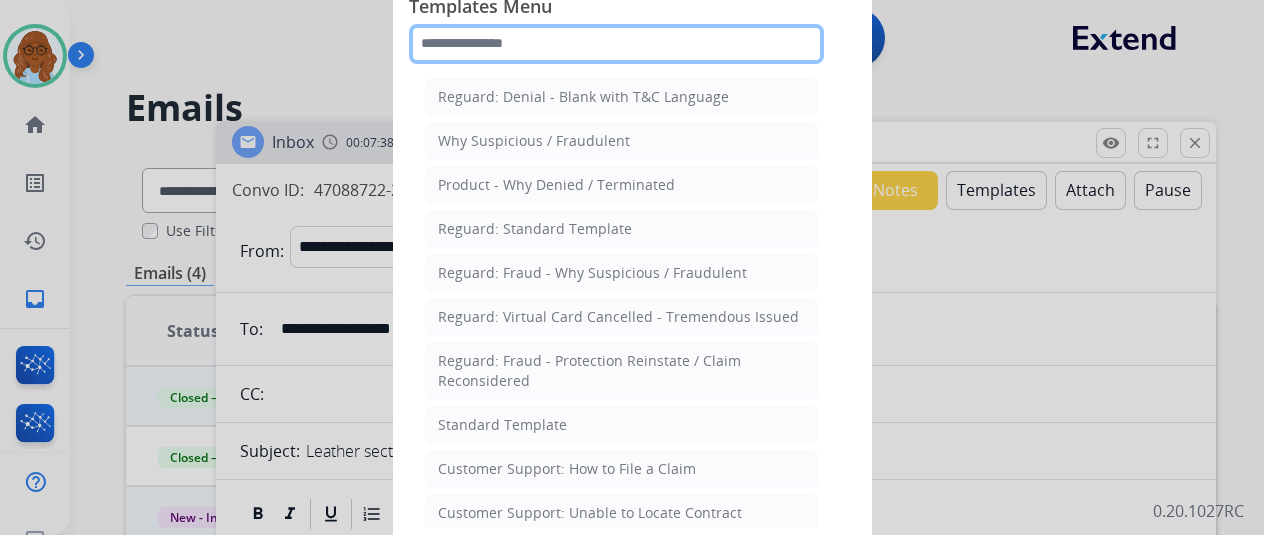 click 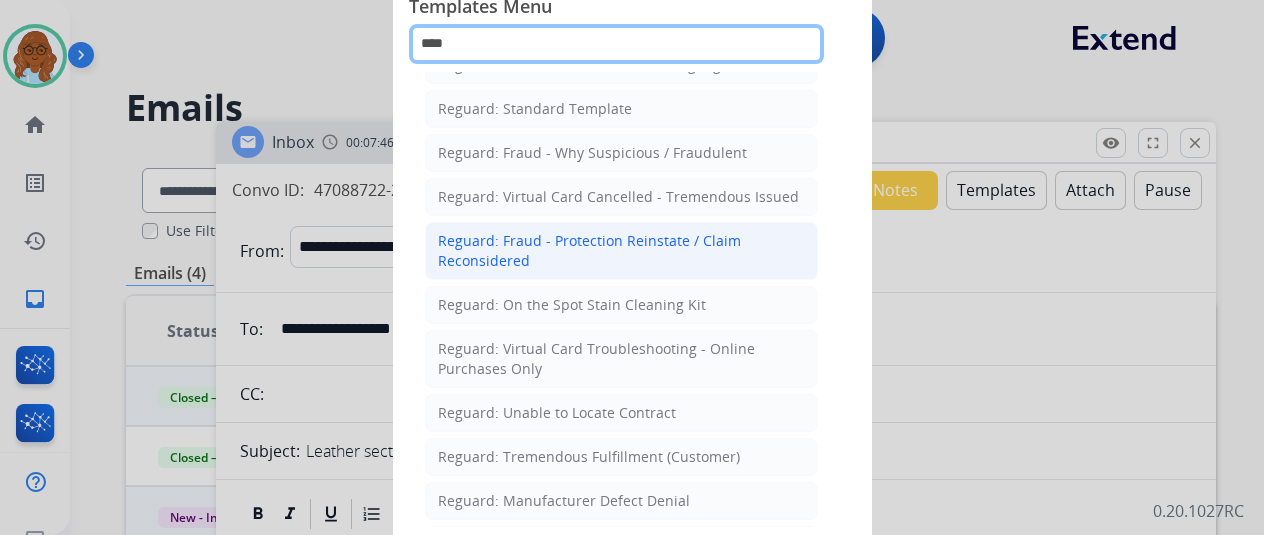 scroll, scrollTop: 0, scrollLeft: 0, axis: both 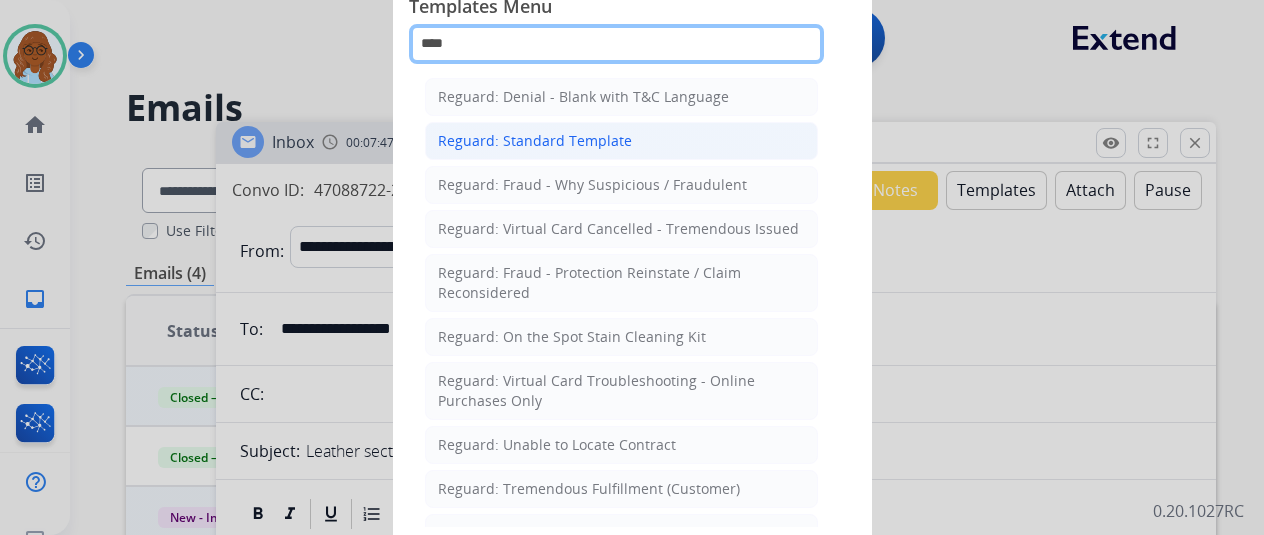 type on "****" 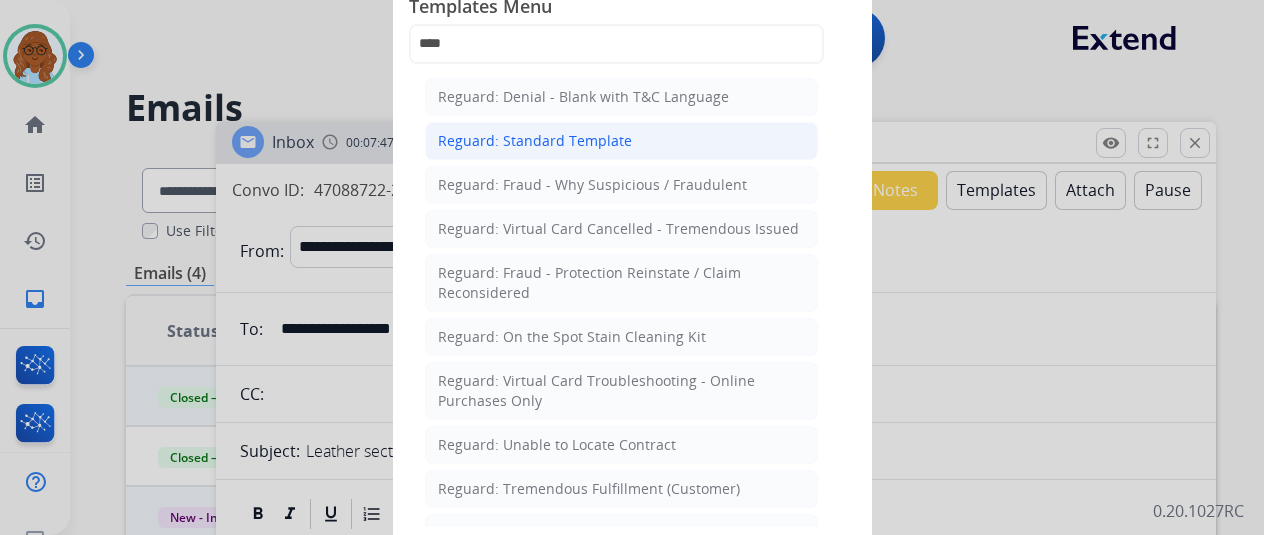 click on "Reguard: Standard Template" 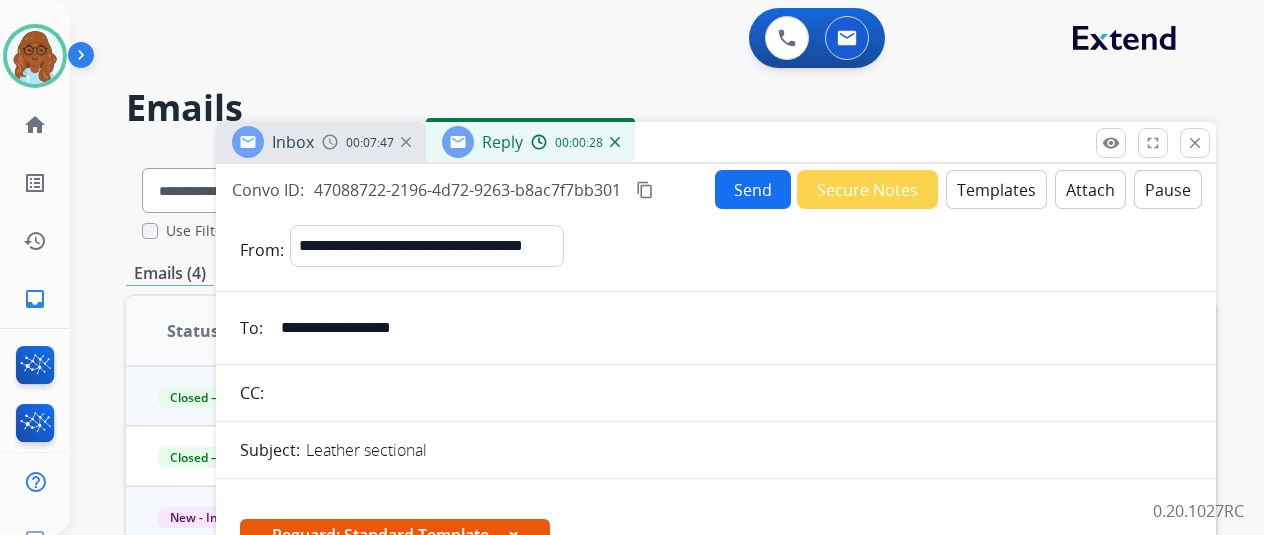 scroll, scrollTop: 316, scrollLeft: 0, axis: vertical 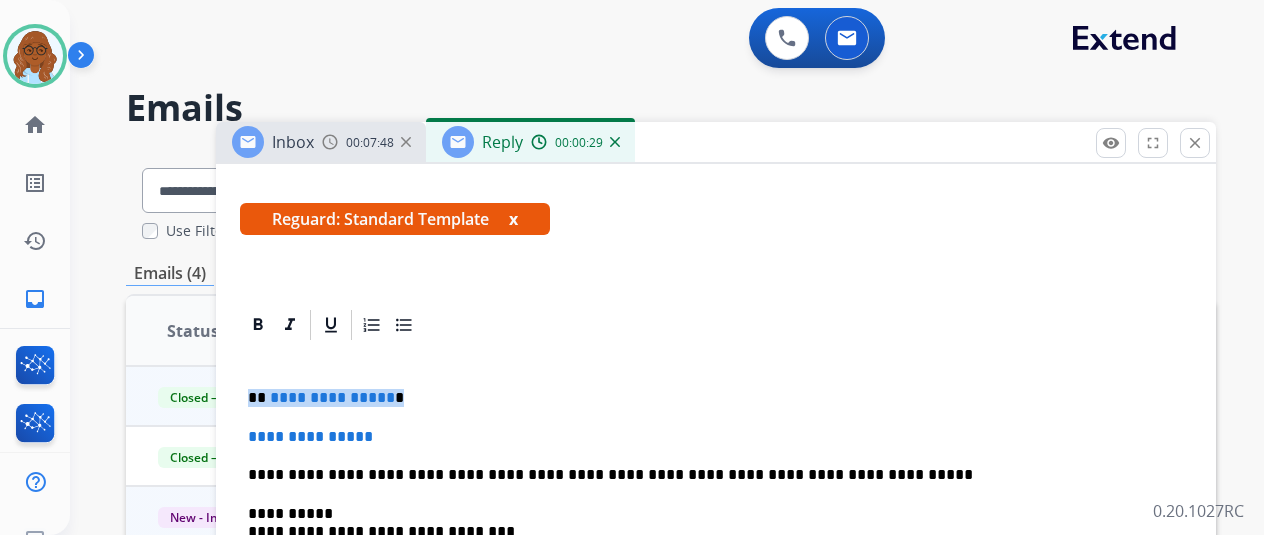 drag, startPoint x: 406, startPoint y: 393, endPoint x: 265, endPoint y: 389, distance: 141.05673 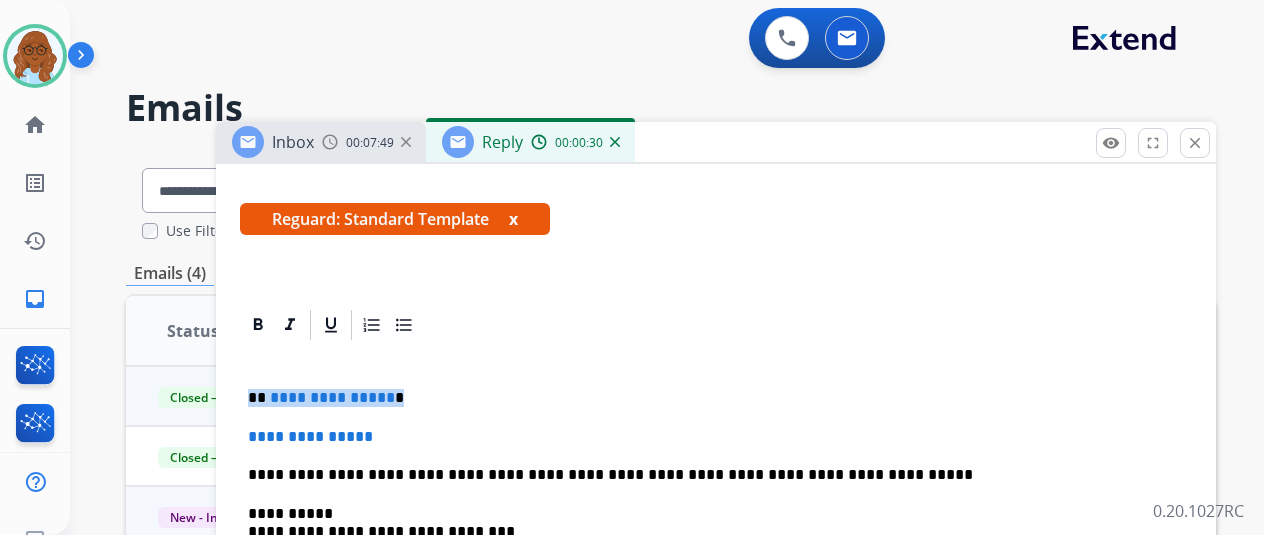 type 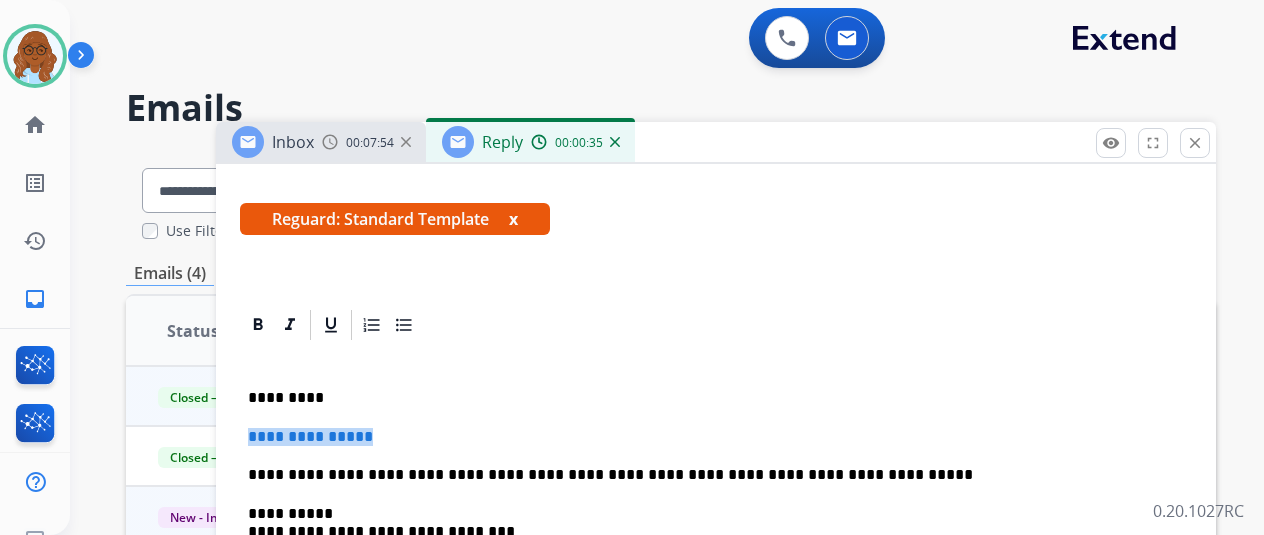 drag, startPoint x: 447, startPoint y: 439, endPoint x: 241, endPoint y: 442, distance: 206.02185 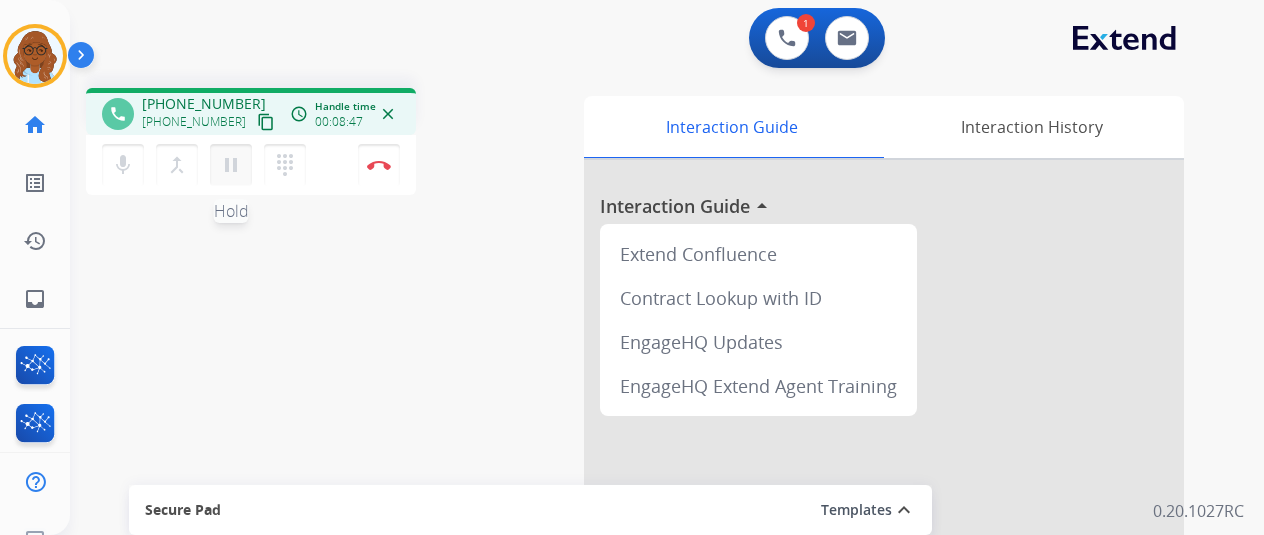 click on "pause Hold" at bounding box center (231, 165) 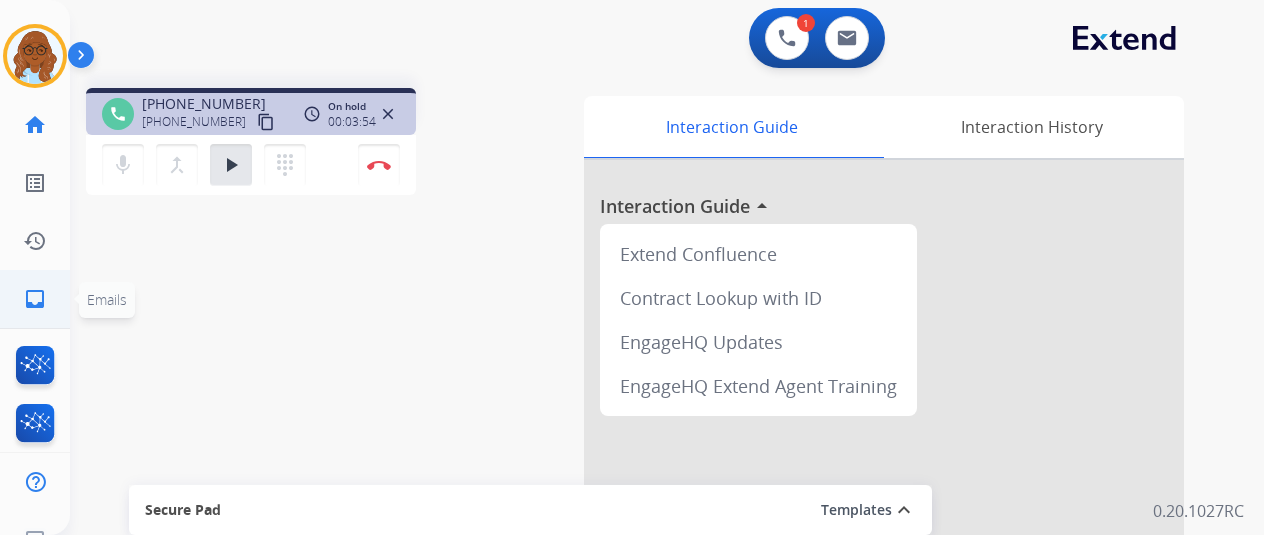 click on "inbox  Emails" 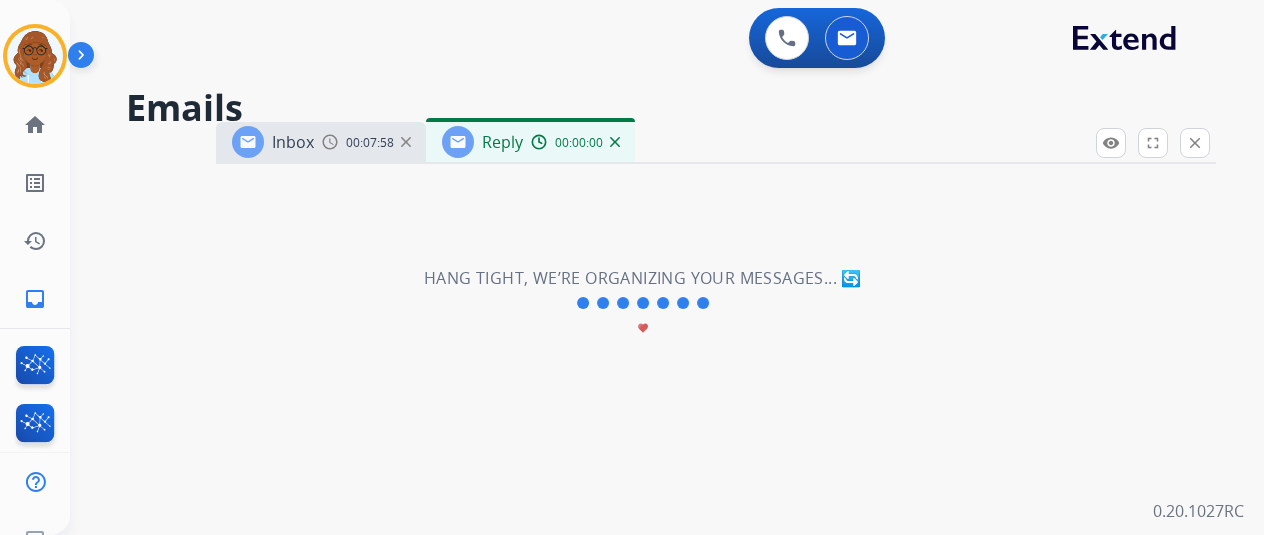 select on "**********" 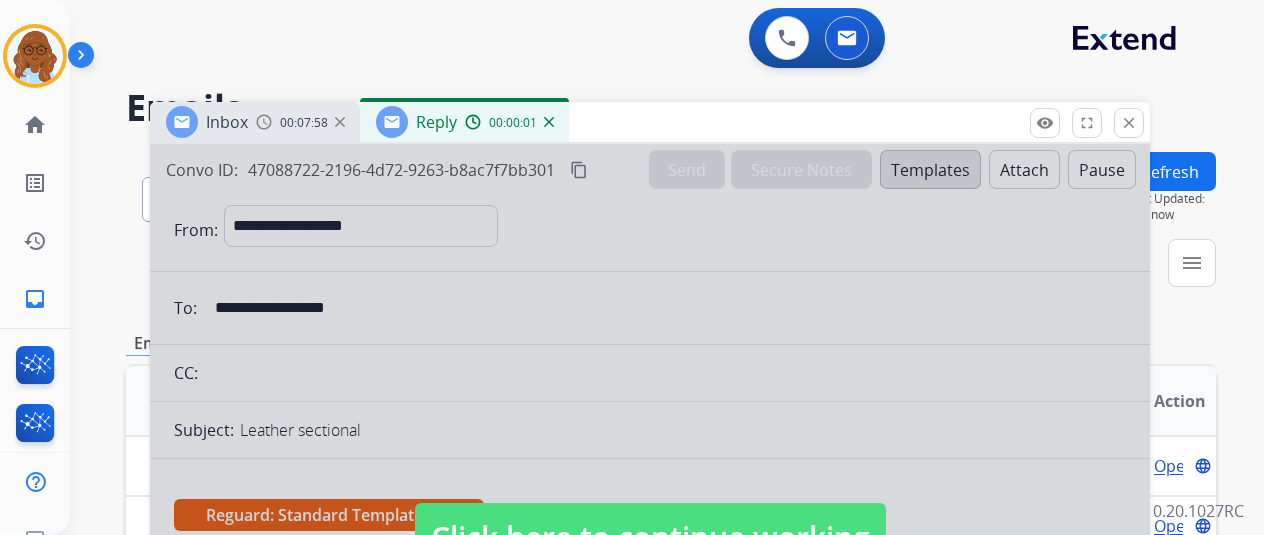 drag, startPoint x: 930, startPoint y: 143, endPoint x: 304, endPoint y: 153, distance: 626.0799 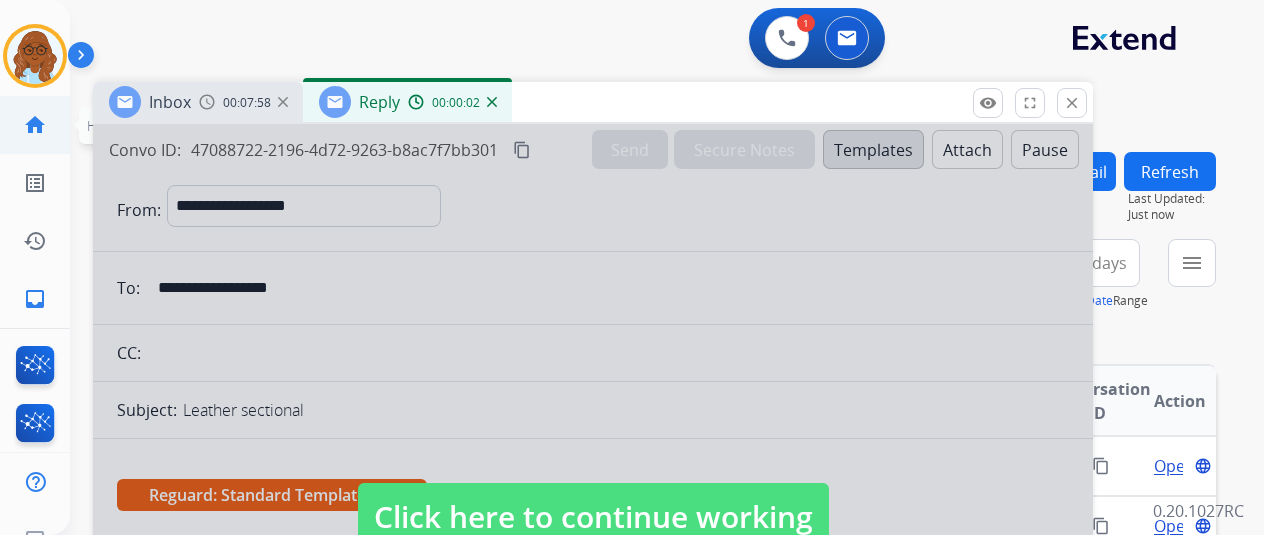 click on "home" 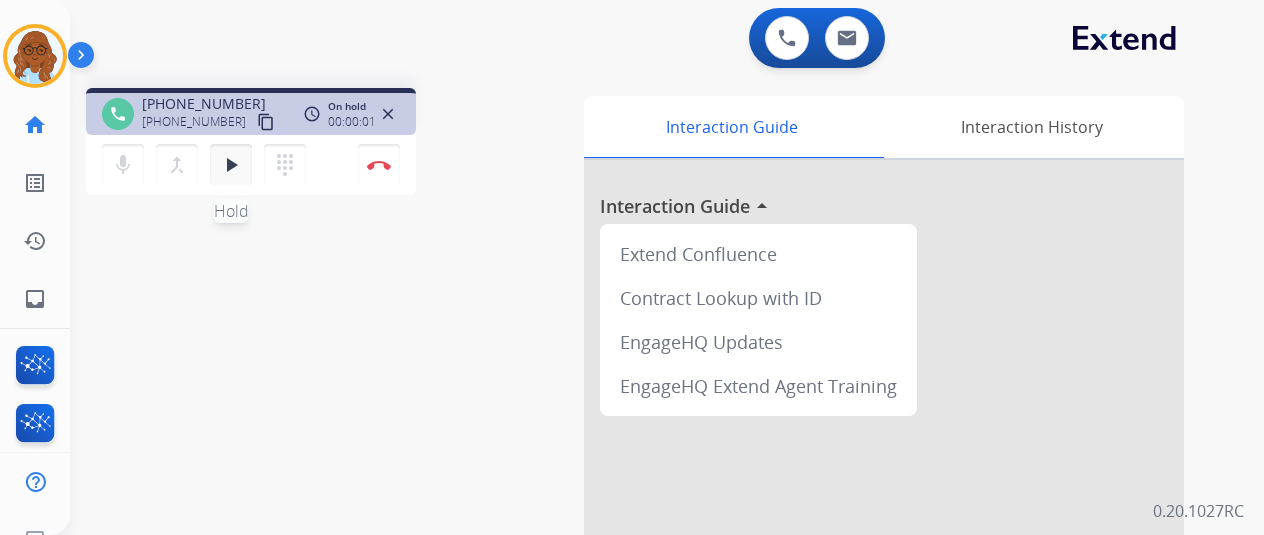 click on "play_arrow" at bounding box center [231, 165] 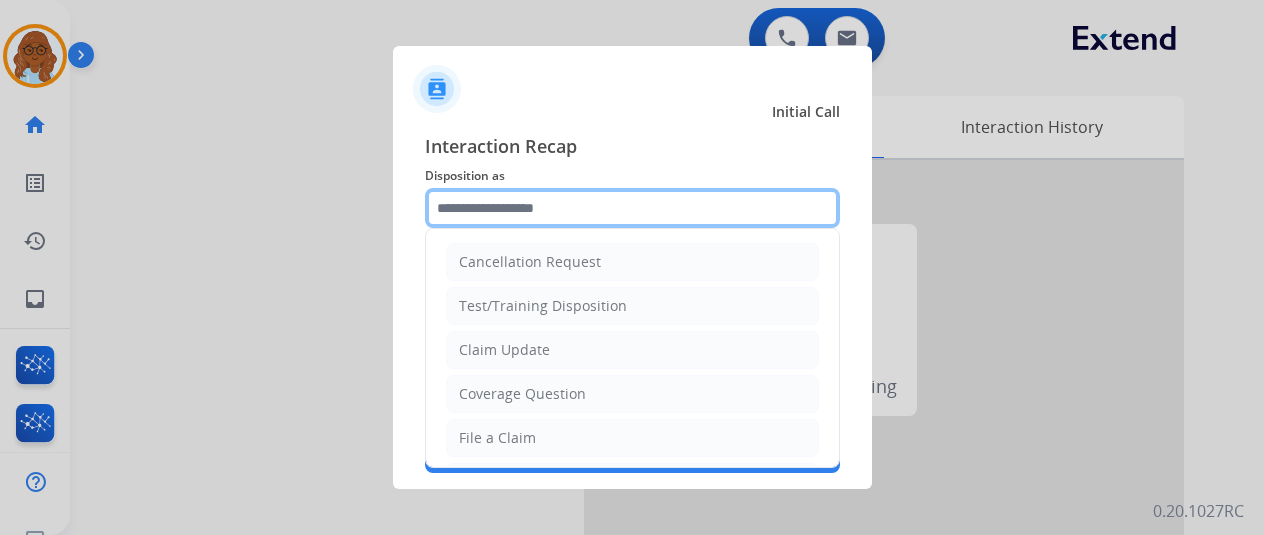 drag, startPoint x: 480, startPoint y: 209, endPoint x: 528, endPoint y: 209, distance: 48 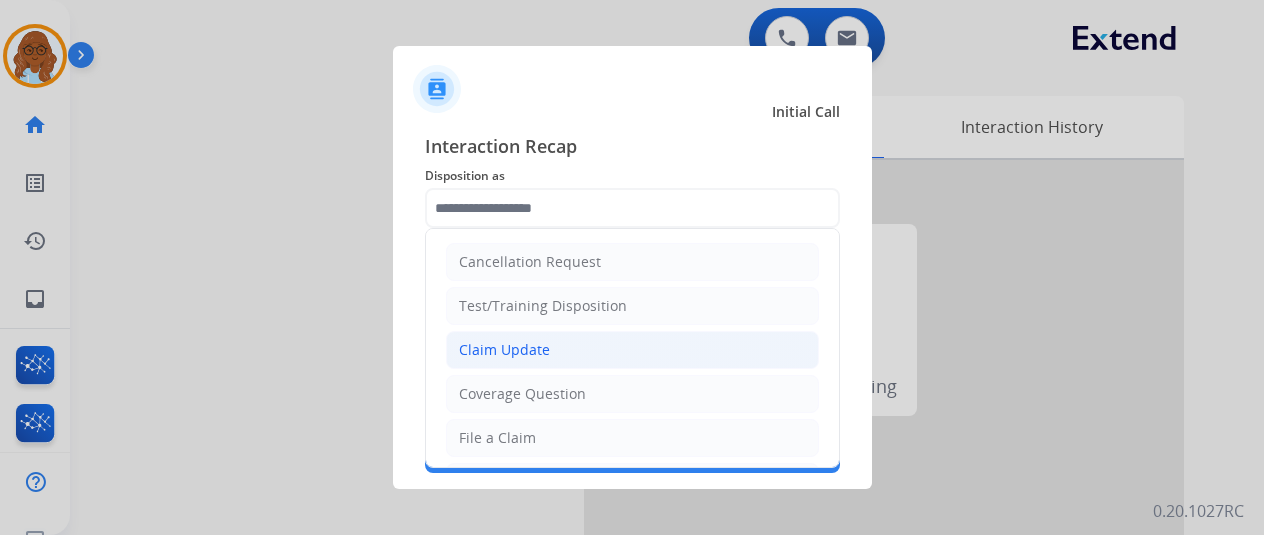 click on "Claim Update" 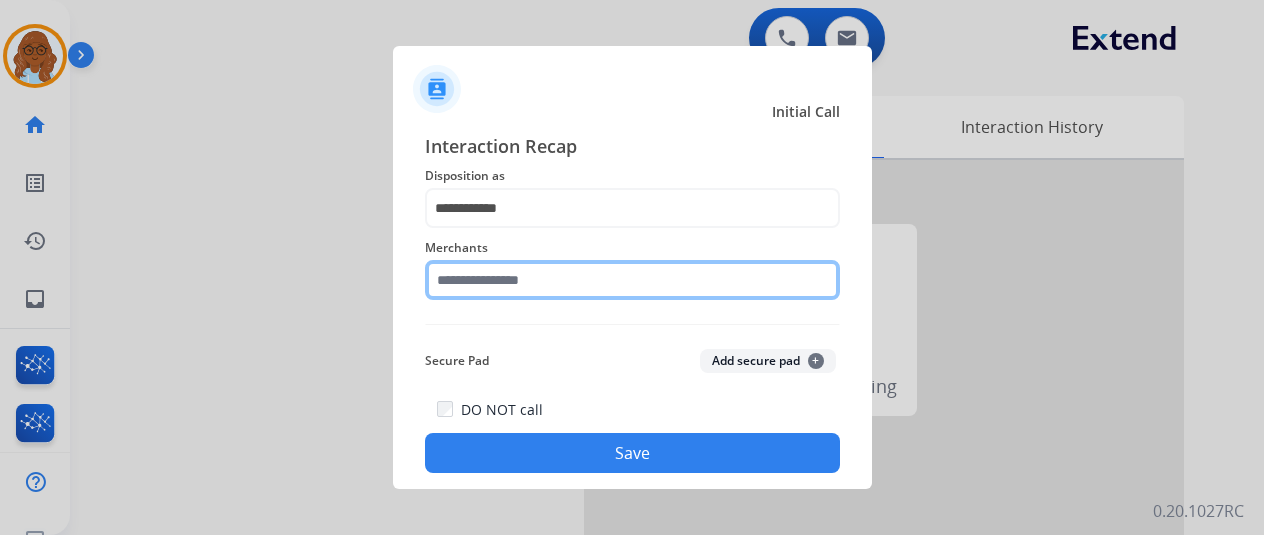 click 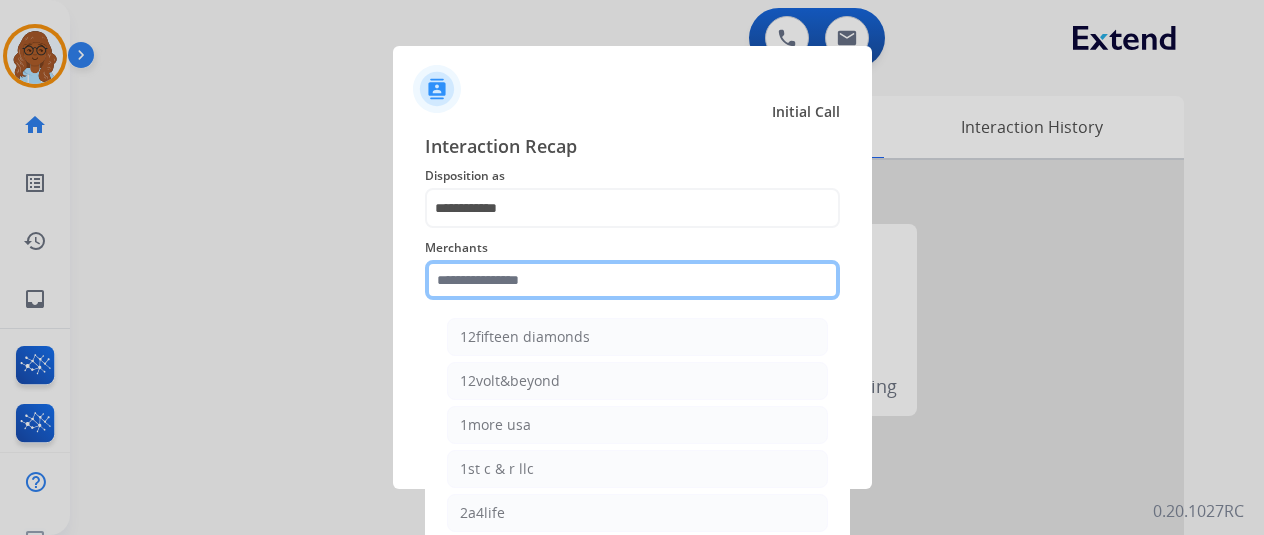 click 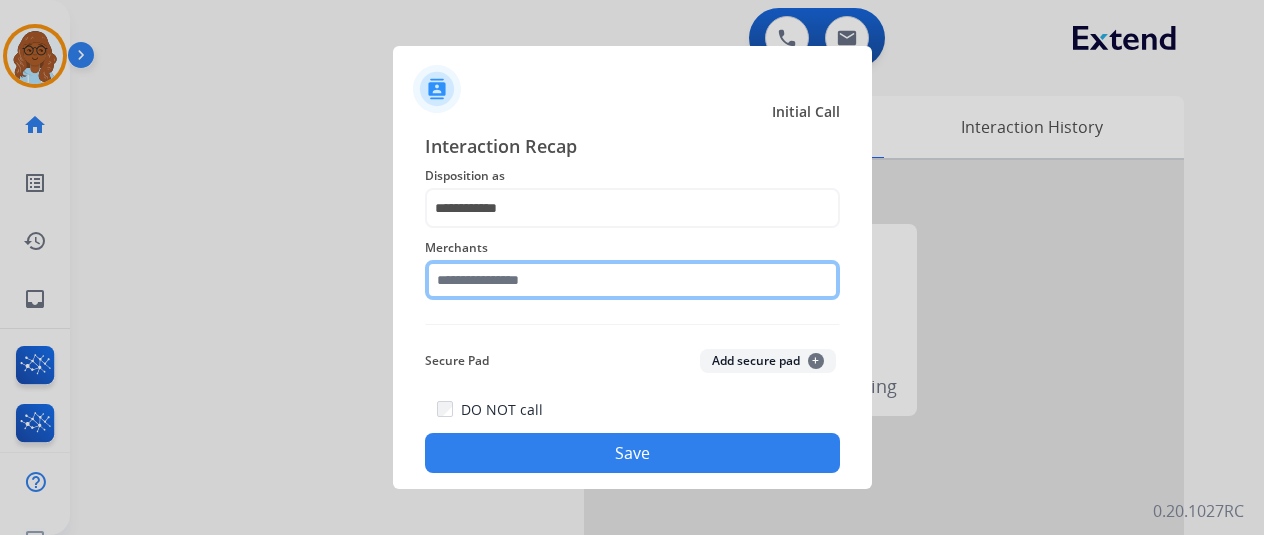 drag, startPoint x: 524, startPoint y: 287, endPoint x: 536, endPoint y: 283, distance: 12.649111 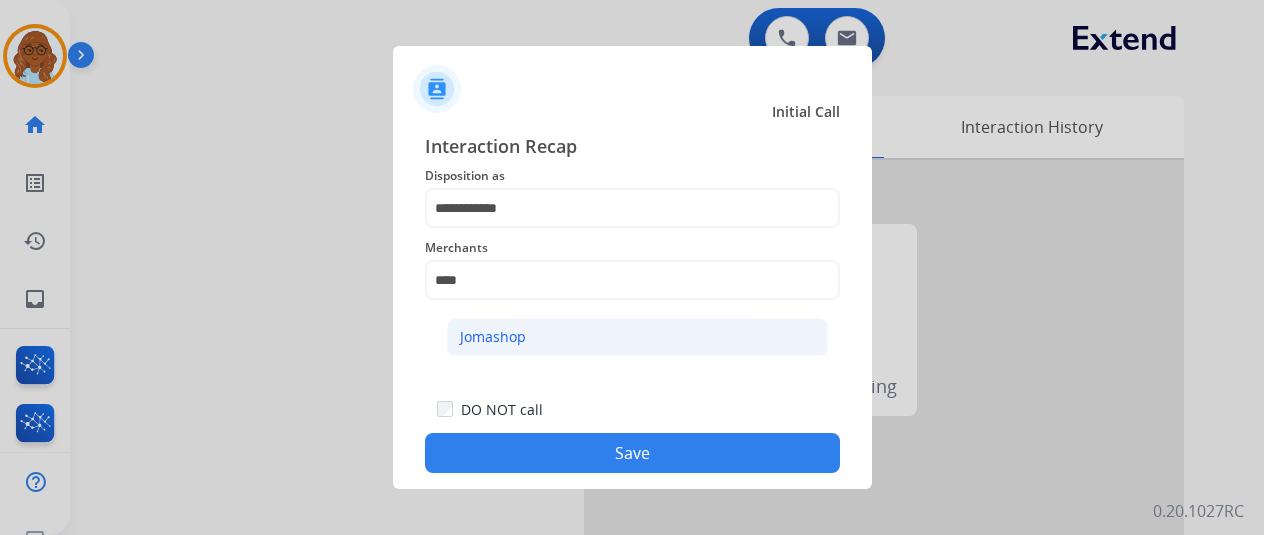 click on "Jomashop" 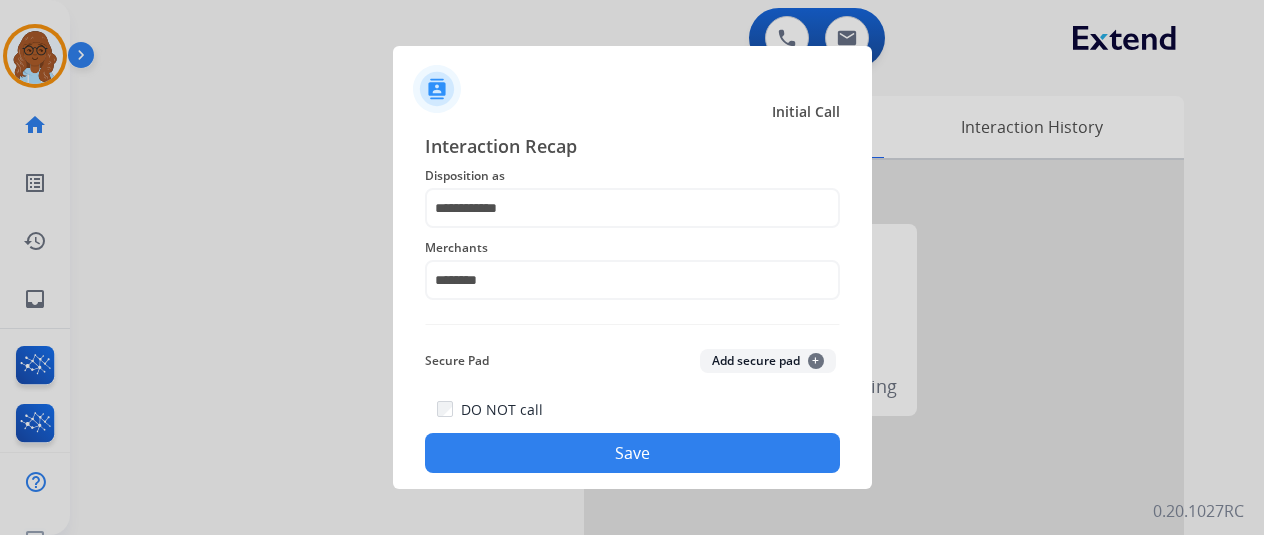click on "Save" 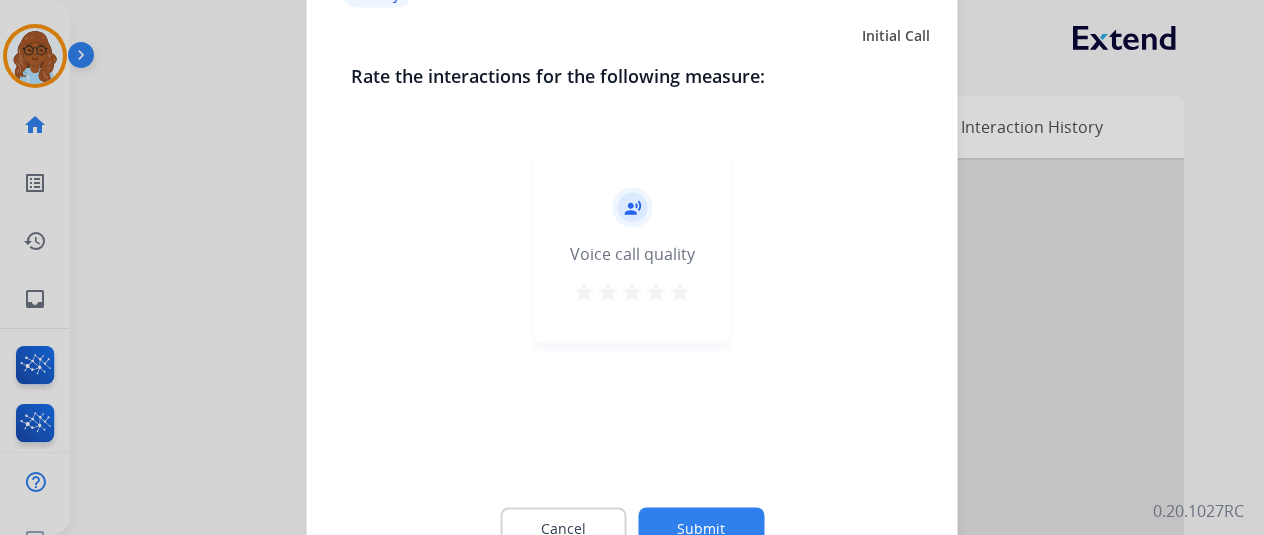 drag, startPoint x: 679, startPoint y: 289, endPoint x: 714, endPoint y: 433, distance: 148.19244 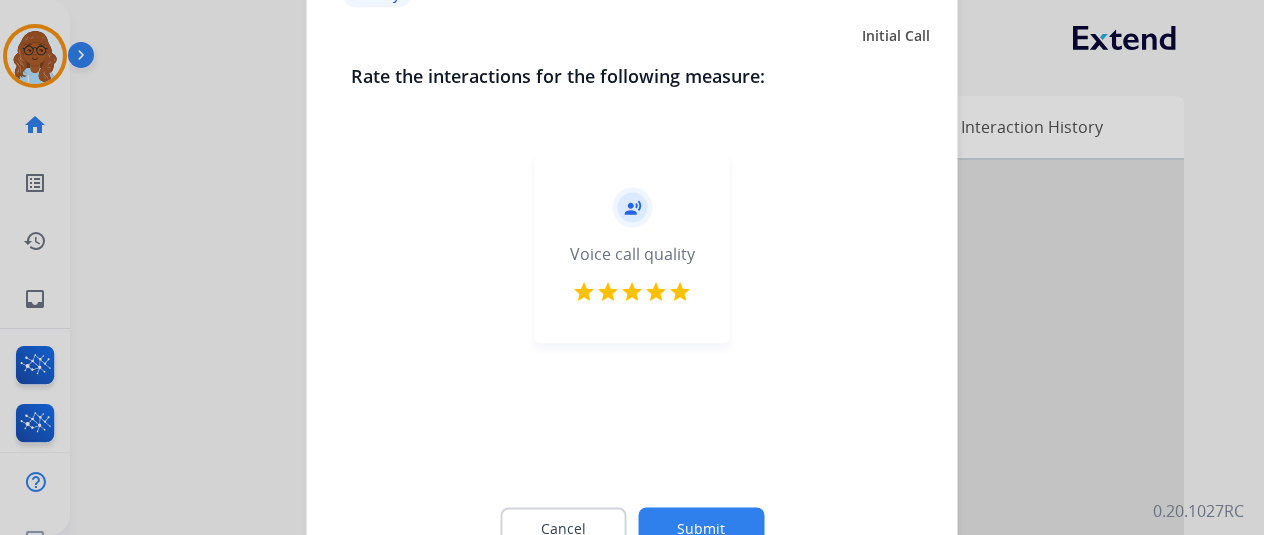 click on "Submit" 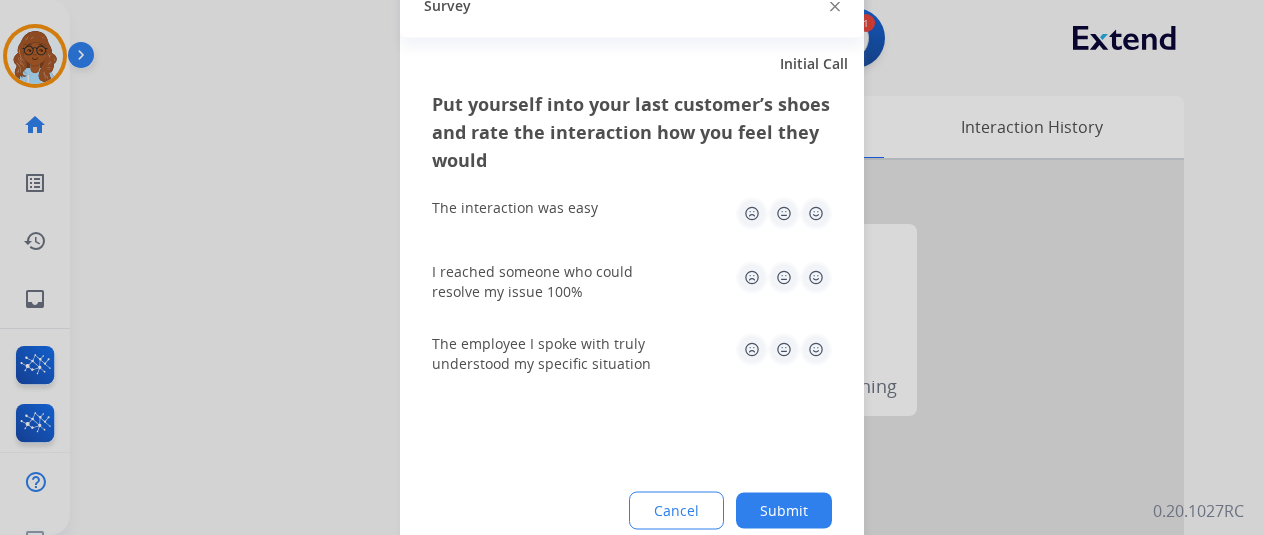 click 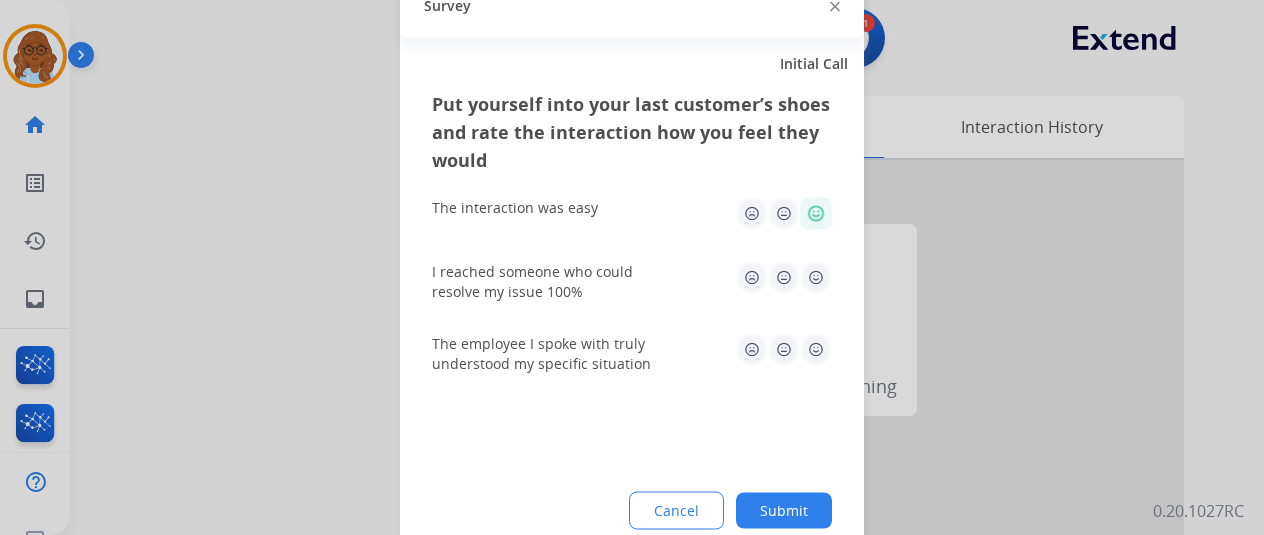 click 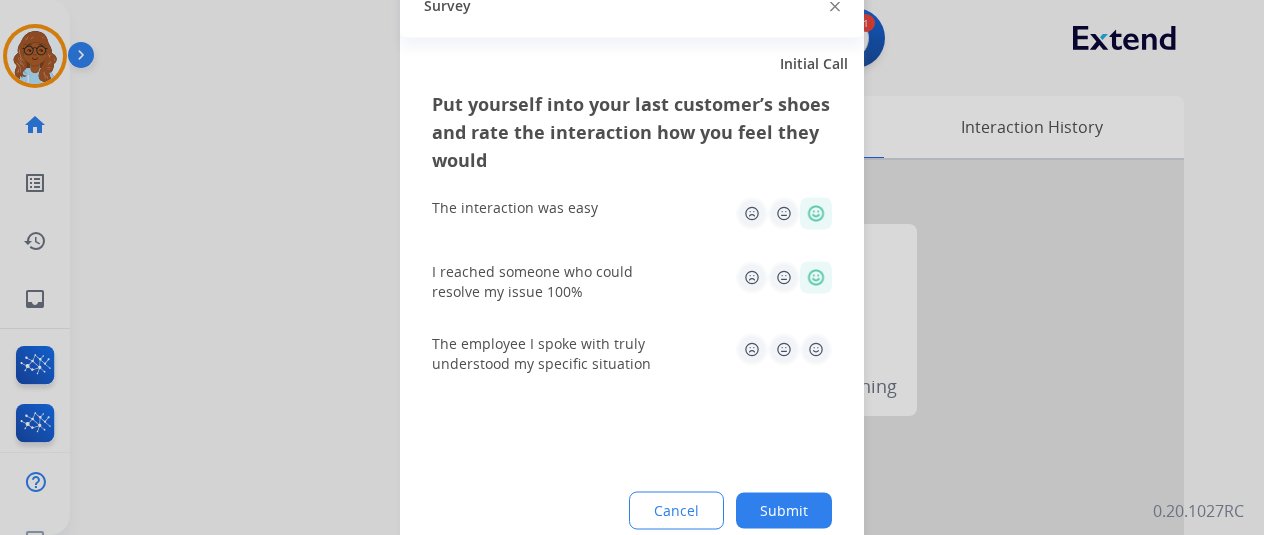 click 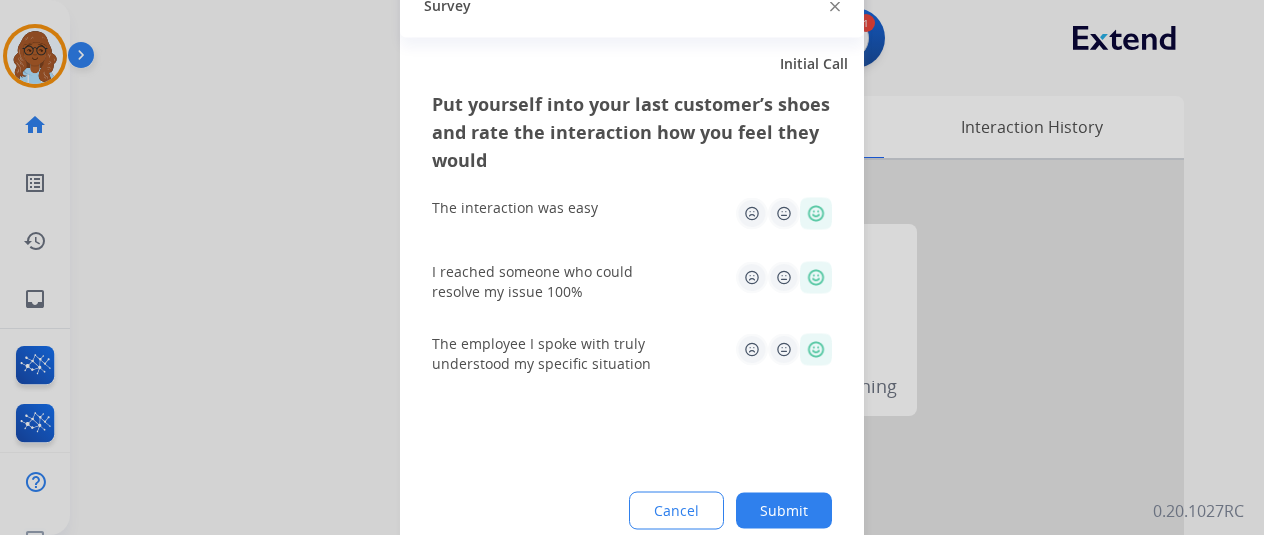 drag, startPoint x: 804, startPoint y: 483, endPoint x: 794, endPoint y: 505, distance: 24.166092 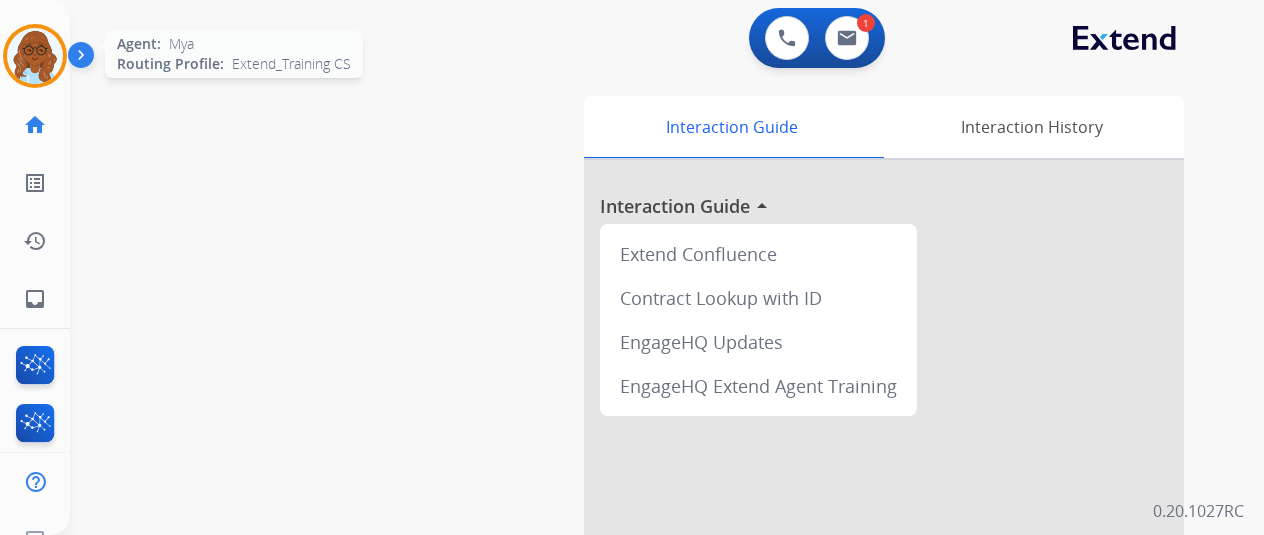 click at bounding box center (35, 56) 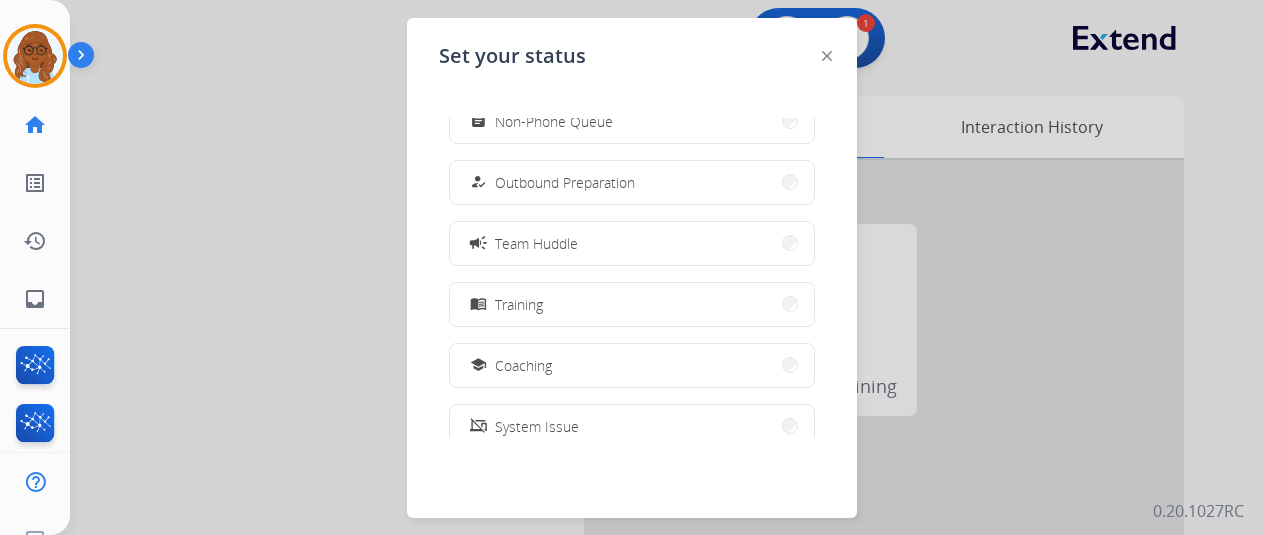 scroll, scrollTop: 376, scrollLeft: 0, axis: vertical 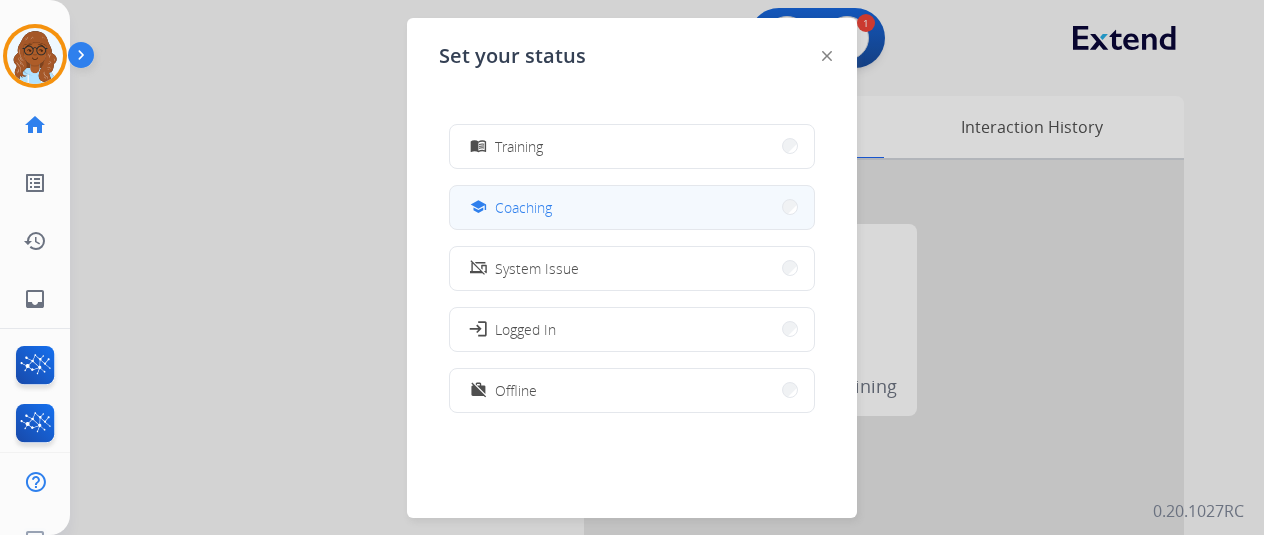click on "school Coaching" at bounding box center [632, 207] 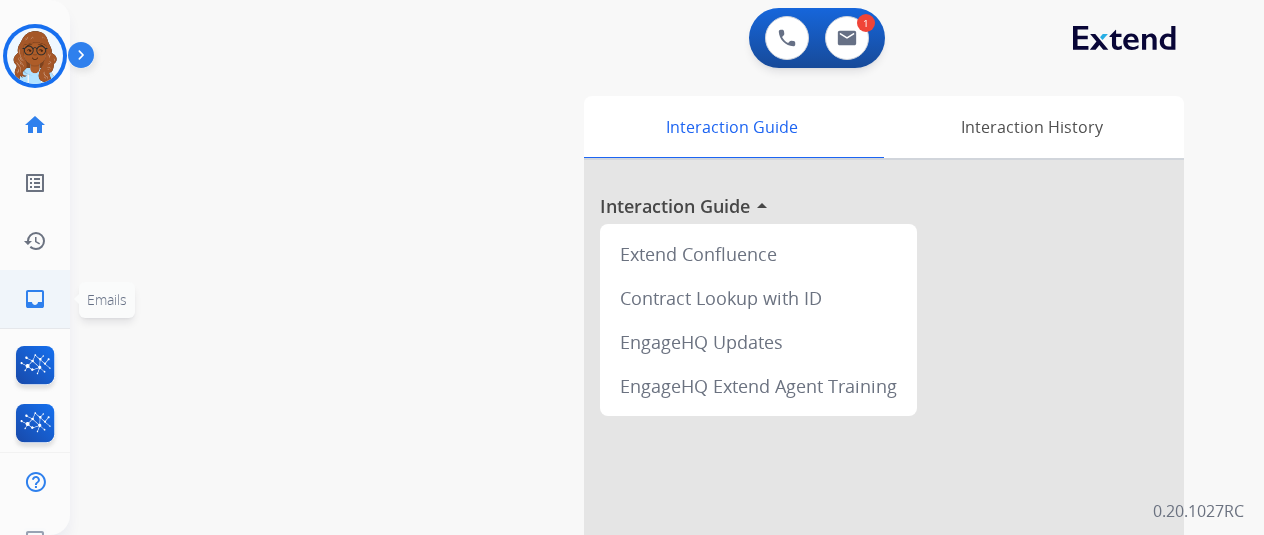 click on "inbox" 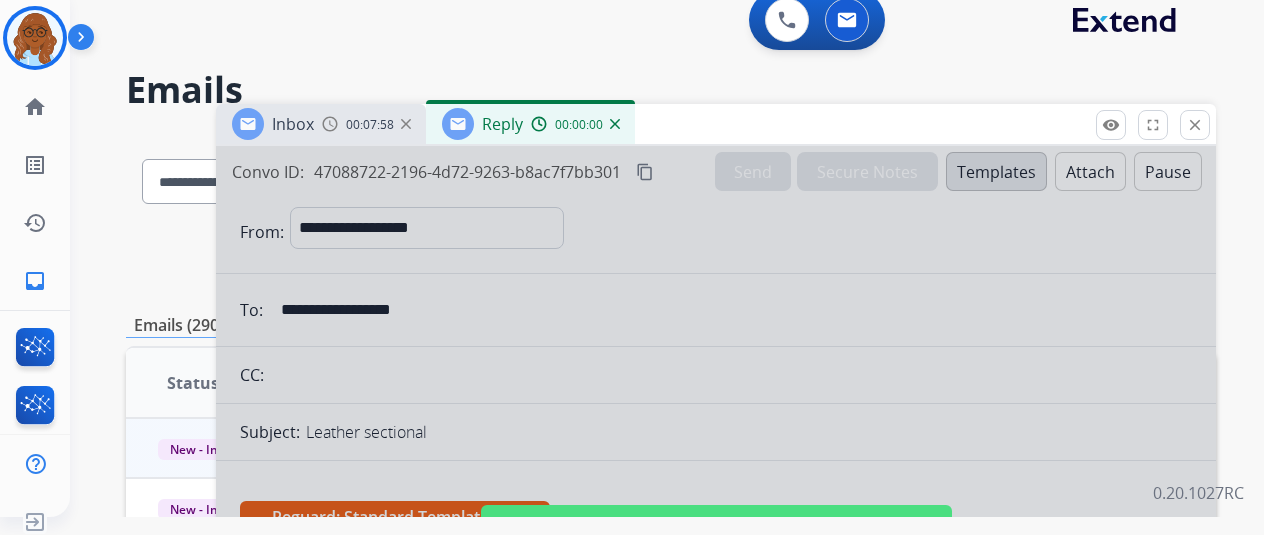 scroll, scrollTop: 24, scrollLeft: 0, axis: vertical 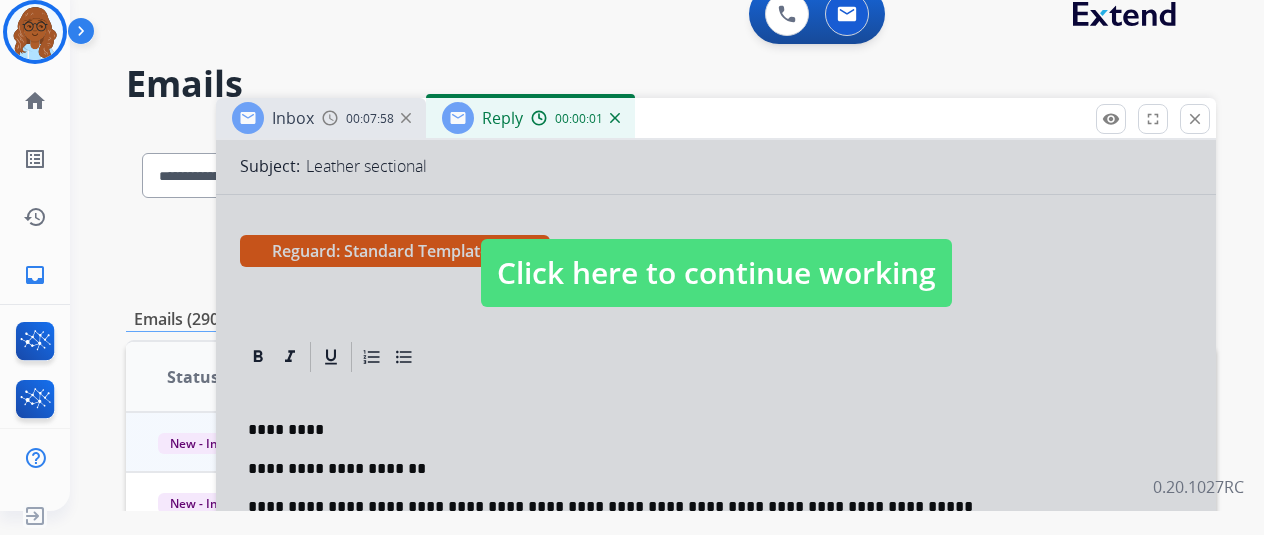 click on "Click here to continue working" at bounding box center [716, 273] 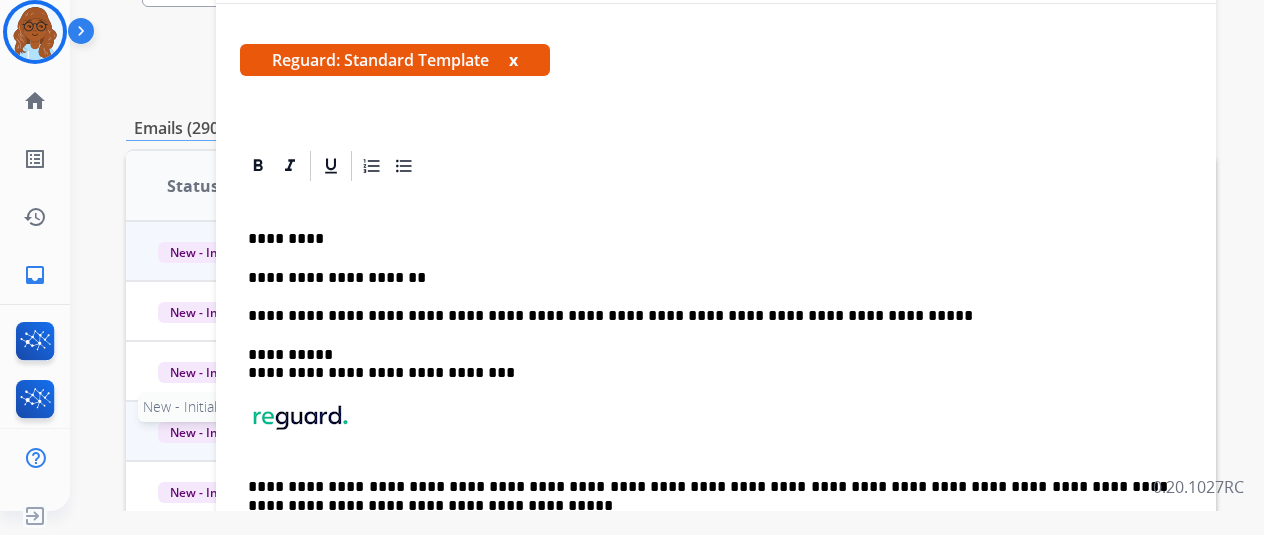 scroll, scrollTop: 300, scrollLeft: 0, axis: vertical 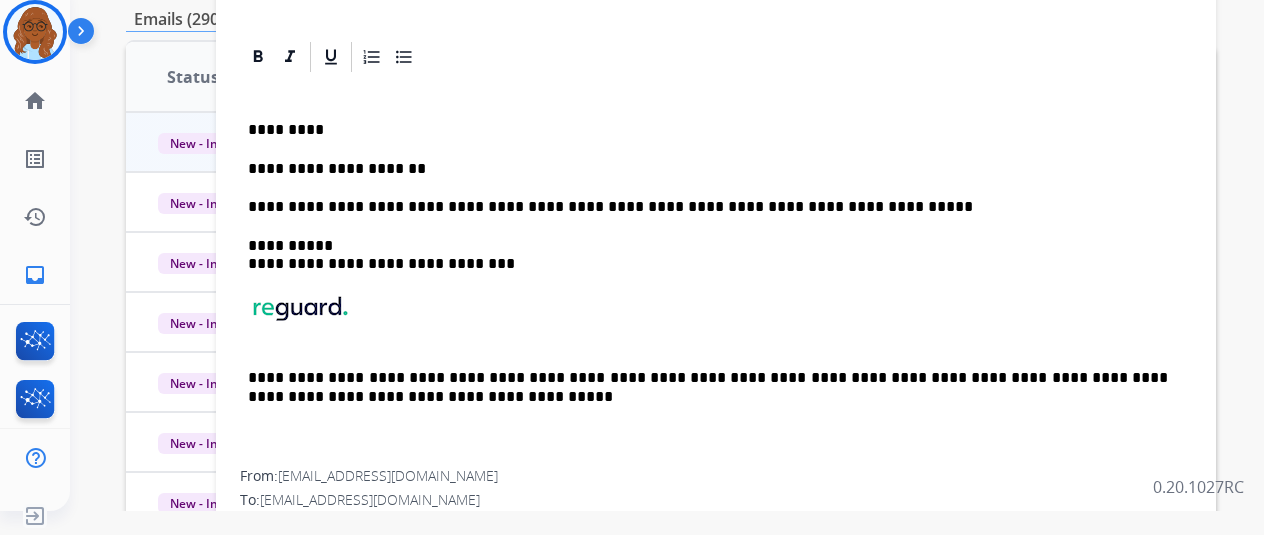 click on "**********" at bounding box center [716, 272] 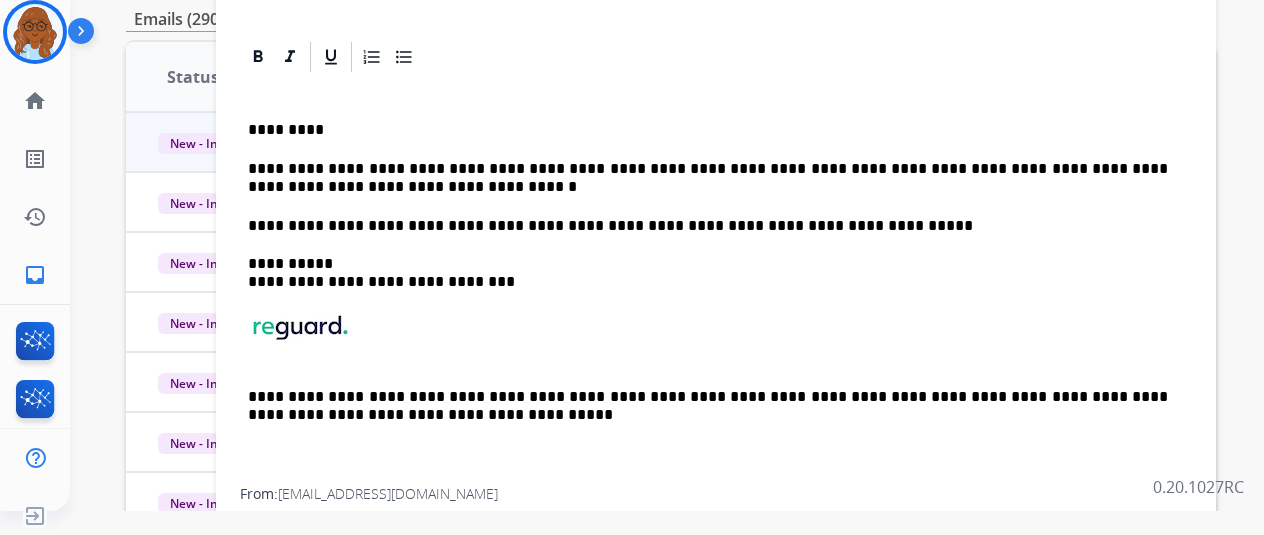 click on "**********" at bounding box center [708, 178] 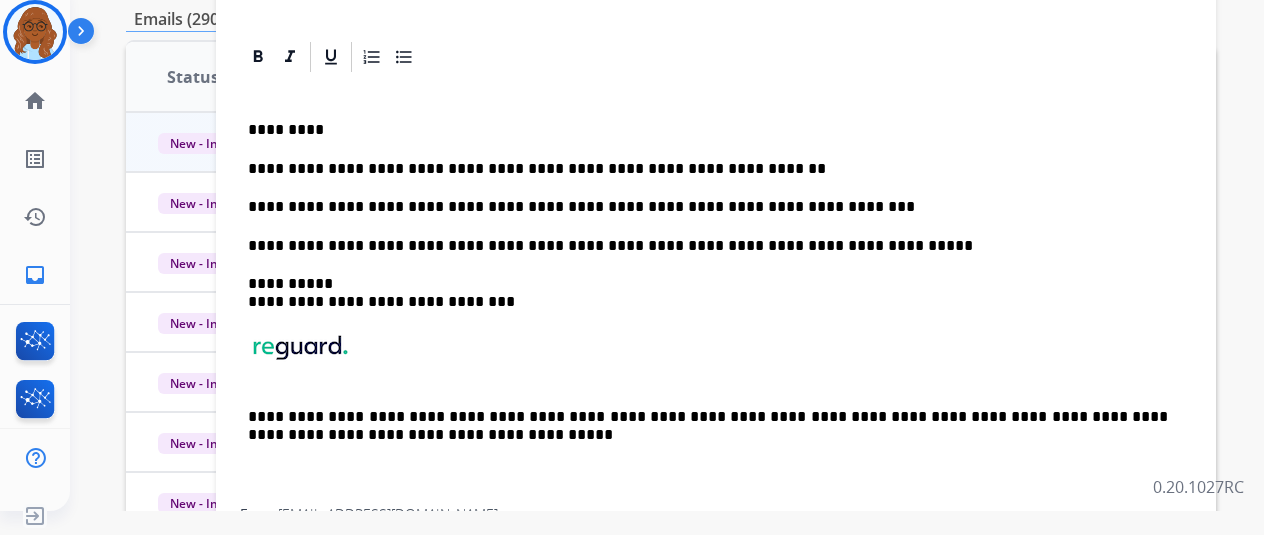 click on "**********" at bounding box center [708, 207] 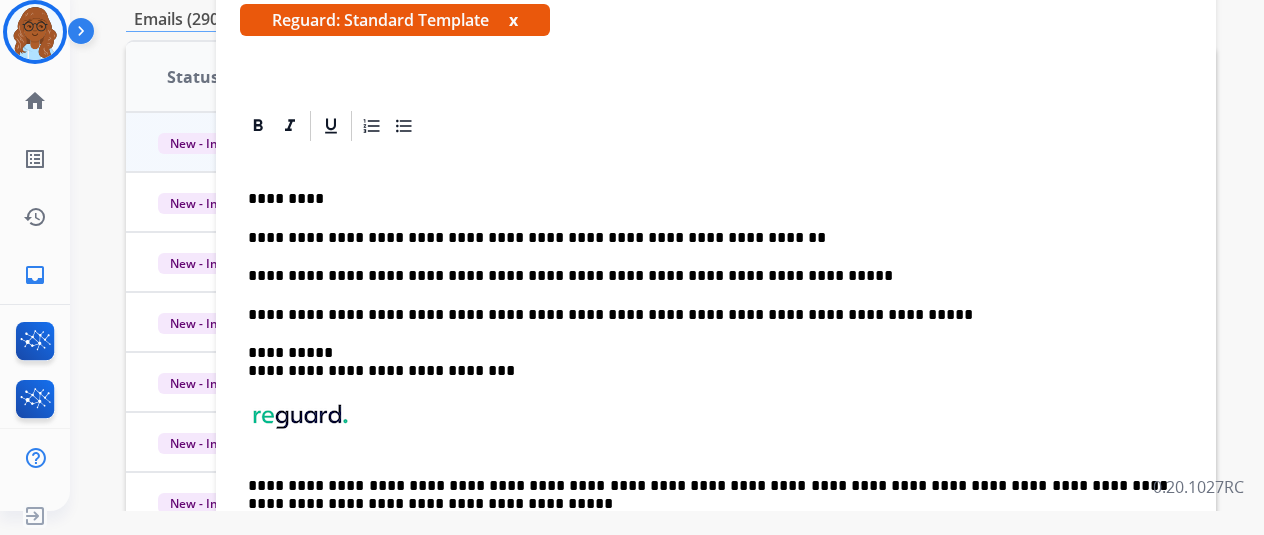 scroll, scrollTop: 160, scrollLeft: 0, axis: vertical 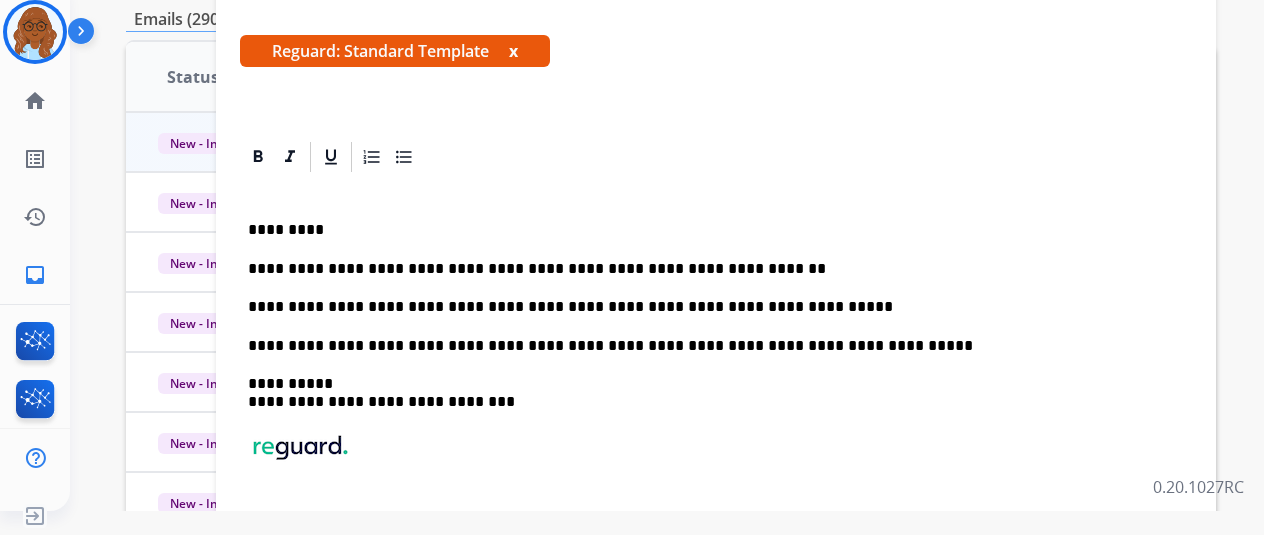 click on "**********" at bounding box center [708, 307] 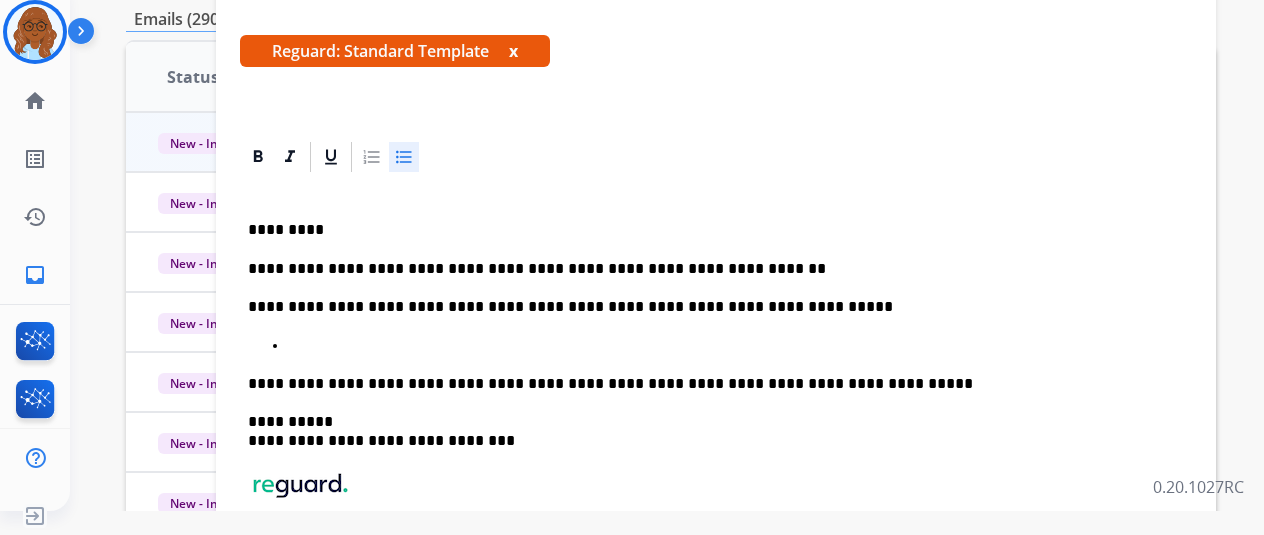 click at bounding box center (736, 346) 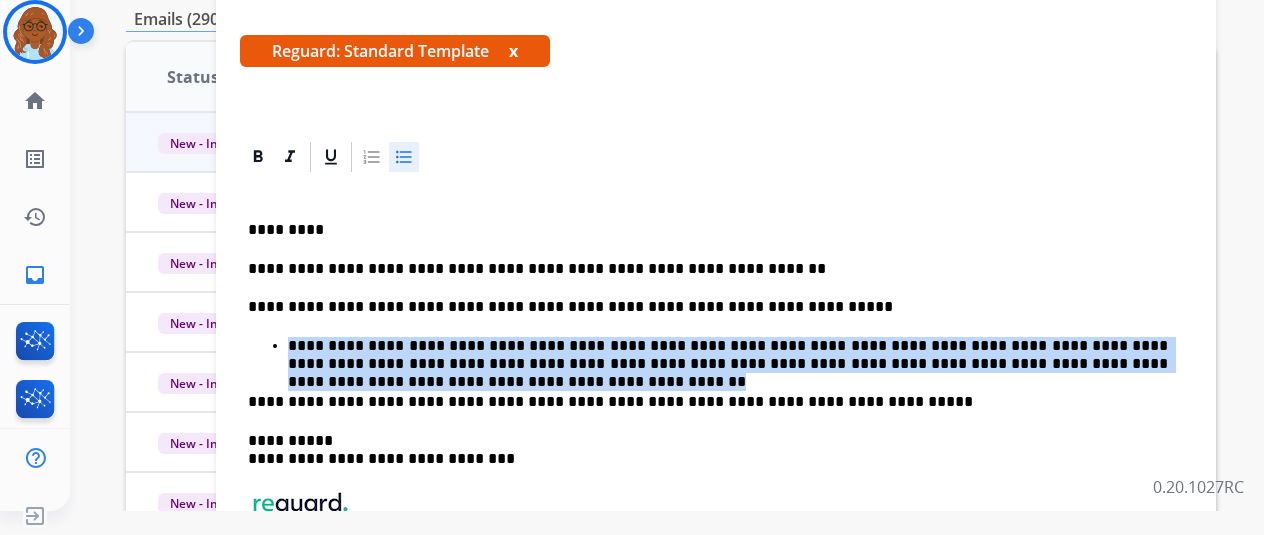 drag, startPoint x: 1180, startPoint y: 367, endPoint x: 306, endPoint y: 345, distance: 874.27686 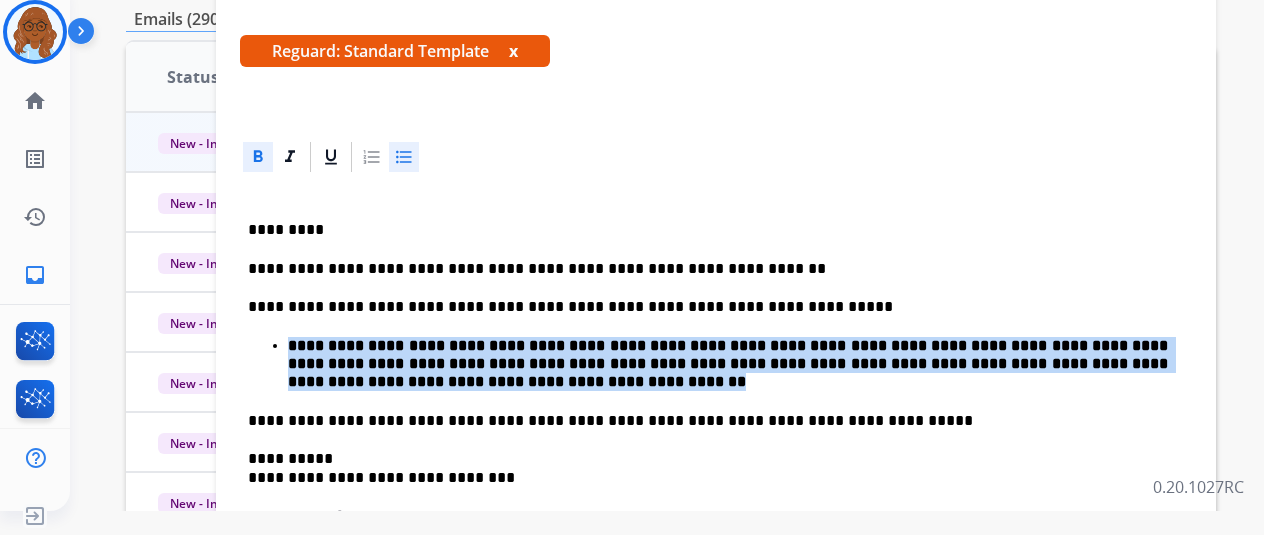 click 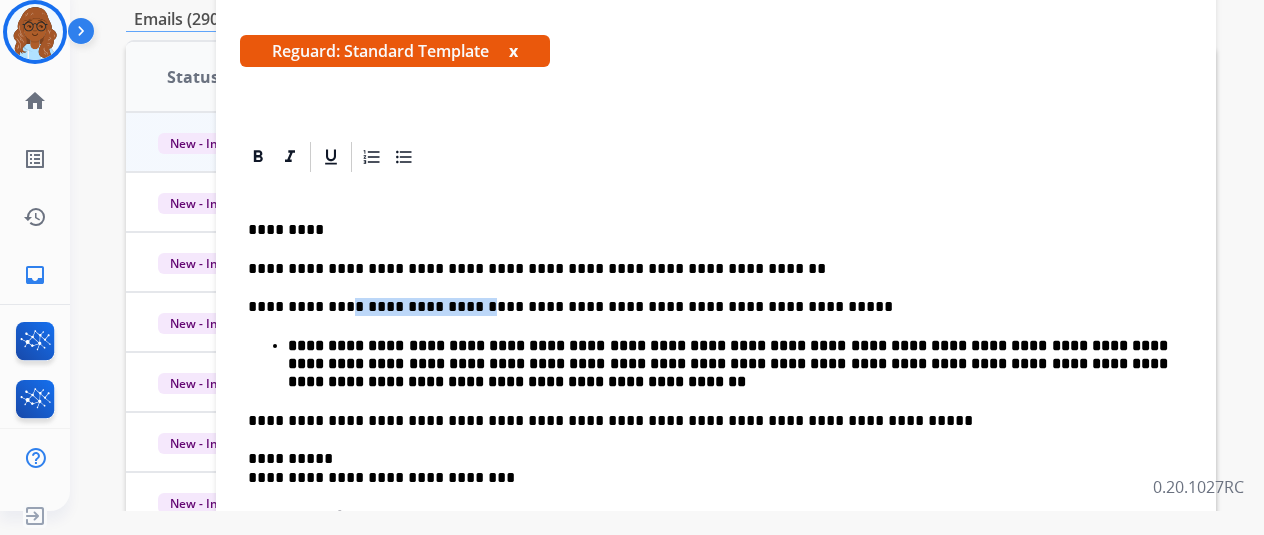 drag, startPoint x: 349, startPoint y: 306, endPoint x: 466, endPoint y: 308, distance: 117.01709 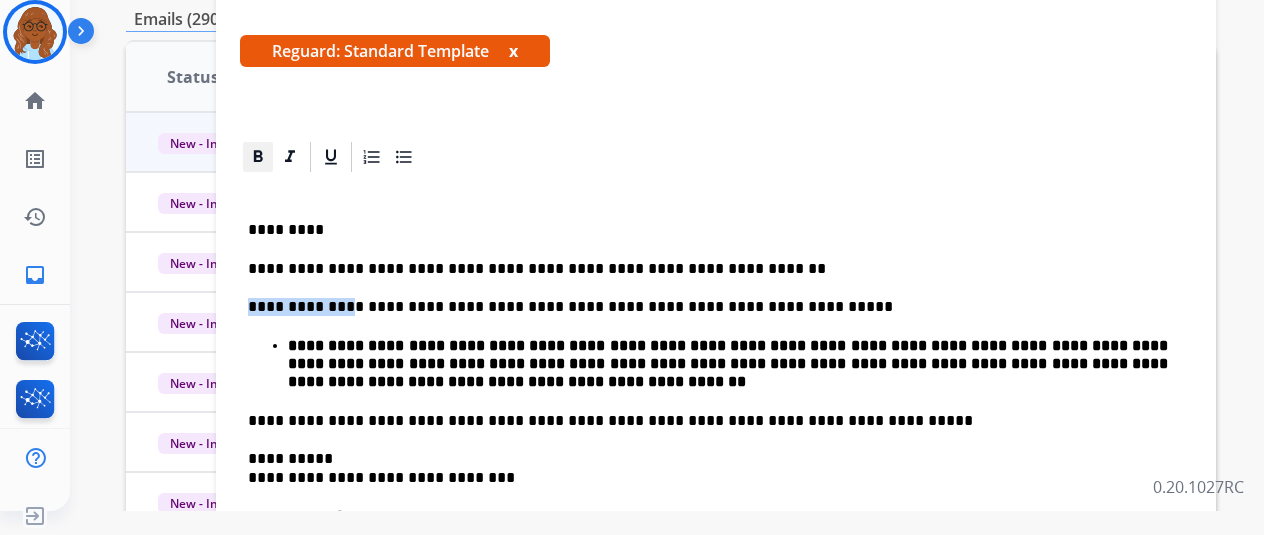 click 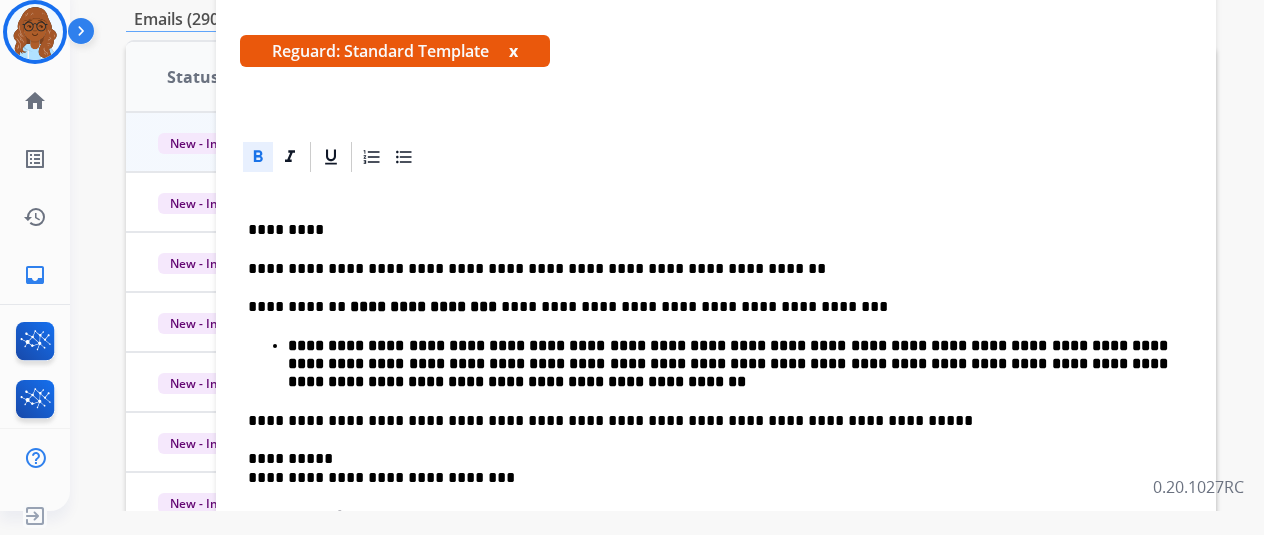 click on "**********" at bounding box center [708, 307] 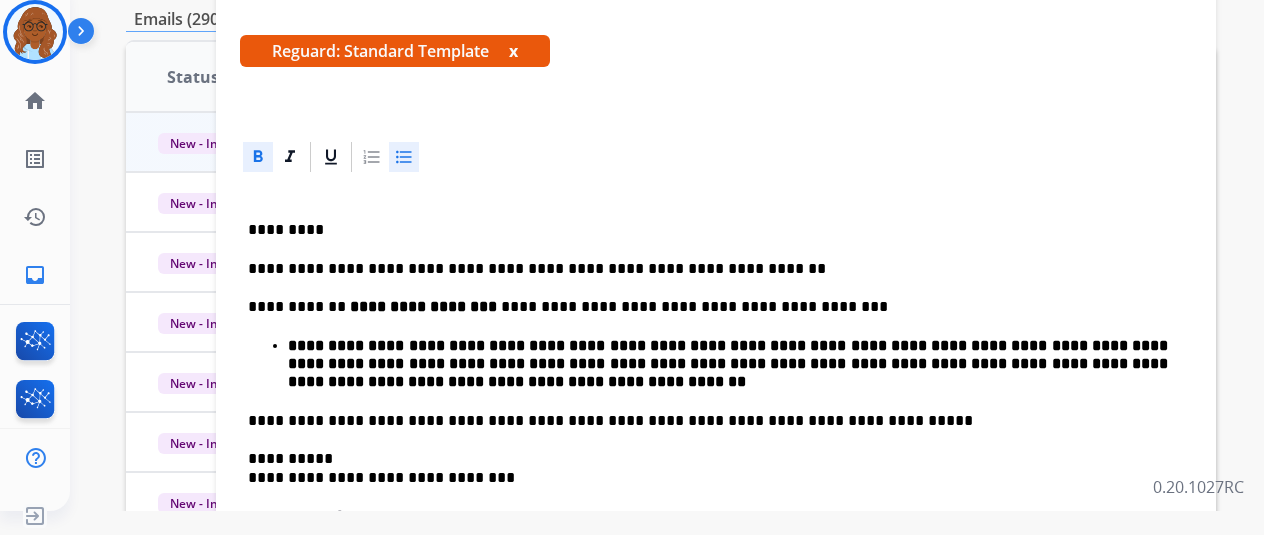 click on "**********" at bounding box center [728, 364] 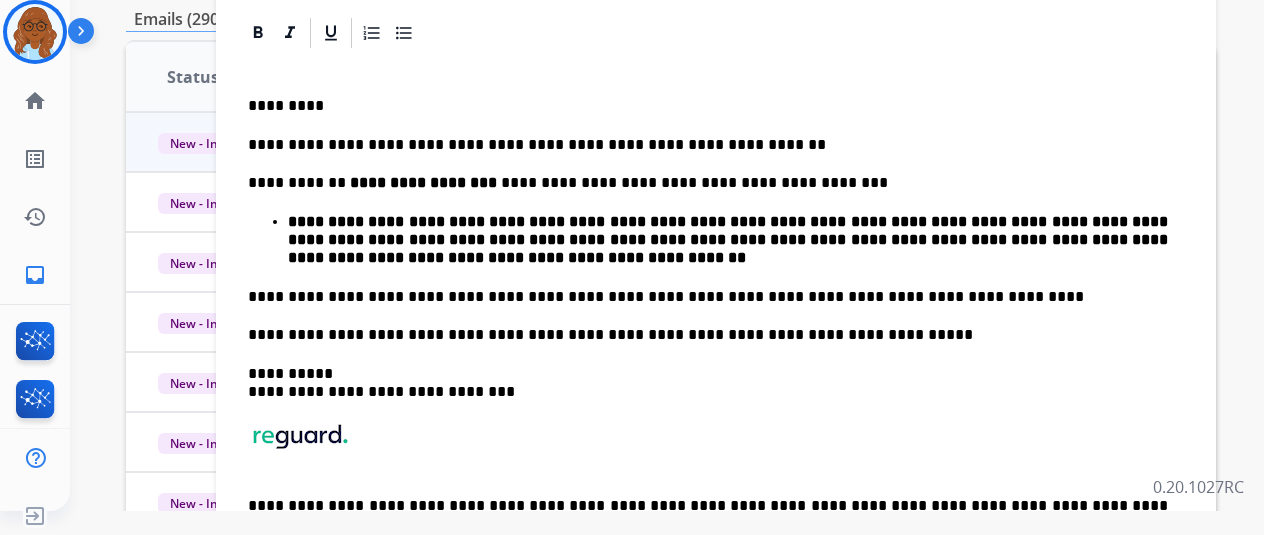 scroll, scrollTop: 160, scrollLeft: 0, axis: vertical 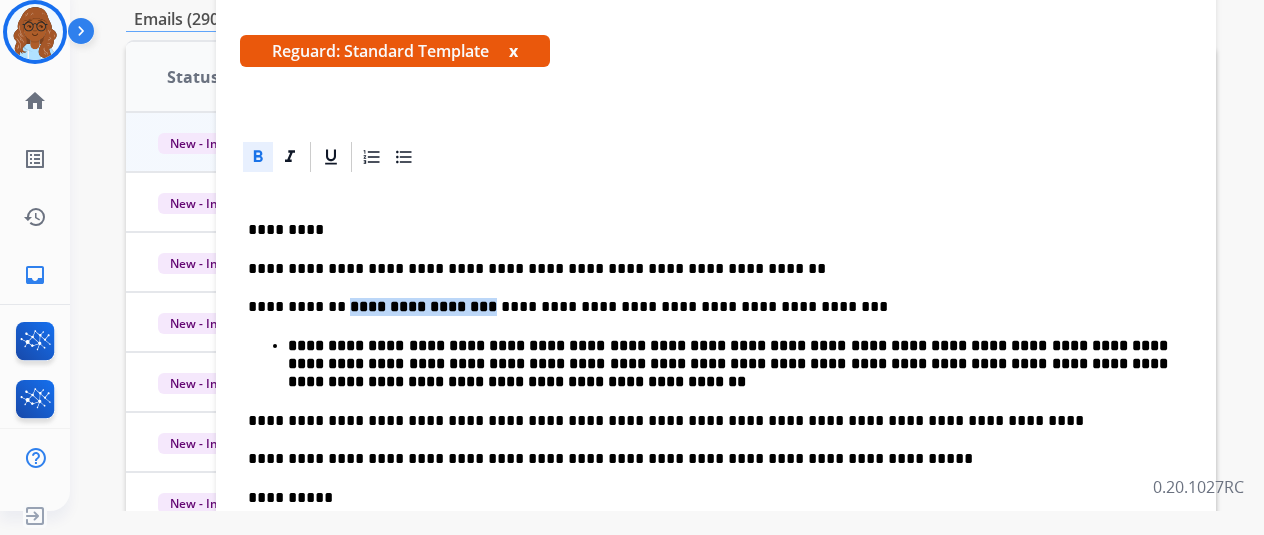 drag, startPoint x: 350, startPoint y: 303, endPoint x: 479, endPoint y: 314, distance: 129.46814 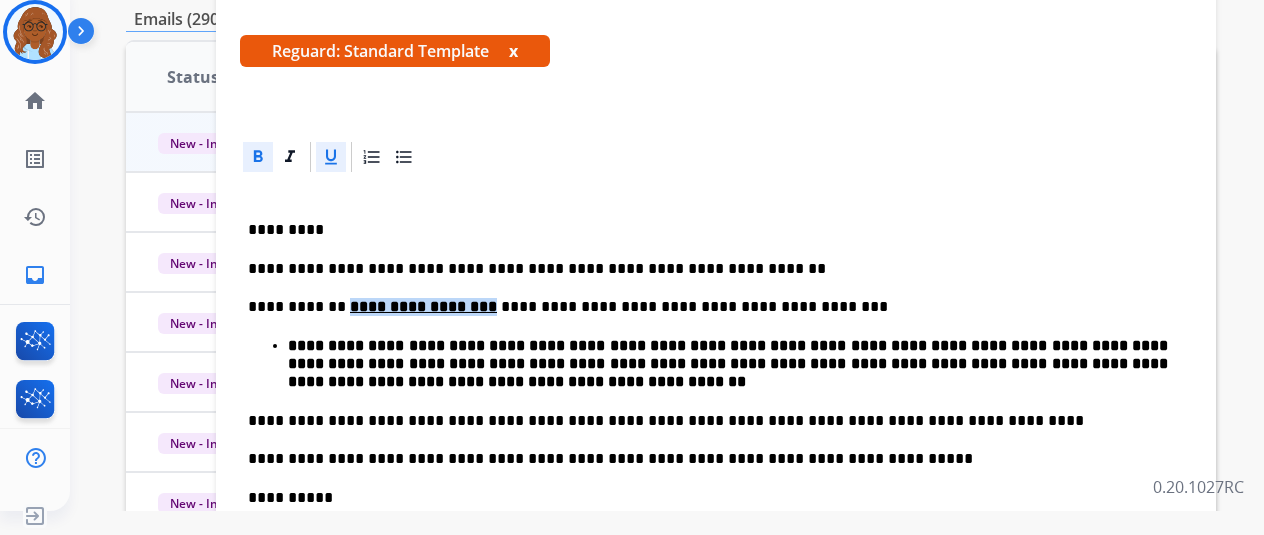 click 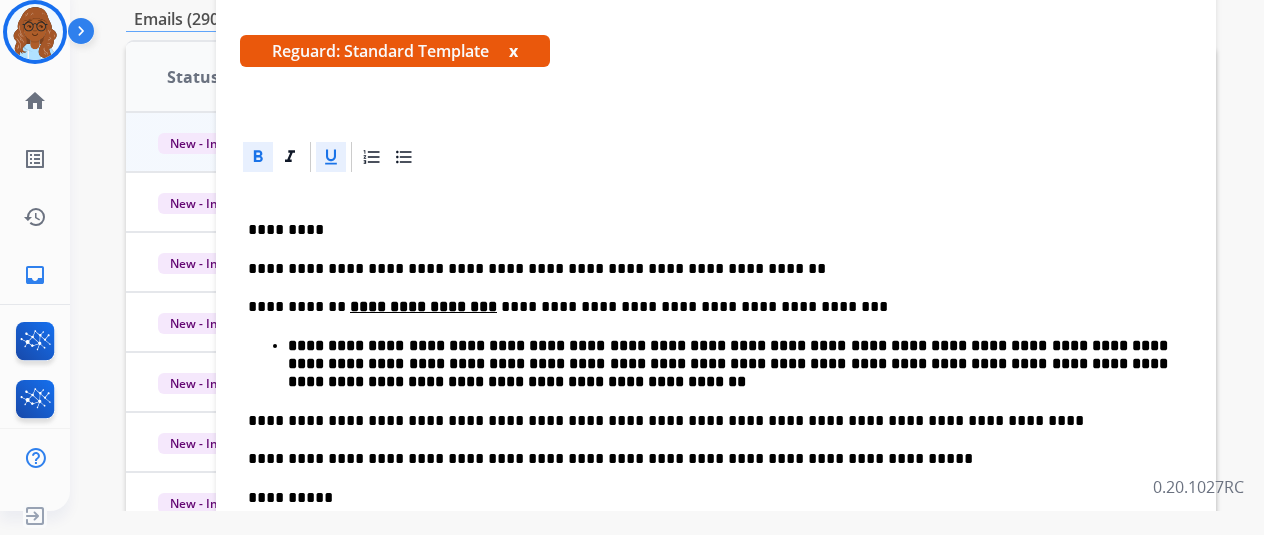 click on "**********" at bounding box center [708, 269] 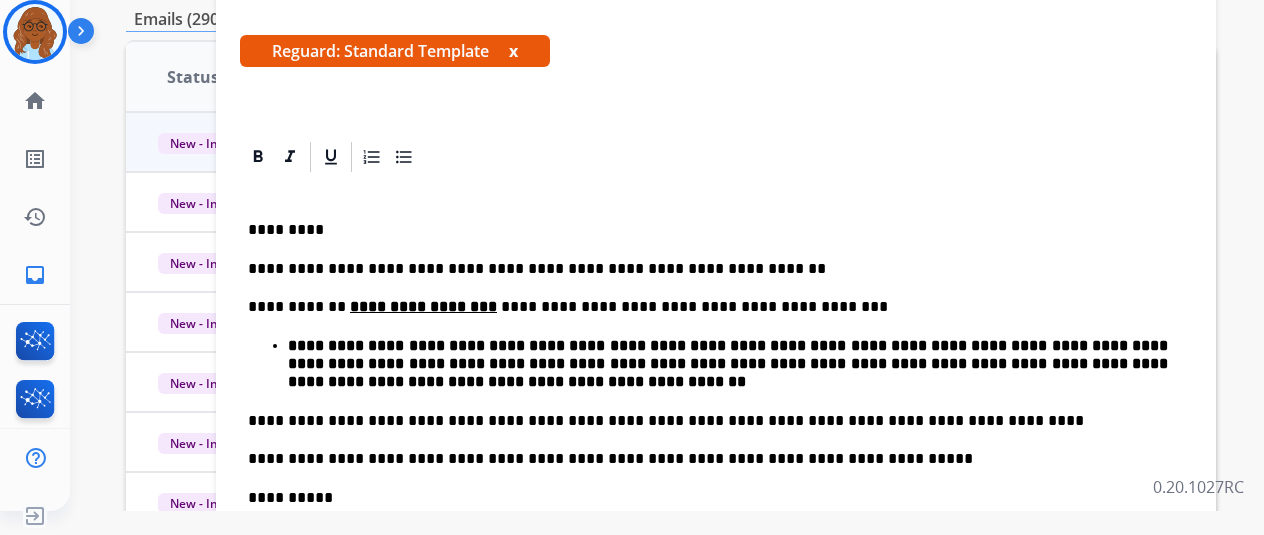 click on "**********" at bounding box center [708, 269] 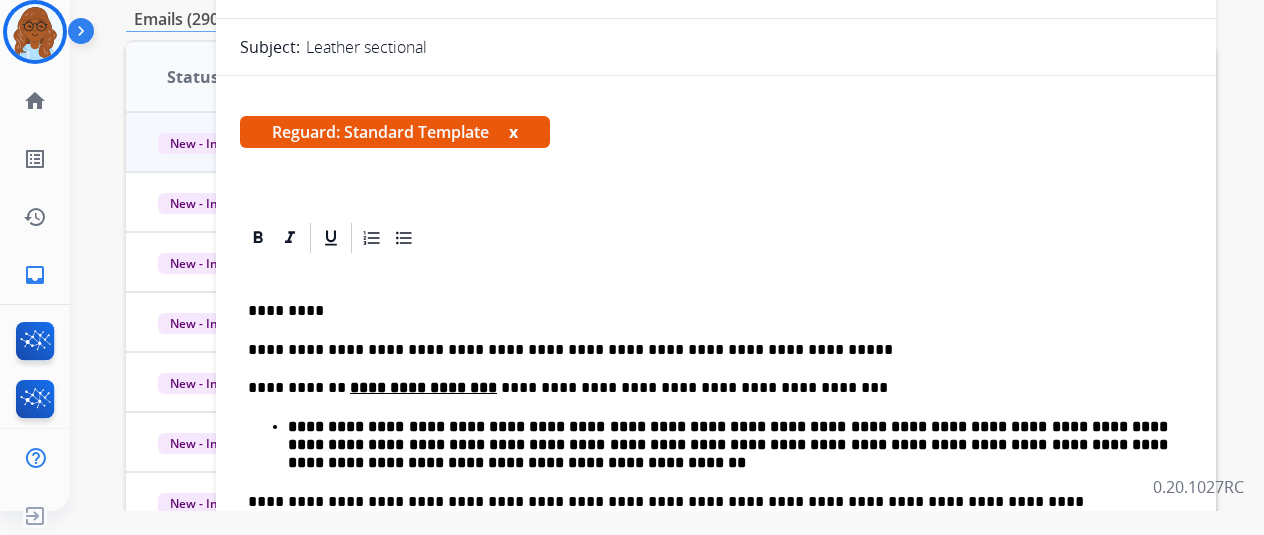 scroll, scrollTop: 0, scrollLeft: 0, axis: both 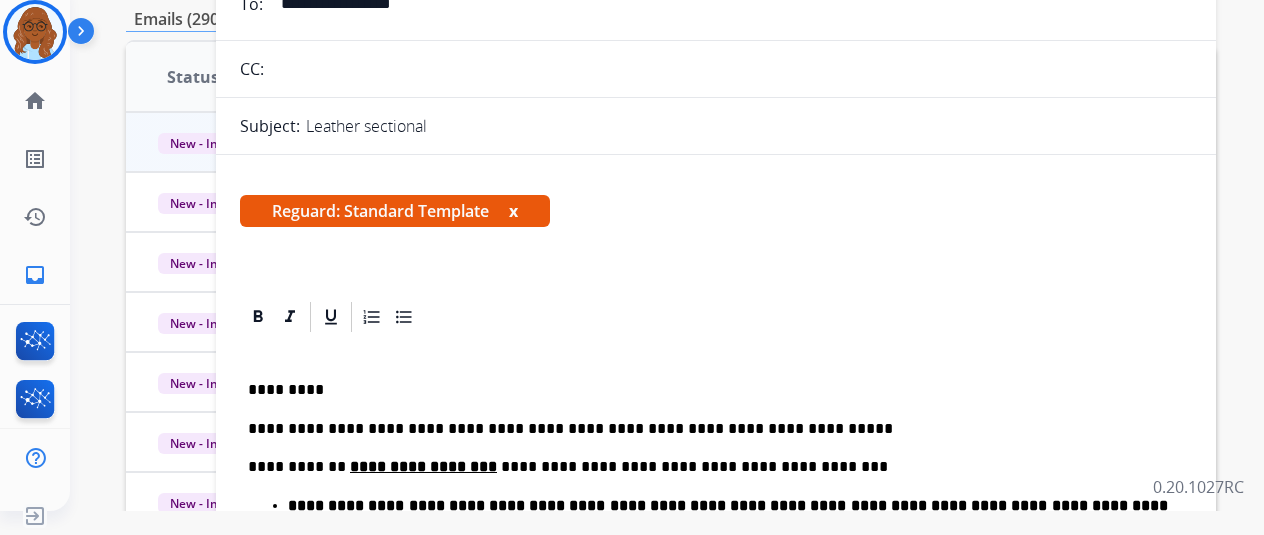 click on "Reguard: Standard Template  x" at bounding box center [395, 211] 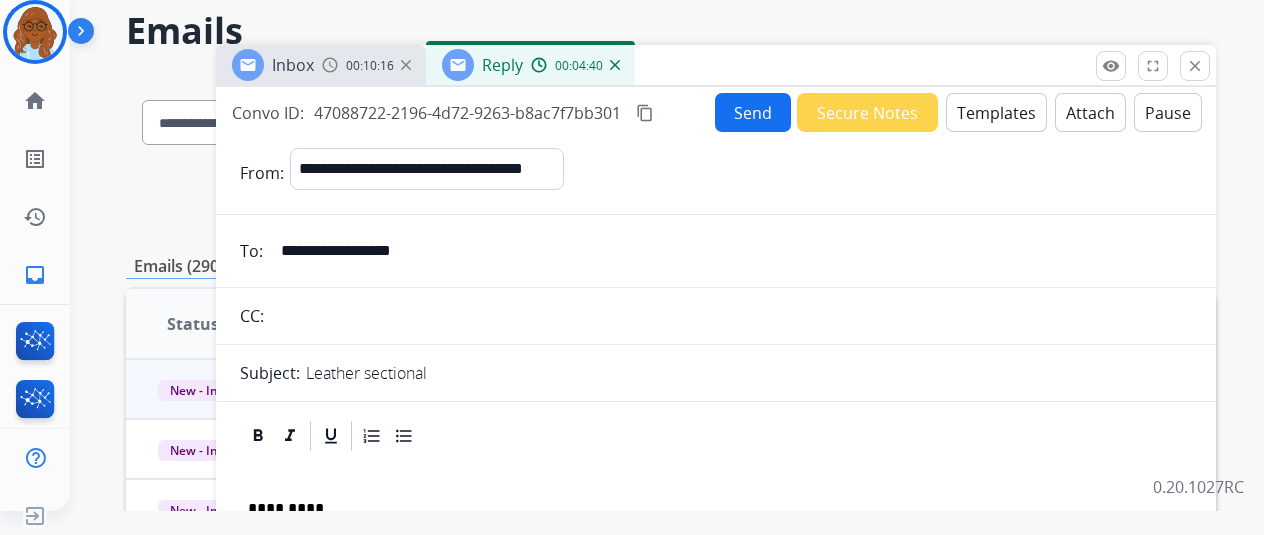 scroll, scrollTop: 0, scrollLeft: 0, axis: both 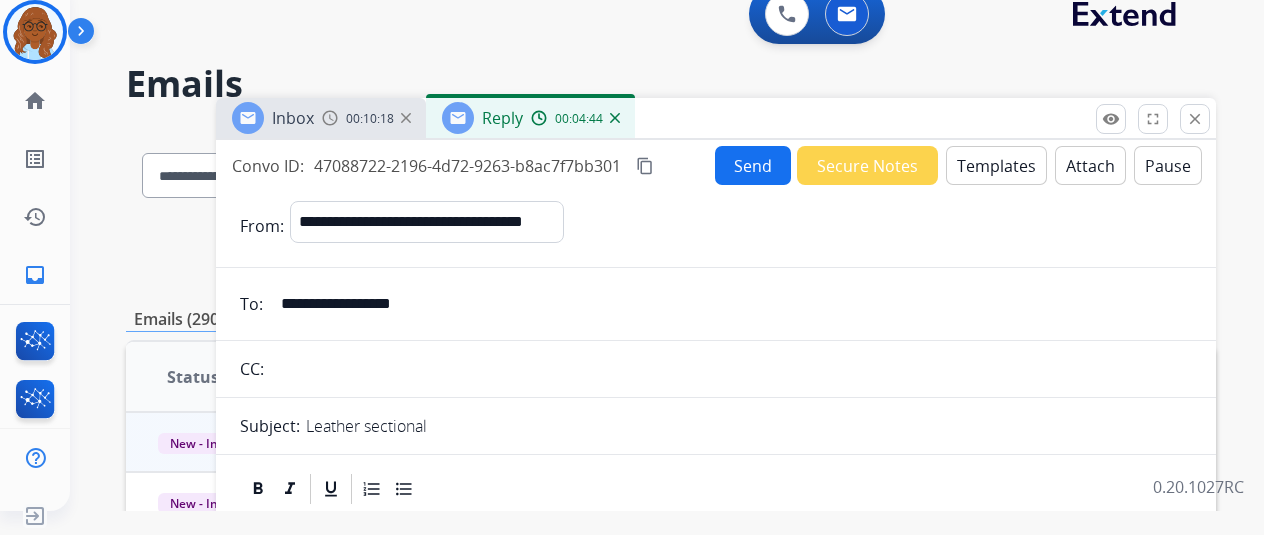 click on "content_copy" at bounding box center [645, 166] 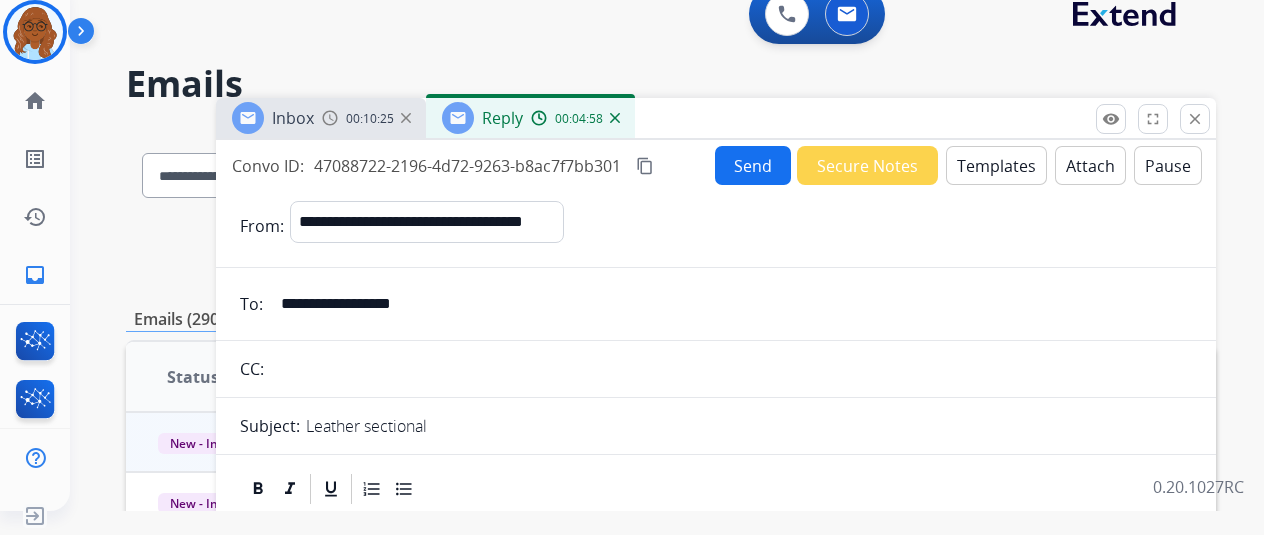 click on "Send" at bounding box center (753, 165) 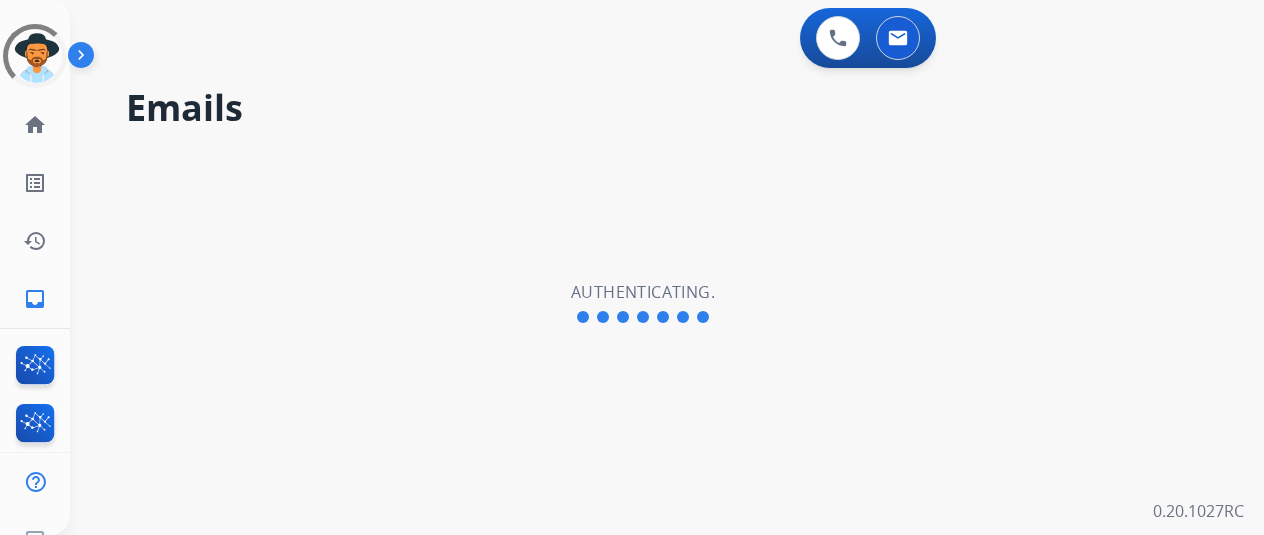 scroll, scrollTop: 24, scrollLeft: 0, axis: vertical 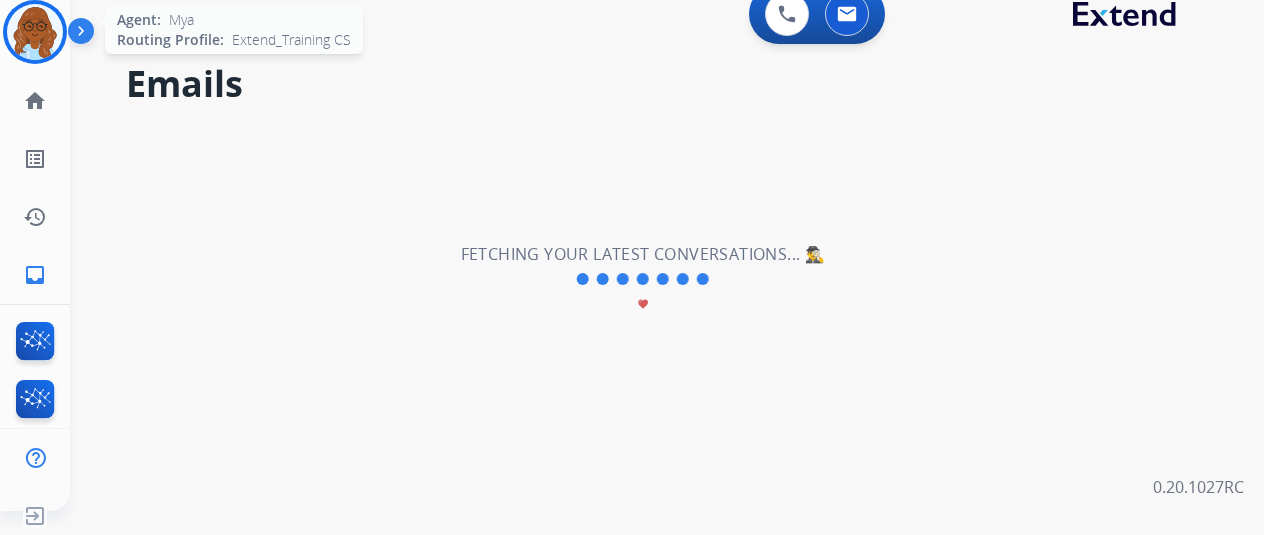 click at bounding box center [35, 32] 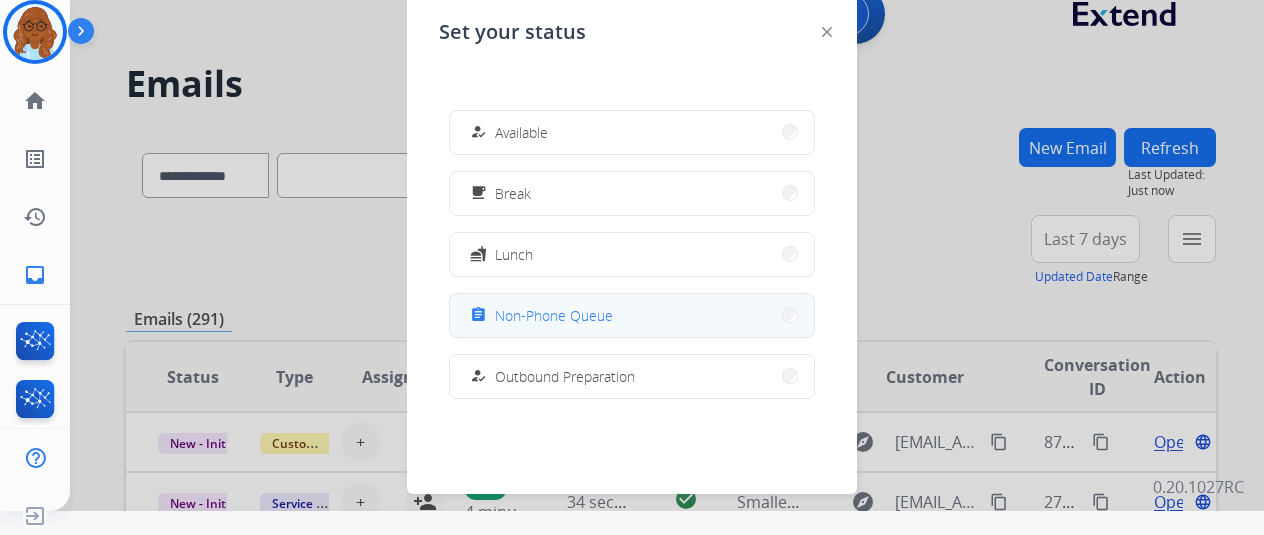 scroll, scrollTop: 376, scrollLeft: 0, axis: vertical 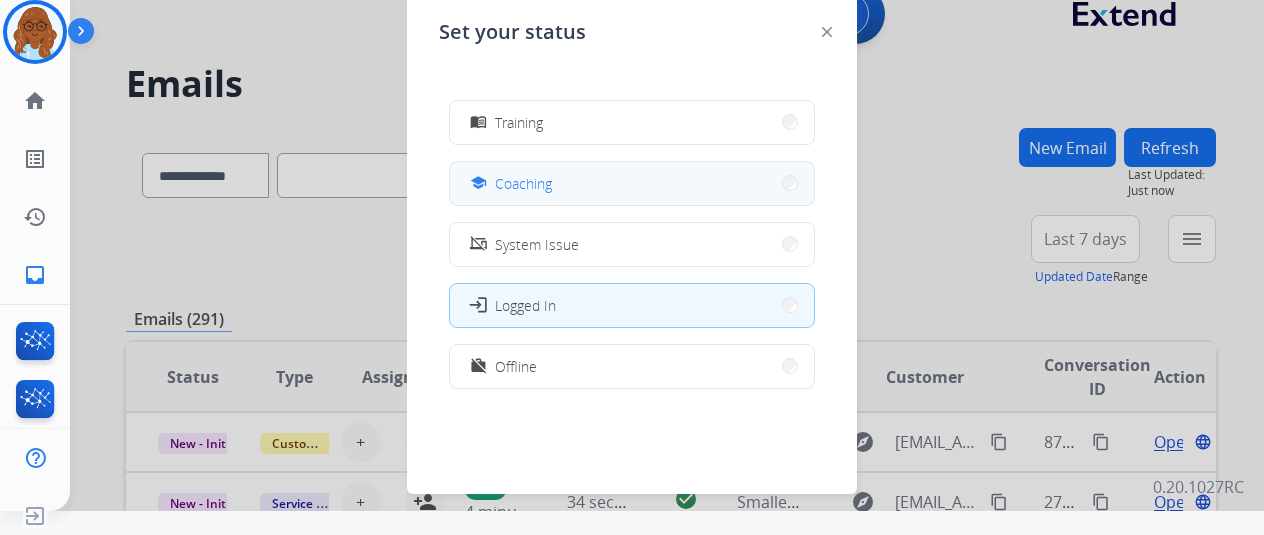 click on "school Coaching" at bounding box center [509, 183] 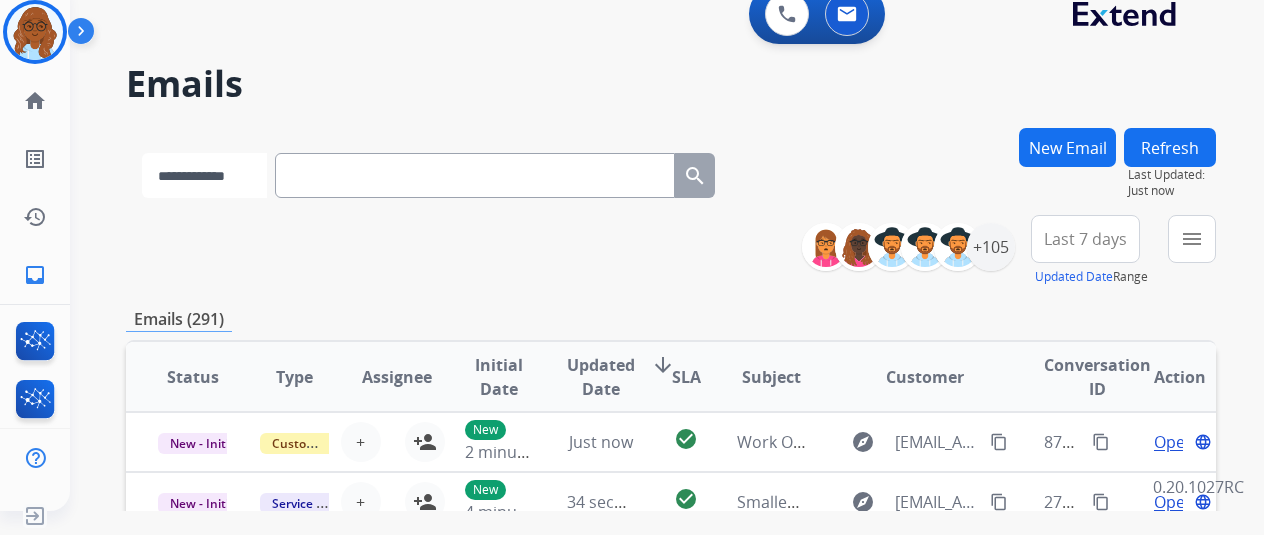 click on "**********" at bounding box center [204, 175] 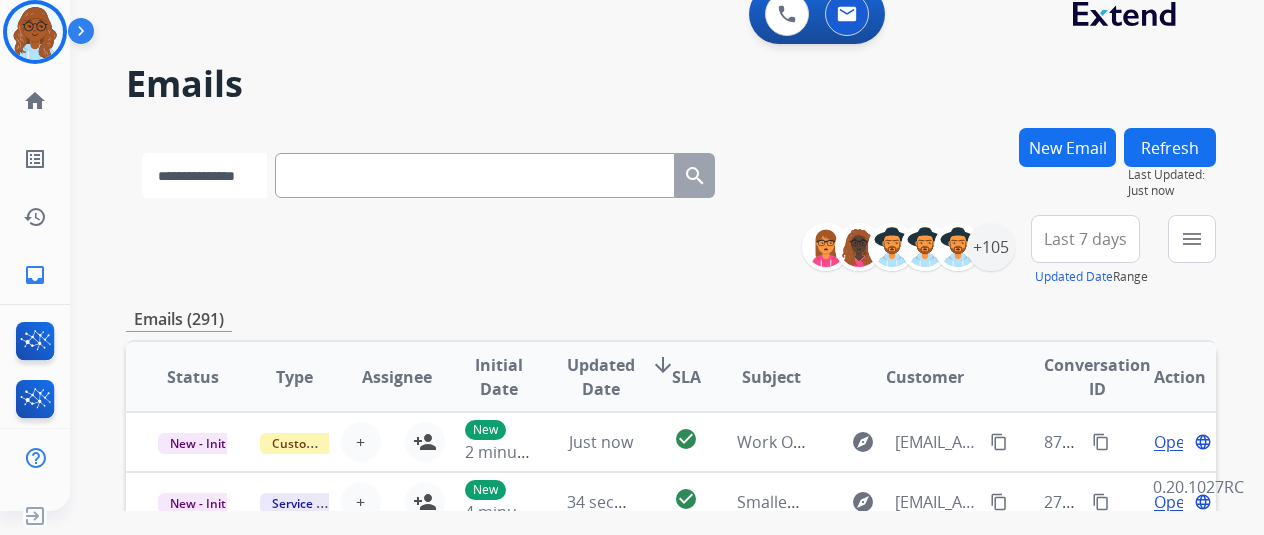 click on "**********" at bounding box center [204, 175] 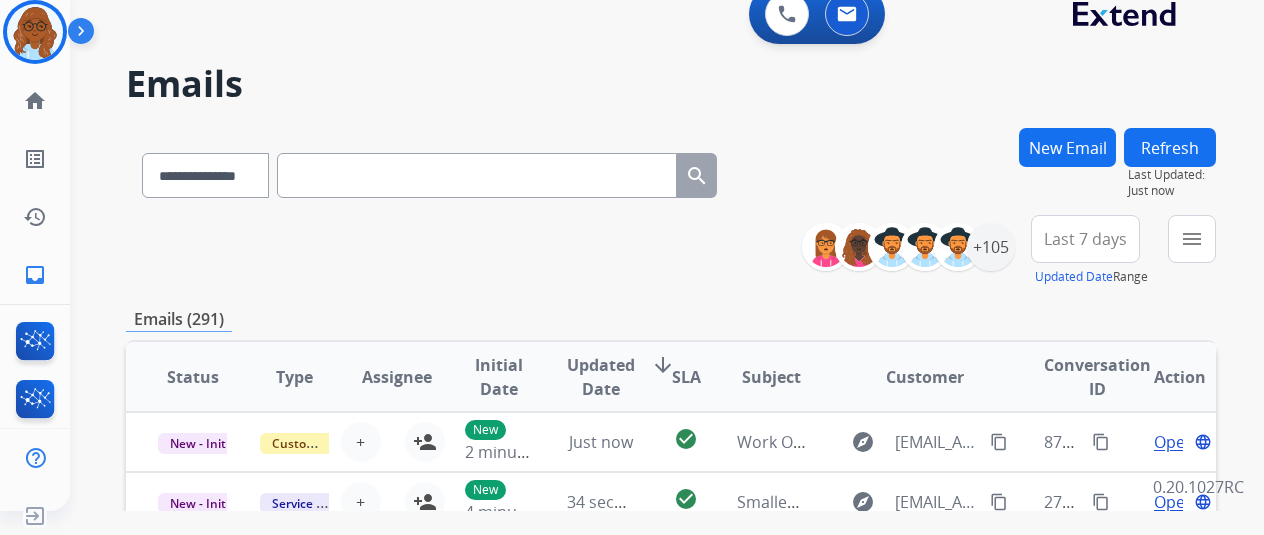click at bounding box center (477, 175) 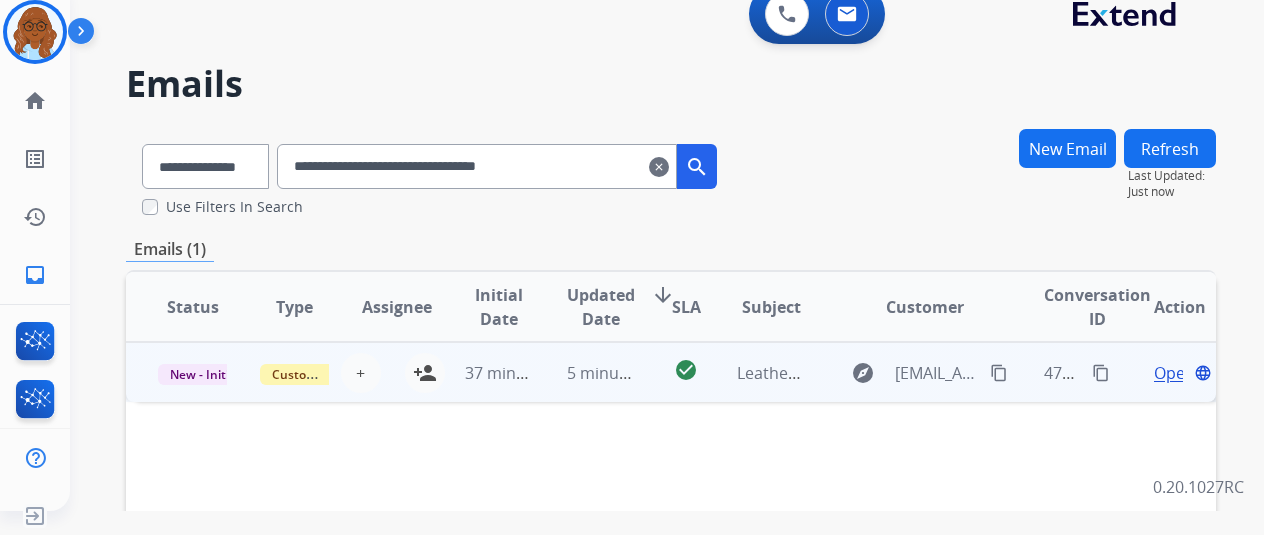 click on "Open" at bounding box center [1174, 373] 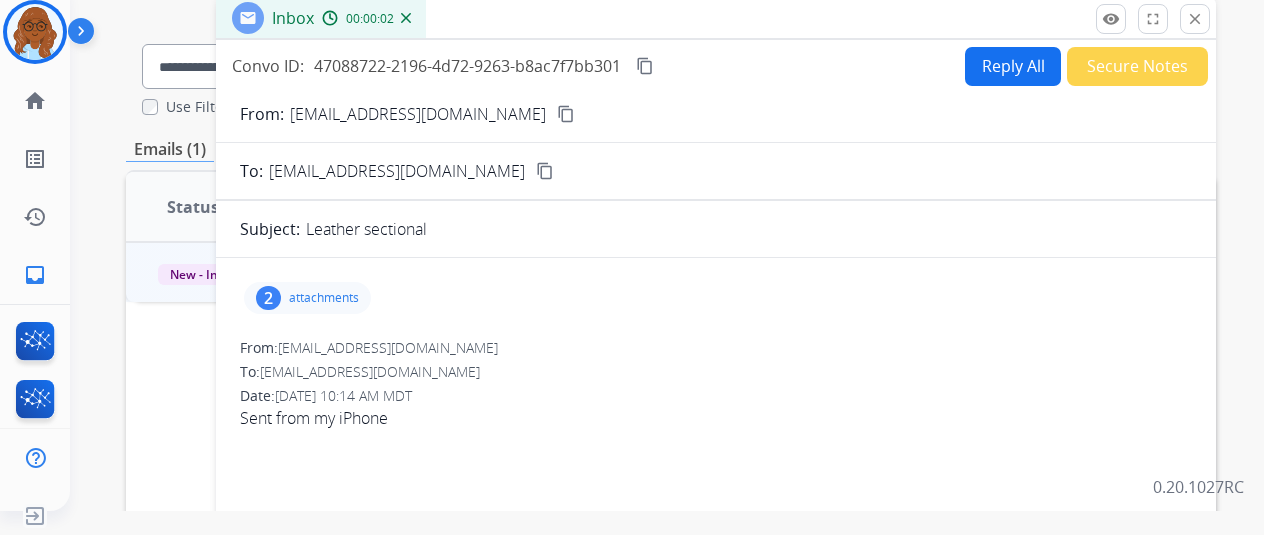 scroll, scrollTop: 0, scrollLeft: 0, axis: both 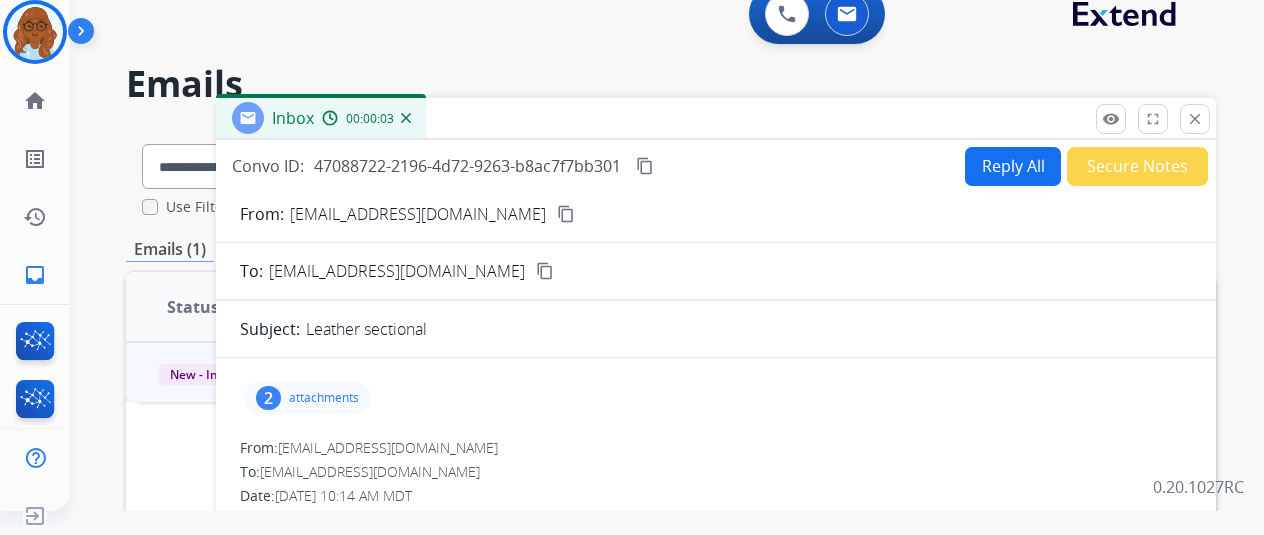 click on "Reply All" at bounding box center (1013, 166) 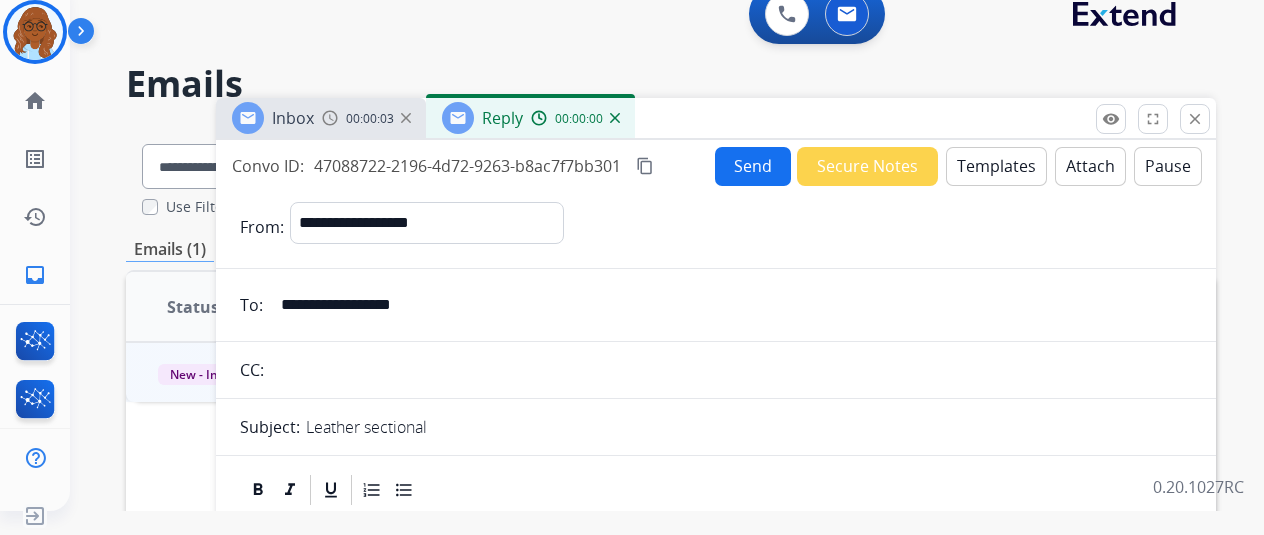 click on "Templates" at bounding box center (996, 166) 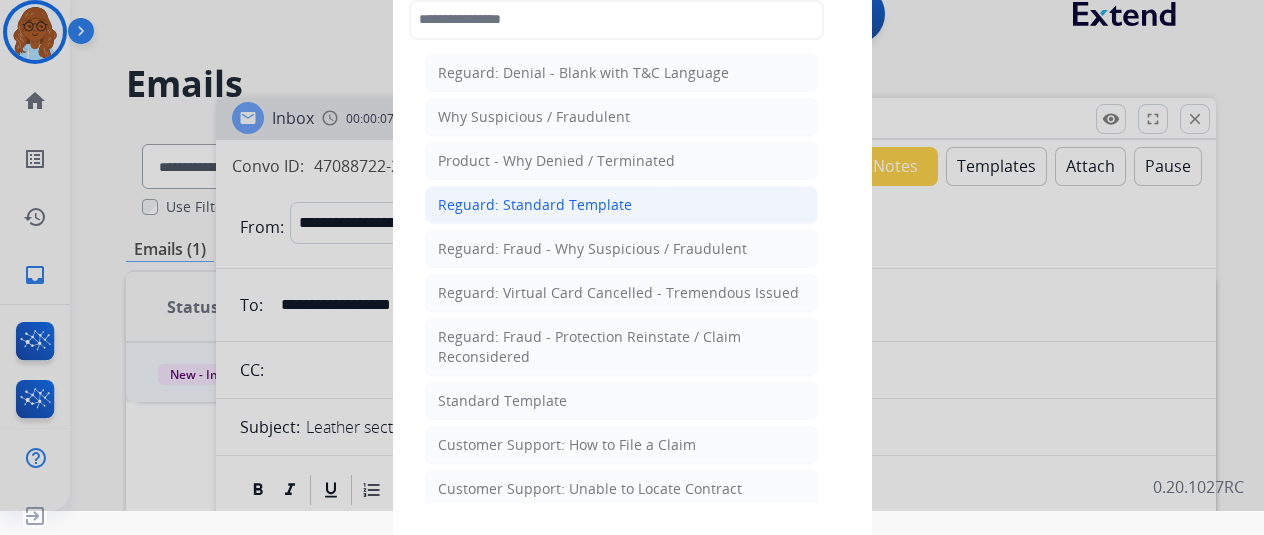click on "Reguard: Standard Template" 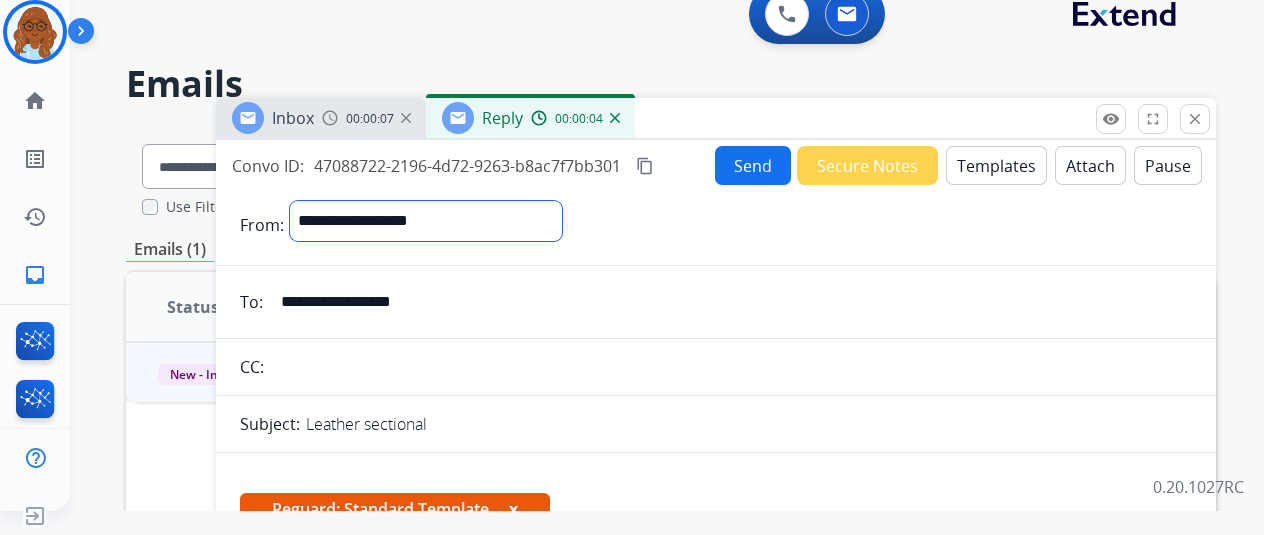 click on "**********" at bounding box center (426, 221) 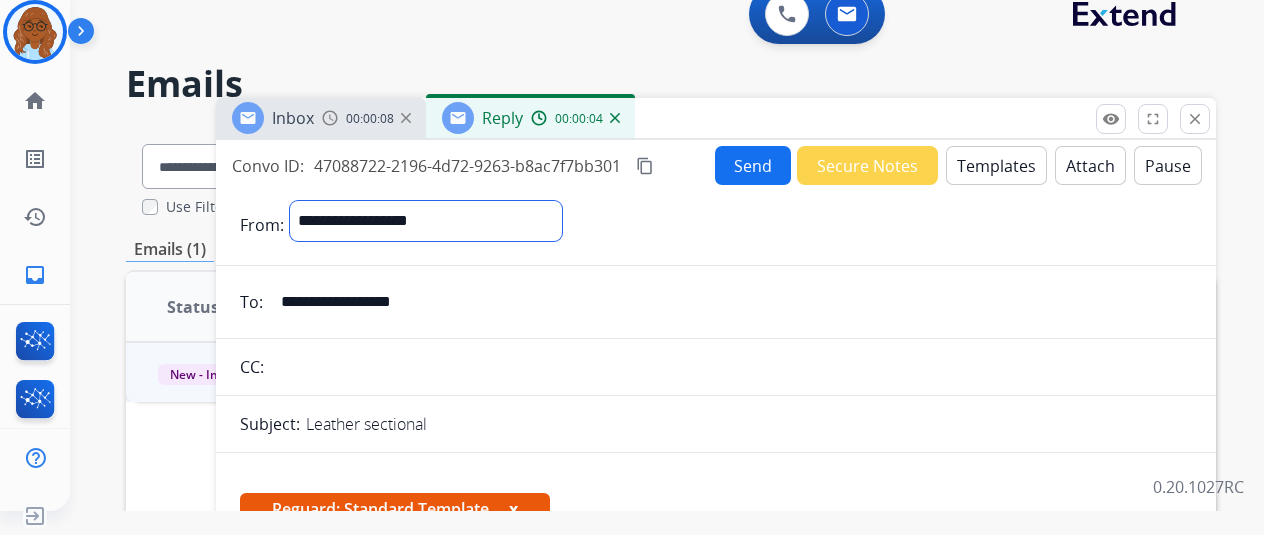 select on "**********" 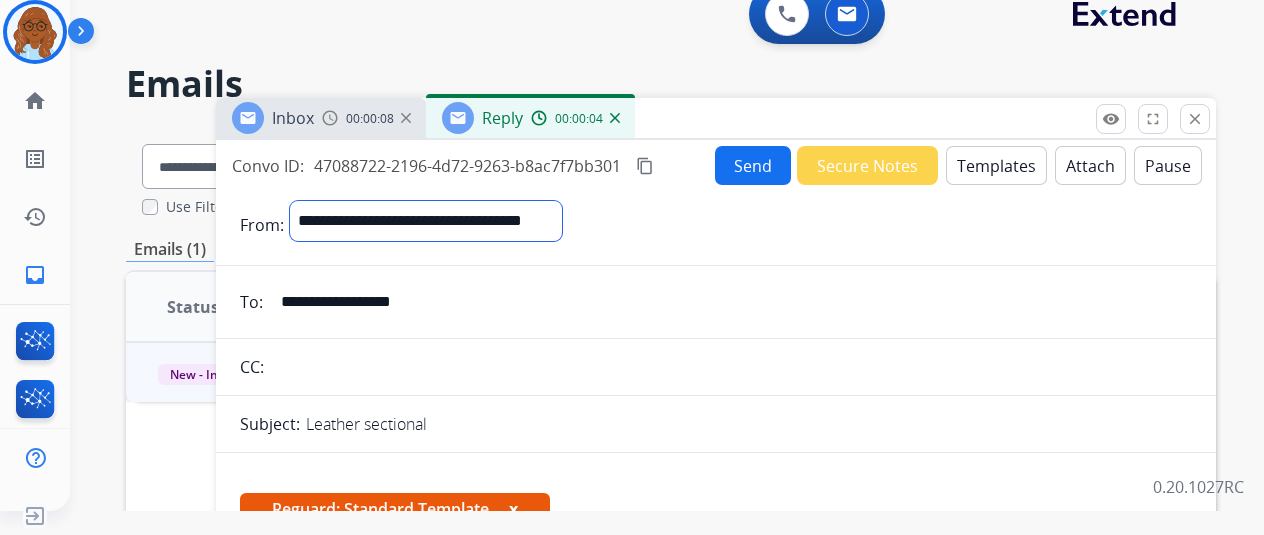 click on "**********" at bounding box center (426, 221) 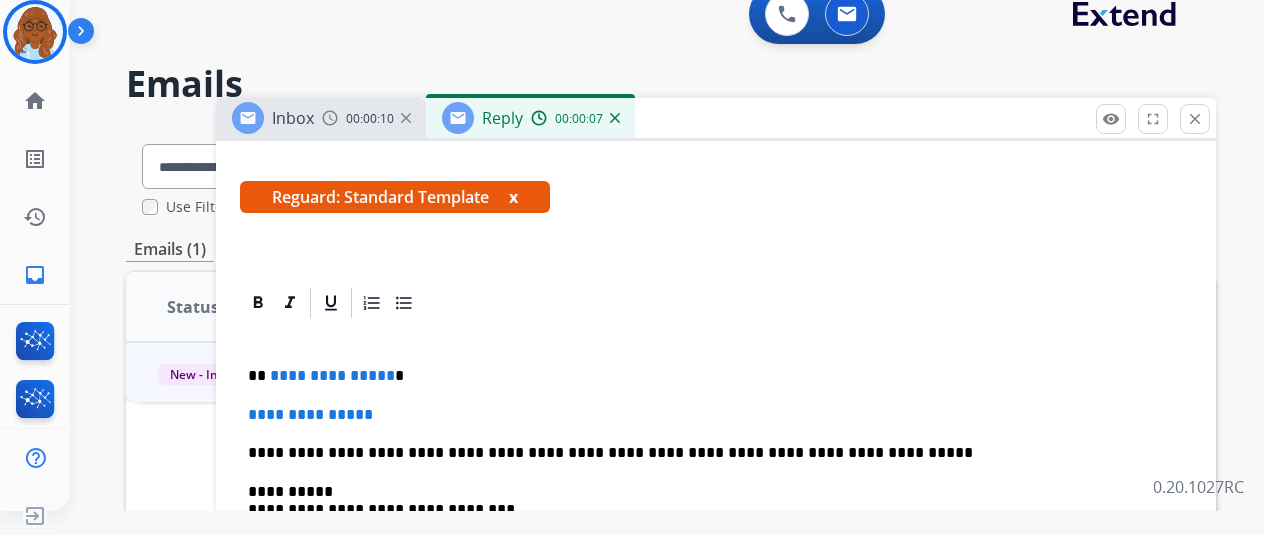 click on "x" at bounding box center [513, 197] 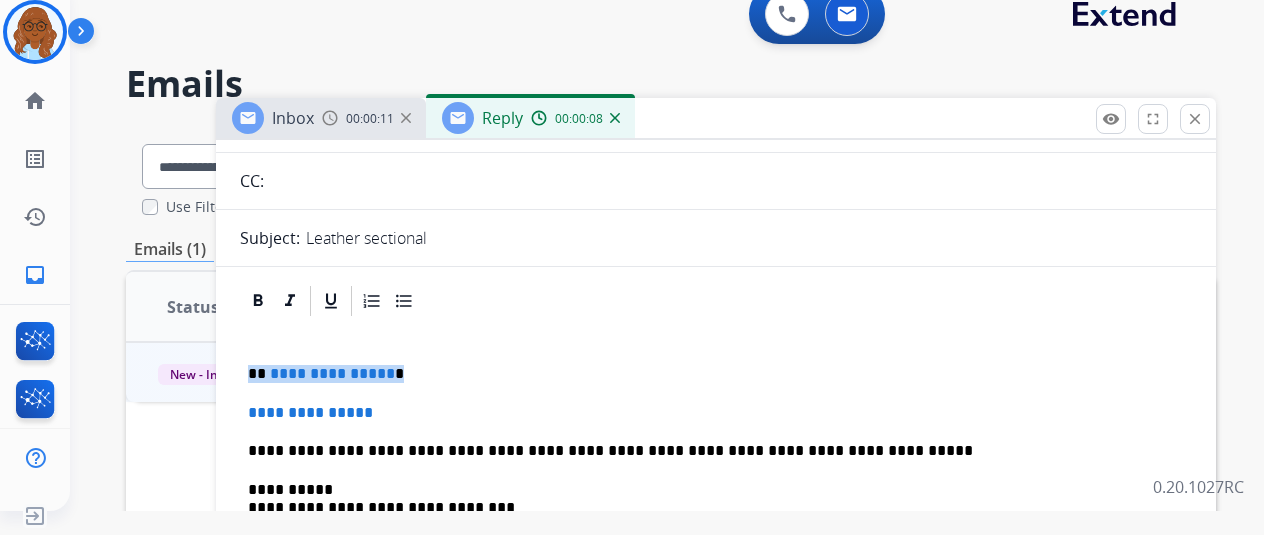 drag, startPoint x: 414, startPoint y: 374, endPoint x: 257, endPoint y: 371, distance: 157.02866 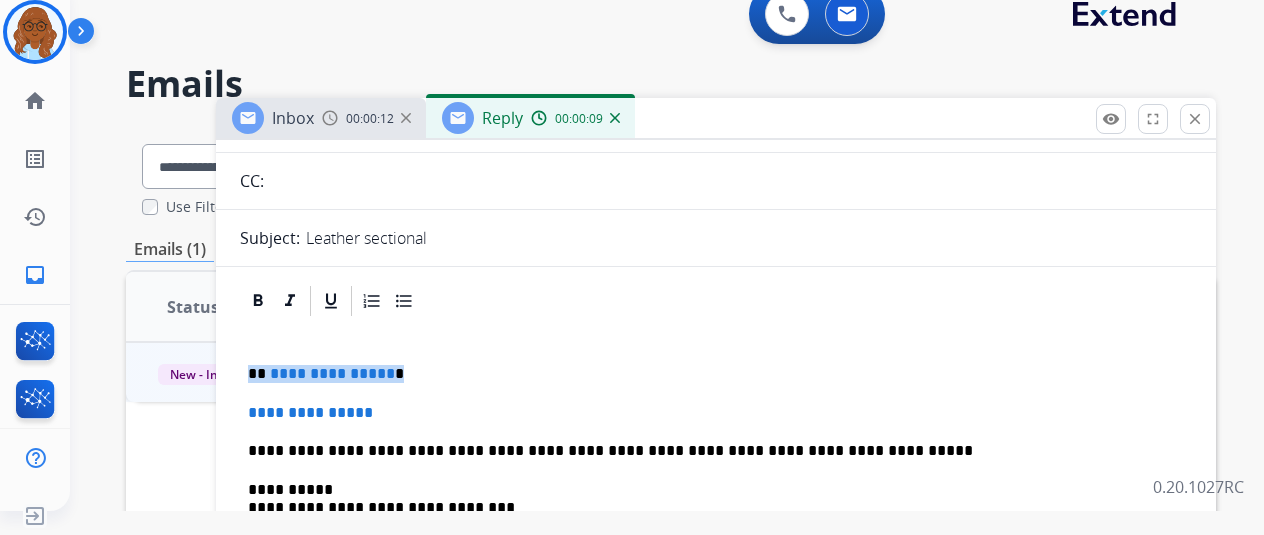 type 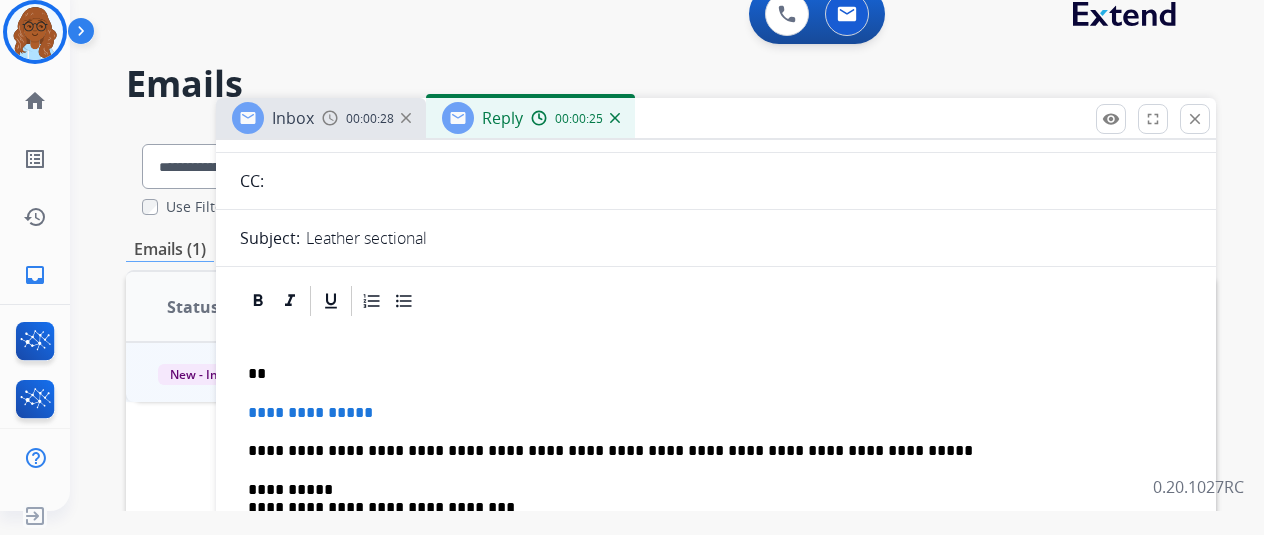 click on "**" at bounding box center (708, 374) 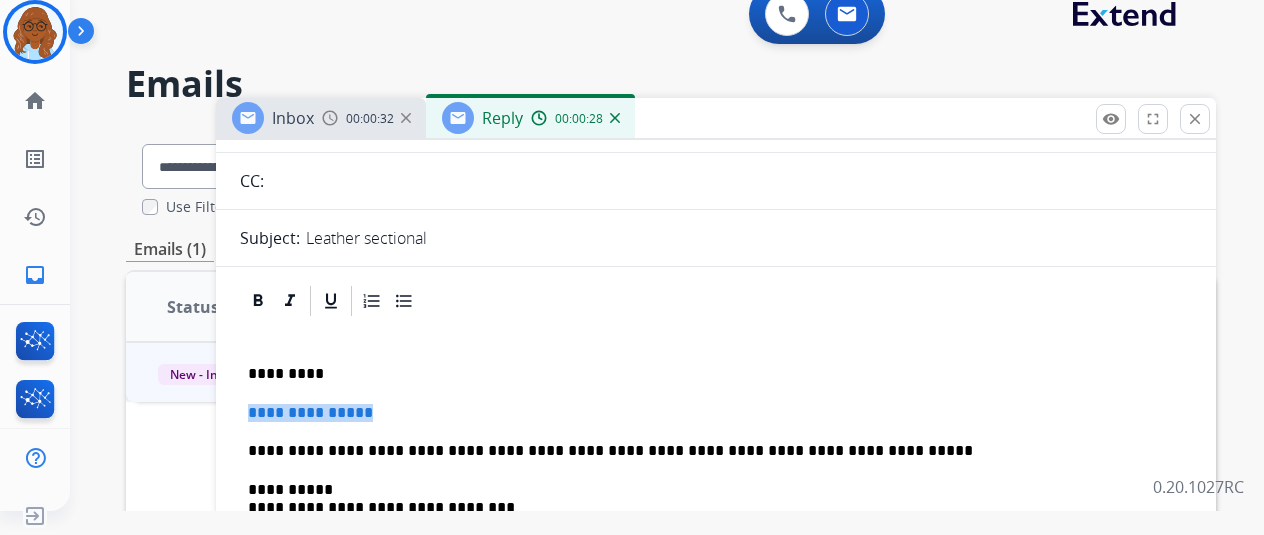 drag, startPoint x: 435, startPoint y: 409, endPoint x: 210, endPoint y: 411, distance: 225.0089 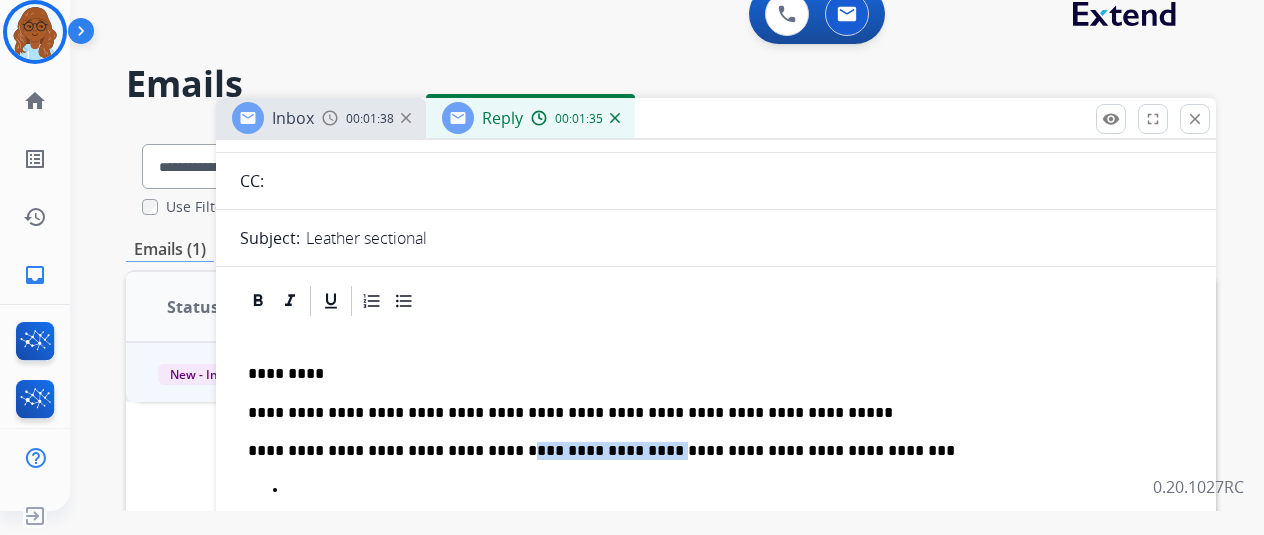 drag, startPoint x: 501, startPoint y: 449, endPoint x: 626, endPoint y: 449, distance: 125 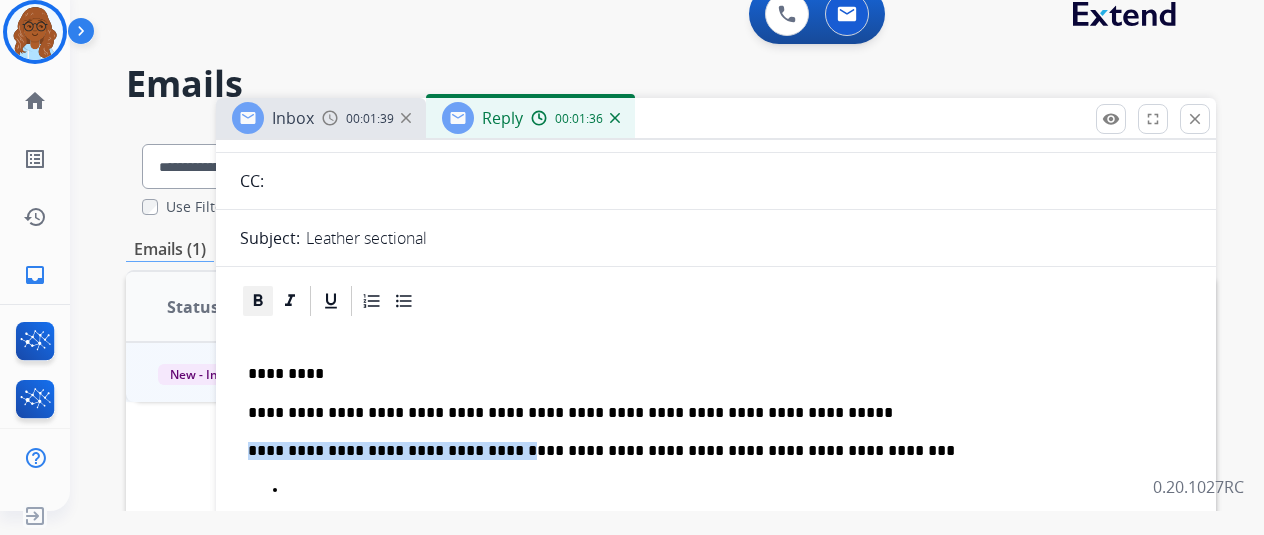 drag, startPoint x: 264, startPoint y: 300, endPoint x: 276, endPoint y: 311, distance: 16.27882 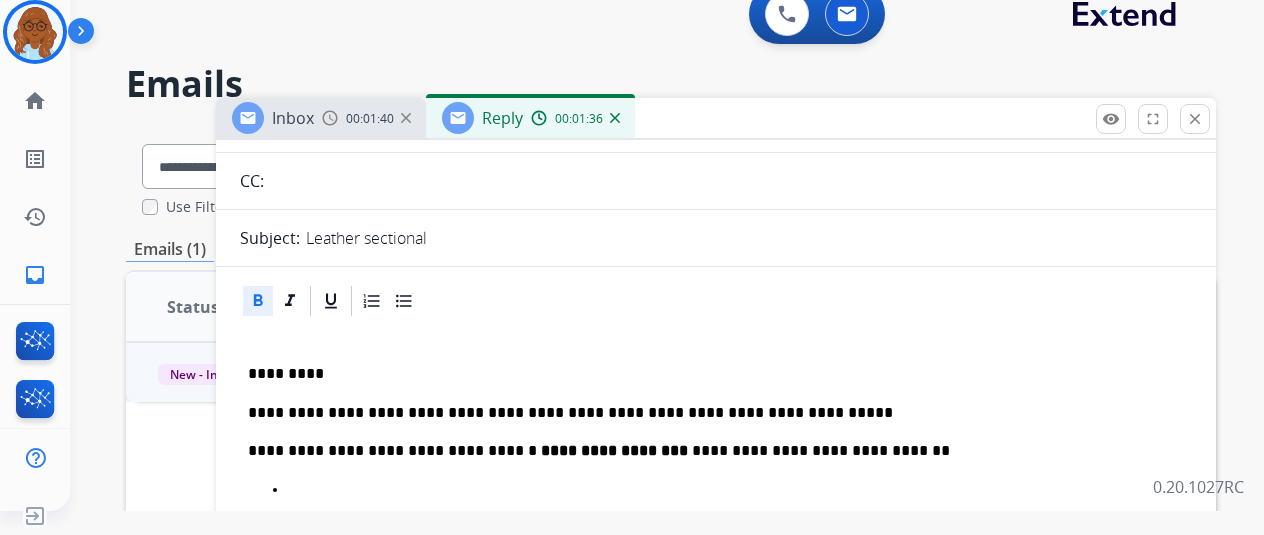 drag, startPoint x: 326, startPoint y: 479, endPoint x: 394, endPoint y: 470, distance: 68.593 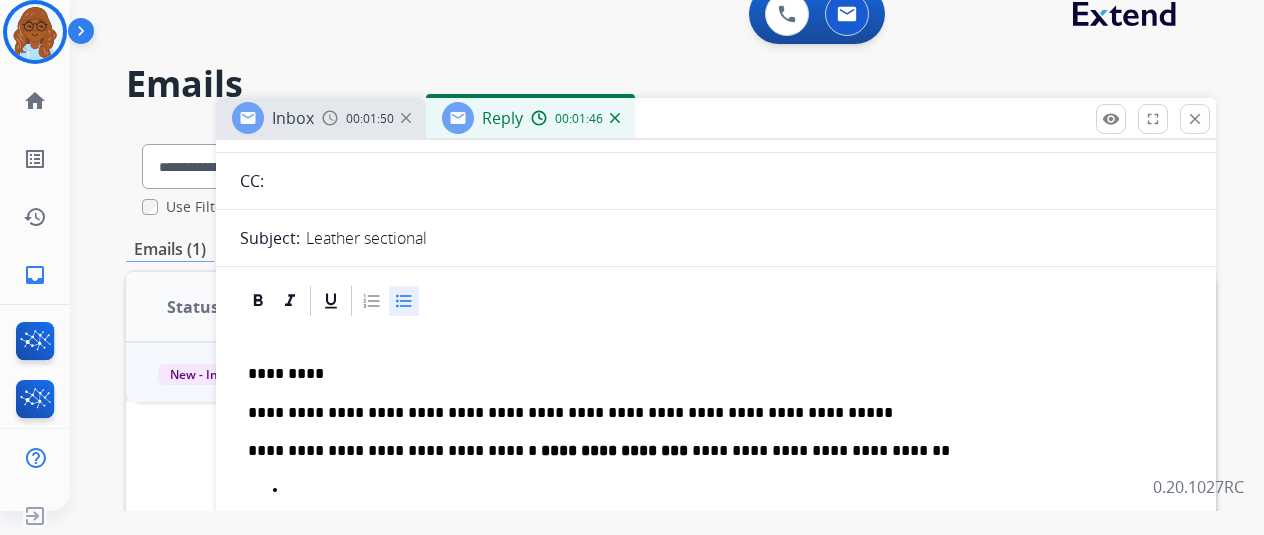 click at bounding box center [736, 490] 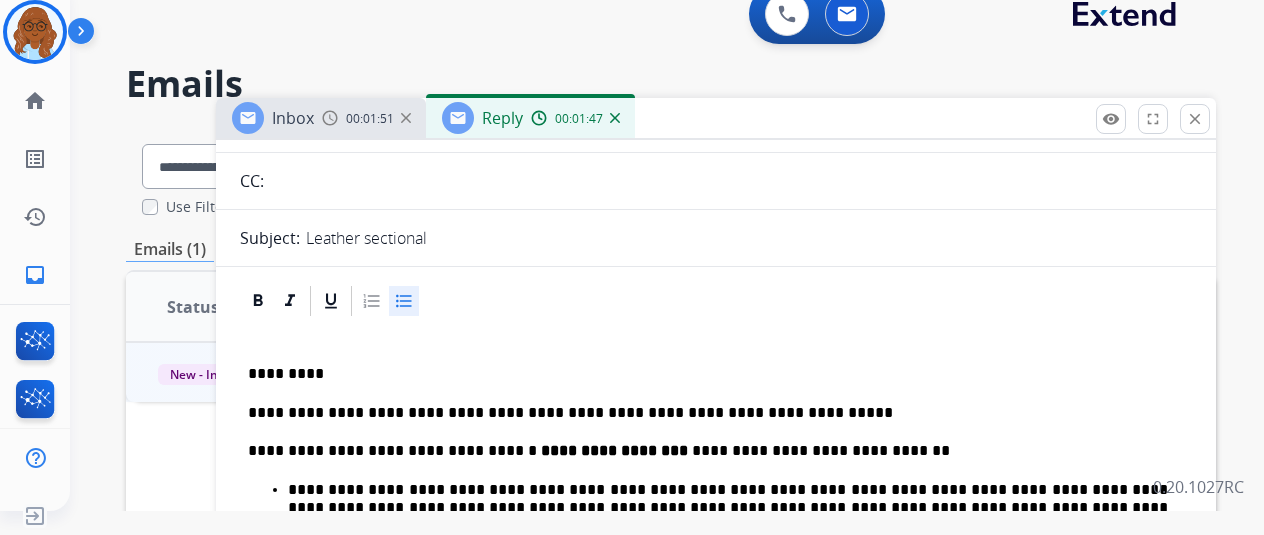 scroll, scrollTop: 283, scrollLeft: 0, axis: vertical 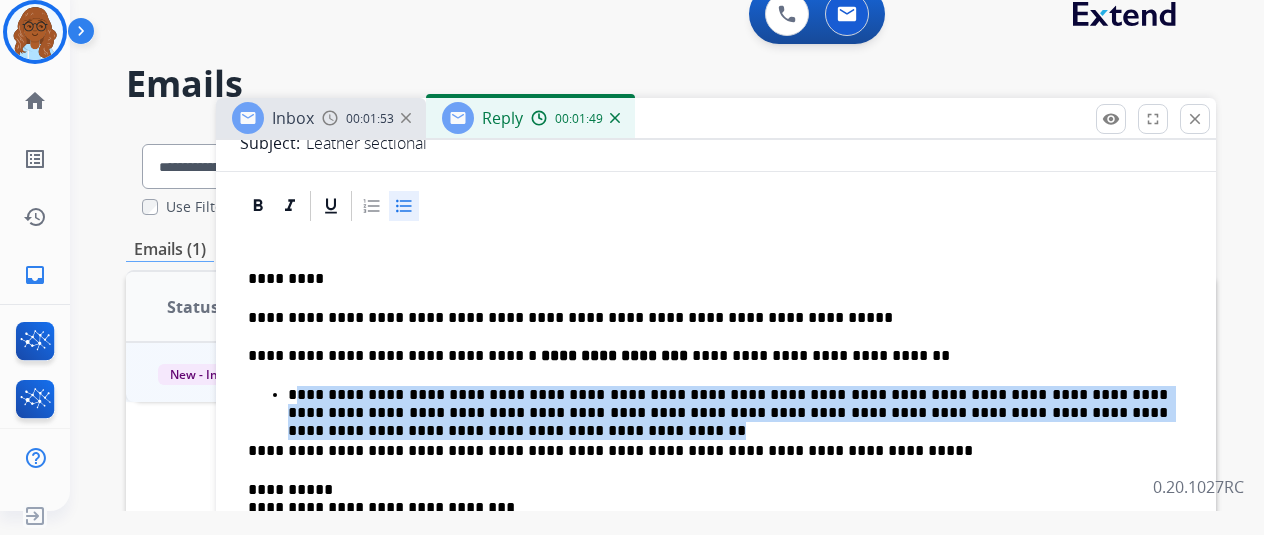 drag, startPoint x: 1172, startPoint y: 411, endPoint x: 309, endPoint y: 392, distance: 863.2091 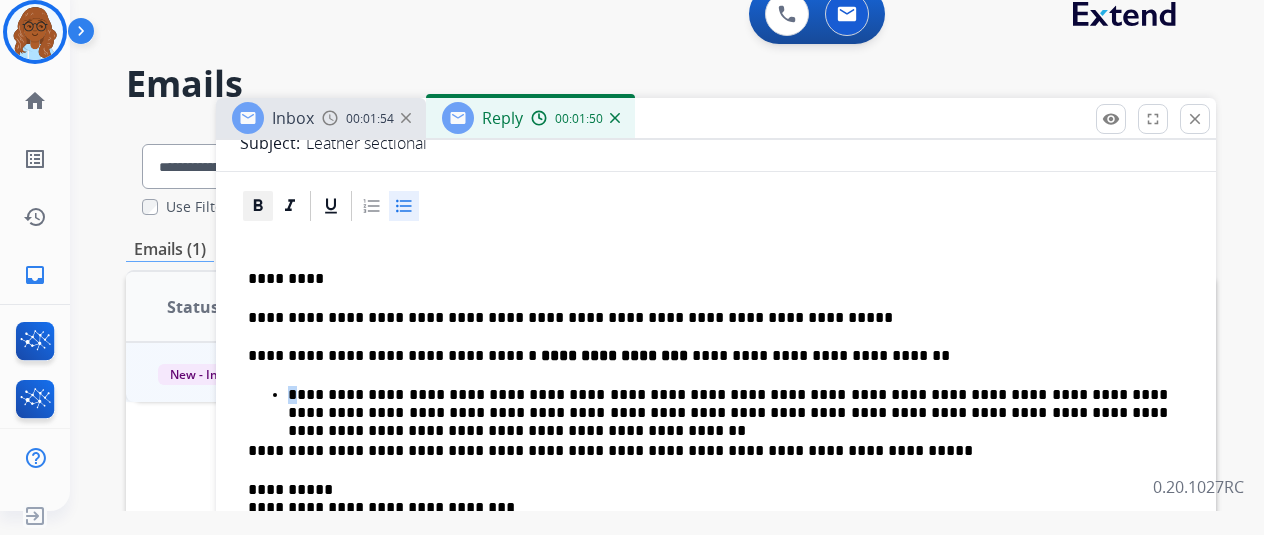 click 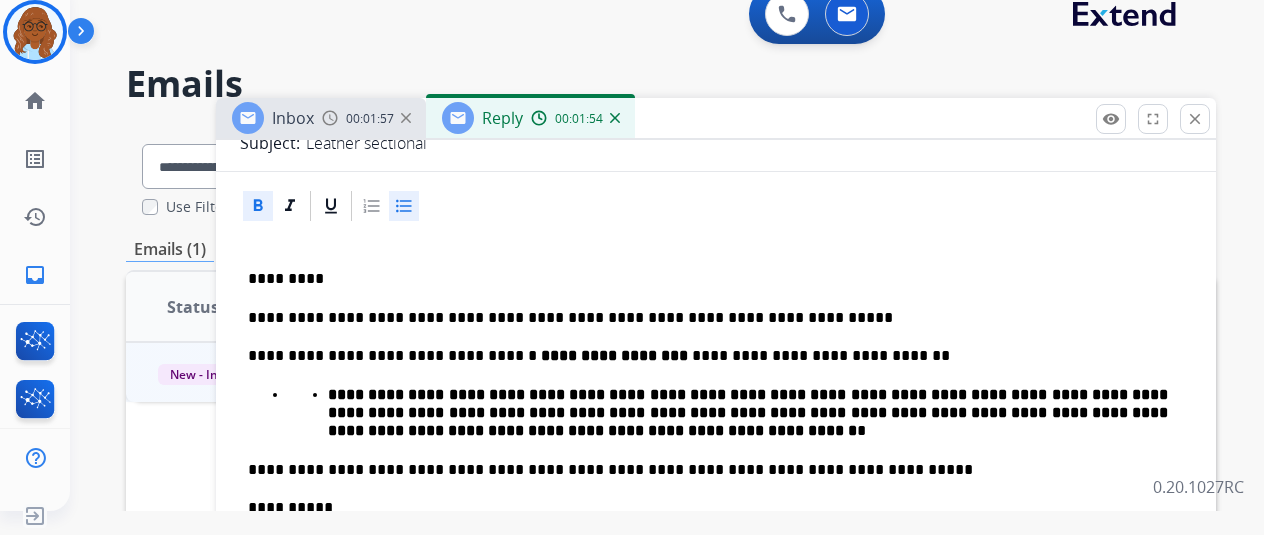 scroll, scrollTop: 265, scrollLeft: 0, axis: vertical 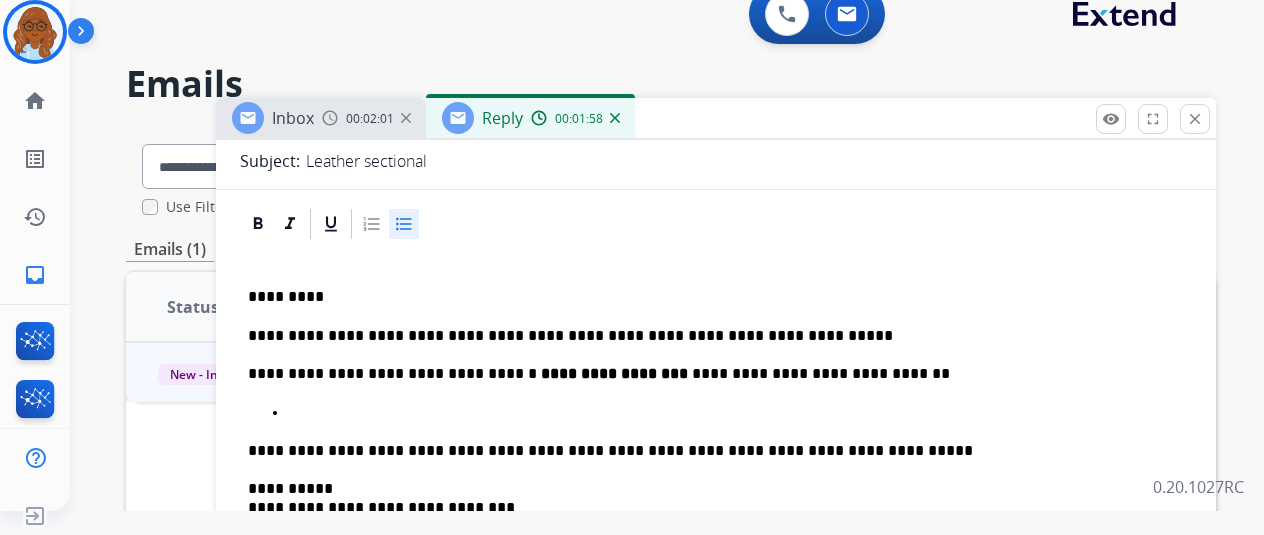 click on "**********" at bounding box center (716, 478) 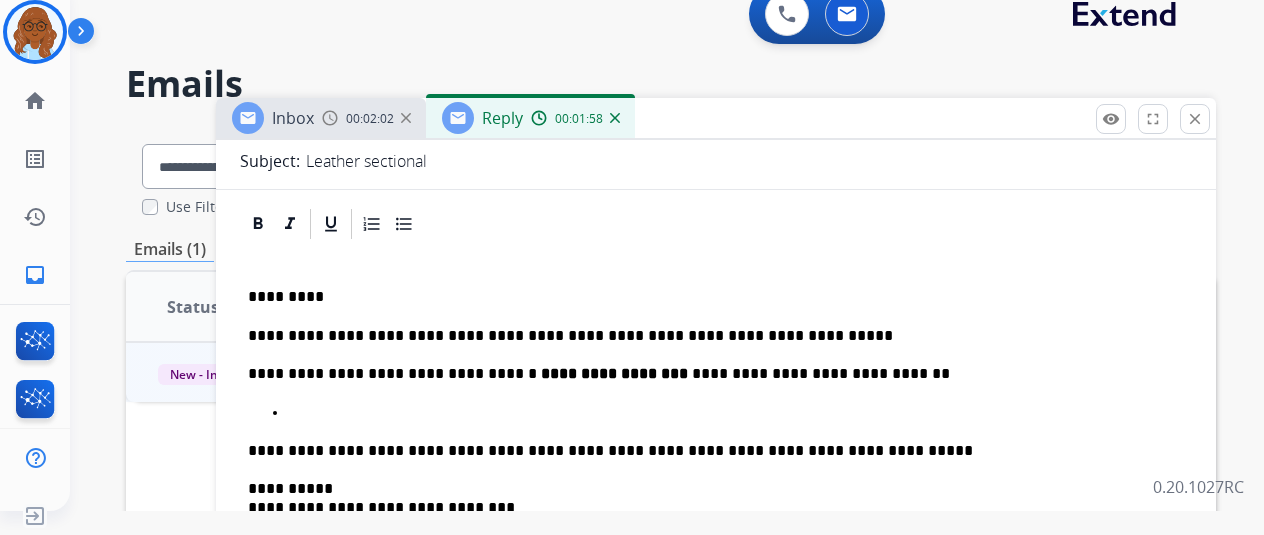 click at bounding box center (736, 413) 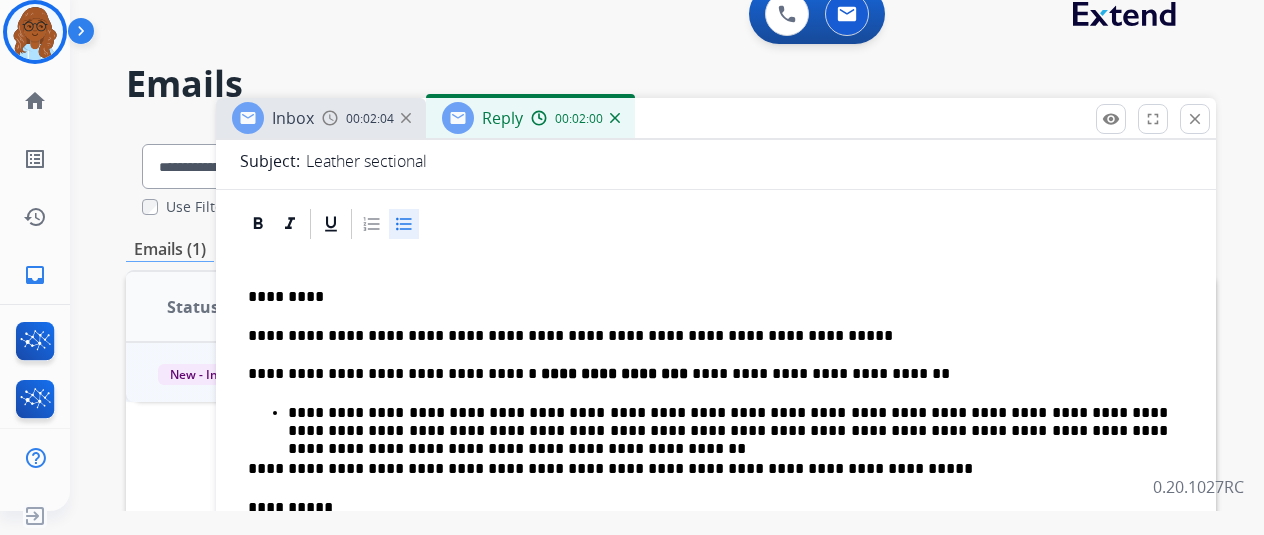 scroll, scrollTop: 283, scrollLeft: 0, axis: vertical 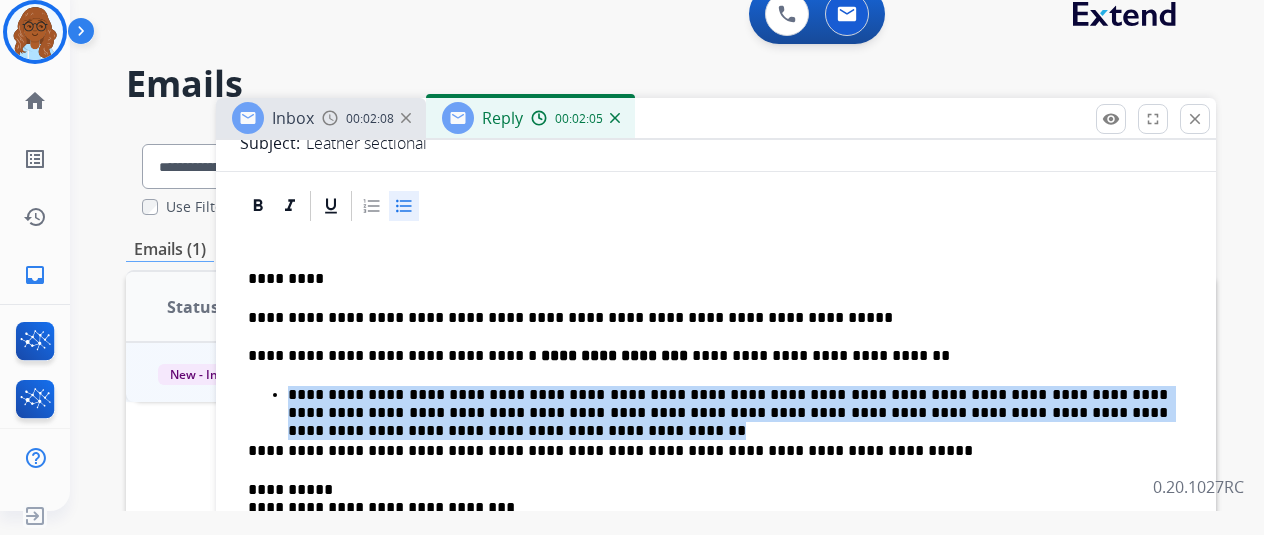 drag, startPoint x: 303, startPoint y: 386, endPoint x: 1165, endPoint y: 413, distance: 862.4227 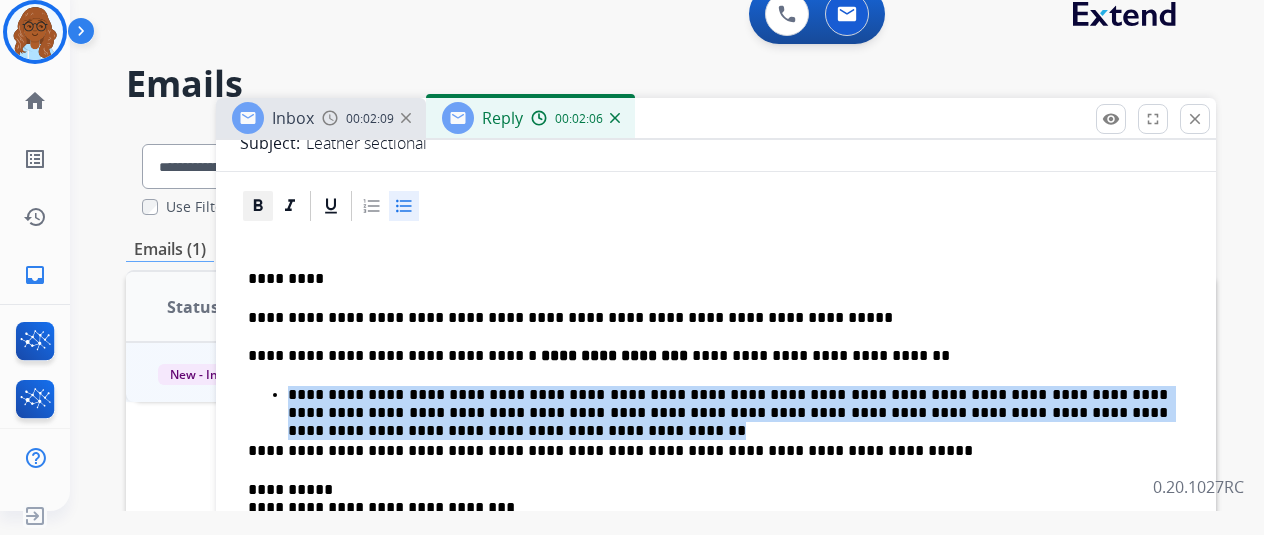 click 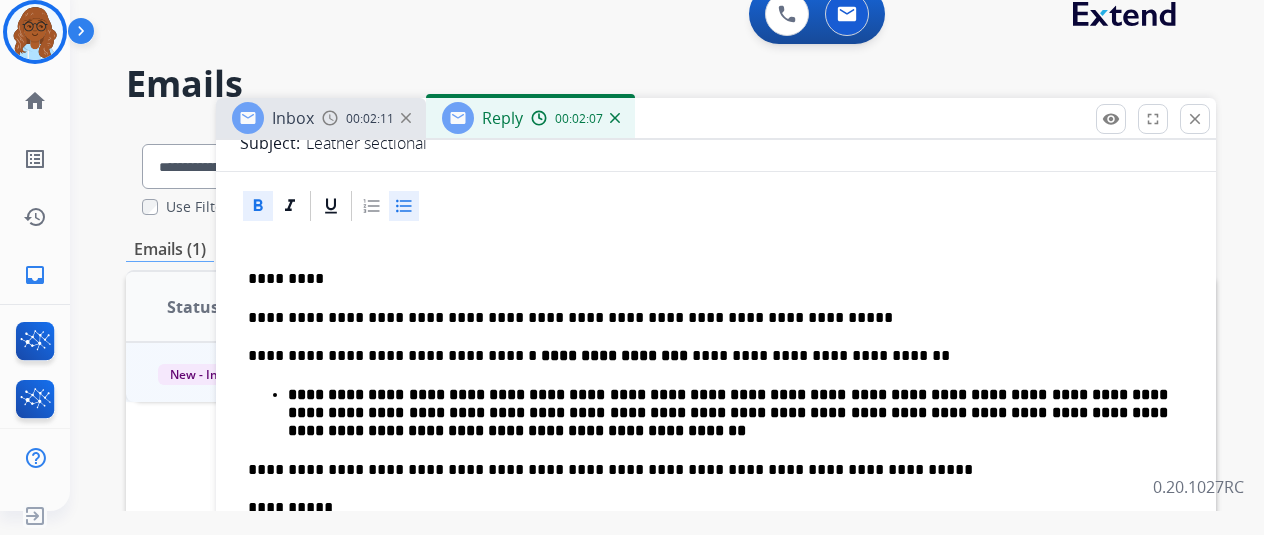 drag, startPoint x: 466, startPoint y: 433, endPoint x: 500, endPoint y: 432, distance: 34.0147 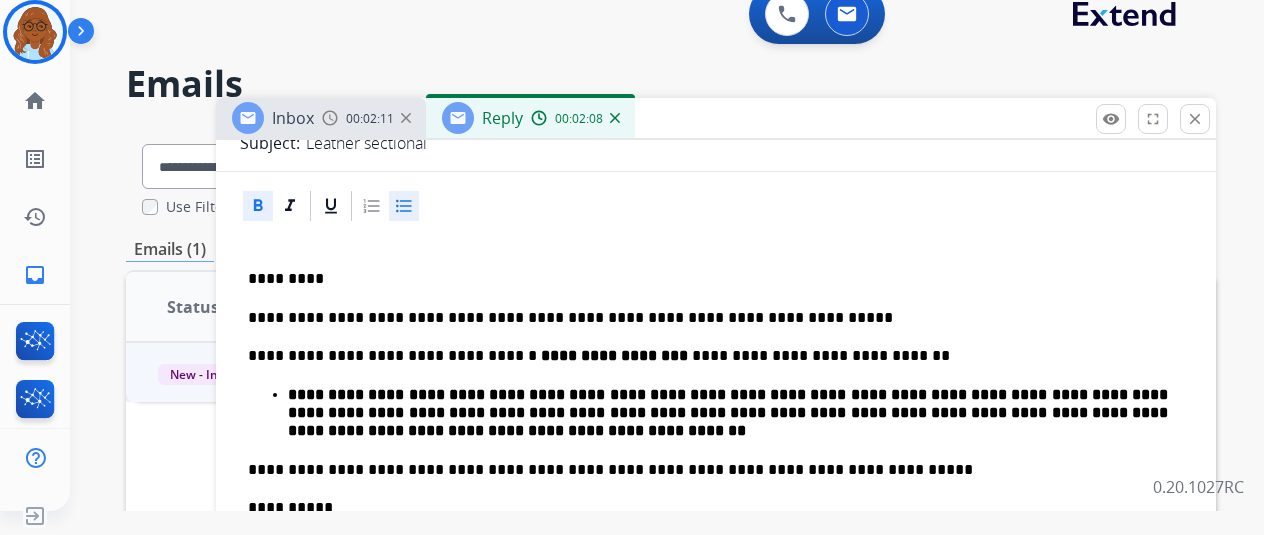 click on "**********" at bounding box center (728, 413) 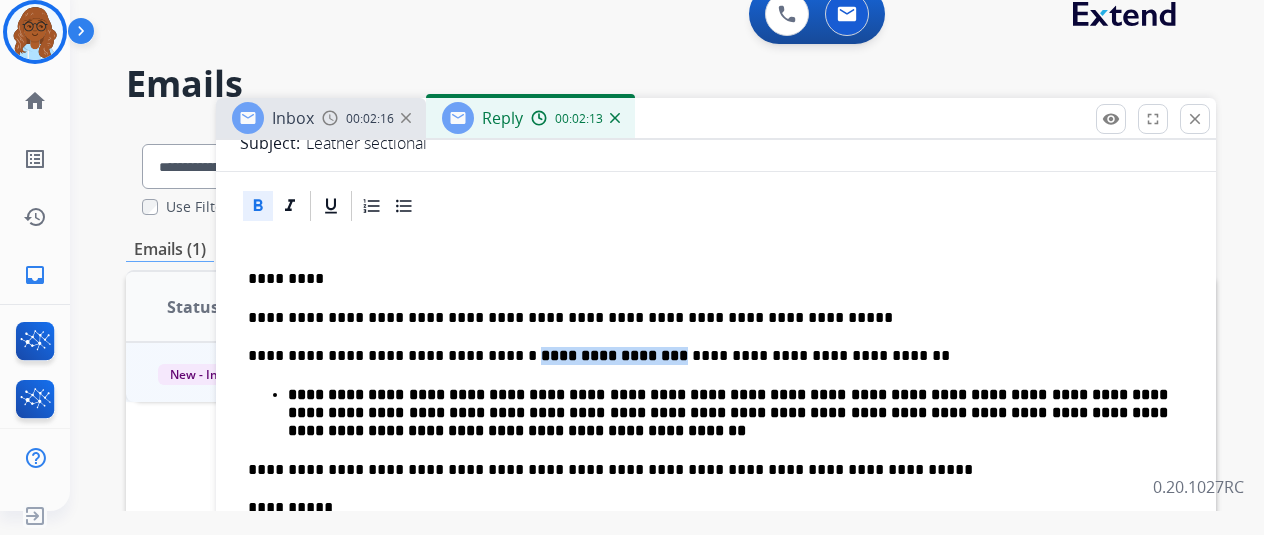 drag, startPoint x: 503, startPoint y: 354, endPoint x: 636, endPoint y: 351, distance: 133.03383 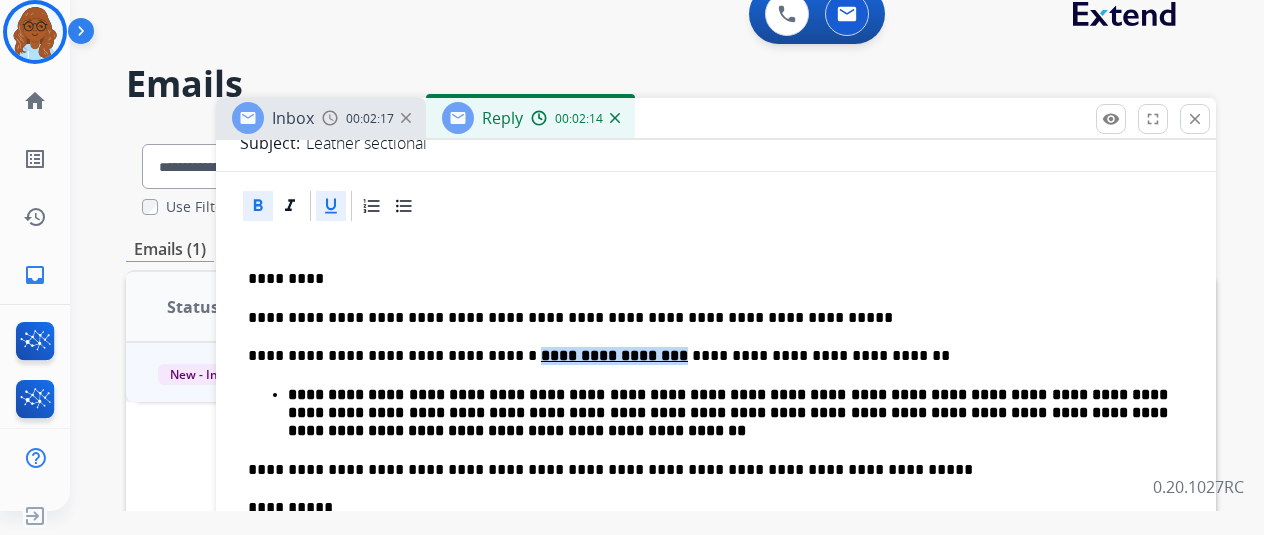 click 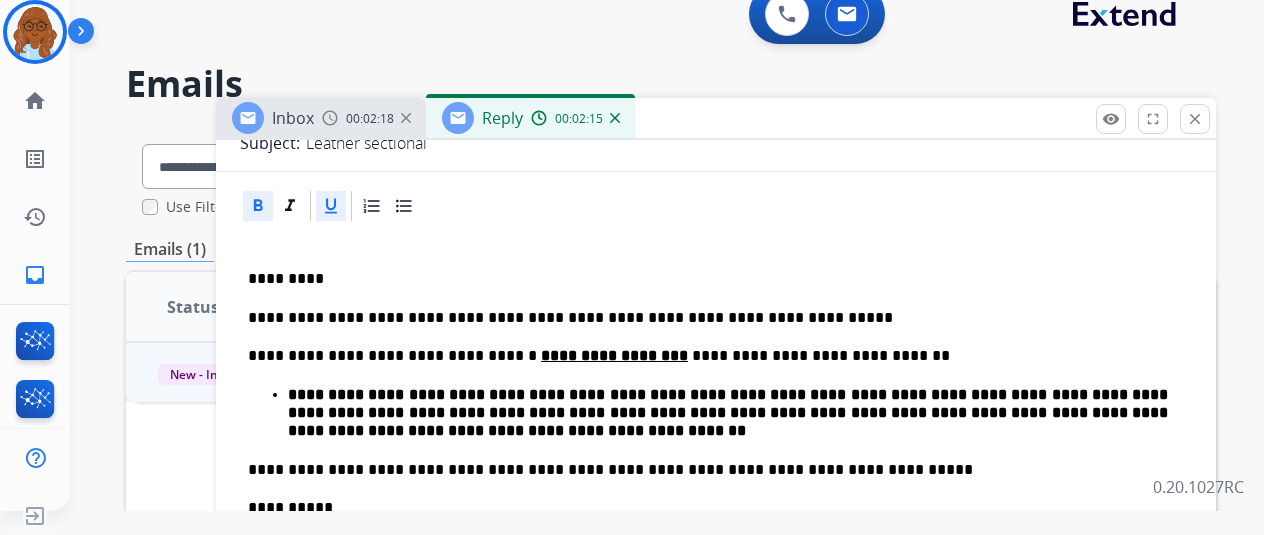 click on "**********" at bounding box center (728, 413) 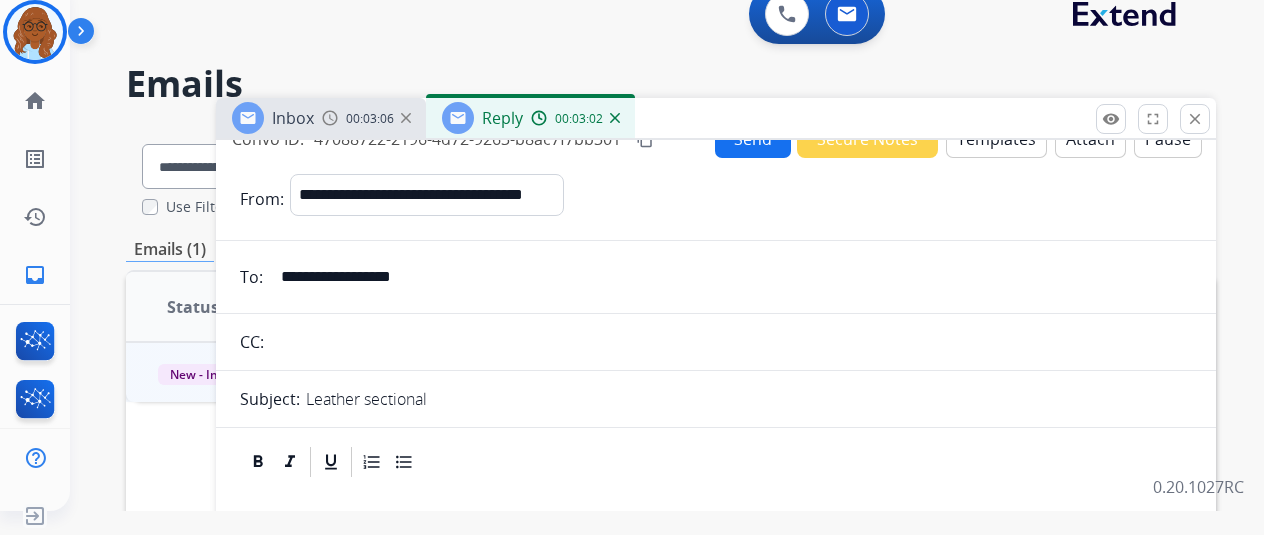 scroll, scrollTop: 0, scrollLeft: 0, axis: both 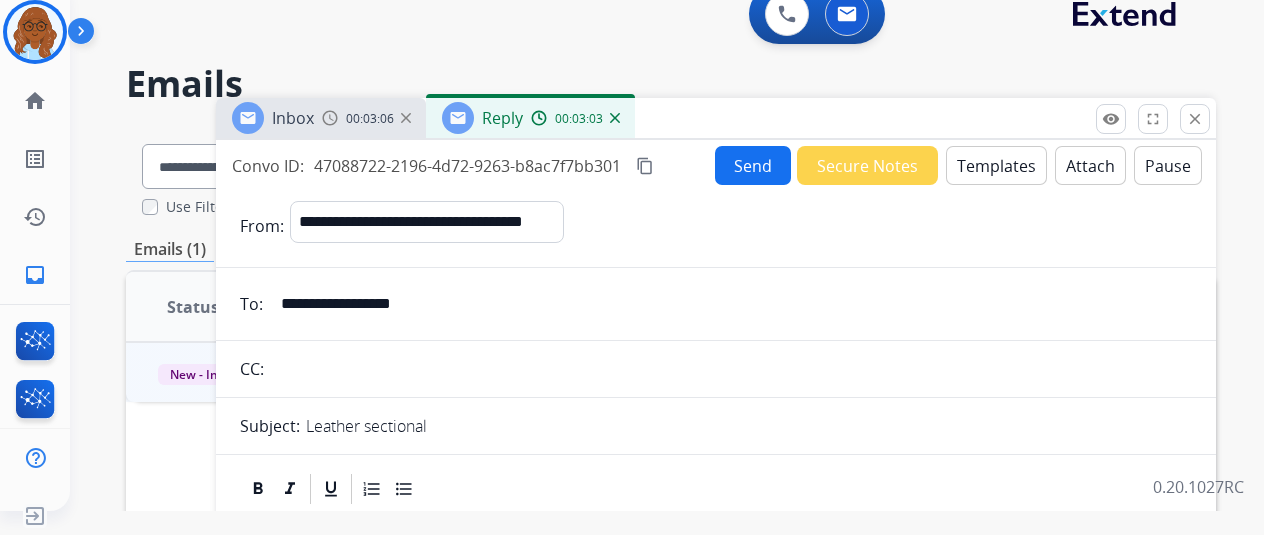 click on "Send" at bounding box center [753, 165] 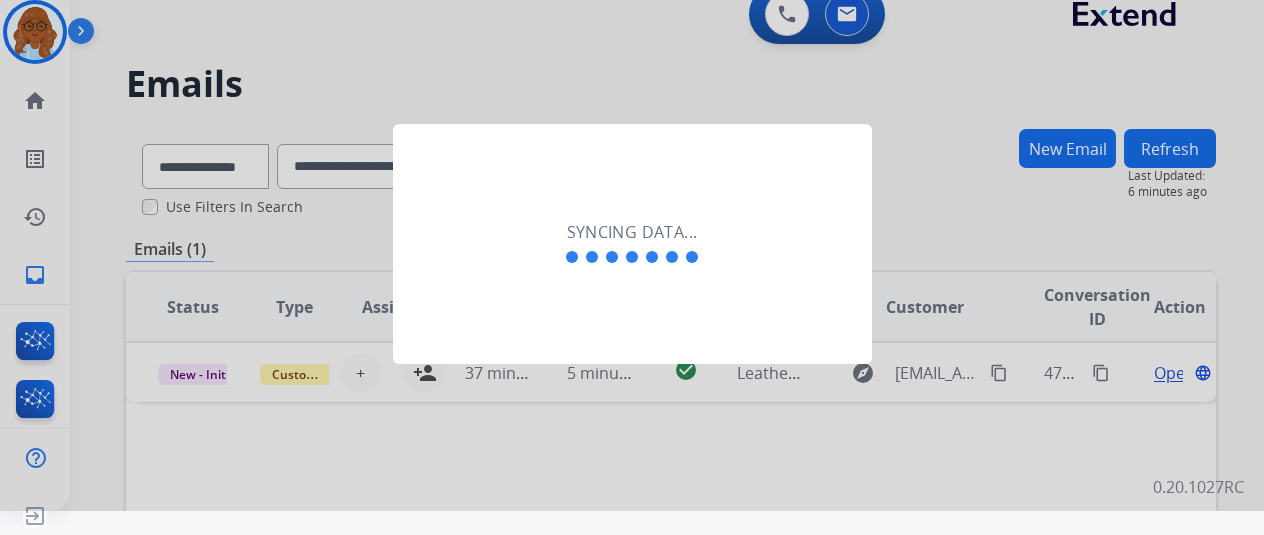 click on "Syncing data..." 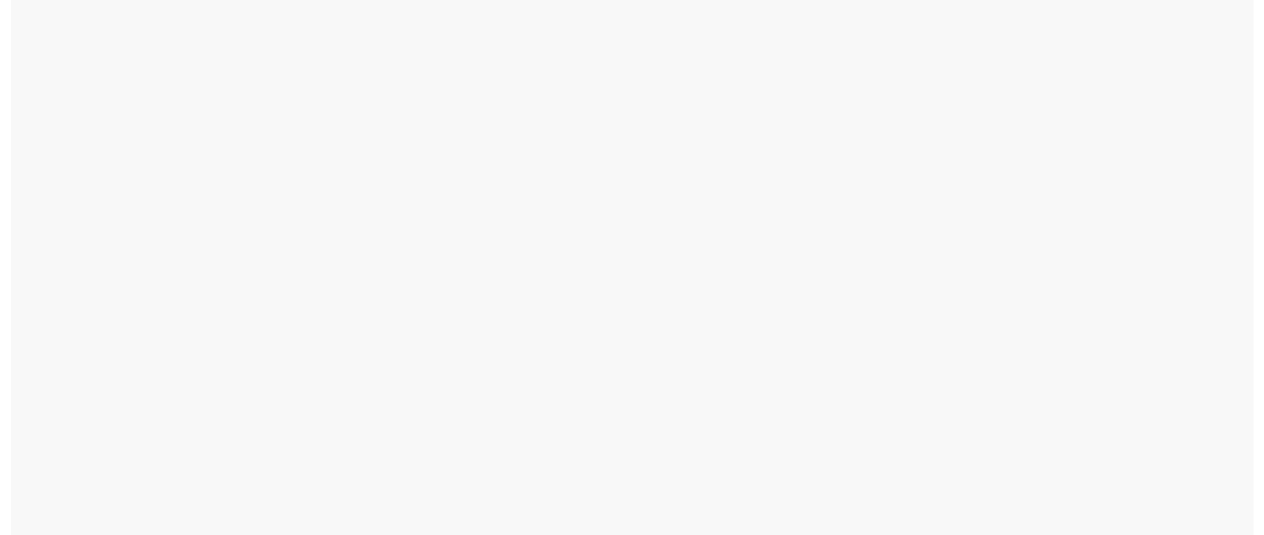 scroll, scrollTop: 0, scrollLeft: 0, axis: both 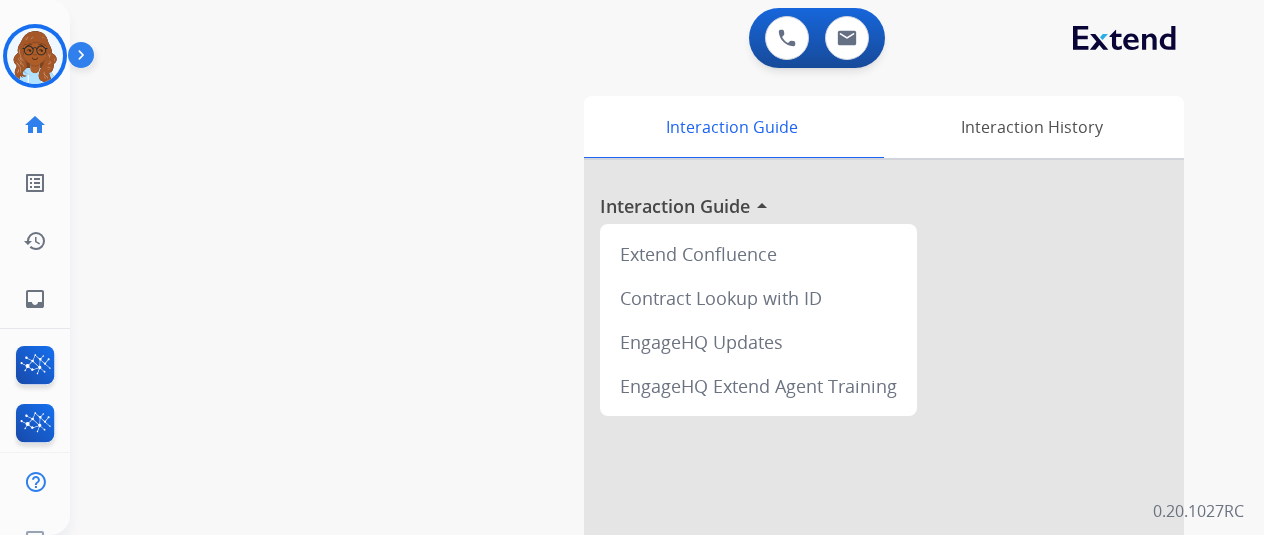 click at bounding box center (35, 56) 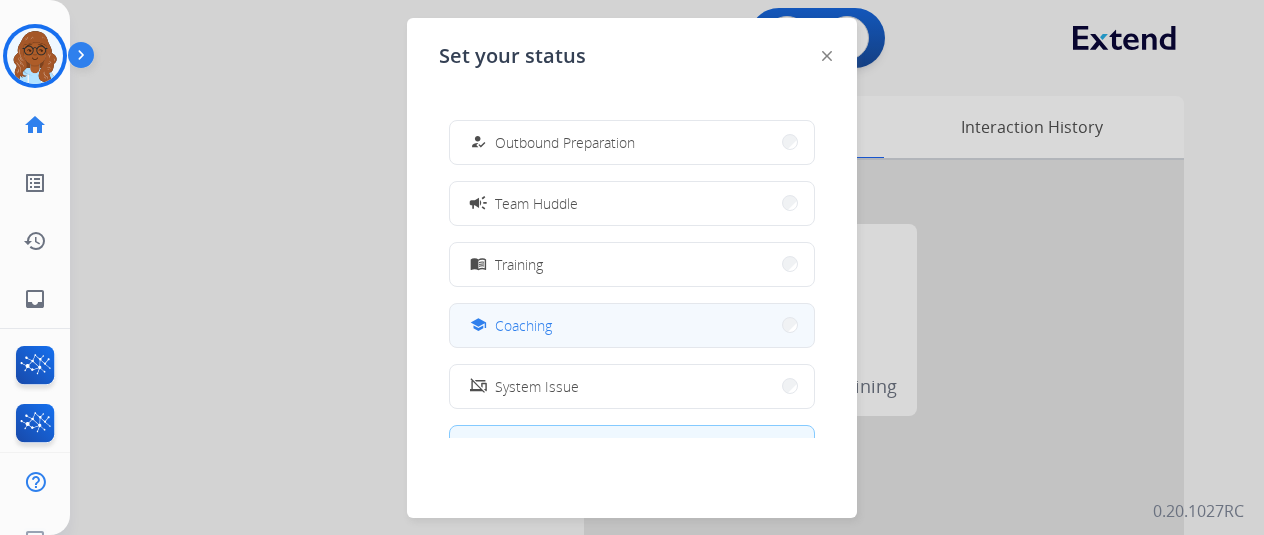 scroll, scrollTop: 300, scrollLeft: 0, axis: vertical 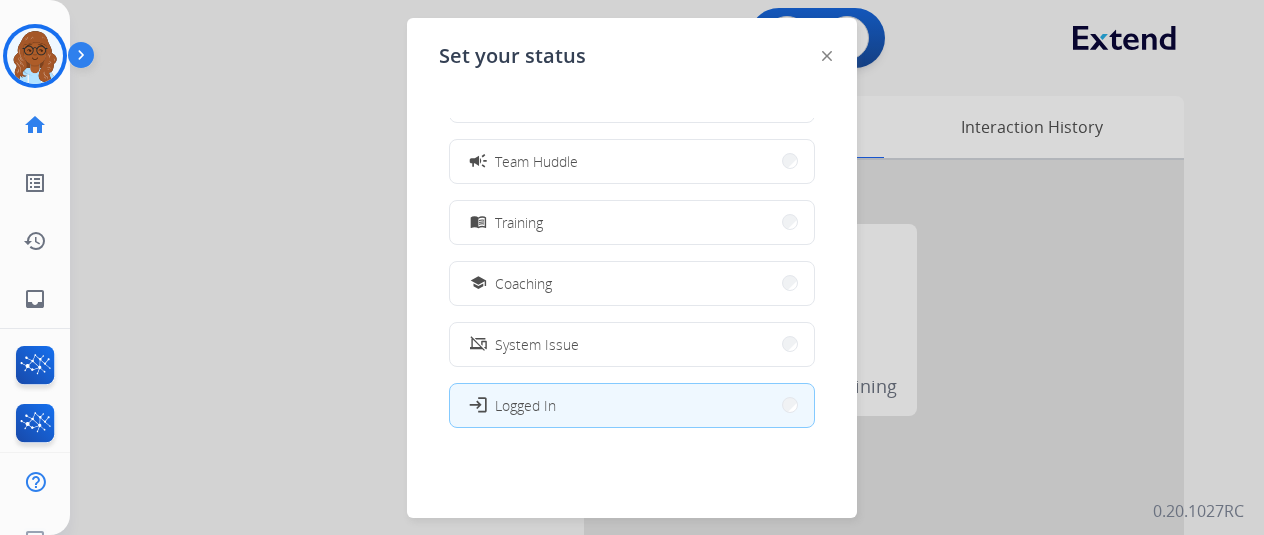 click on "school Coaching" at bounding box center [632, 283] 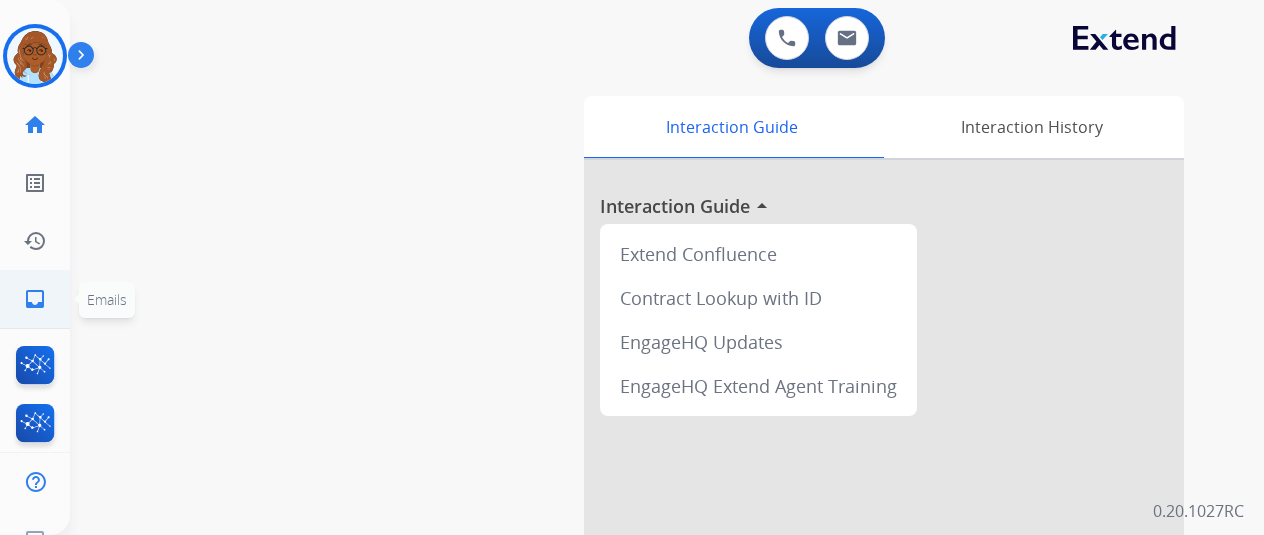 click on "inbox" 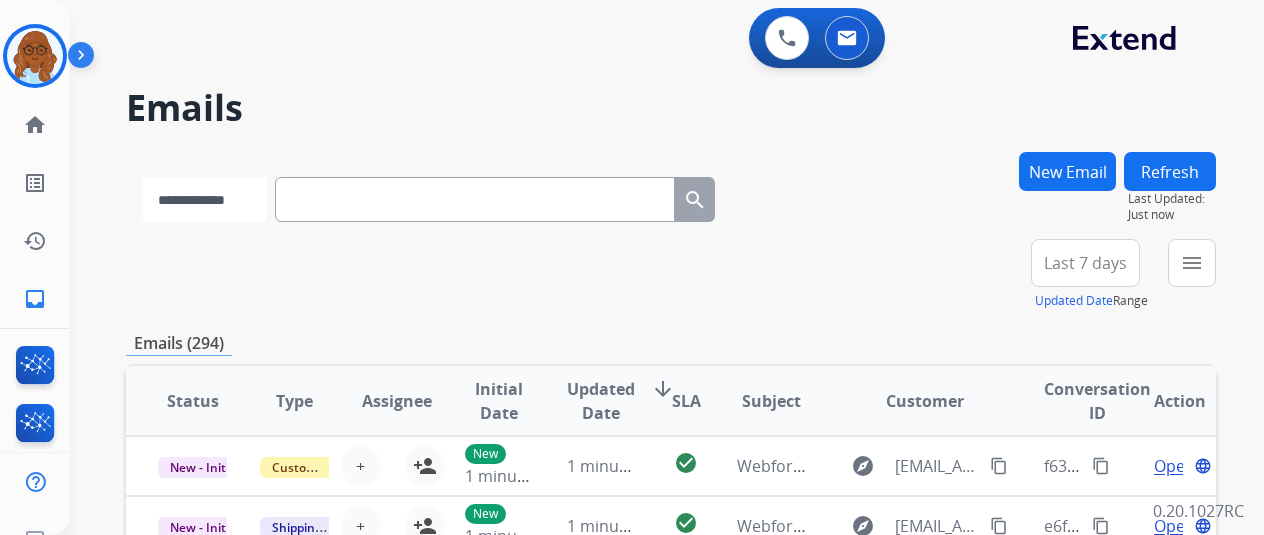 drag, startPoint x: 232, startPoint y: 195, endPoint x: 266, endPoint y: 212, distance: 38.013157 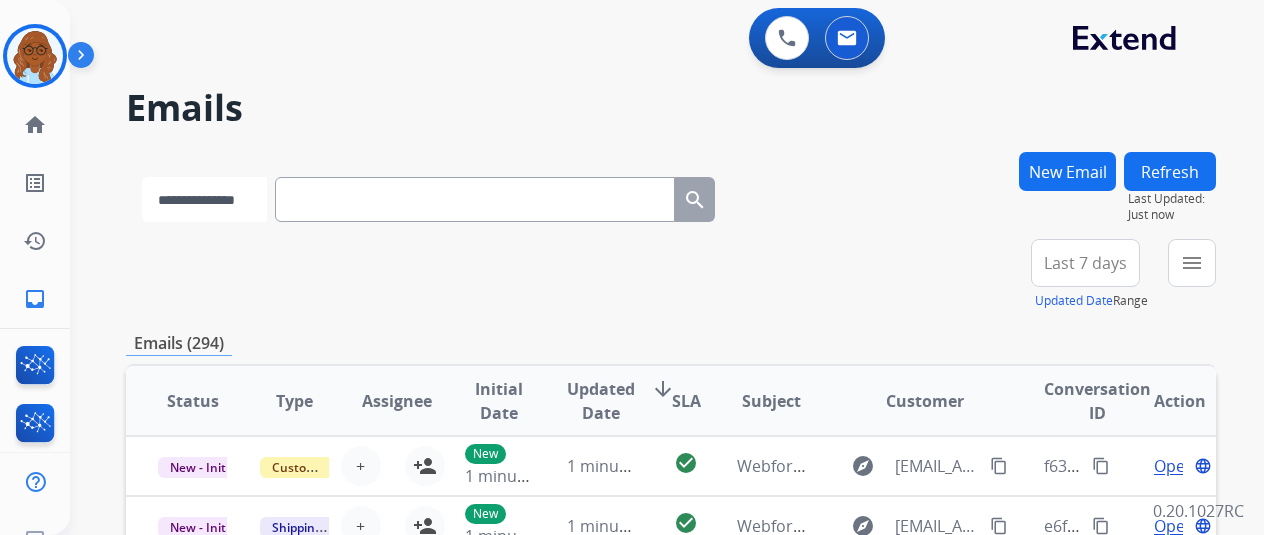 click on "**********" at bounding box center [204, 199] 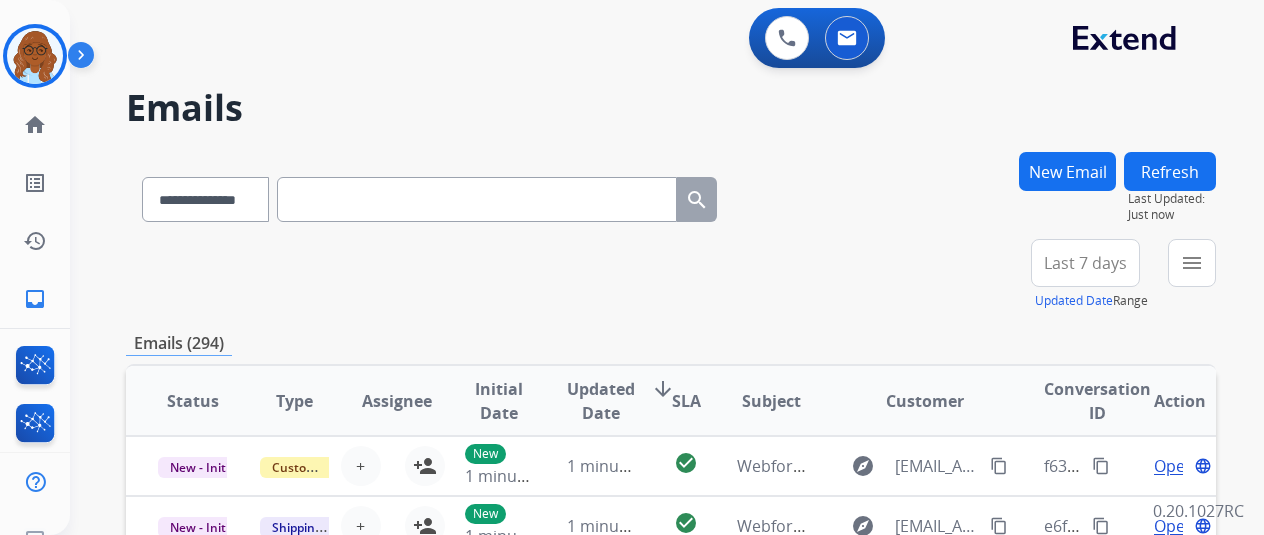 click at bounding box center (477, 199) 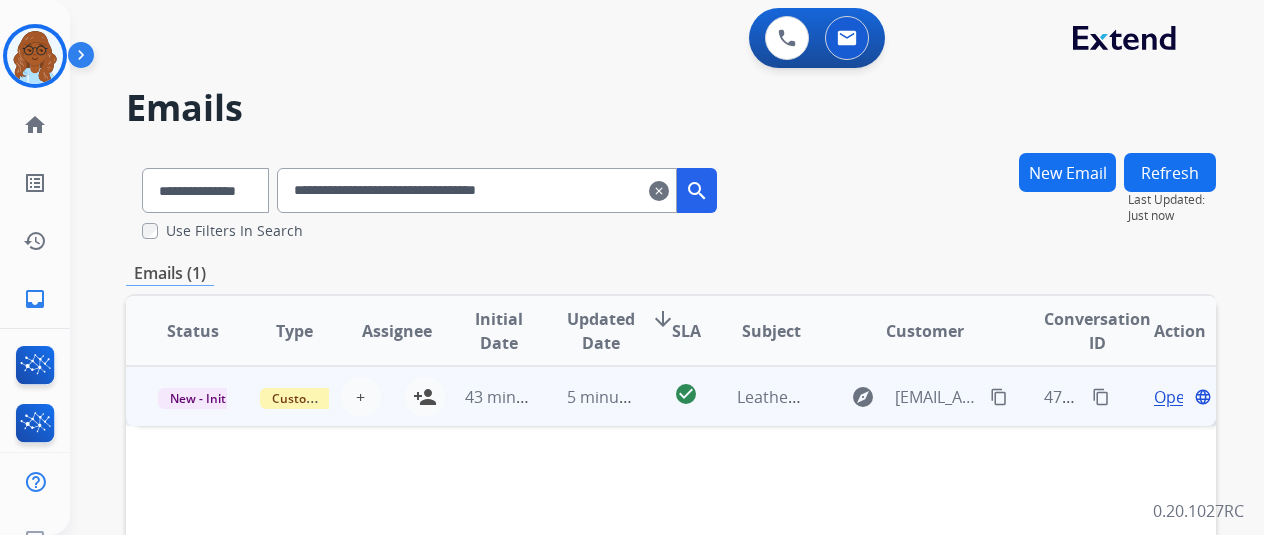 click on "Open" at bounding box center [1174, 397] 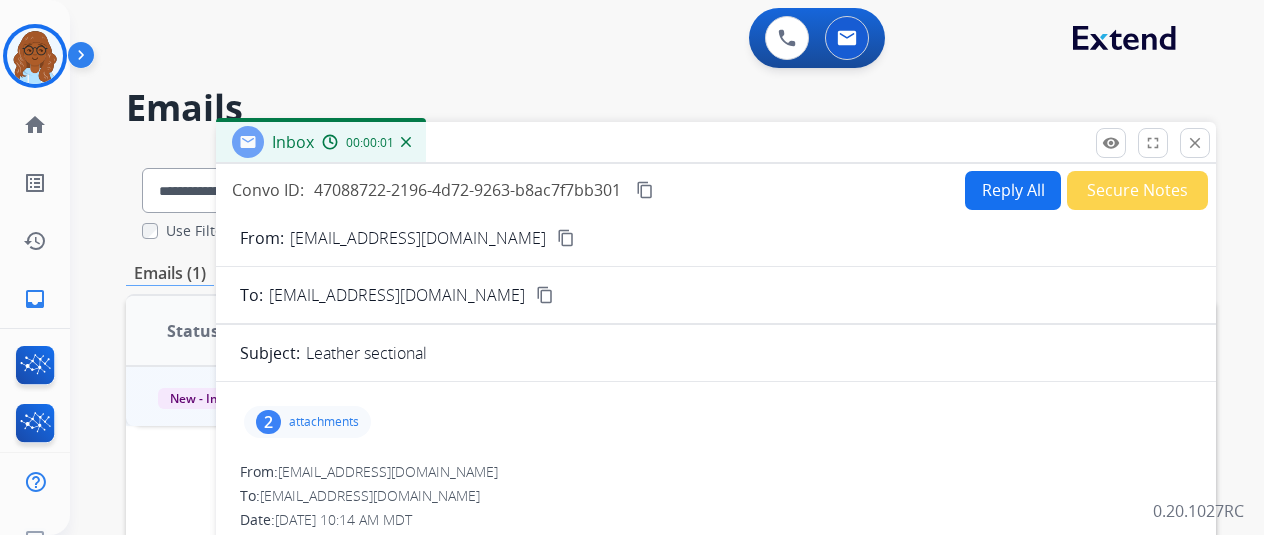 click on "Reply All" at bounding box center (1013, 190) 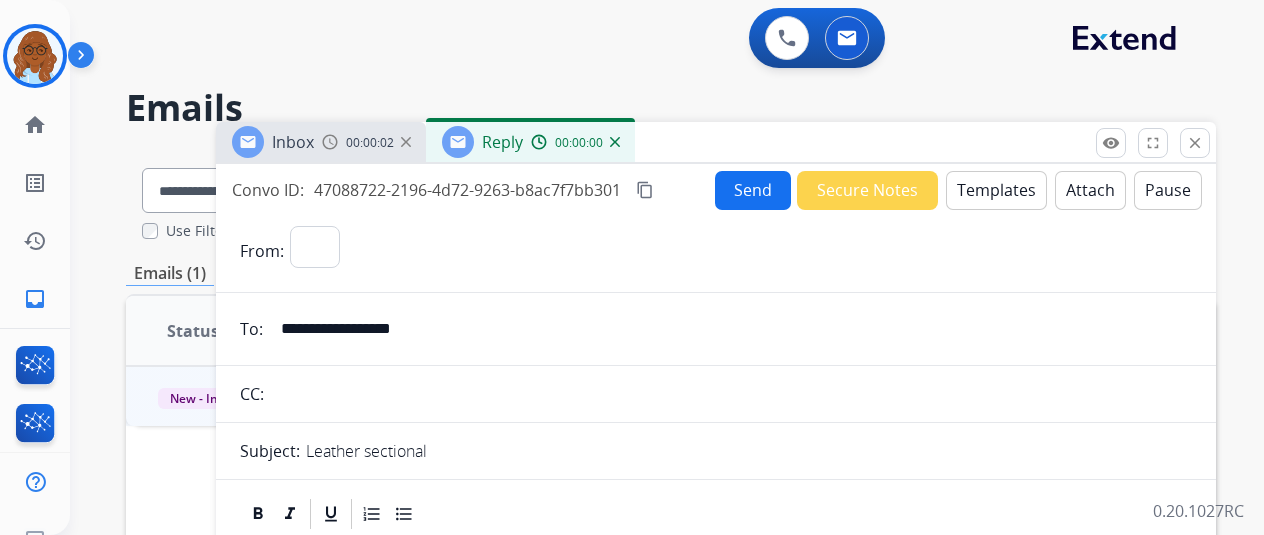 select on "**********" 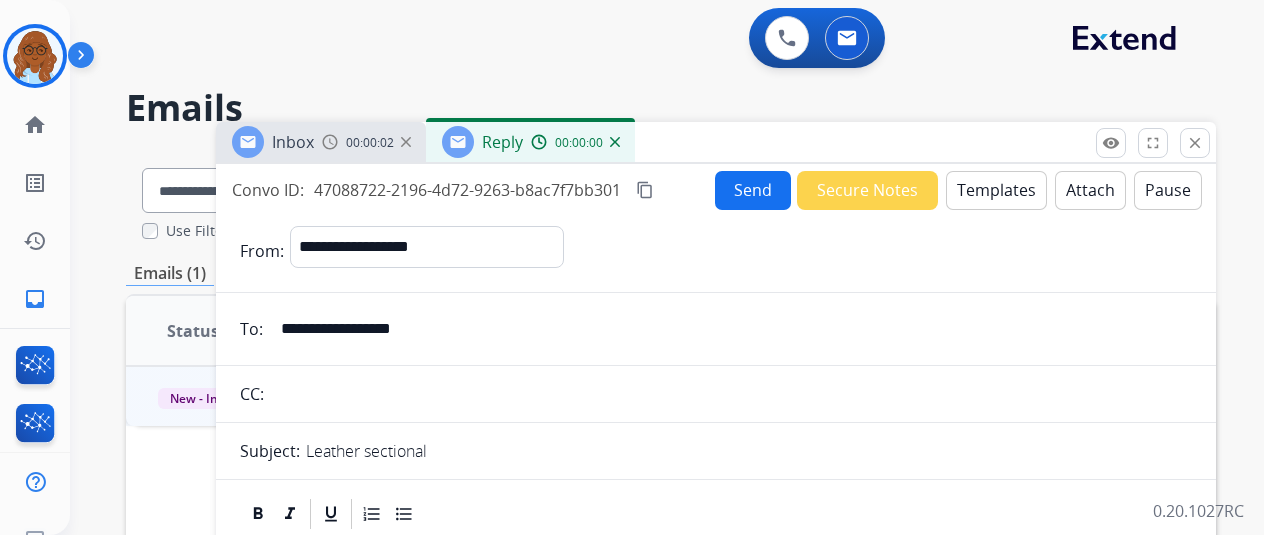 click on "Templates" at bounding box center [996, 190] 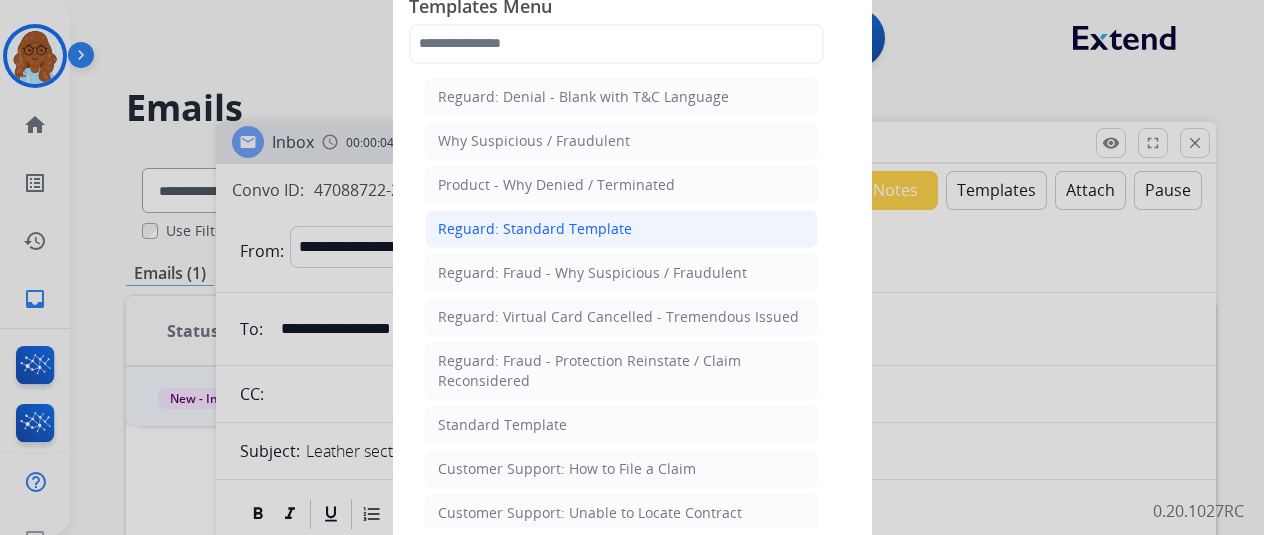 click on "Reguard: Standard Template" 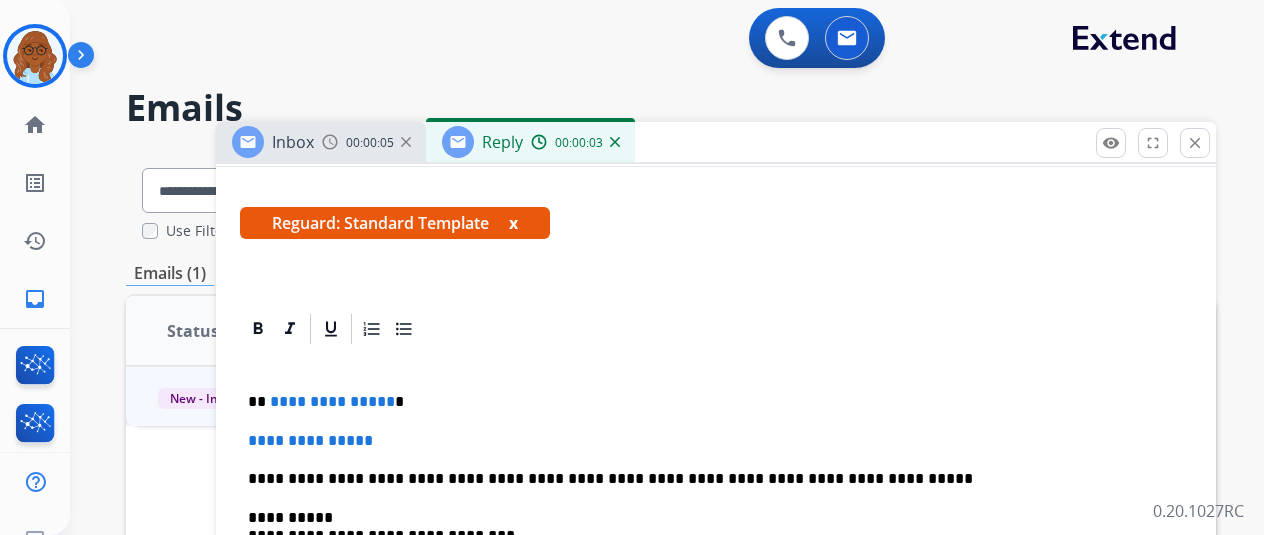 scroll, scrollTop: 316, scrollLeft: 0, axis: vertical 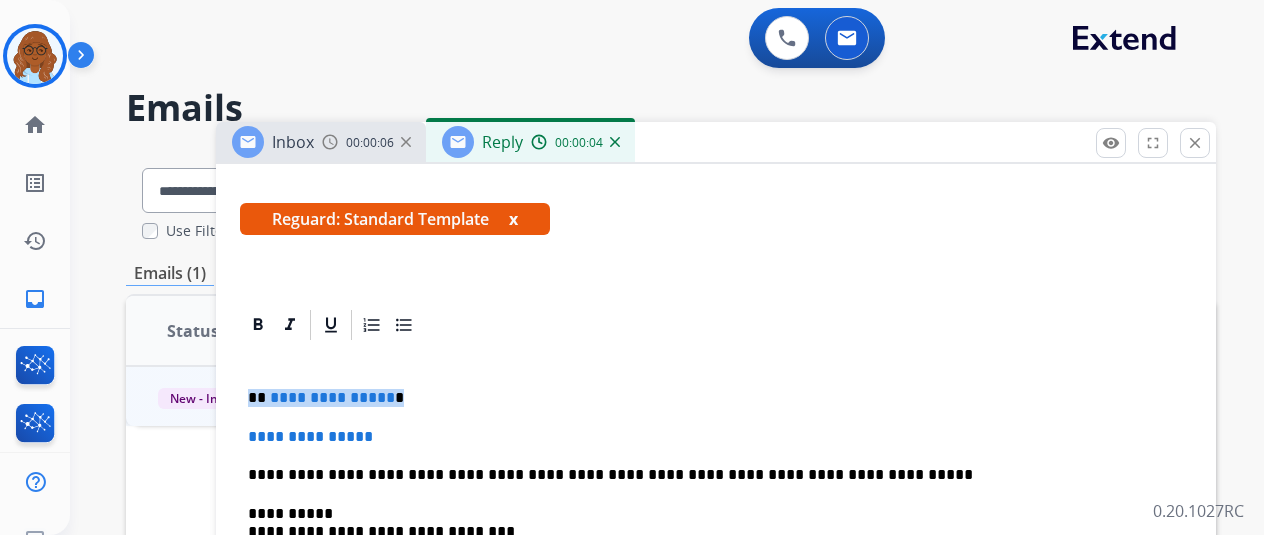 drag, startPoint x: 344, startPoint y: 401, endPoint x: 257, endPoint y: 401, distance: 87 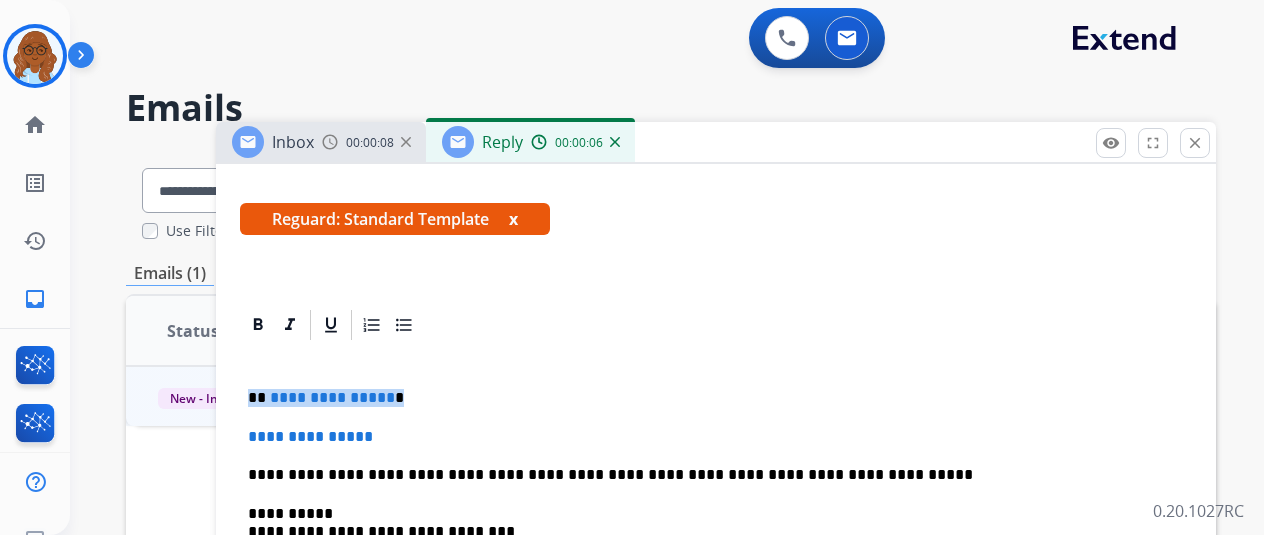 type 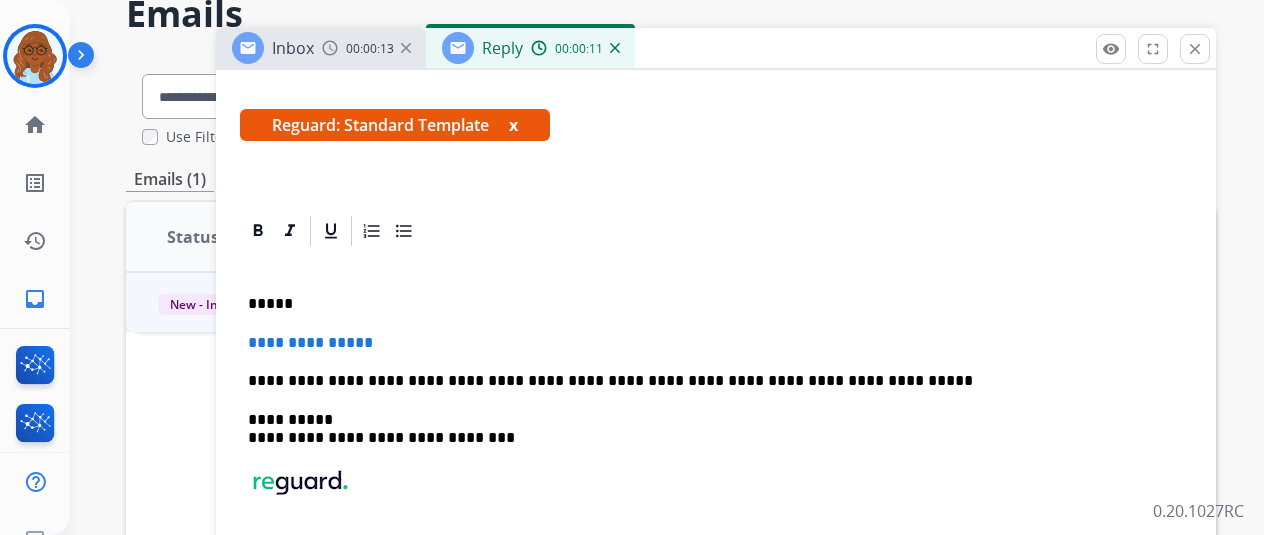 scroll, scrollTop: 200, scrollLeft: 0, axis: vertical 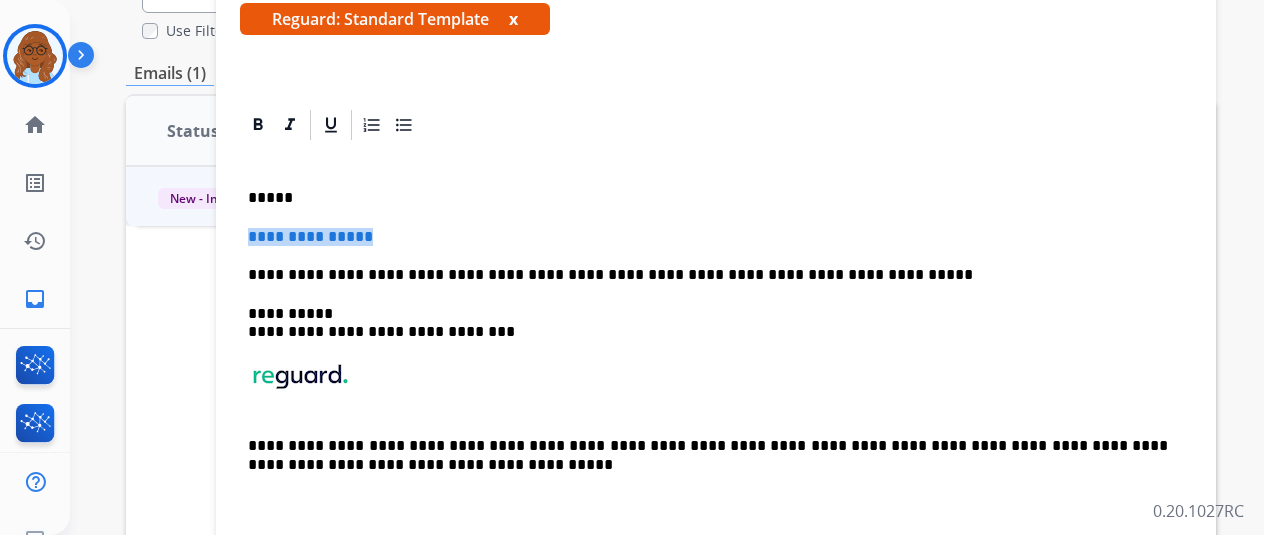 drag, startPoint x: 366, startPoint y: 225, endPoint x: 177, endPoint y: 225, distance: 189 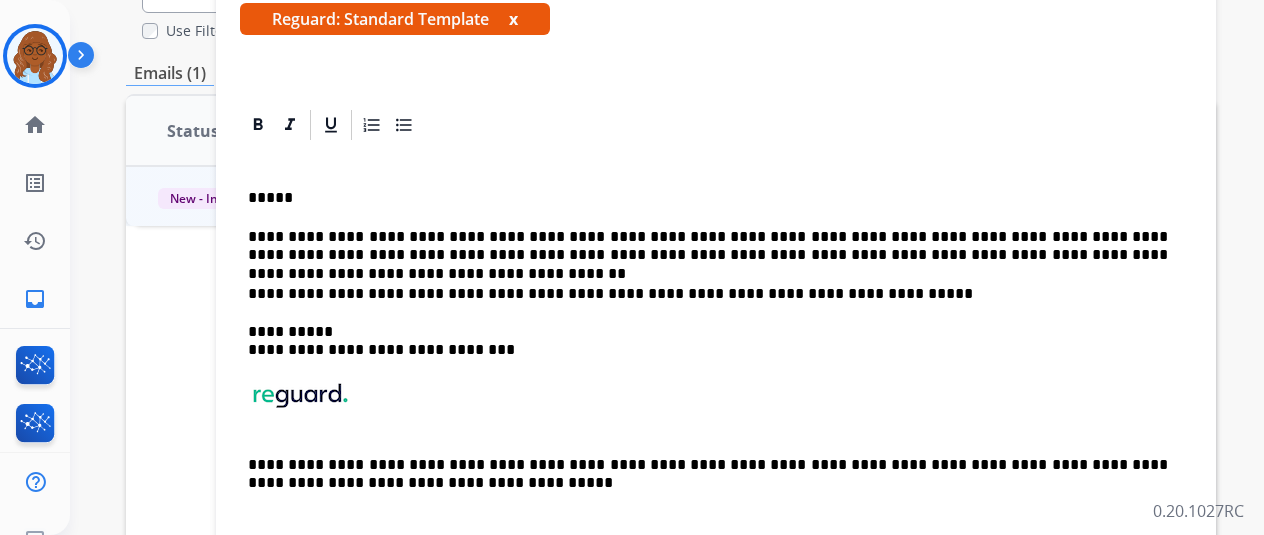 click on "*****" at bounding box center [708, 198] 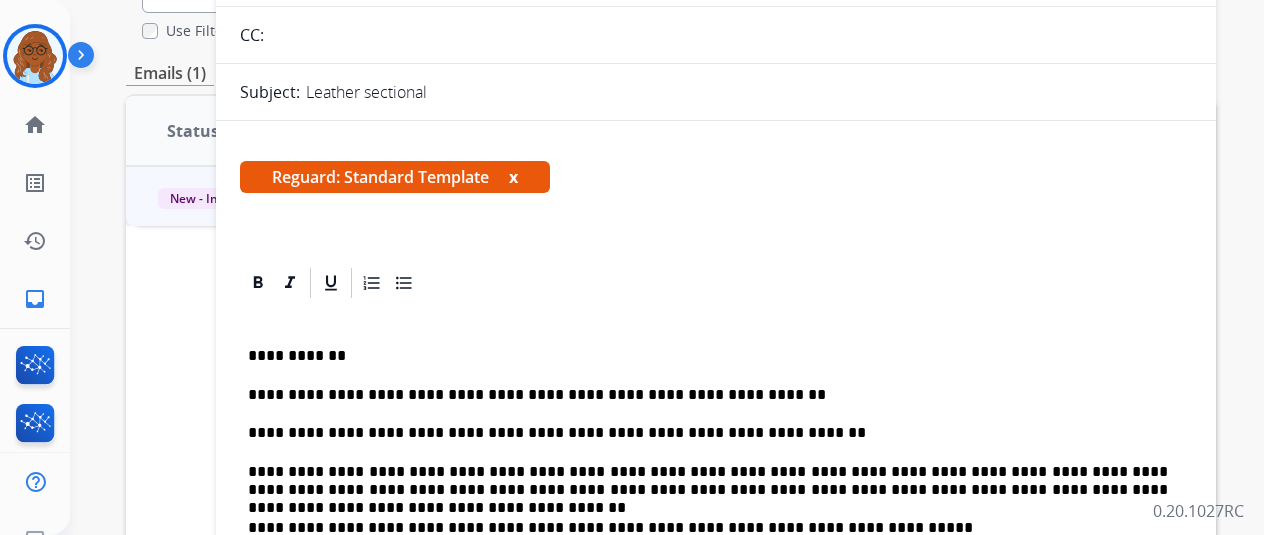 scroll, scrollTop: 116, scrollLeft: 0, axis: vertical 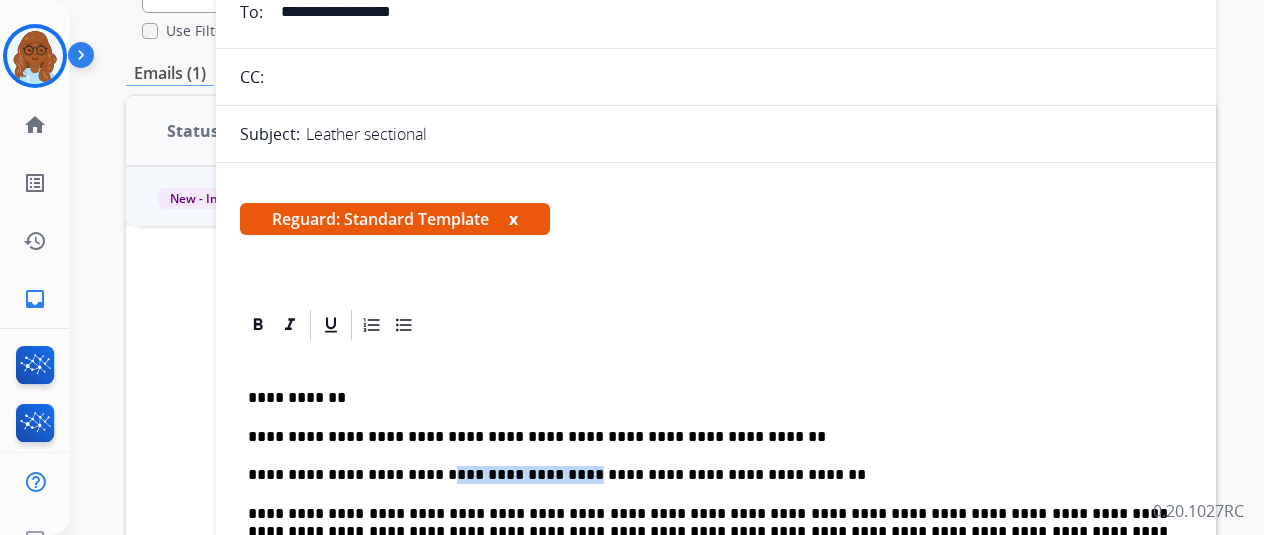 drag, startPoint x: 445, startPoint y: 470, endPoint x: 548, endPoint y: 470, distance: 103 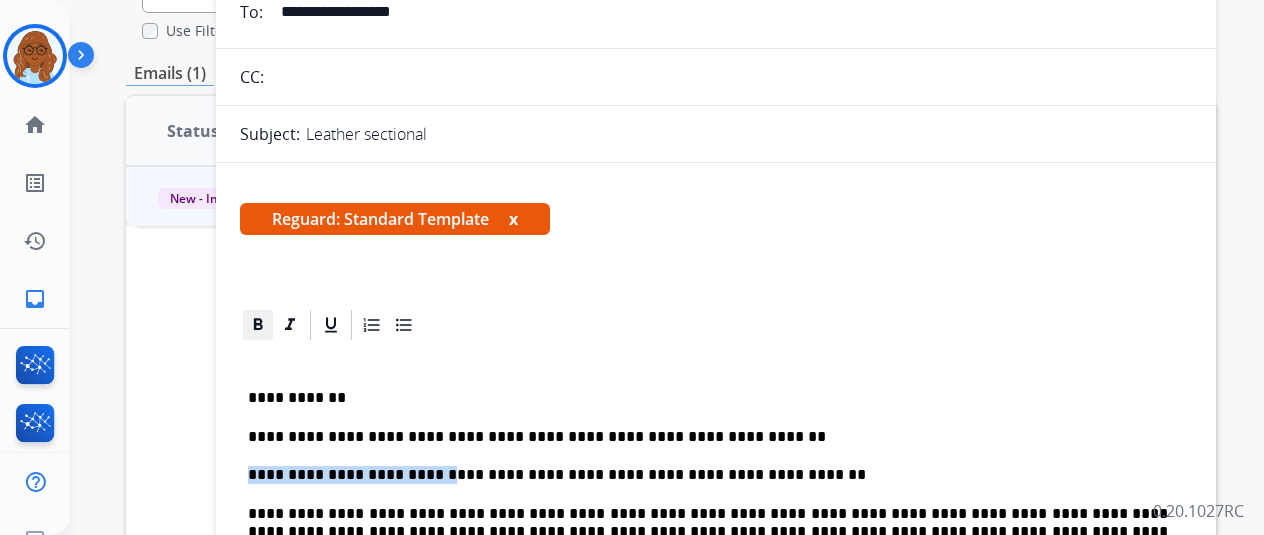 click 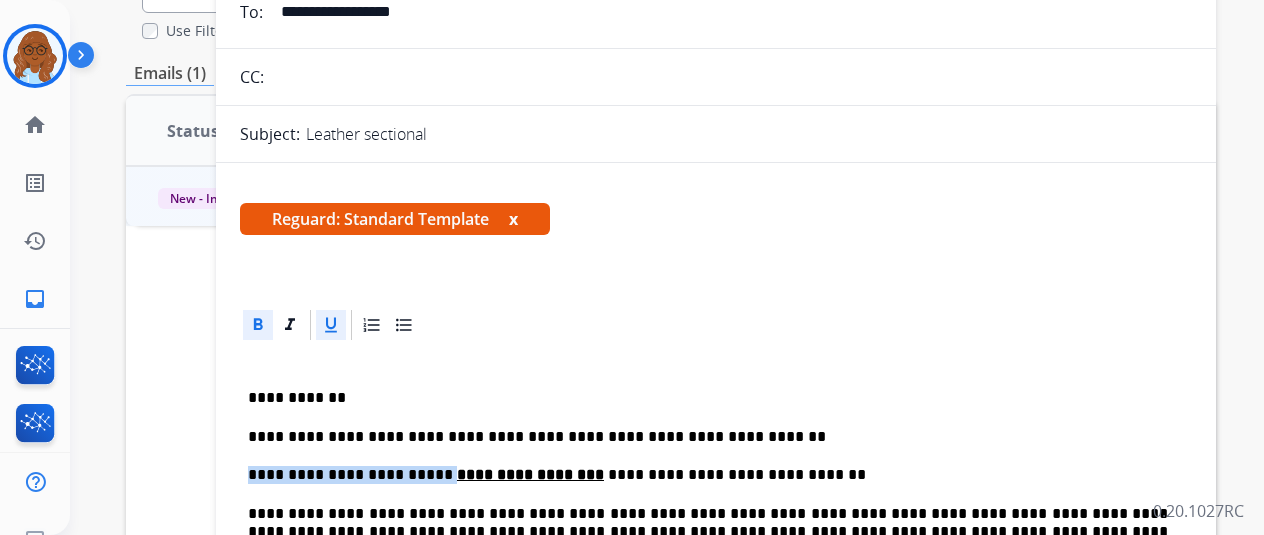 click 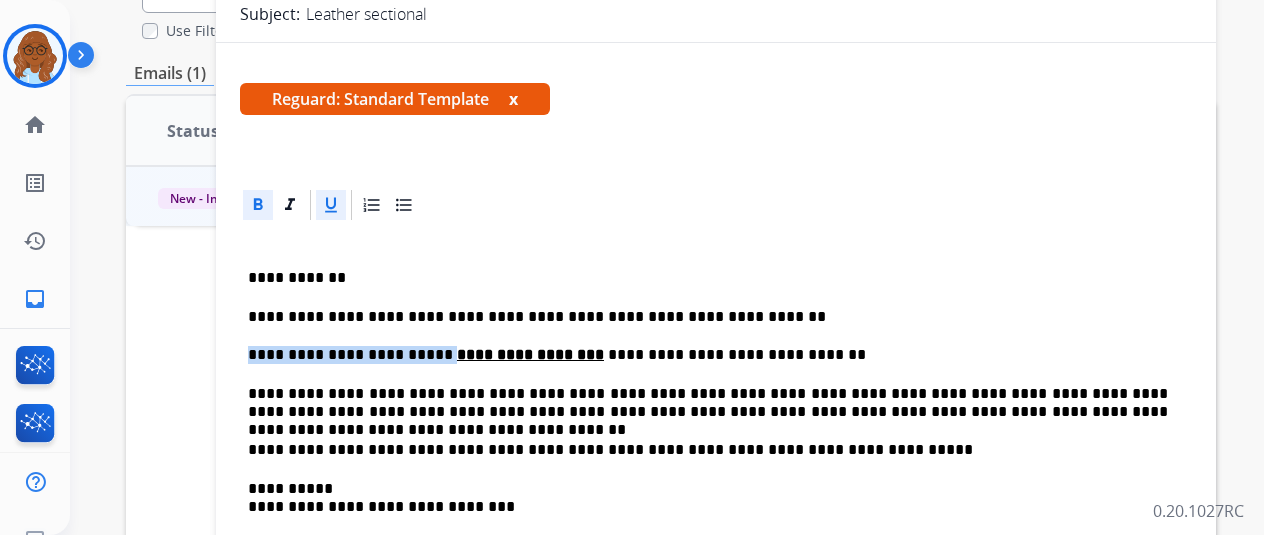 scroll, scrollTop: 411, scrollLeft: 0, axis: vertical 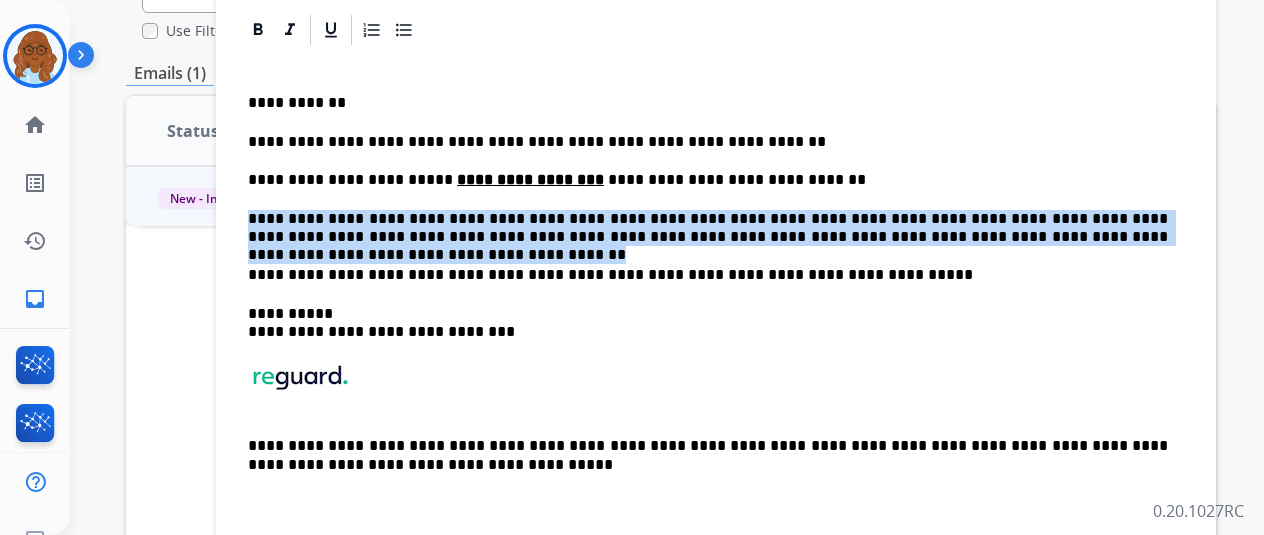 drag, startPoint x: 1098, startPoint y: 233, endPoint x: 222, endPoint y: 219, distance: 876.1119 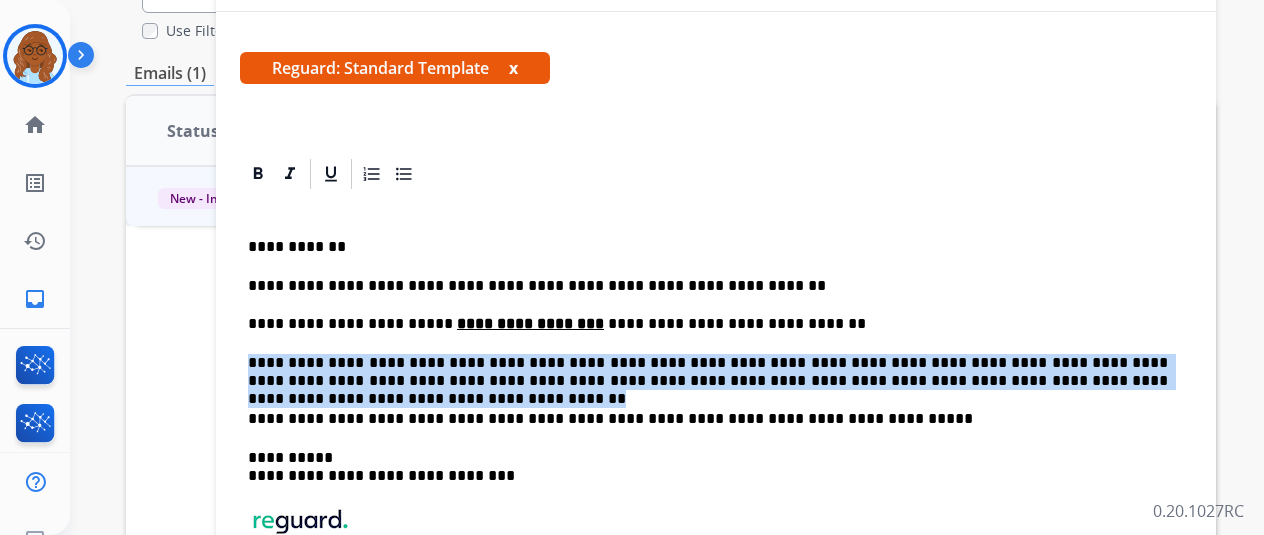 scroll, scrollTop: 211, scrollLeft: 0, axis: vertical 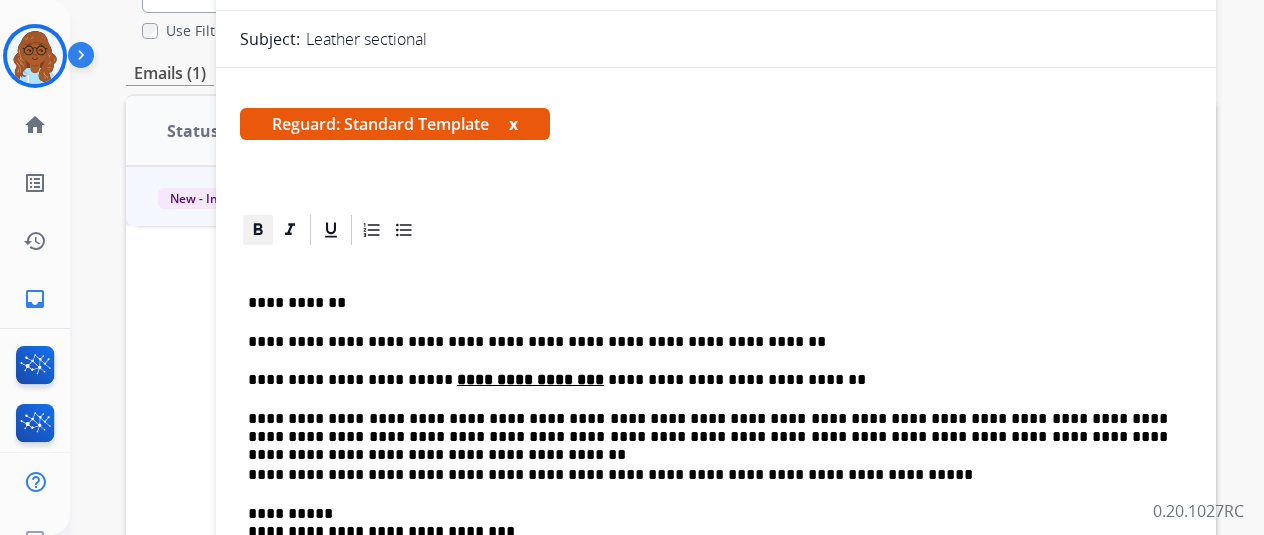 click 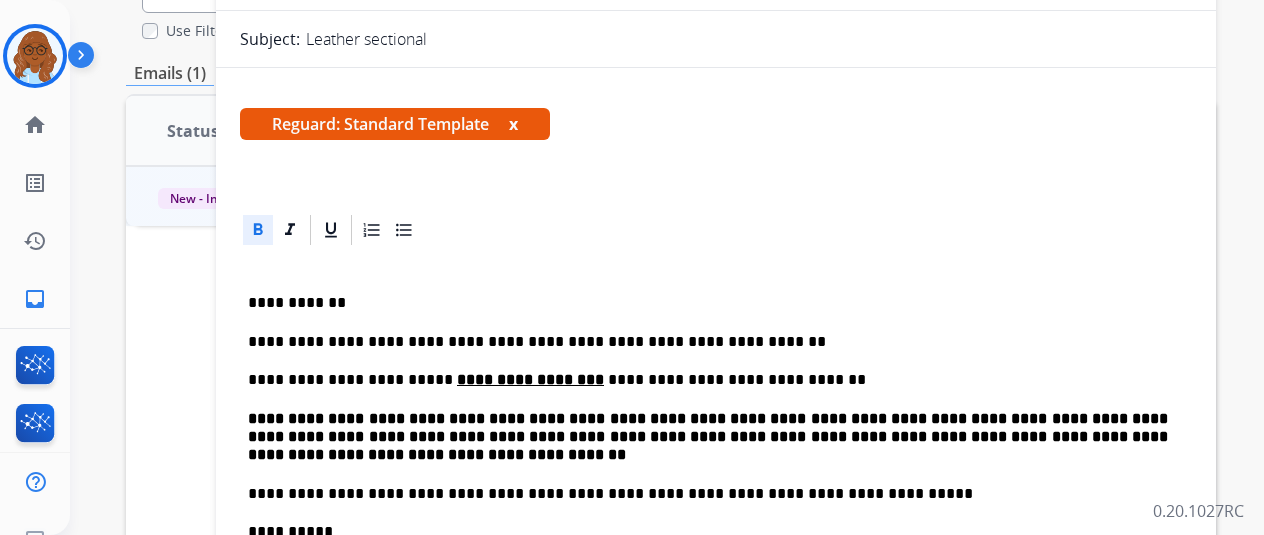 click on "**********" at bounding box center (710, 437) 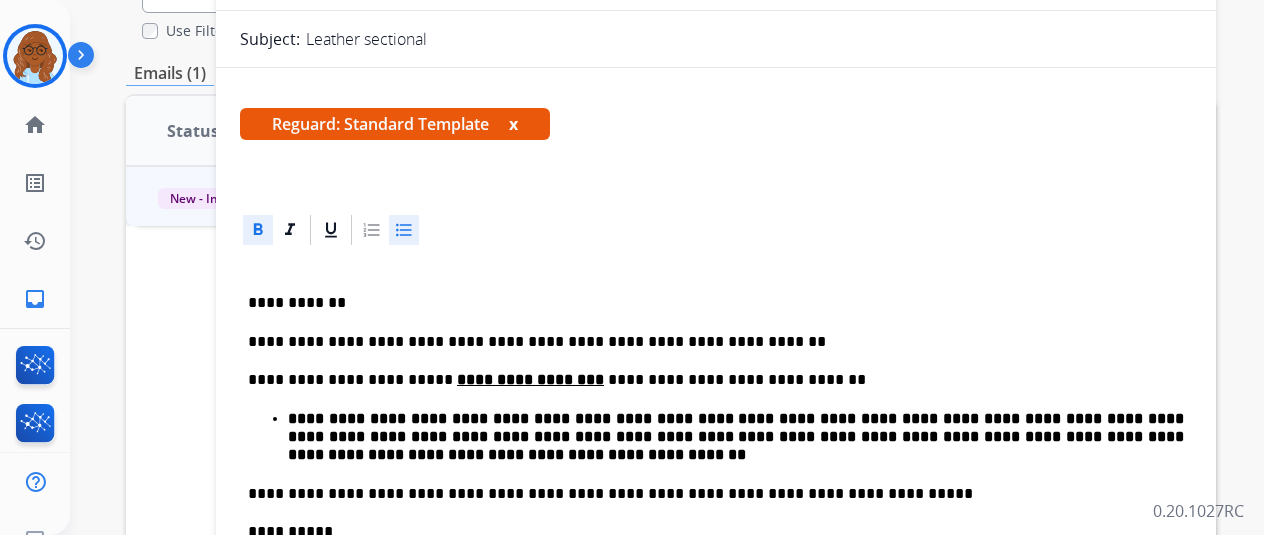 scroll, scrollTop: 411, scrollLeft: 0, axis: vertical 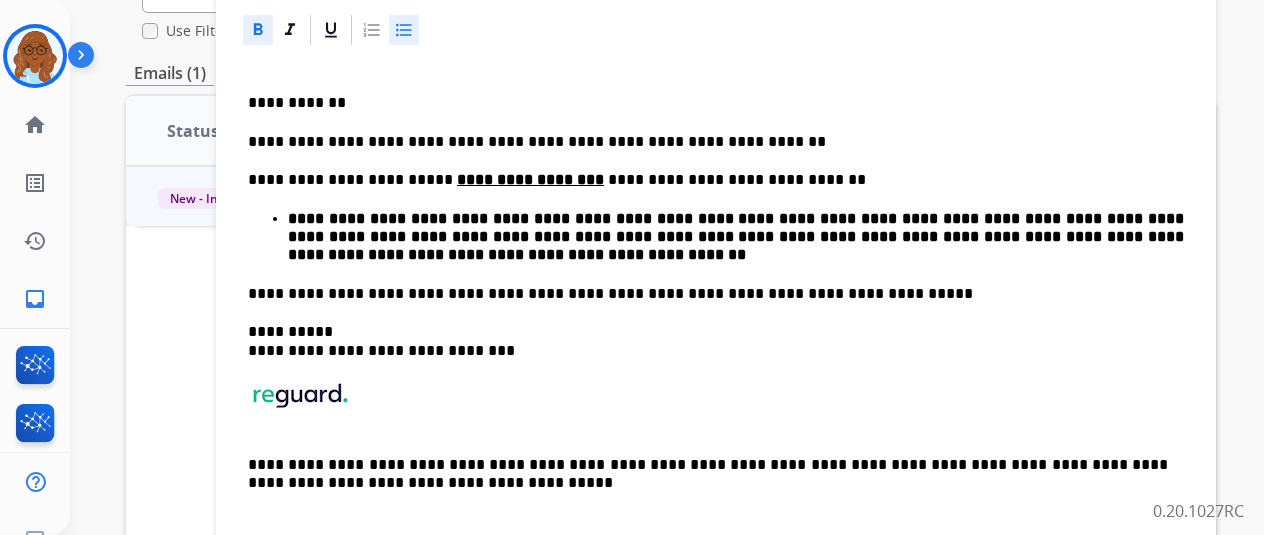 click on "**********" at bounding box center [736, 237] 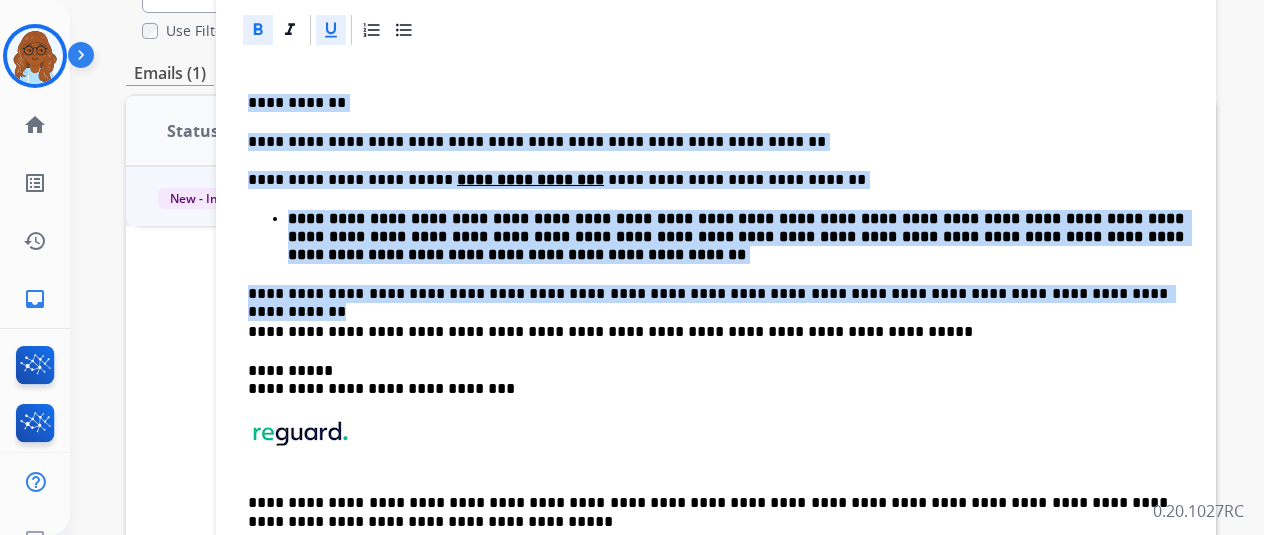 drag, startPoint x: 1096, startPoint y: 292, endPoint x: 269, endPoint y: 103, distance: 848.3219 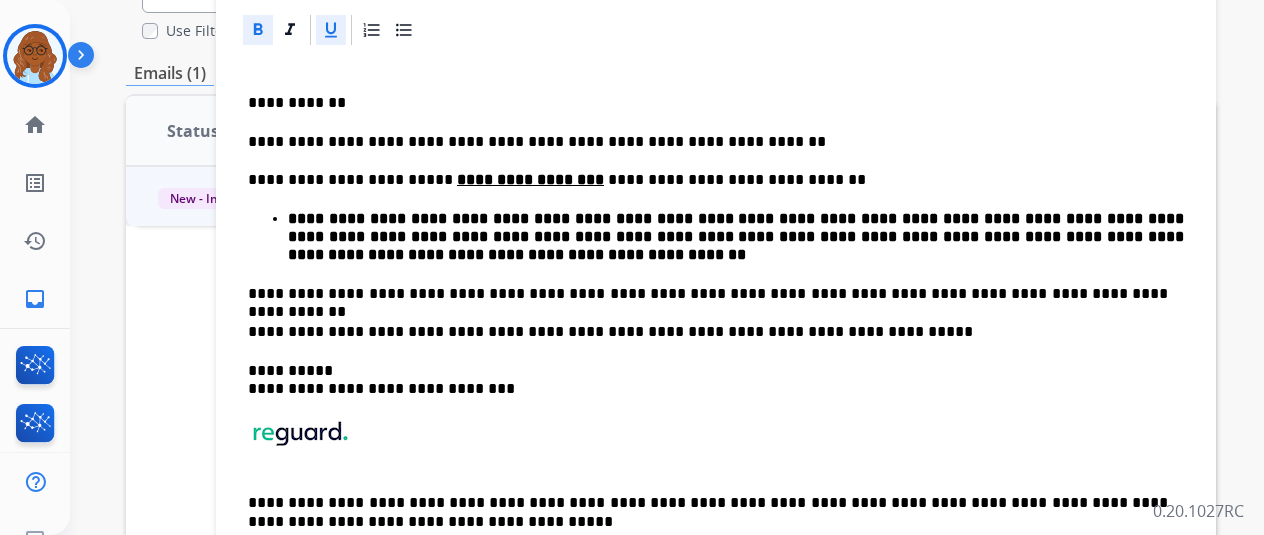 click on "**********" at bounding box center (716, 321) 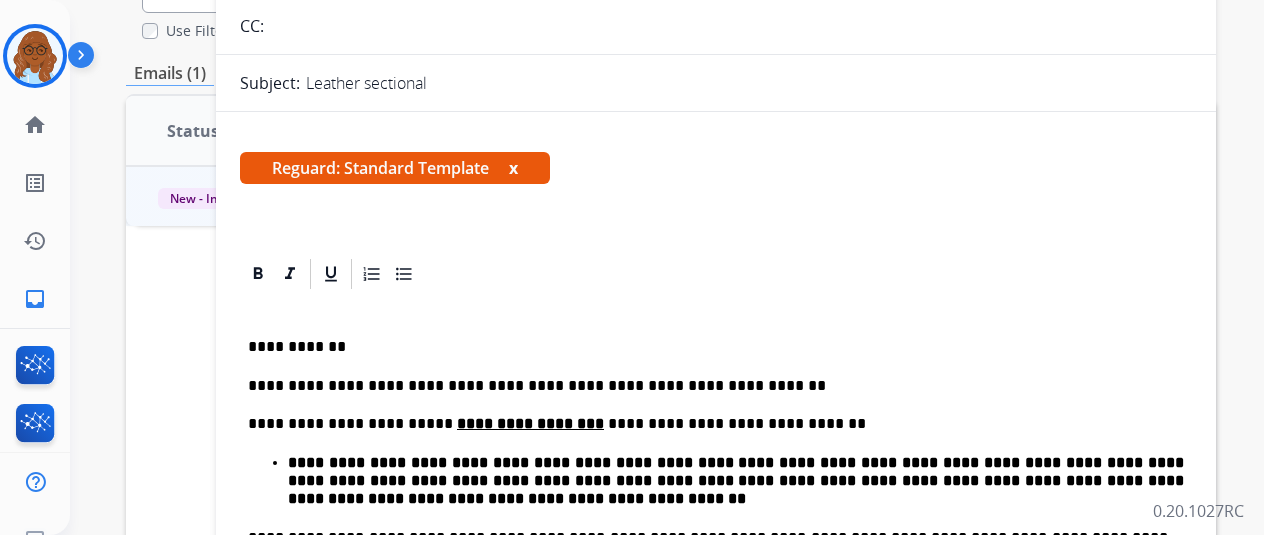 scroll, scrollTop: 0, scrollLeft: 0, axis: both 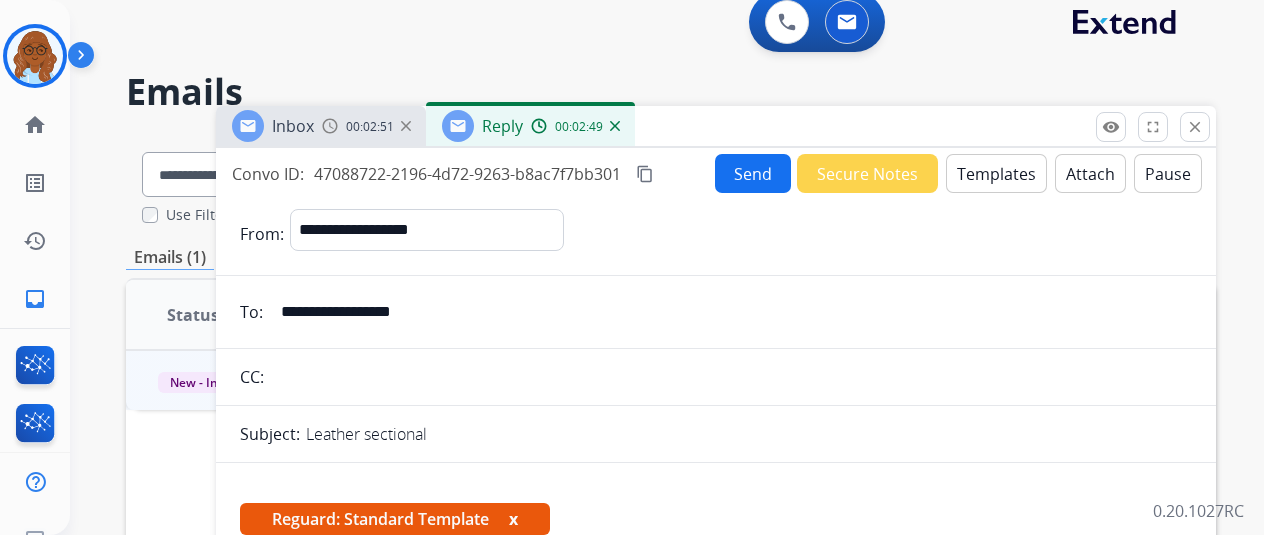 click on "Send" at bounding box center [753, 173] 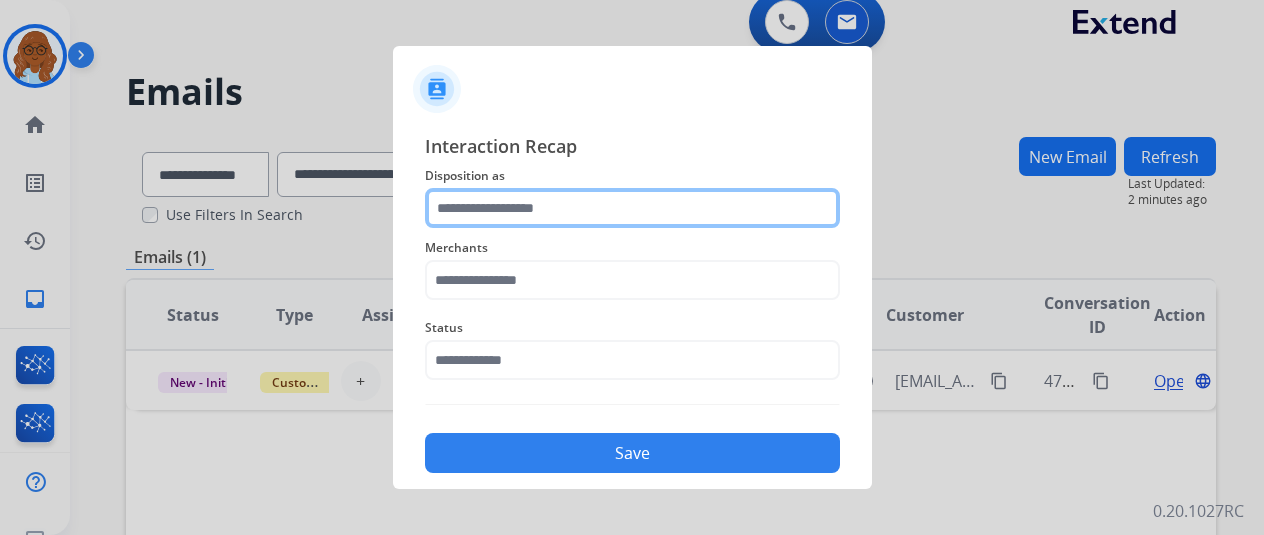 click 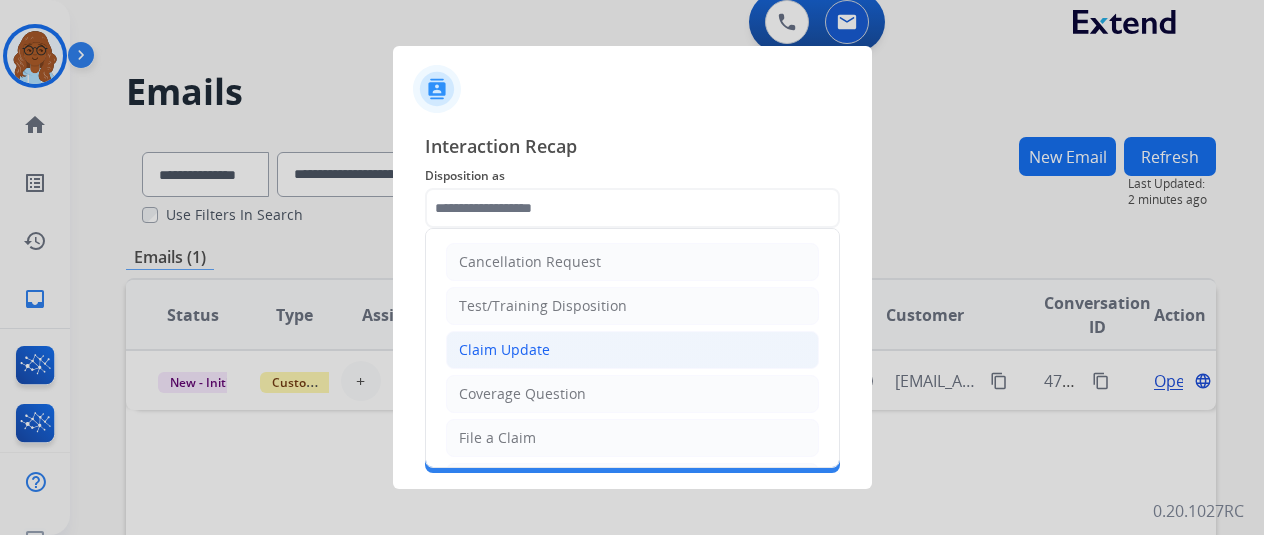 click on "Claim Update" 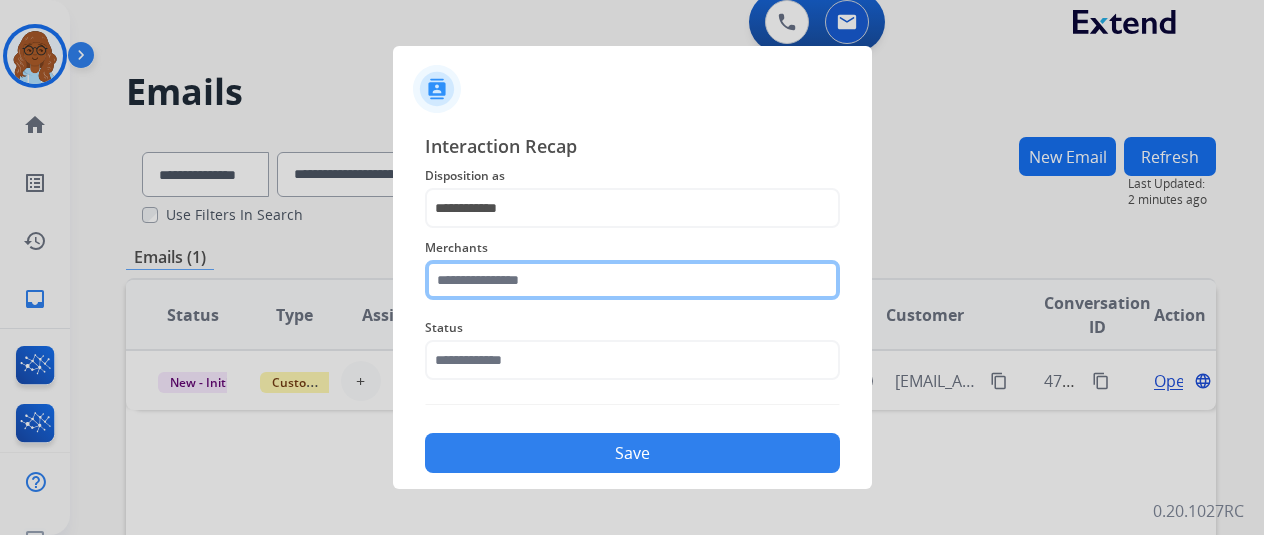 click 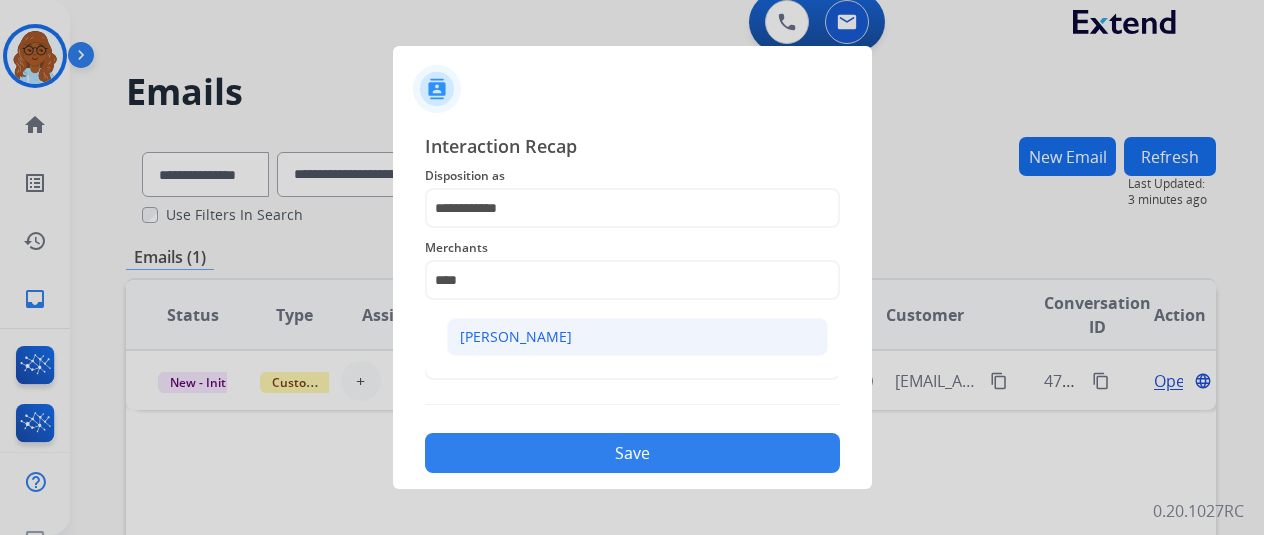 click on "[PERSON_NAME]" 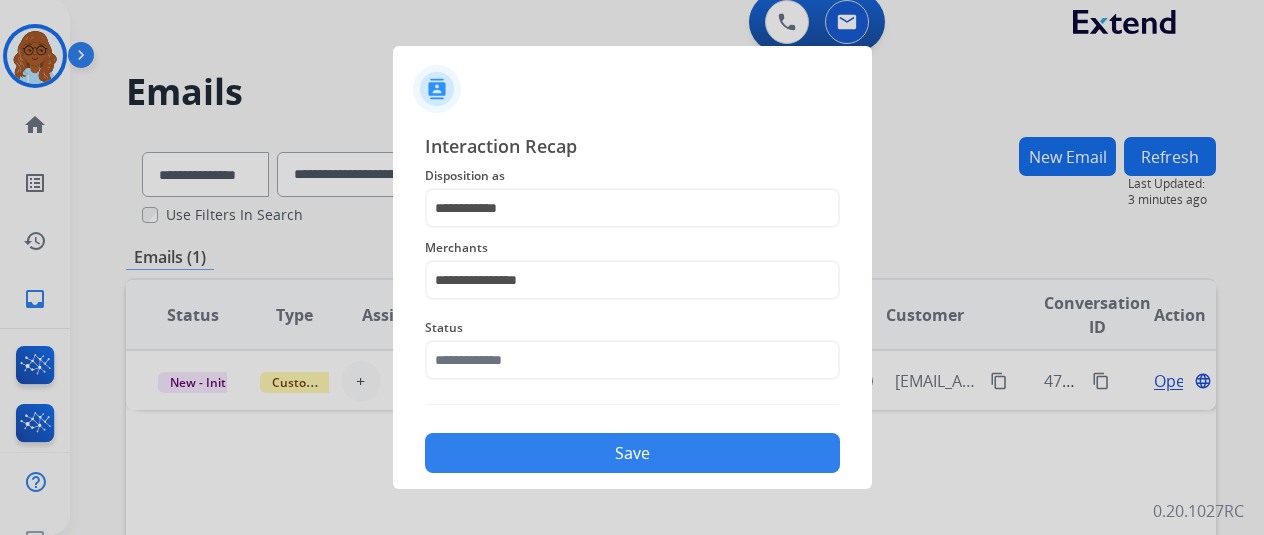 click on "Status" 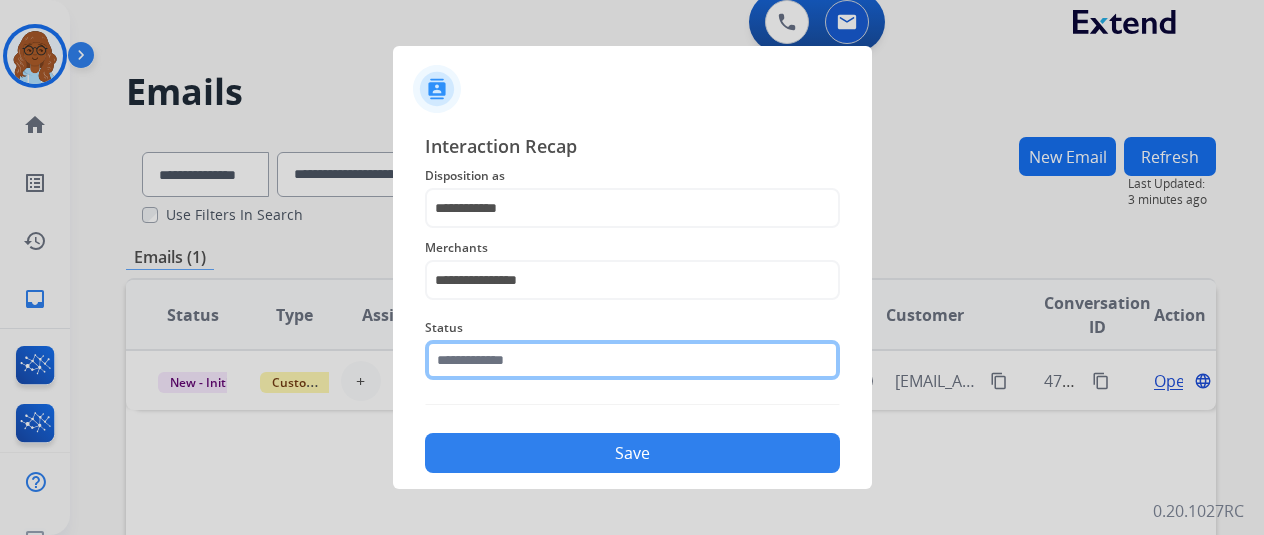 click 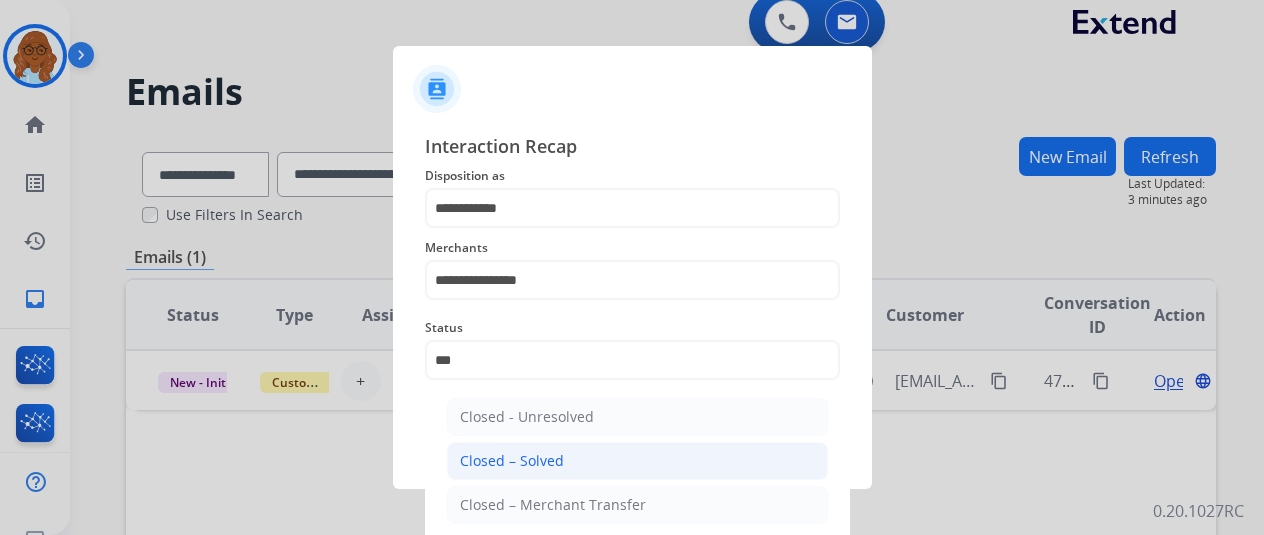 click on "Closed – Solved" 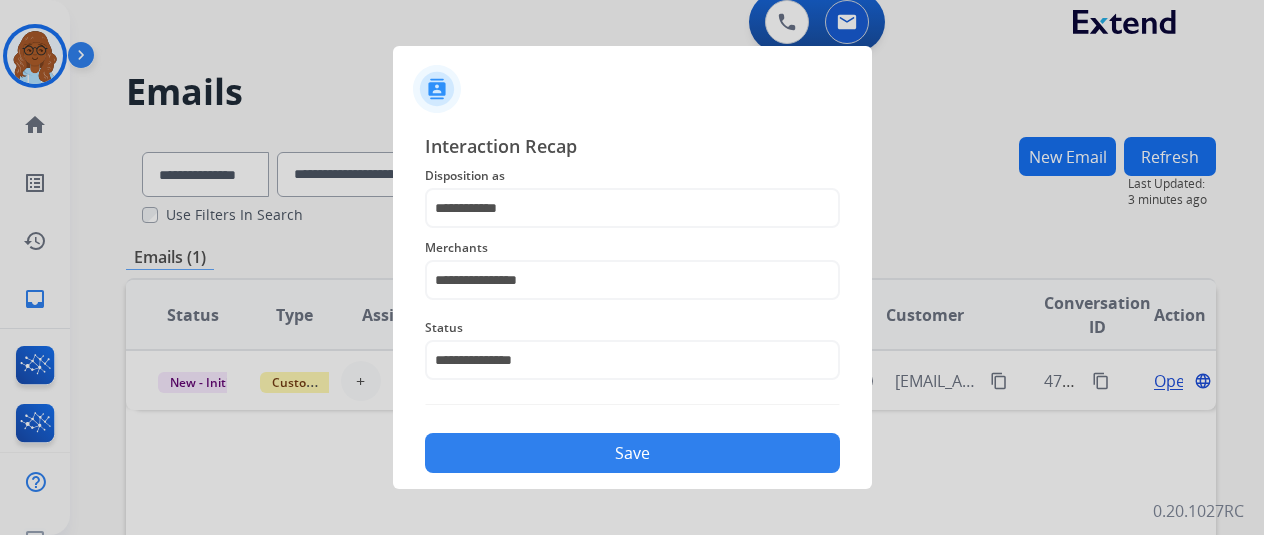 drag, startPoint x: 660, startPoint y: 454, endPoint x: 817, endPoint y: 454, distance: 157 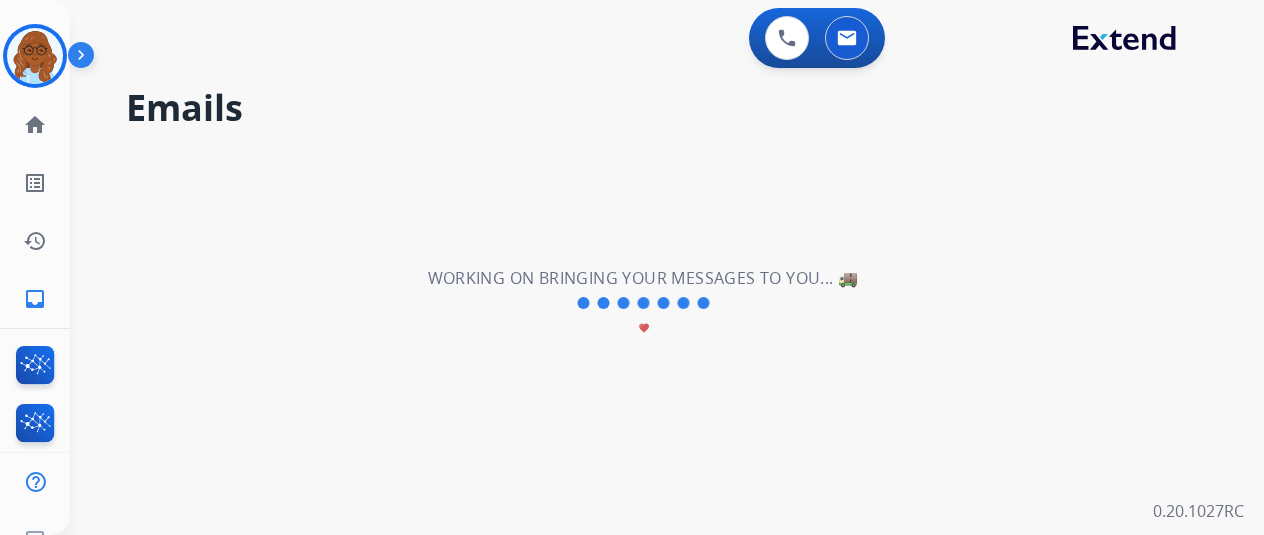 scroll, scrollTop: 0, scrollLeft: 0, axis: both 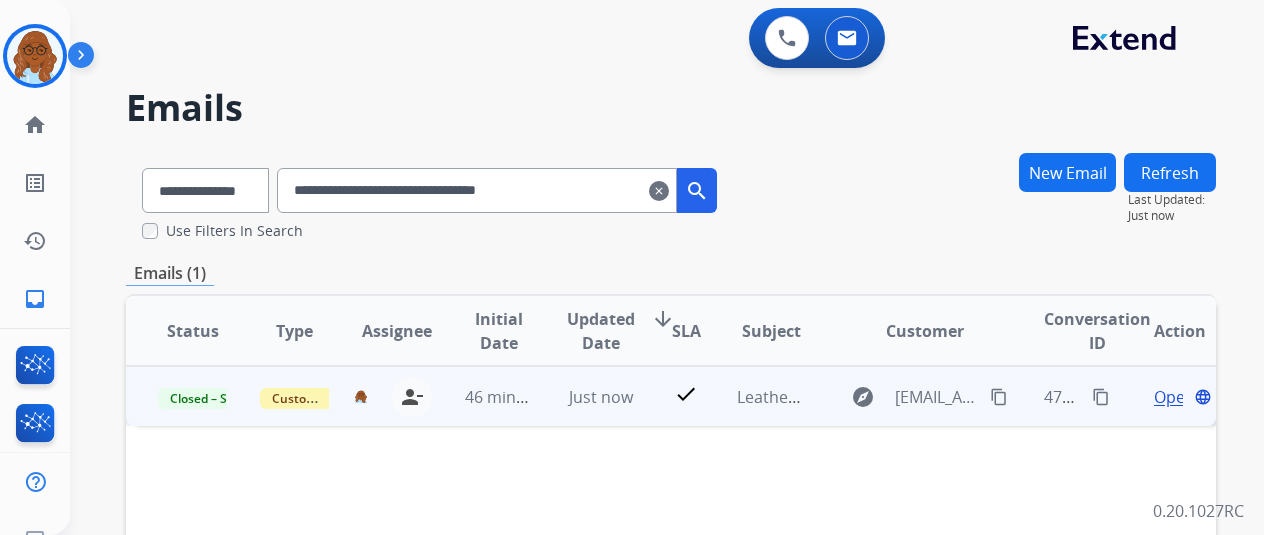 click on "Open" at bounding box center [1174, 397] 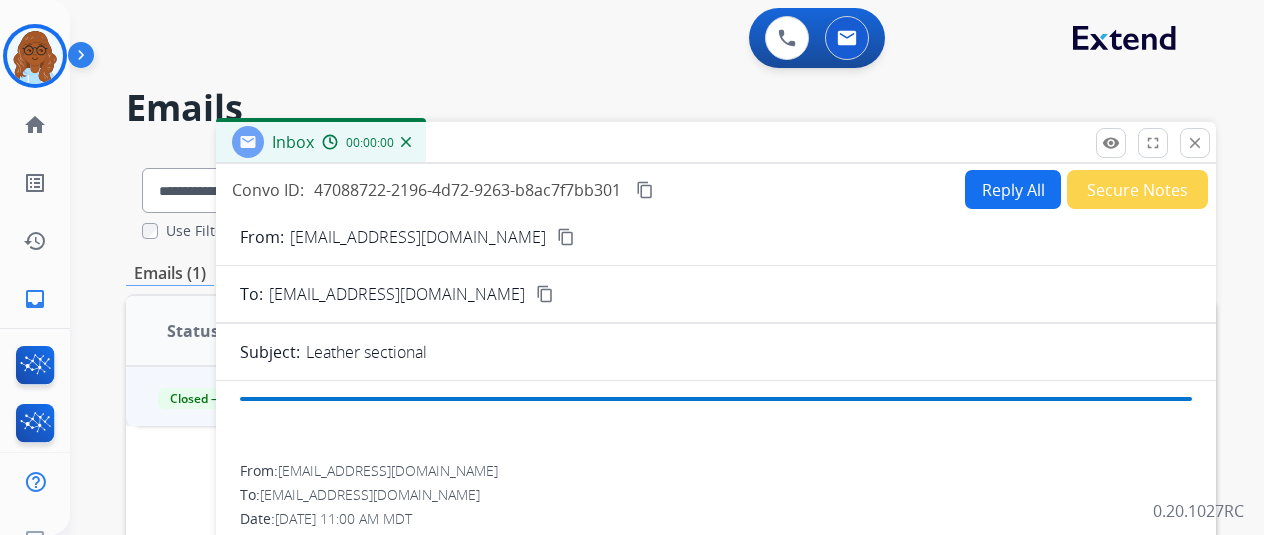 scroll, scrollTop: 500, scrollLeft: 0, axis: vertical 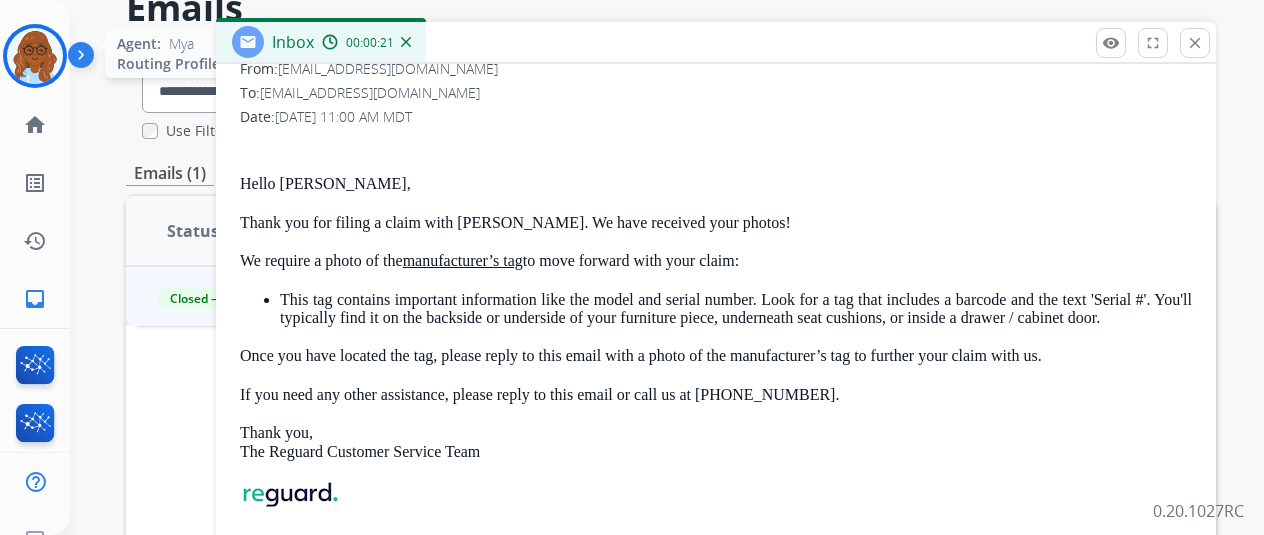 click at bounding box center (35, 56) 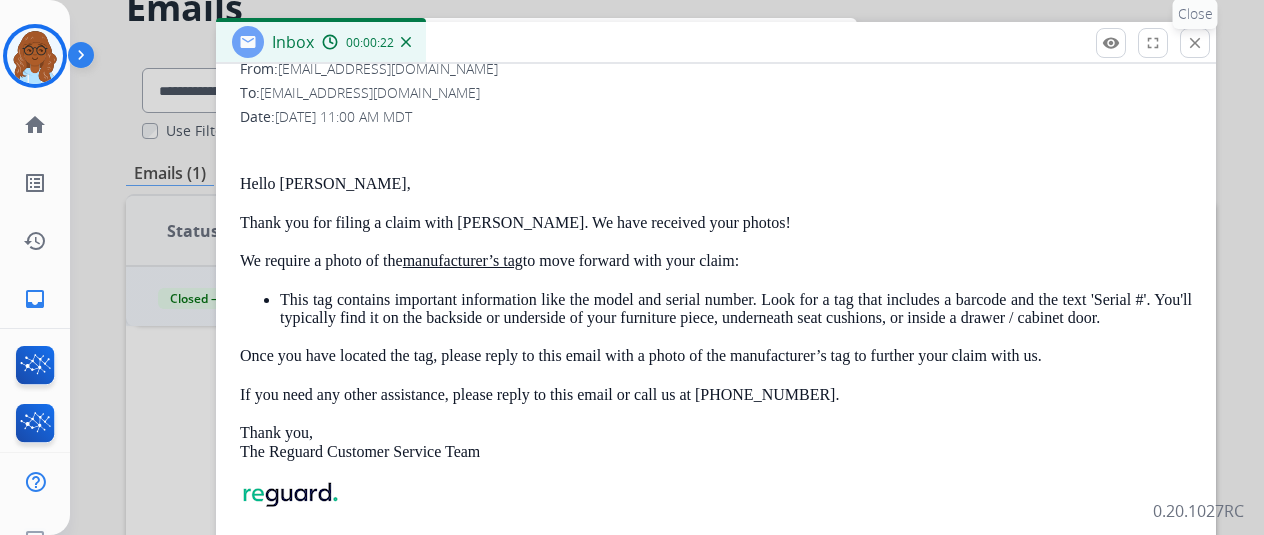 click on "close" at bounding box center [1195, 43] 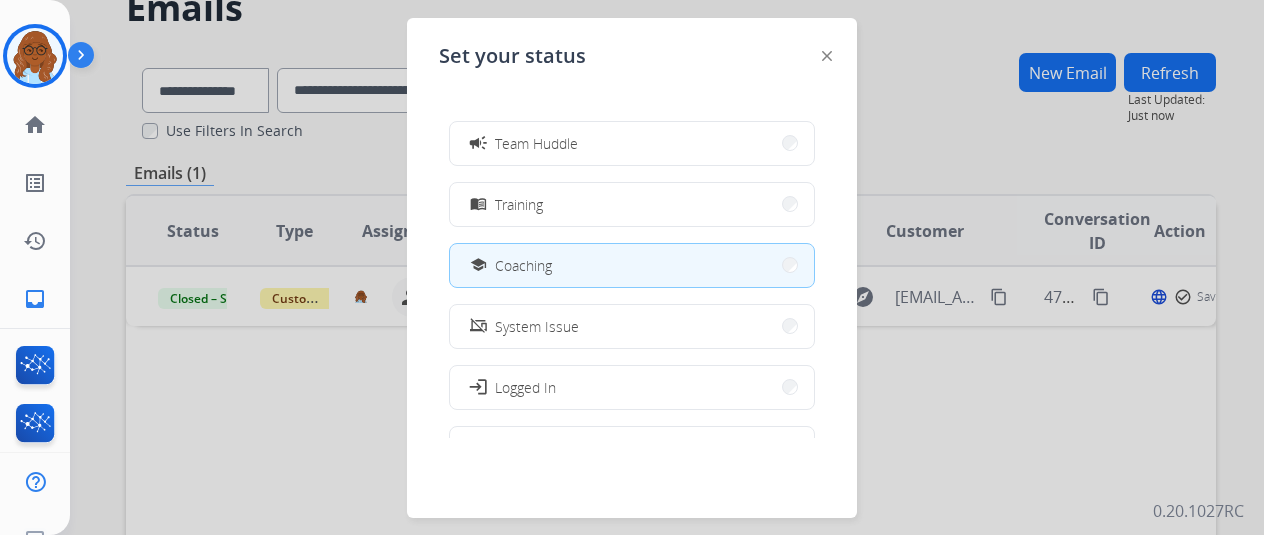 scroll, scrollTop: 376, scrollLeft: 0, axis: vertical 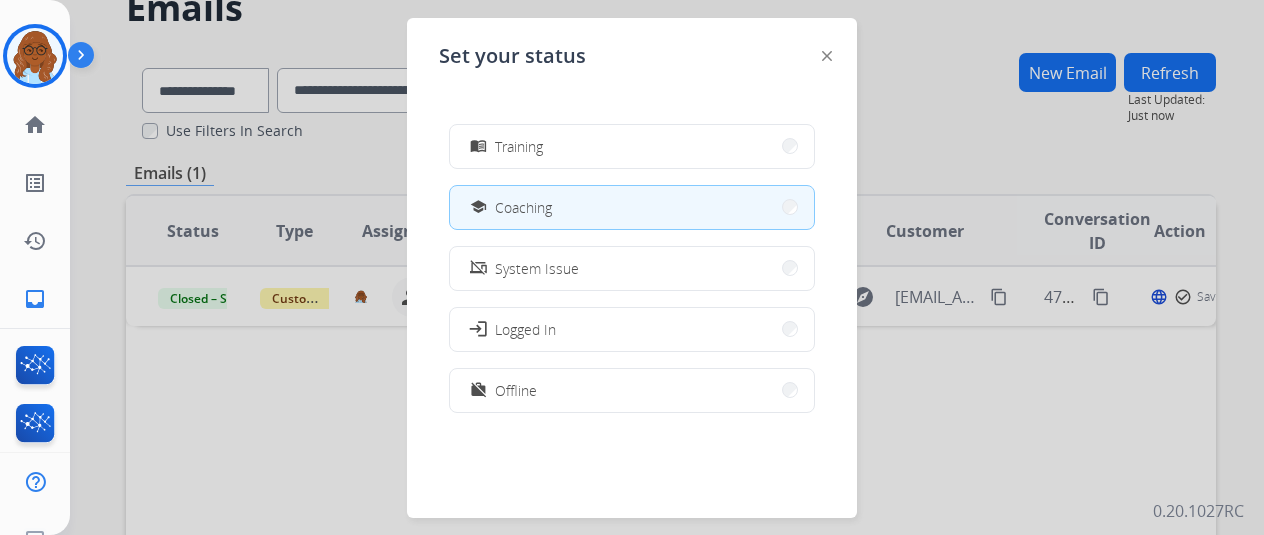 drag, startPoint x: 818, startPoint y: 66, endPoint x: 850, endPoint y: 79, distance: 34.539833 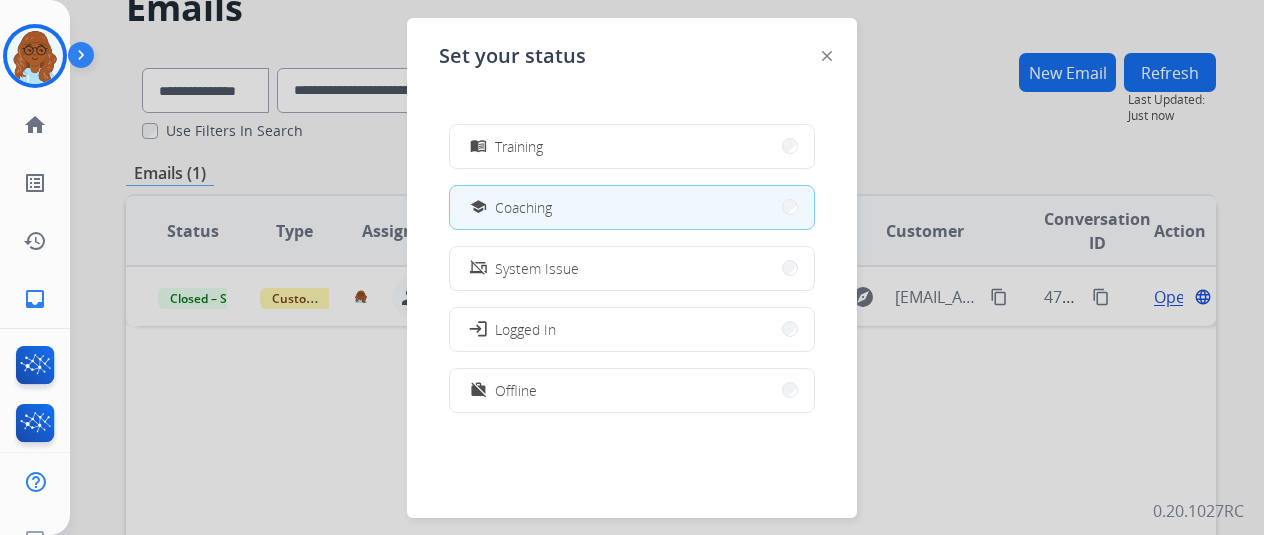 click 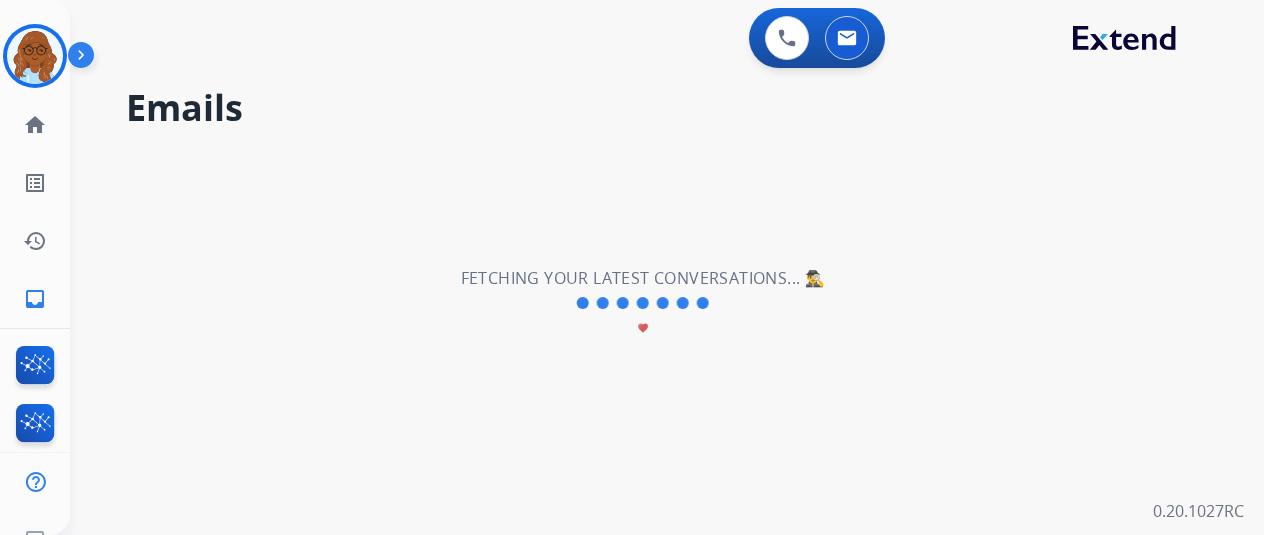 scroll, scrollTop: 0, scrollLeft: 0, axis: both 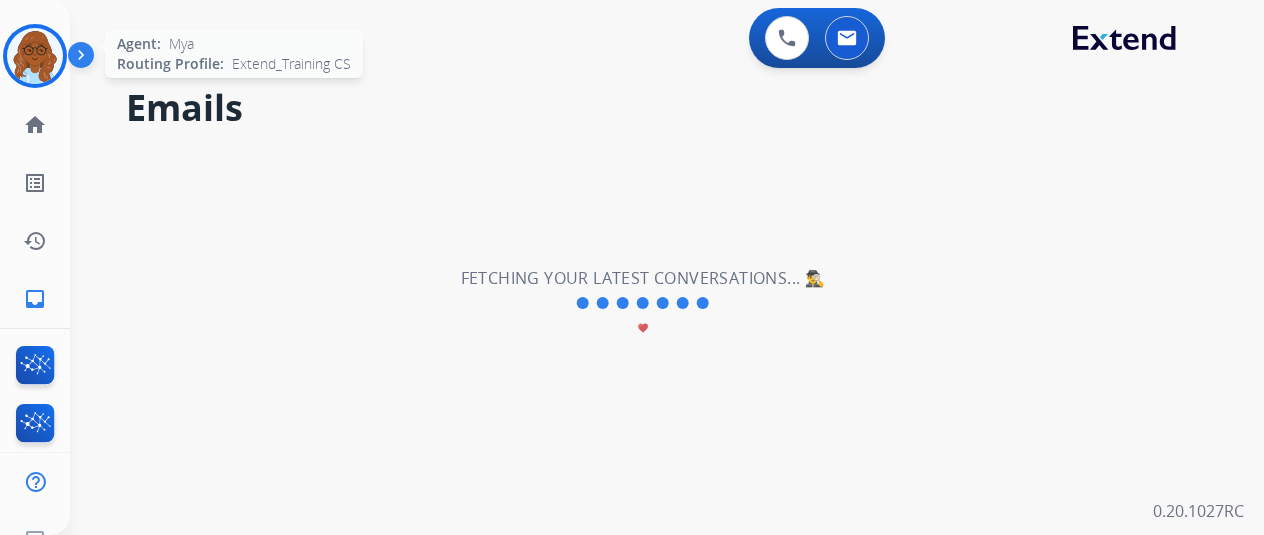 click on "Agent:   Mya  Routing Profile:  Extend_Training CS" 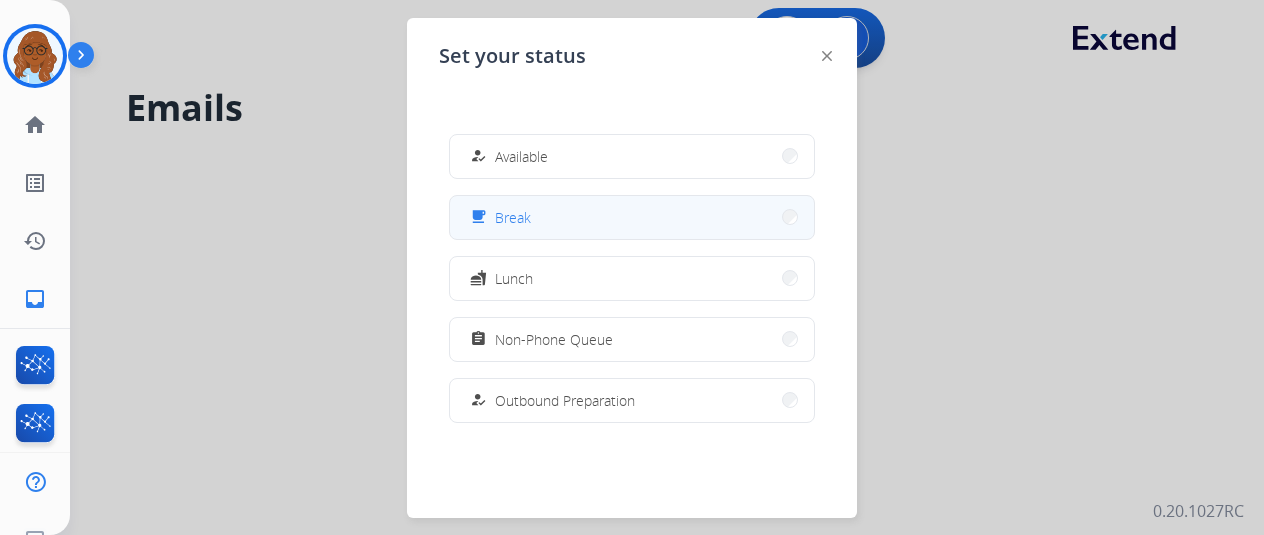 click on "free_breakfast Break" at bounding box center (632, 217) 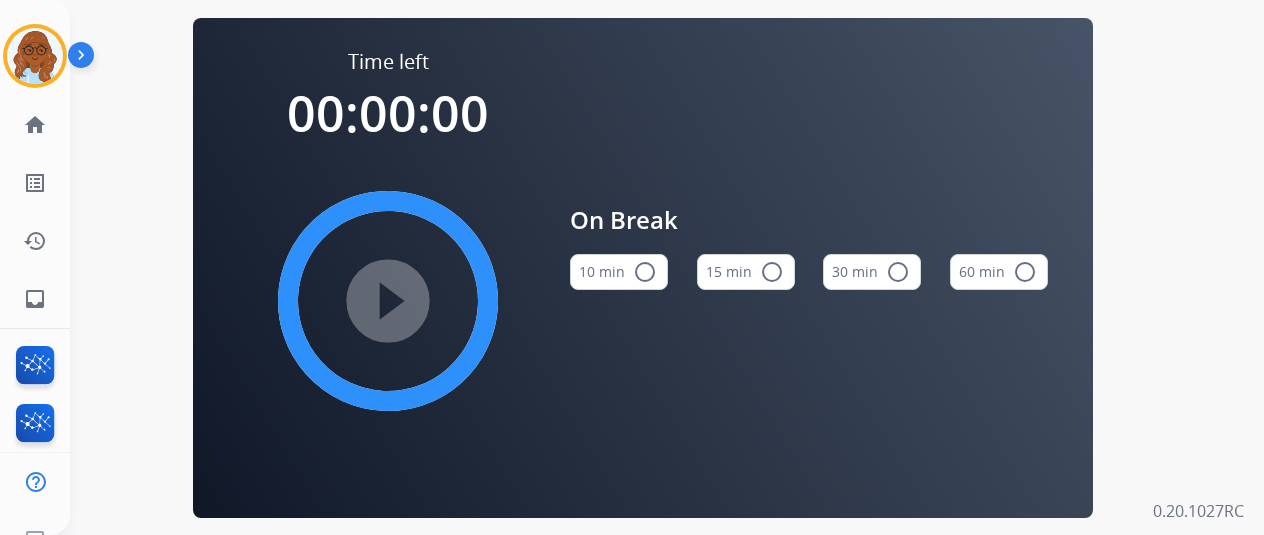 click on "15 min  radio_button_unchecked" at bounding box center (746, 272) 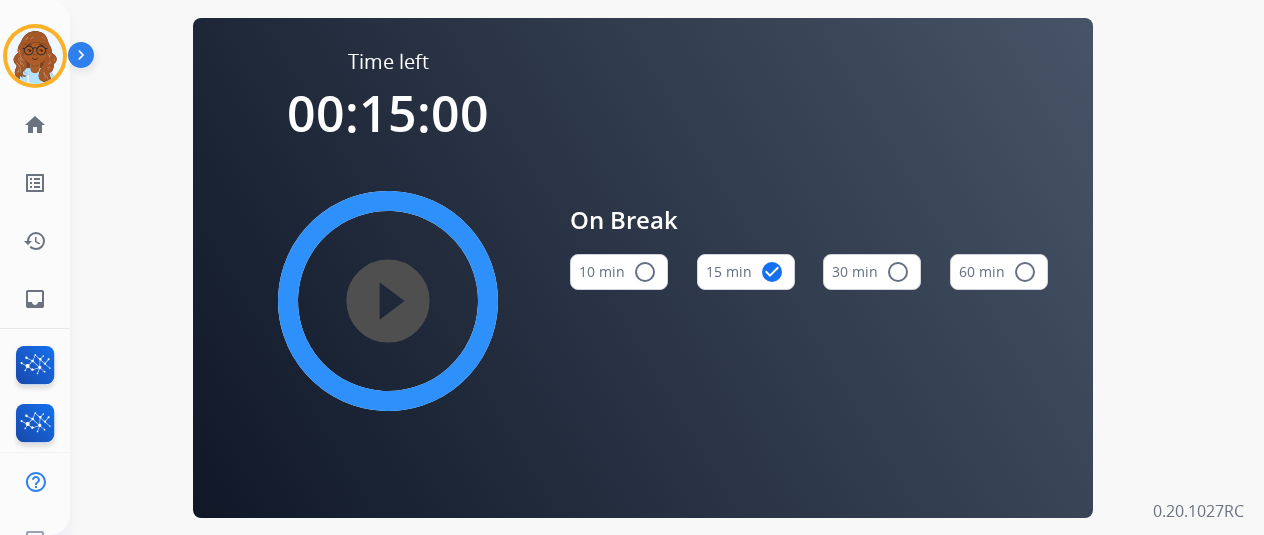 click on "play_circle_filled" at bounding box center [388, 301] 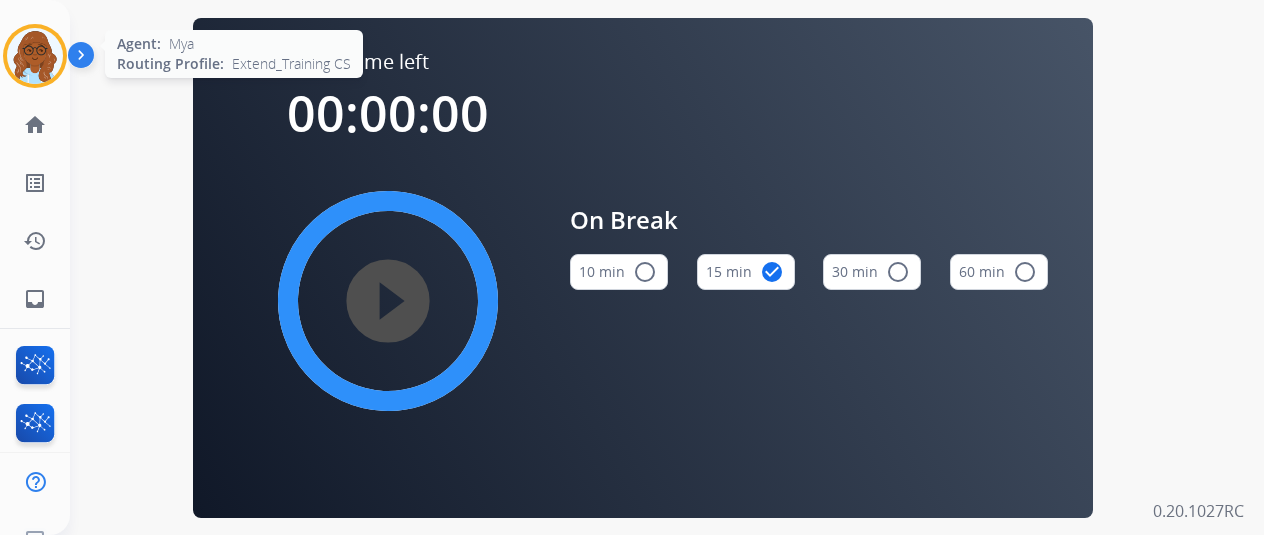 click at bounding box center [35, 56] 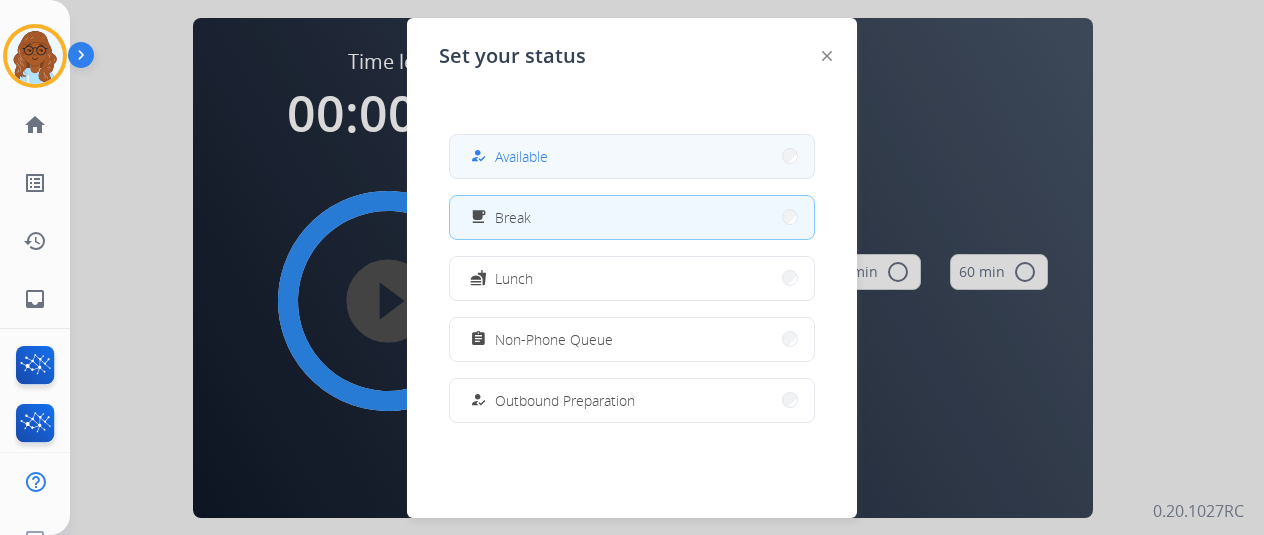 click on "Available" at bounding box center (521, 156) 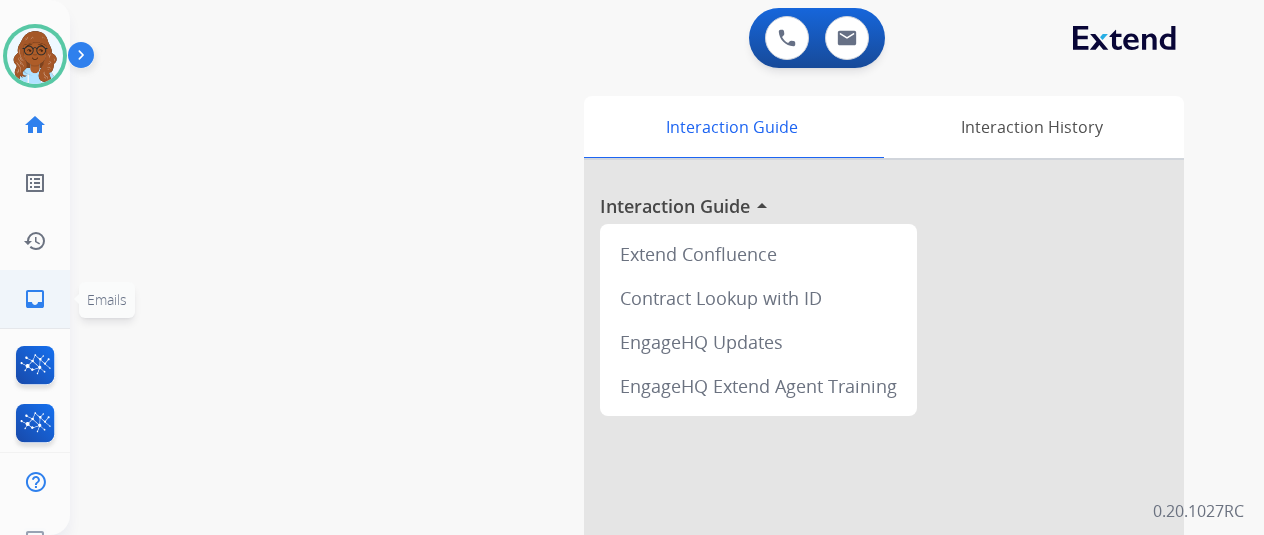 click on "inbox  Emails  Emails" 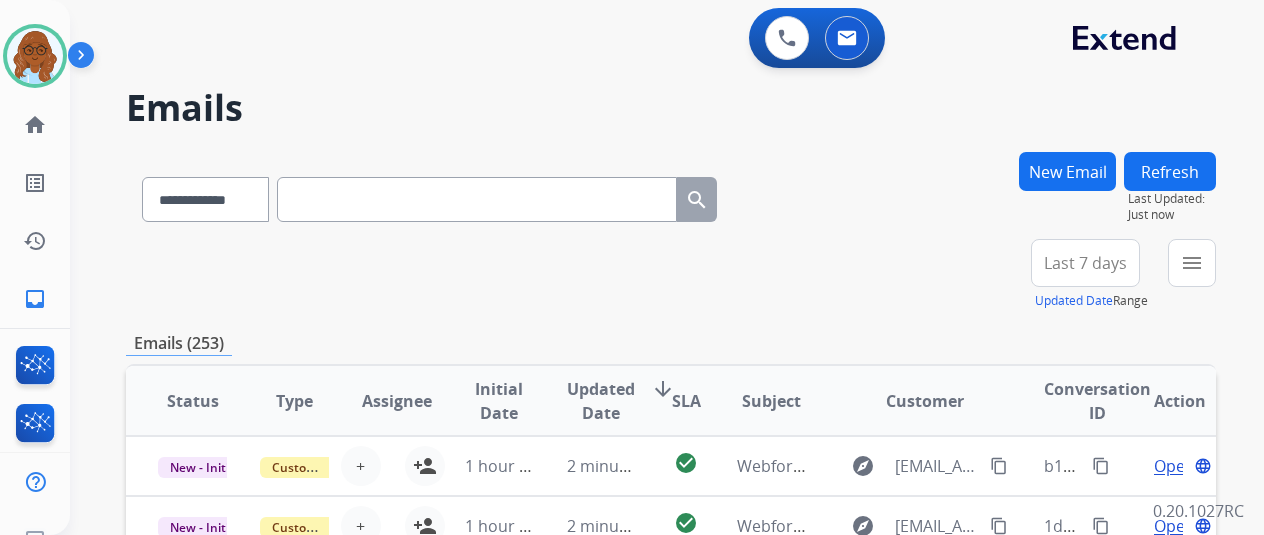 click on "Last 7 days" at bounding box center (1085, 263) 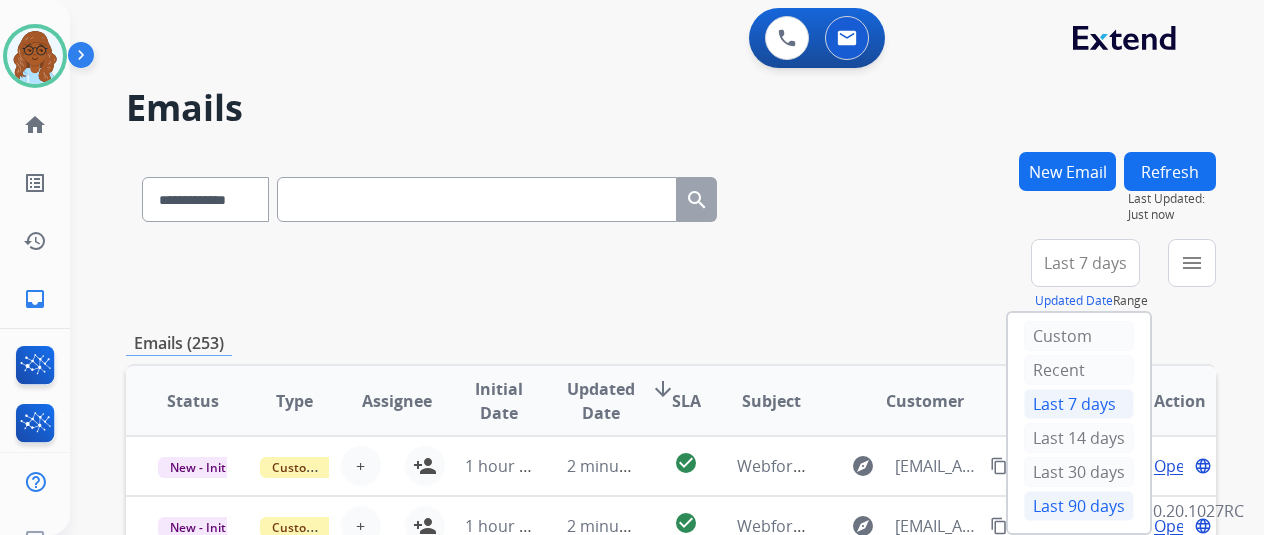 click on "Last 90 days" at bounding box center (1079, 506) 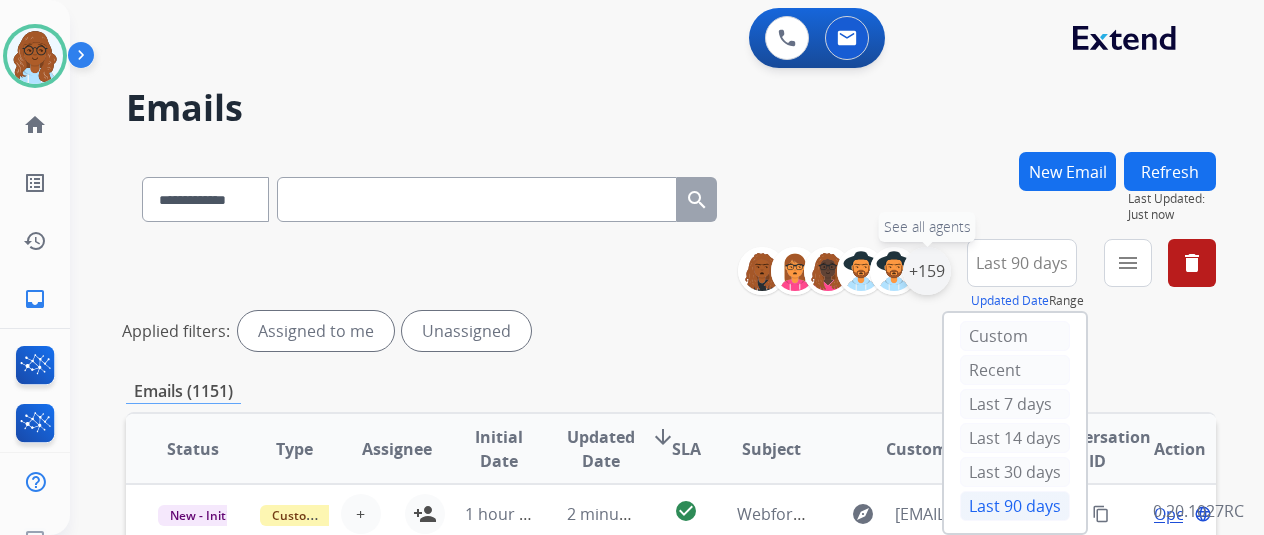 click on "+159" at bounding box center (927, 271) 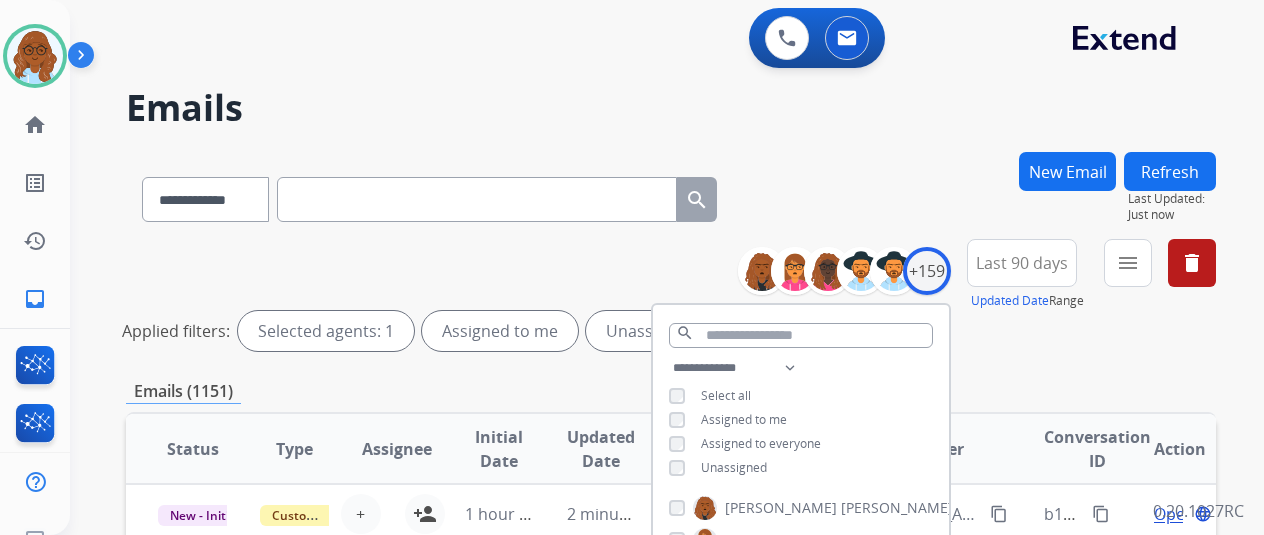 click on "Unassigned" at bounding box center (718, 468) 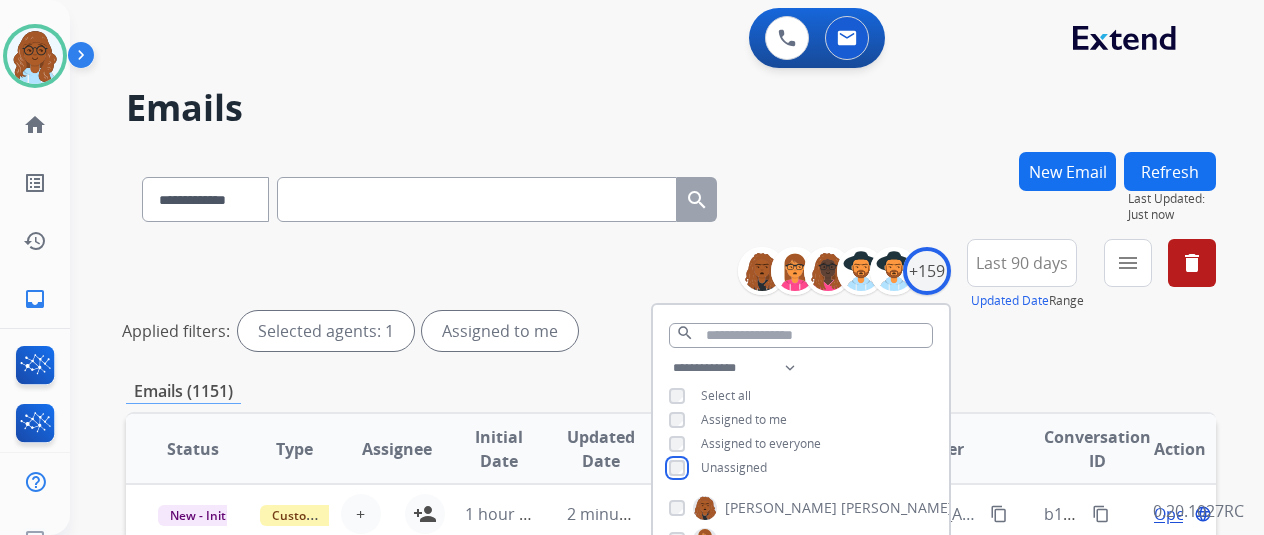 scroll, scrollTop: 400, scrollLeft: 0, axis: vertical 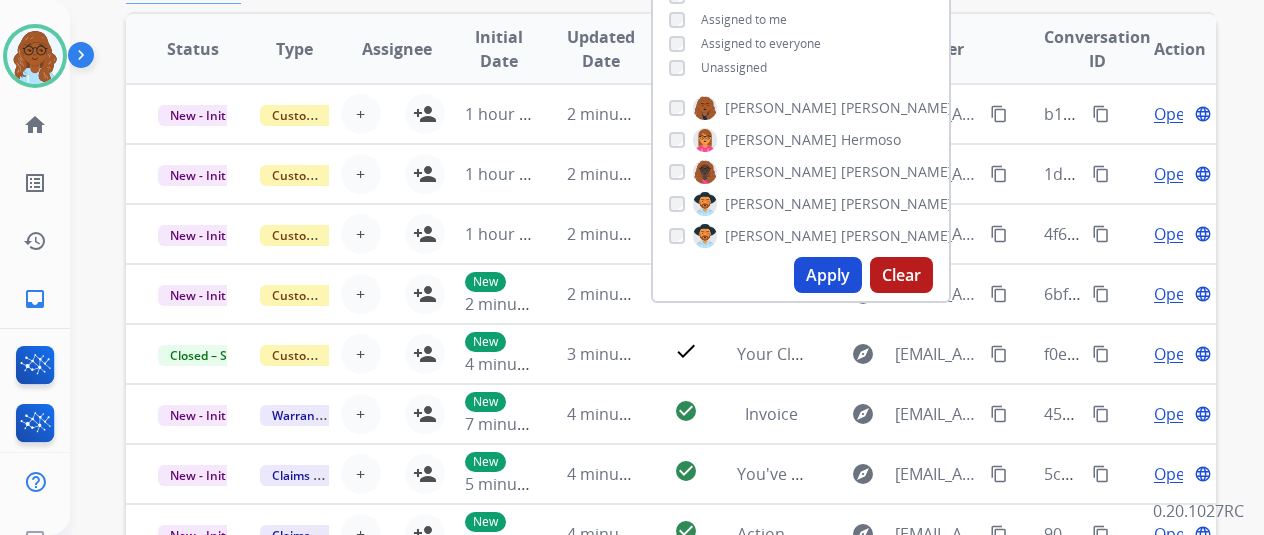 click on "Apply" at bounding box center (828, 275) 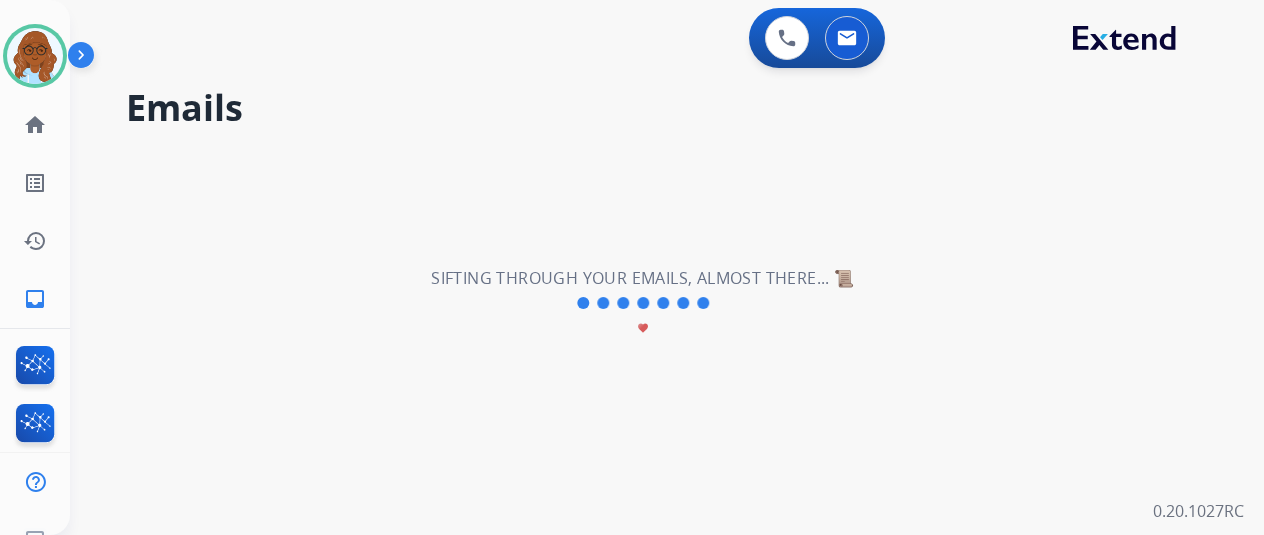 scroll, scrollTop: 0, scrollLeft: 0, axis: both 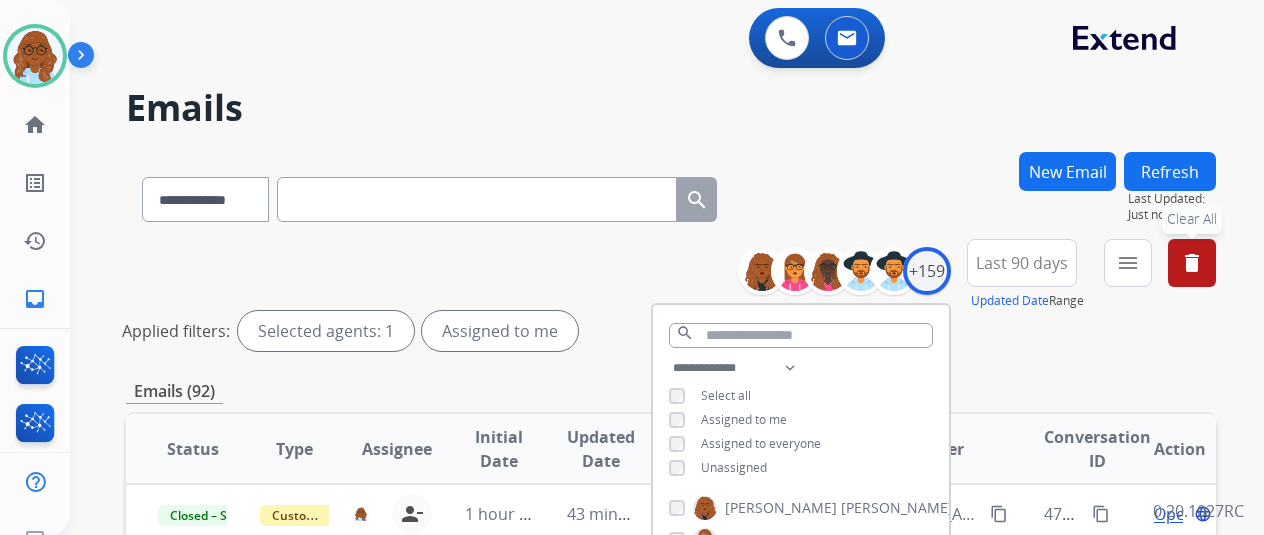 click on "delete  Clear All" at bounding box center [1192, 263] 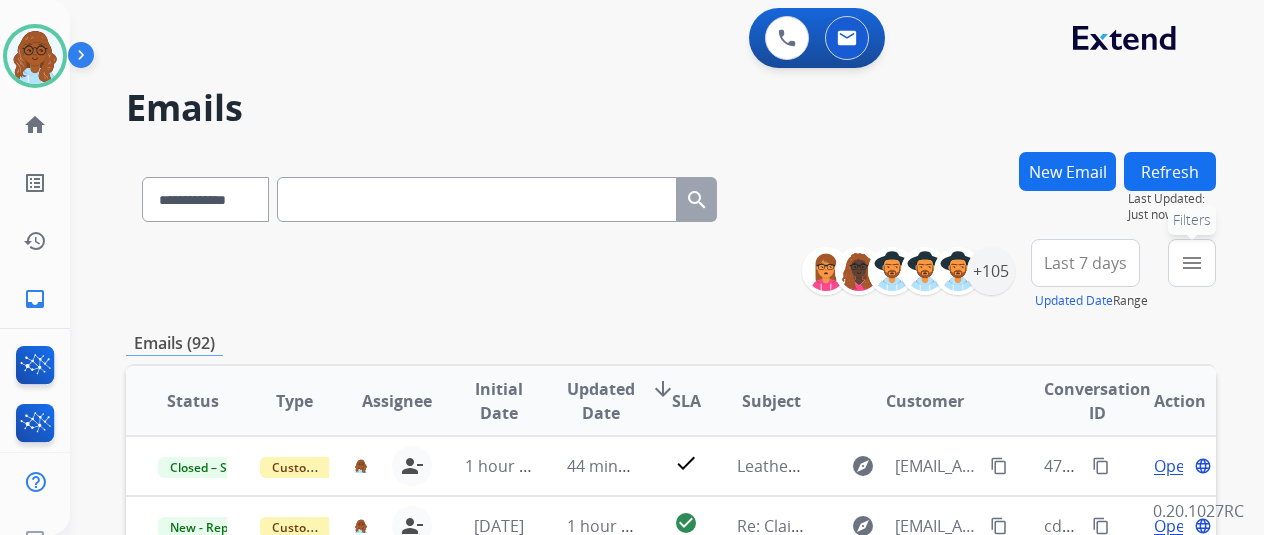 click on "menu  Filters" at bounding box center [1192, 263] 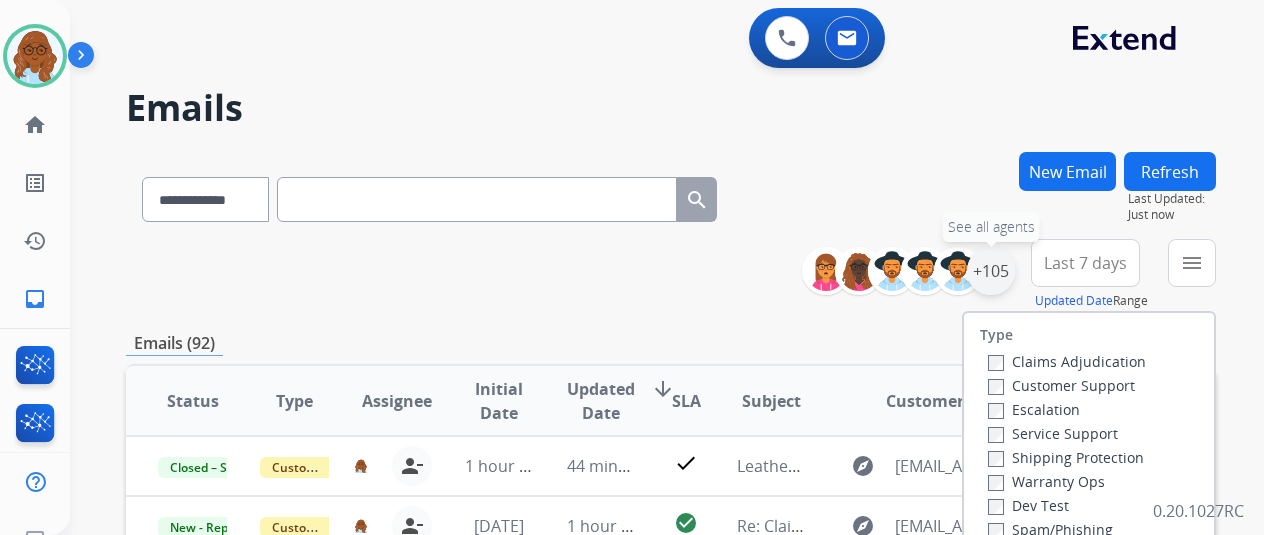 scroll, scrollTop: 200, scrollLeft: 0, axis: vertical 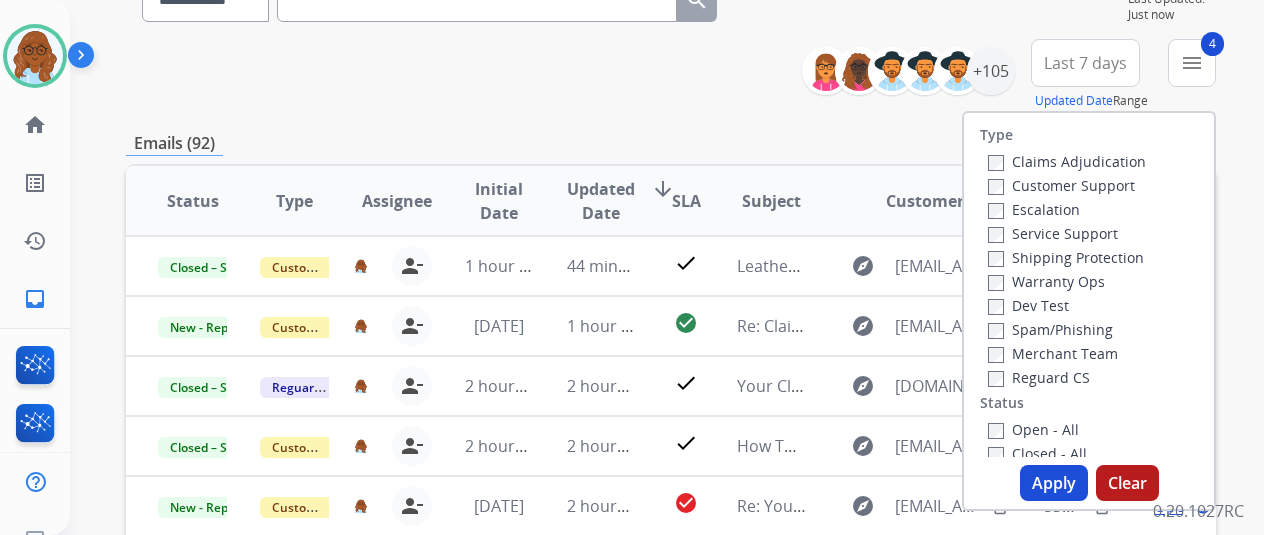 click on "Apply" at bounding box center (1054, 483) 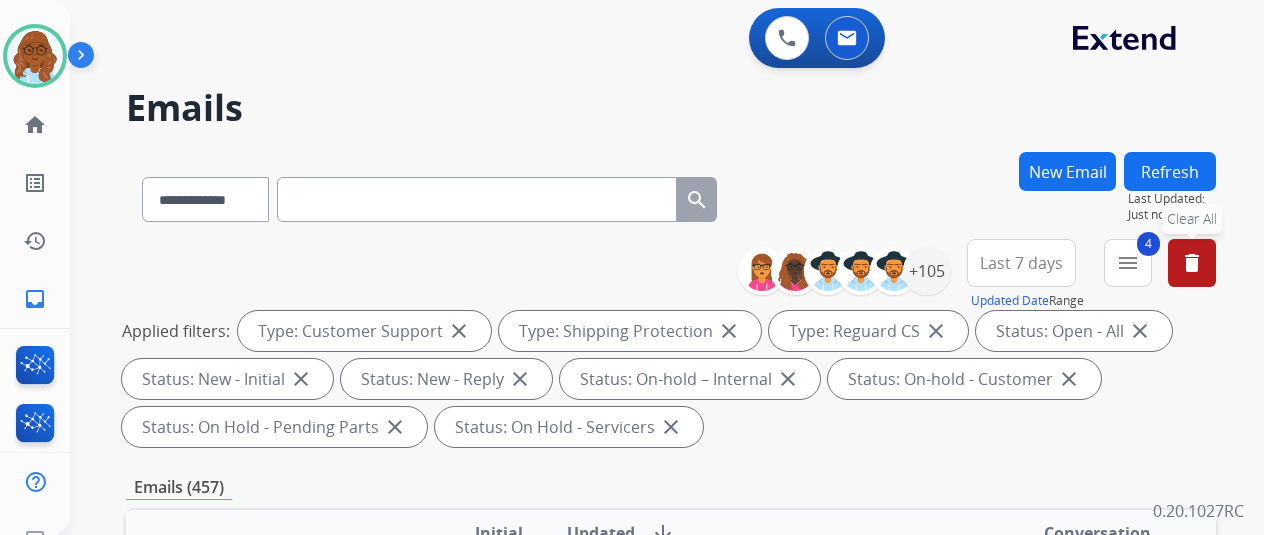 click on "Last 7 days" at bounding box center (1021, 263) 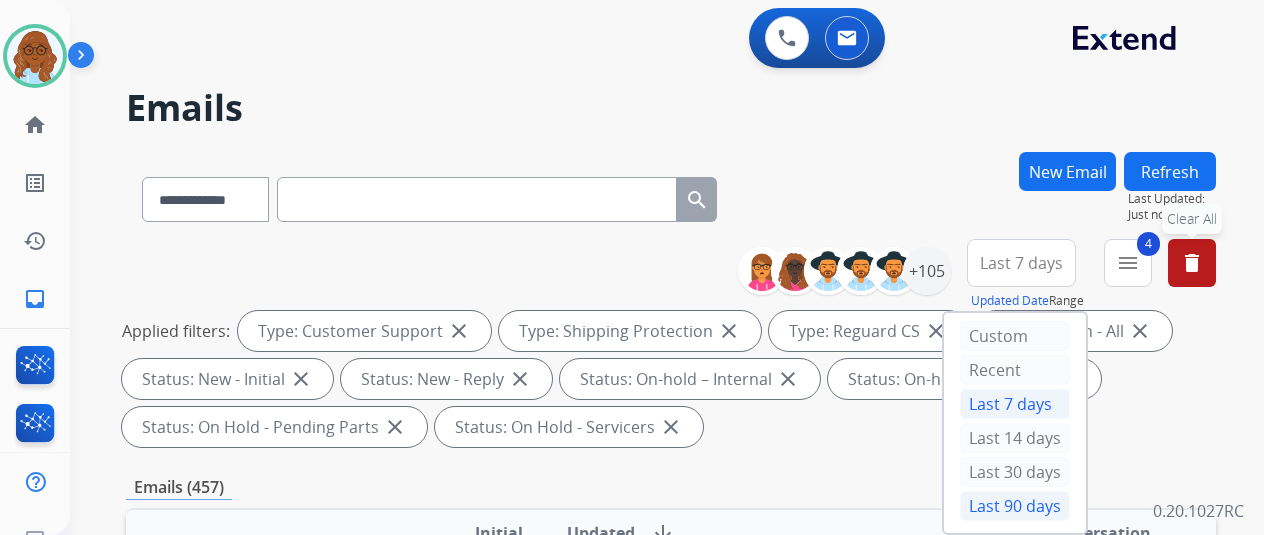 click on "Last 90 days" at bounding box center (1015, 506) 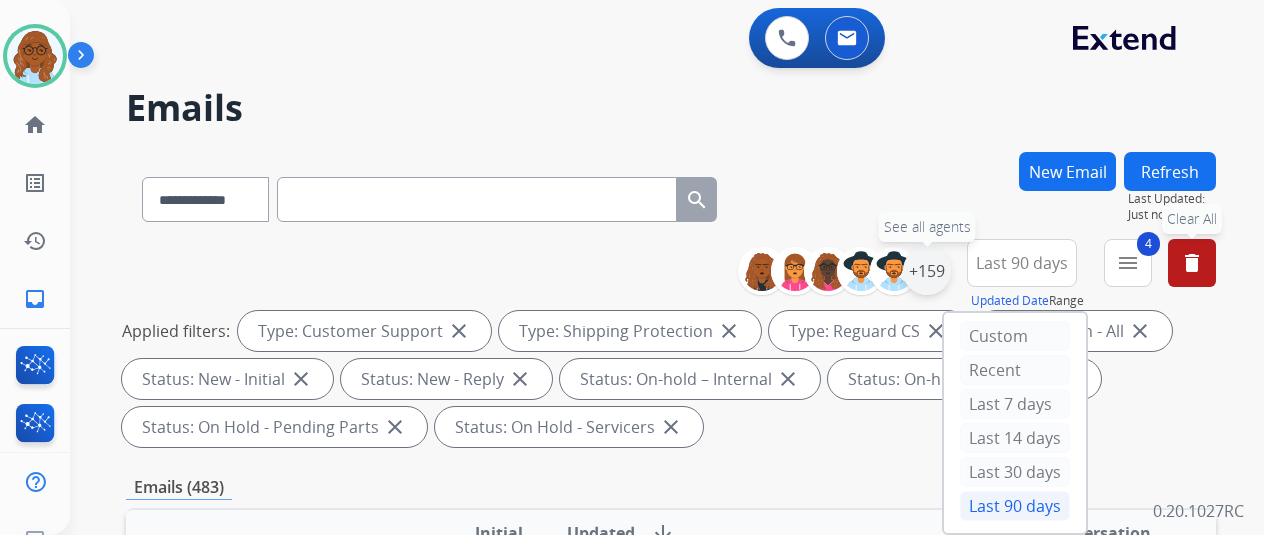 click on "+159" at bounding box center [927, 271] 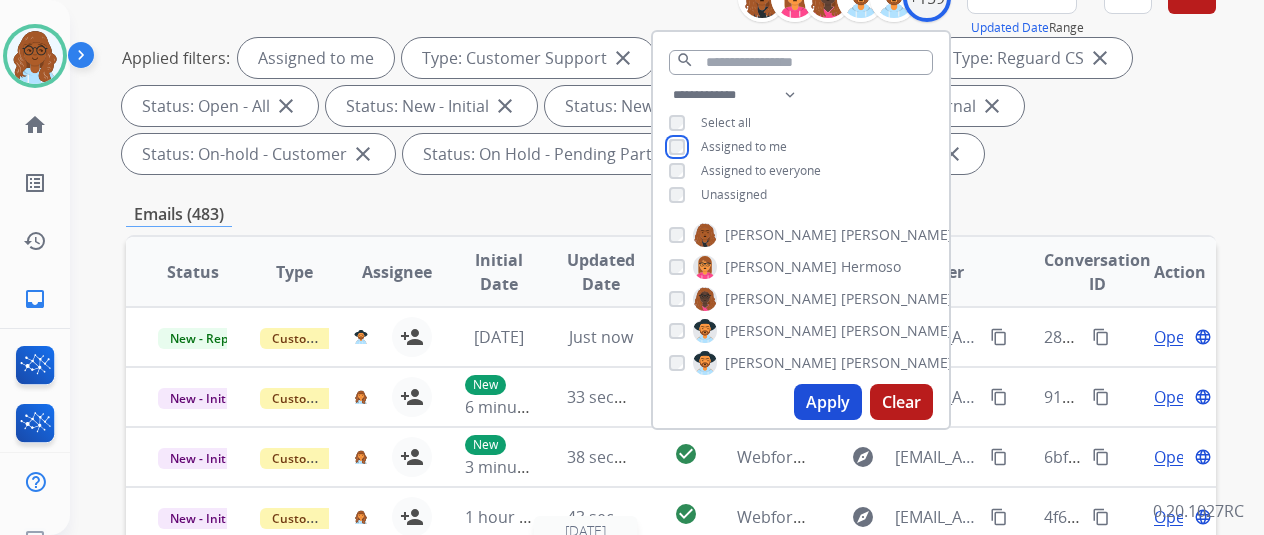 scroll, scrollTop: 500, scrollLeft: 0, axis: vertical 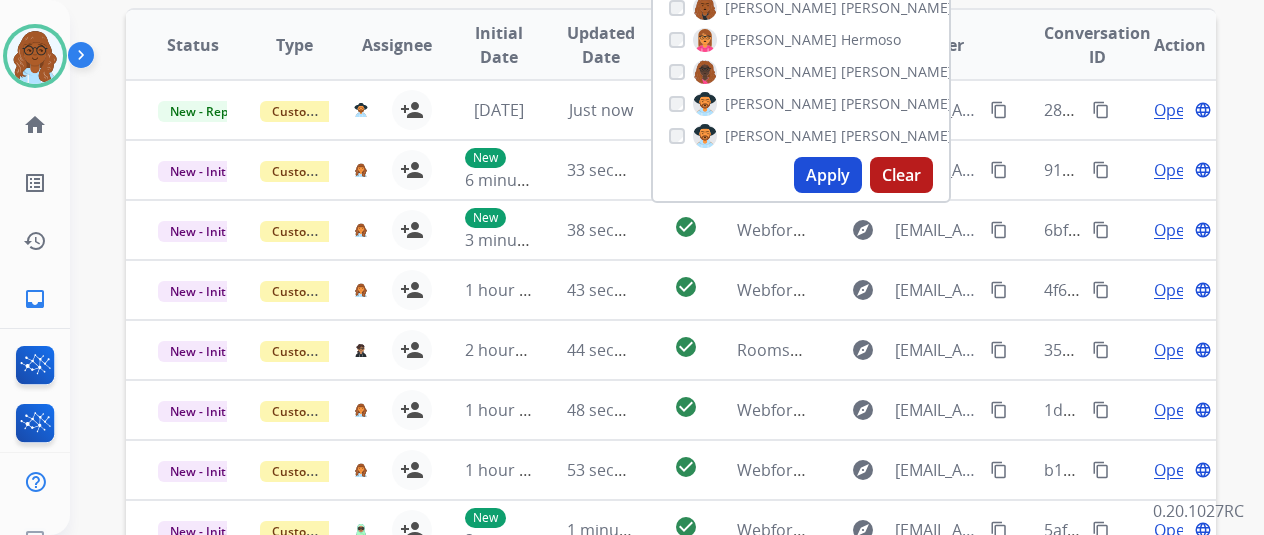 click on "Apply" at bounding box center (828, 175) 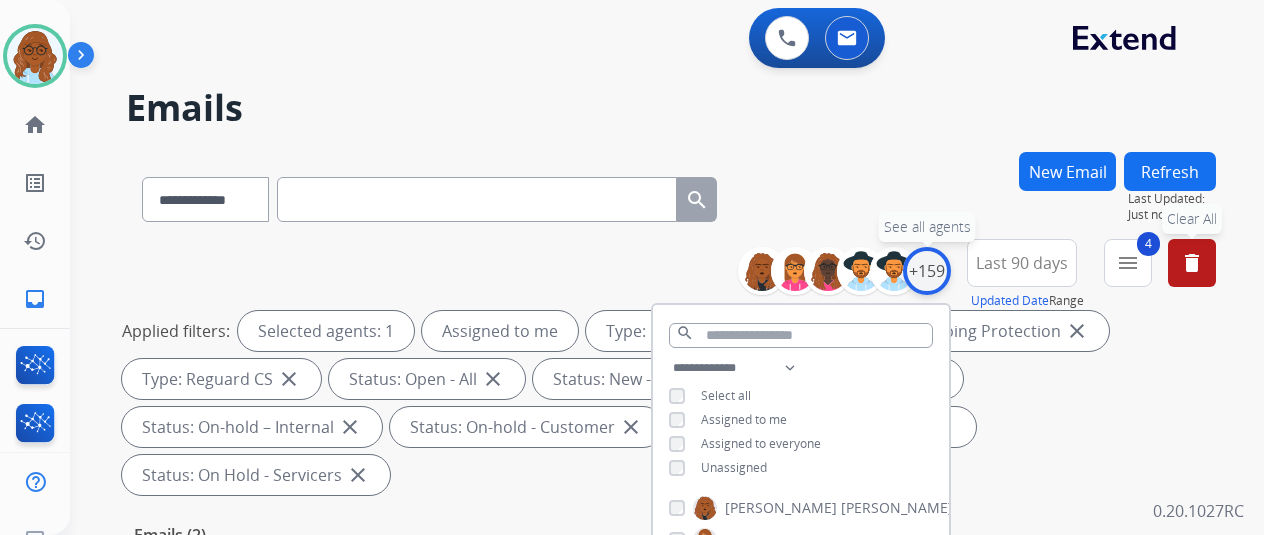 click on "+159" at bounding box center (927, 271) 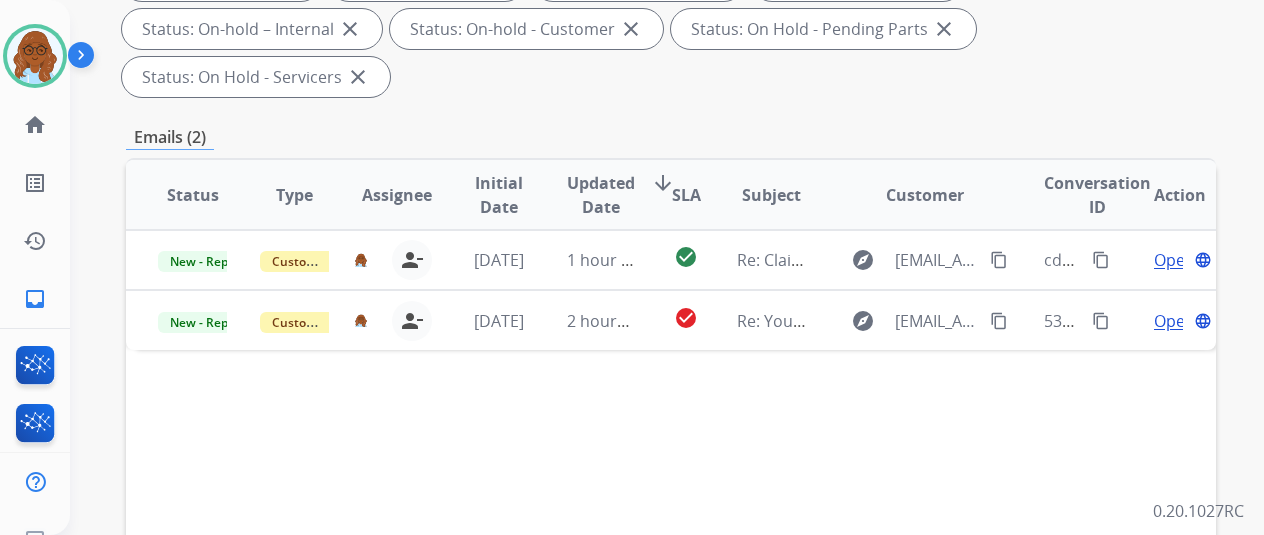scroll, scrollTop: 300, scrollLeft: 0, axis: vertical 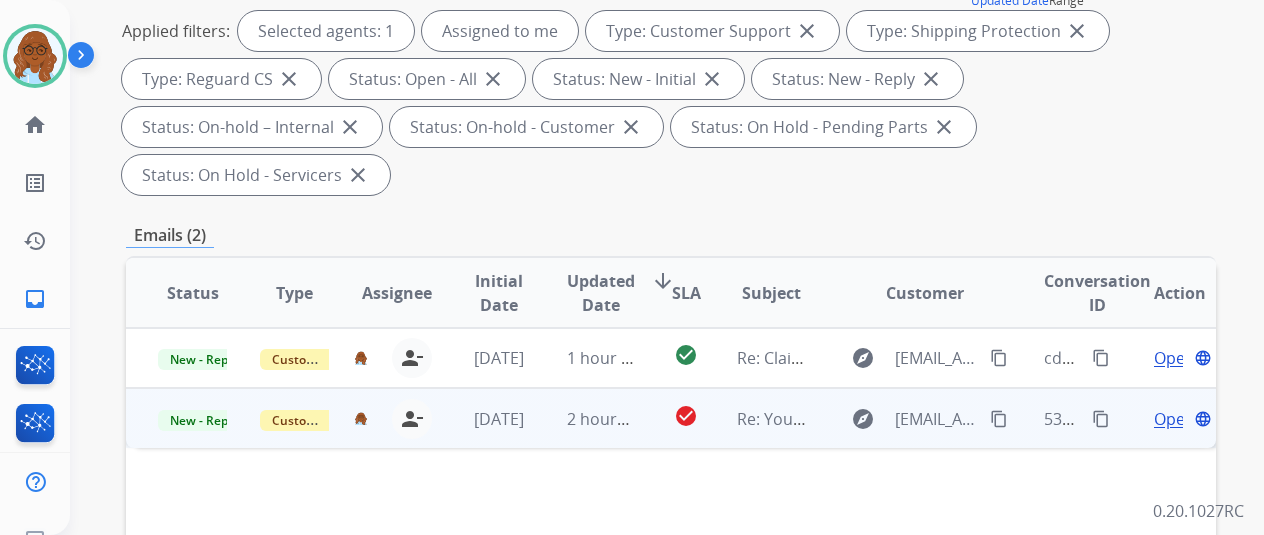 click on "Open" at bounding box center (1174, 419) 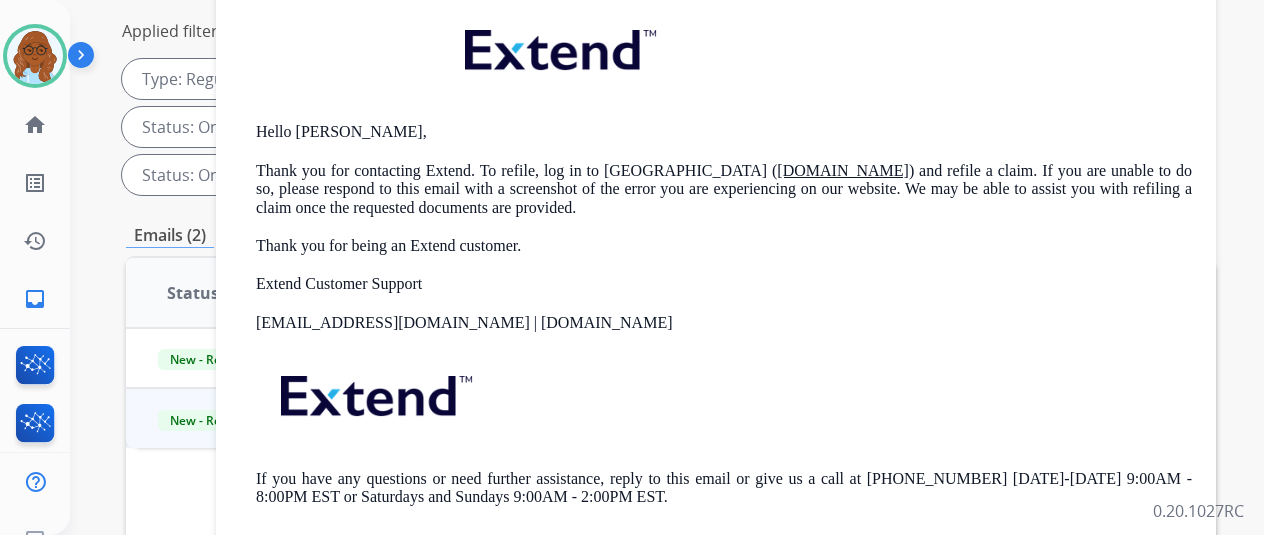 scroll, scrollTop: 400, scrollLeft: 0, axis: vertical 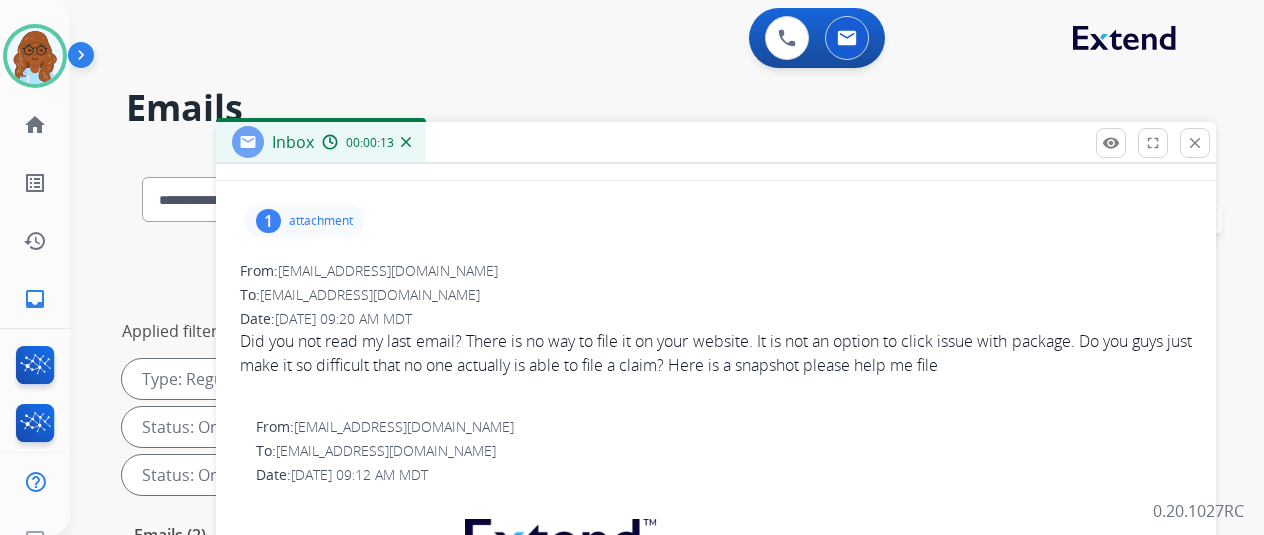 click on "1 attachment" at bounding box center [304, 221] 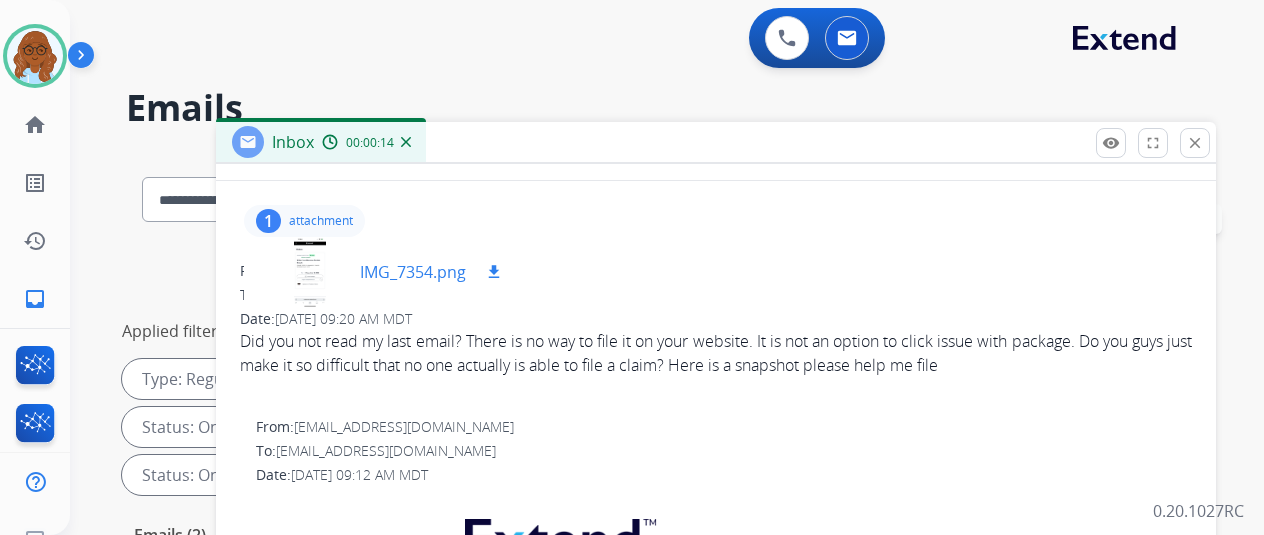 click at bounding box center (310, 272) 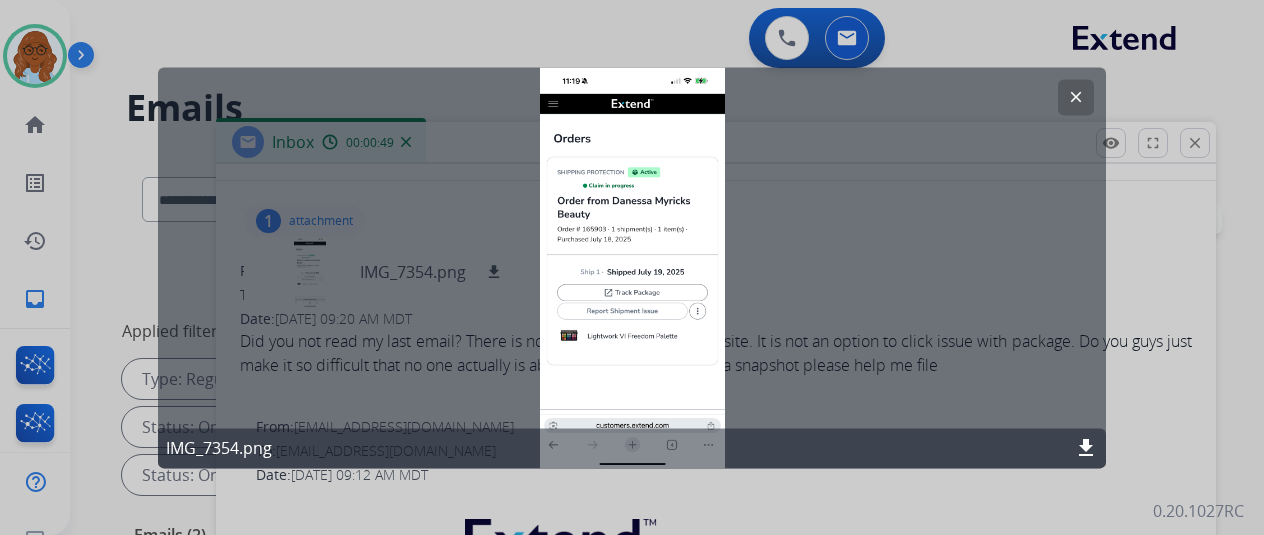 click 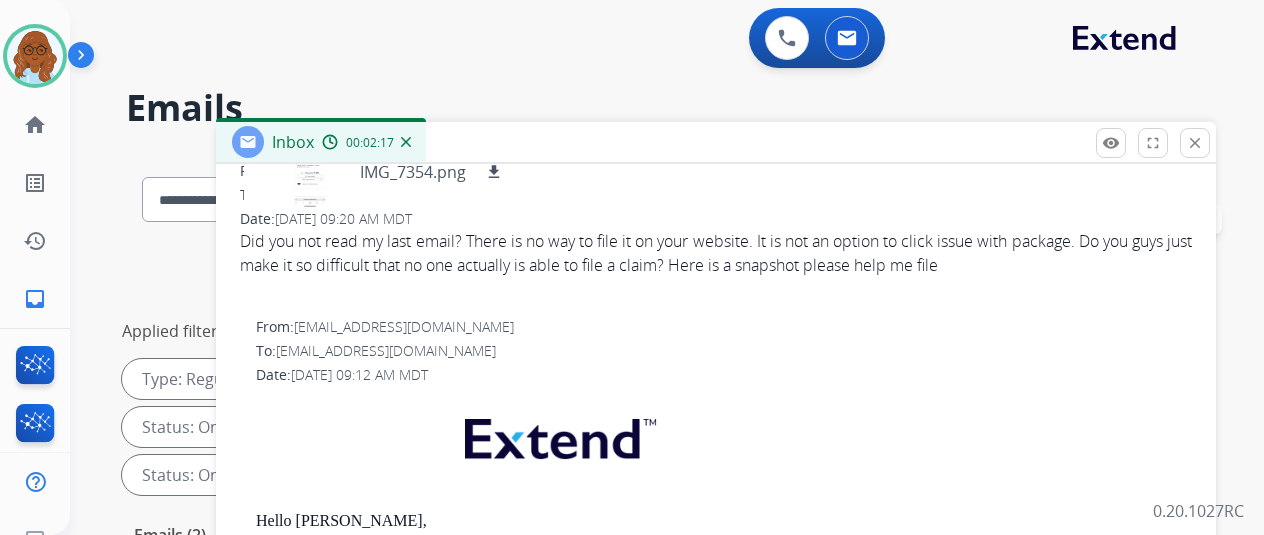 scroll, scrollTop: 0, scrollLeft: 0, axis: both 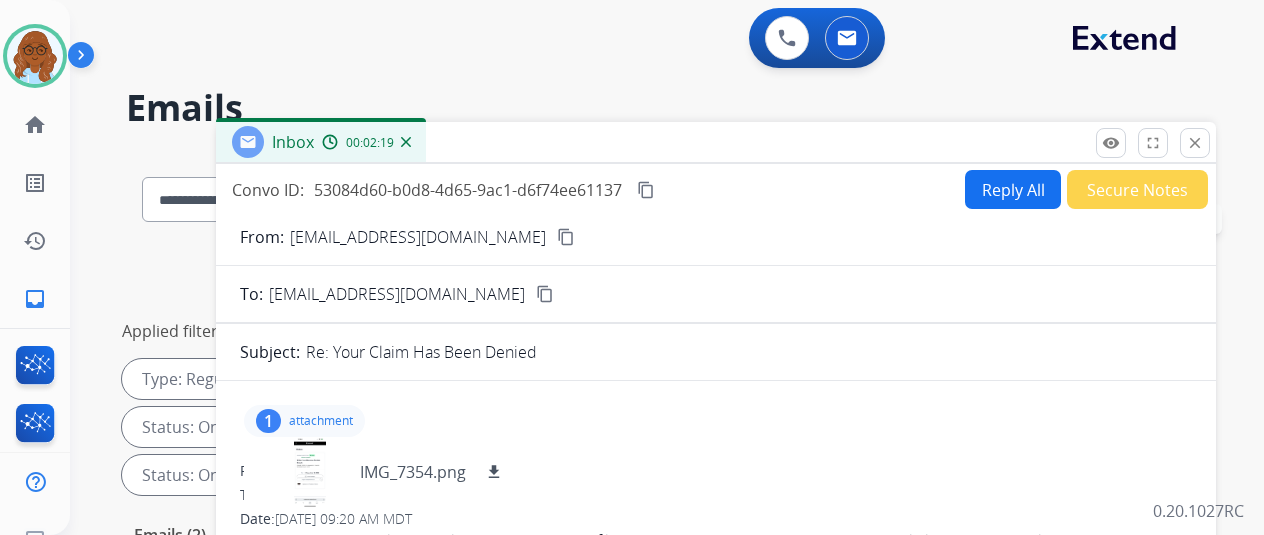 click on "attachment" at bounding box center [321, 421] 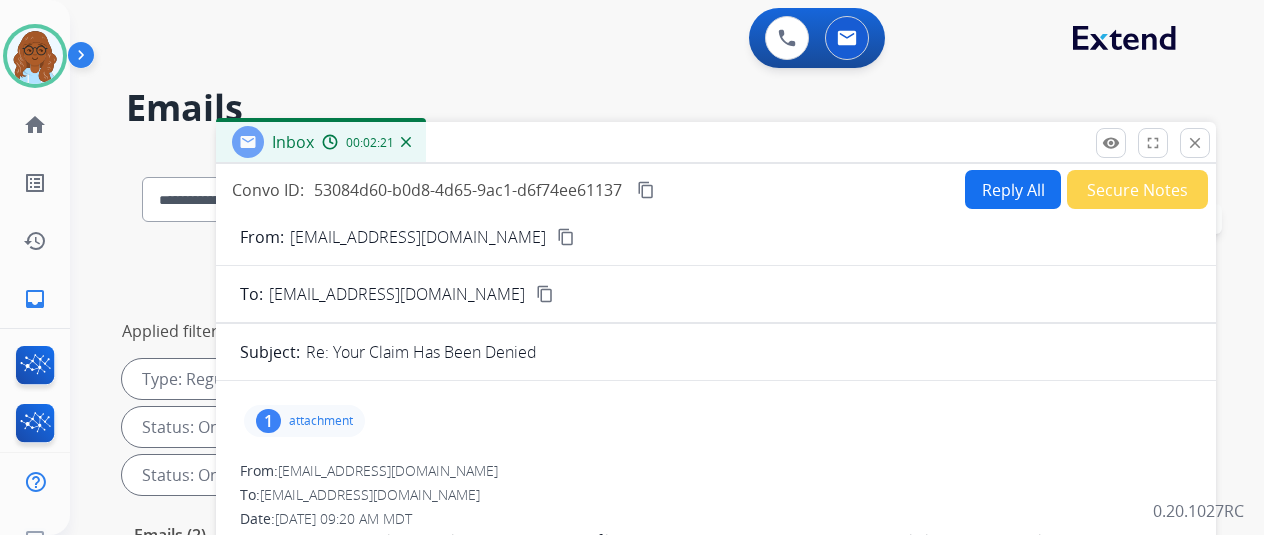click on "Reply All" at bounding box center (1013, 189) 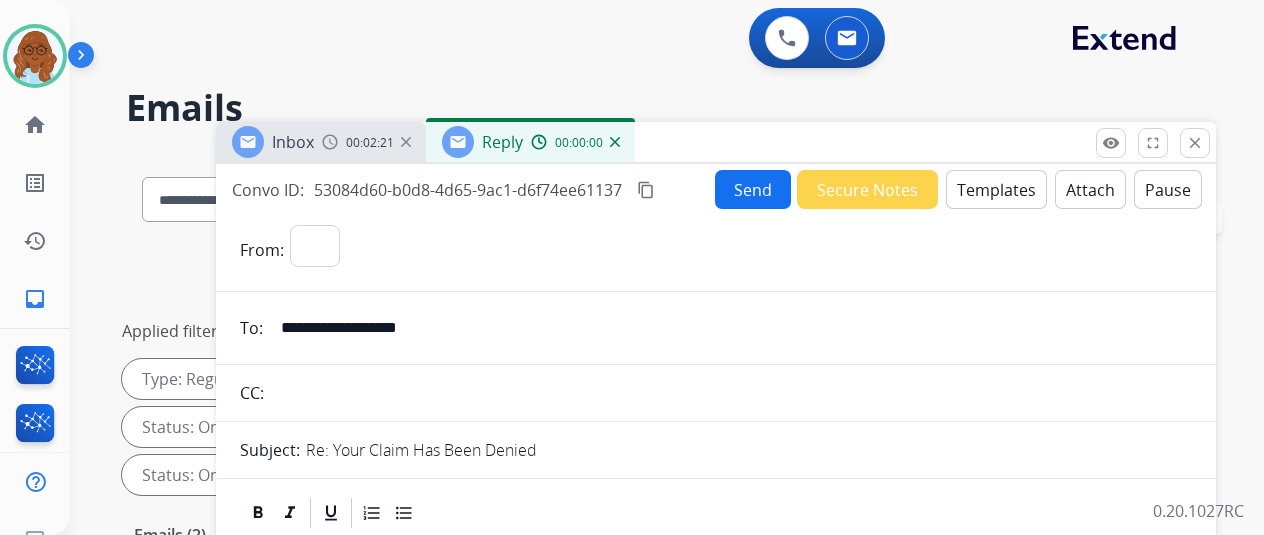 select on "**********" 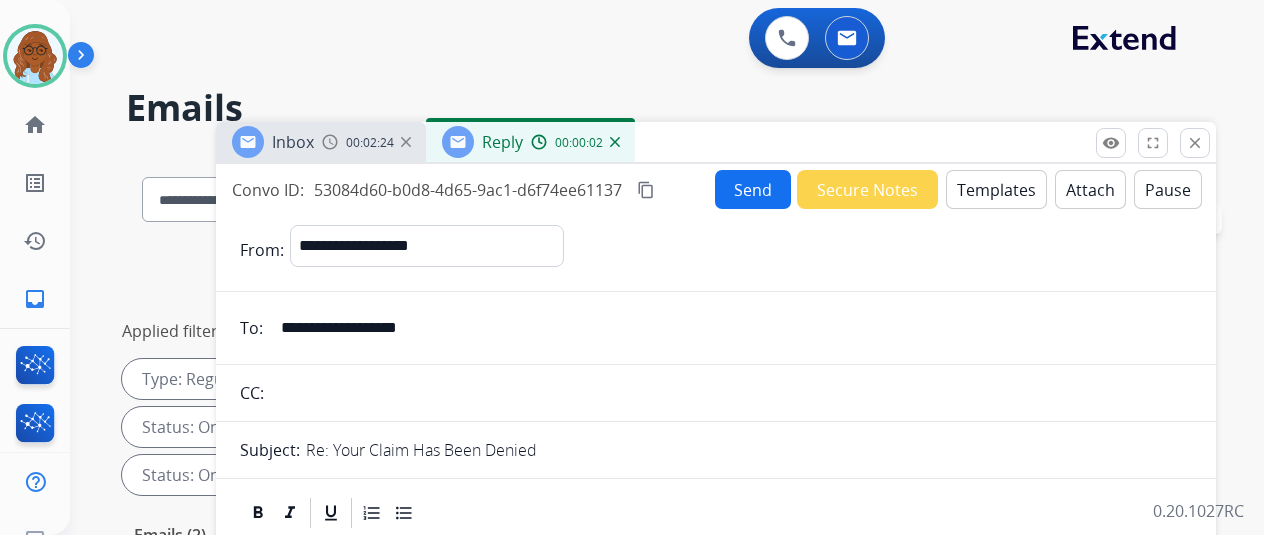 click at bounding box center (330, 142) 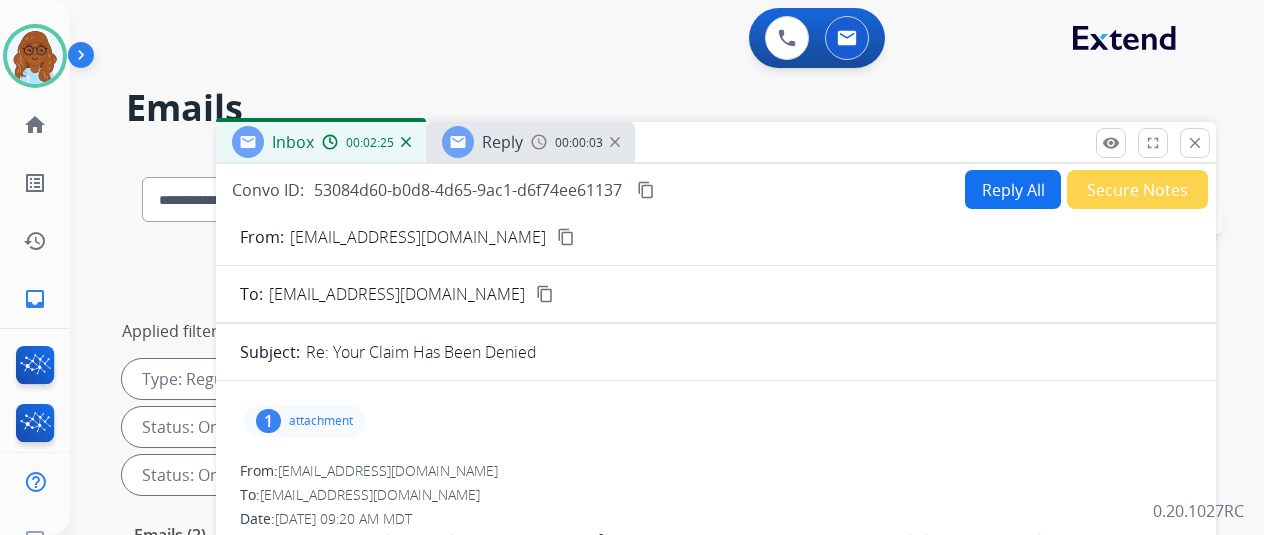 click on "content_copy" at bounding box center [566, 237] 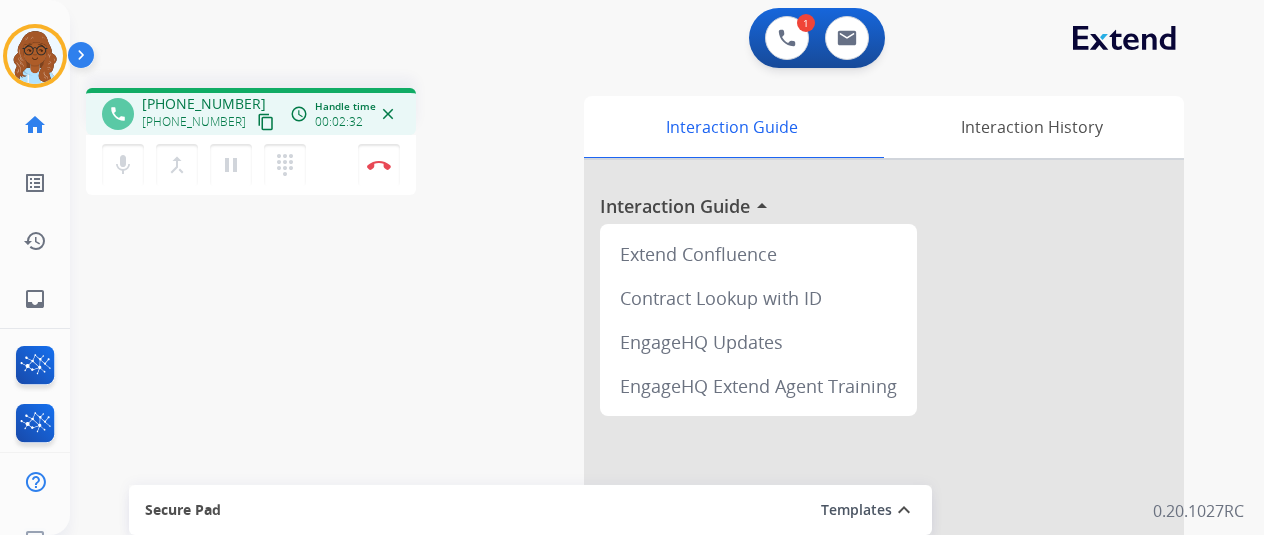 drag, startPoint x: 239, startPoint y: 170, endPoint x: 314, endPoint y: 190, distance: 77.62087 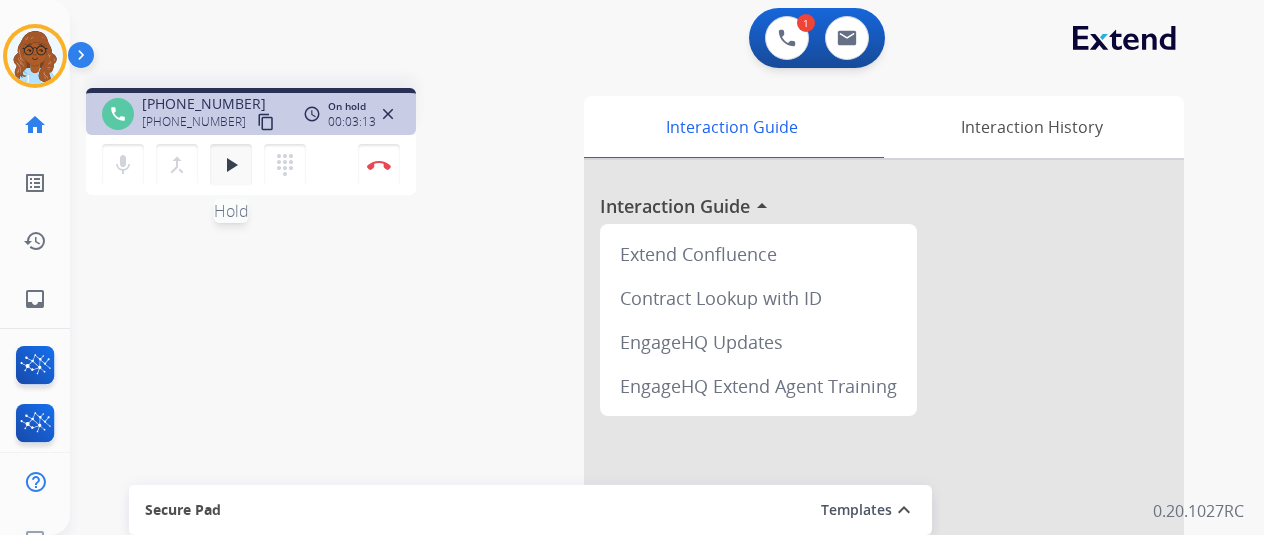 click on "play_arrow" at bounding box center [231, 165] 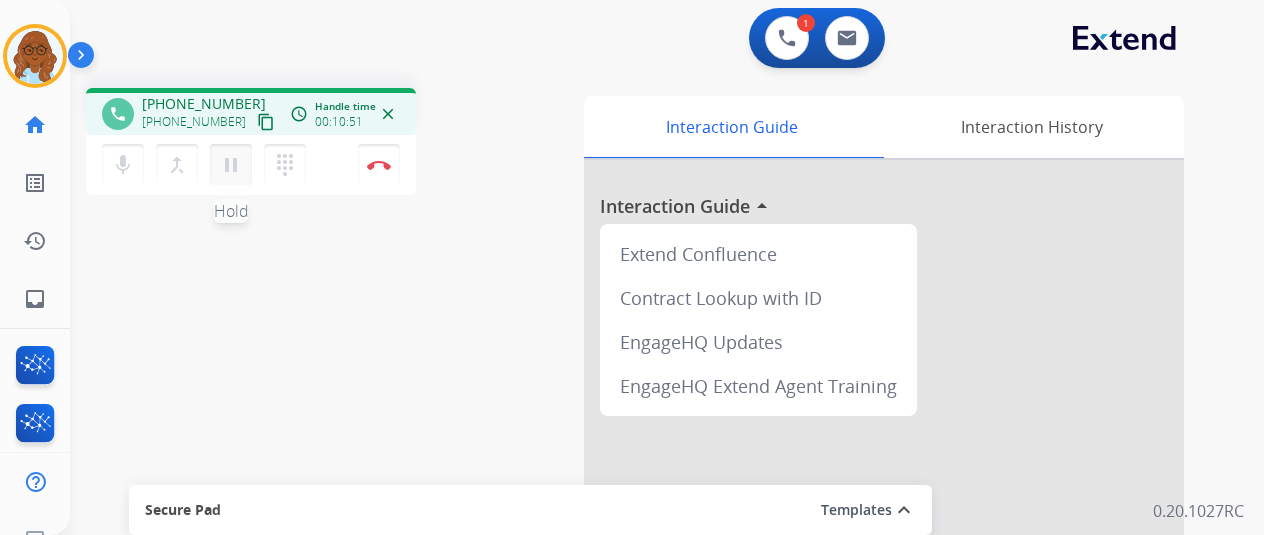 click on "pause" at bounding box center [231, 165] 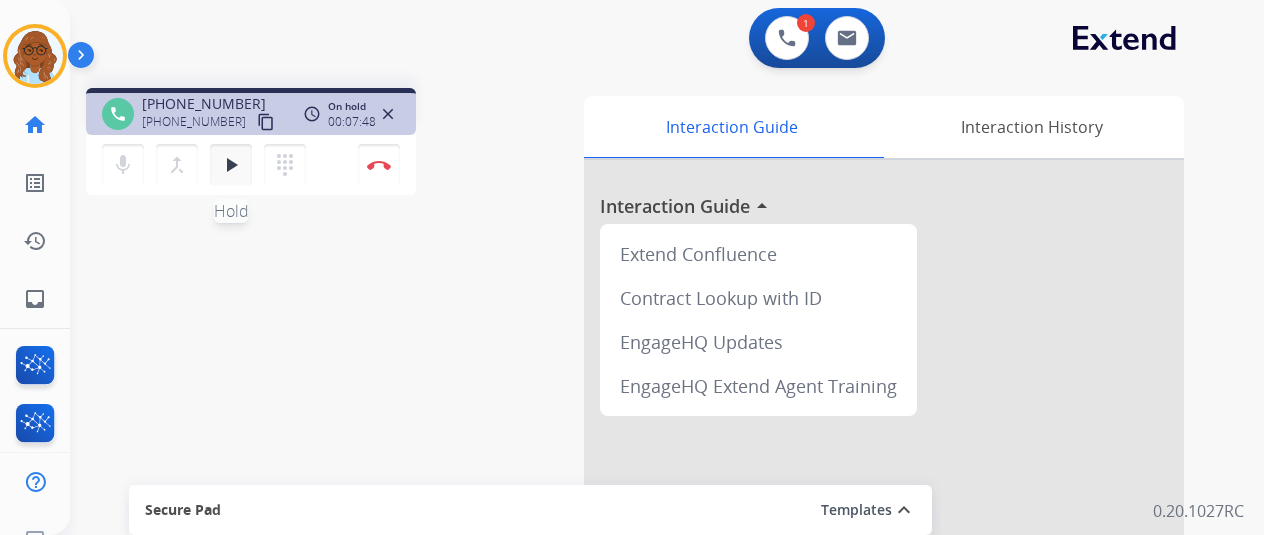 click on "play_arrow" at bounding box center [231, 165] 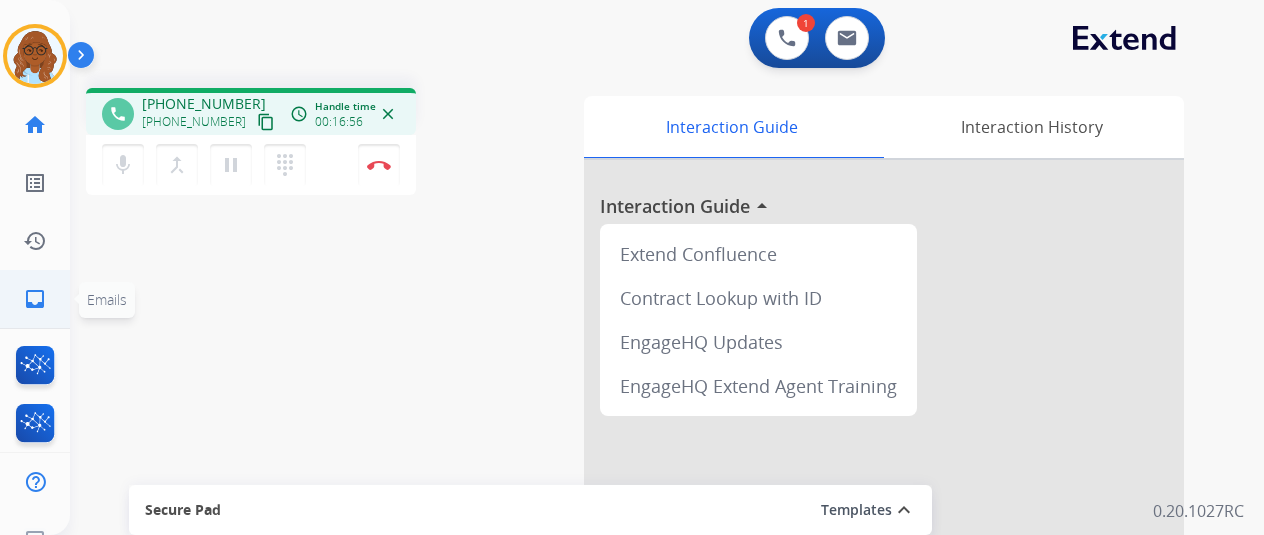 click on "inbox  Emails" 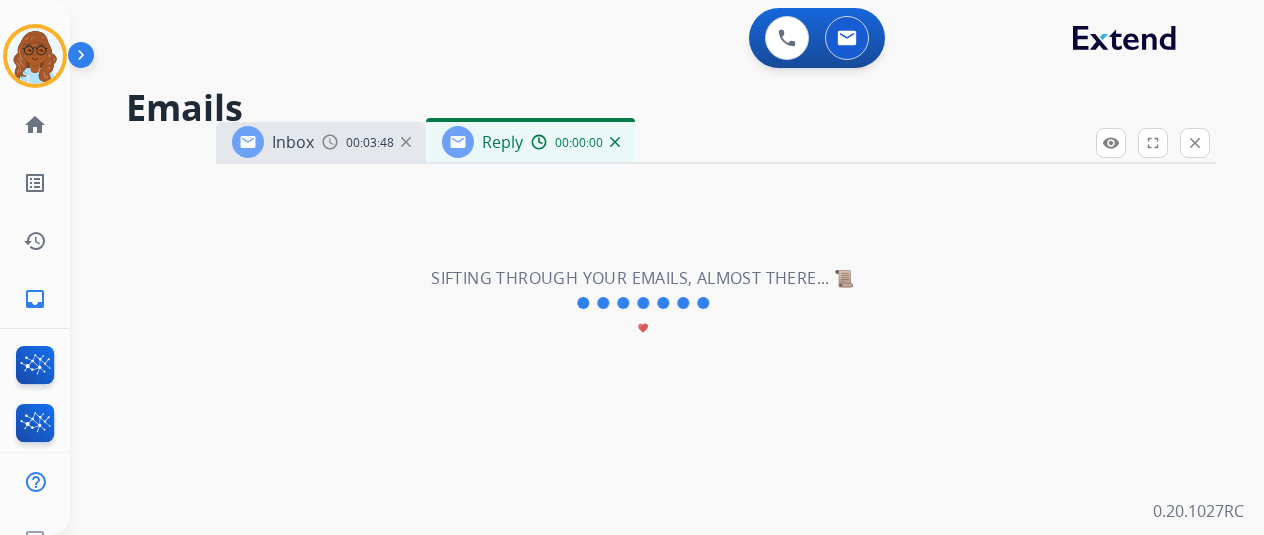 select on "**********" 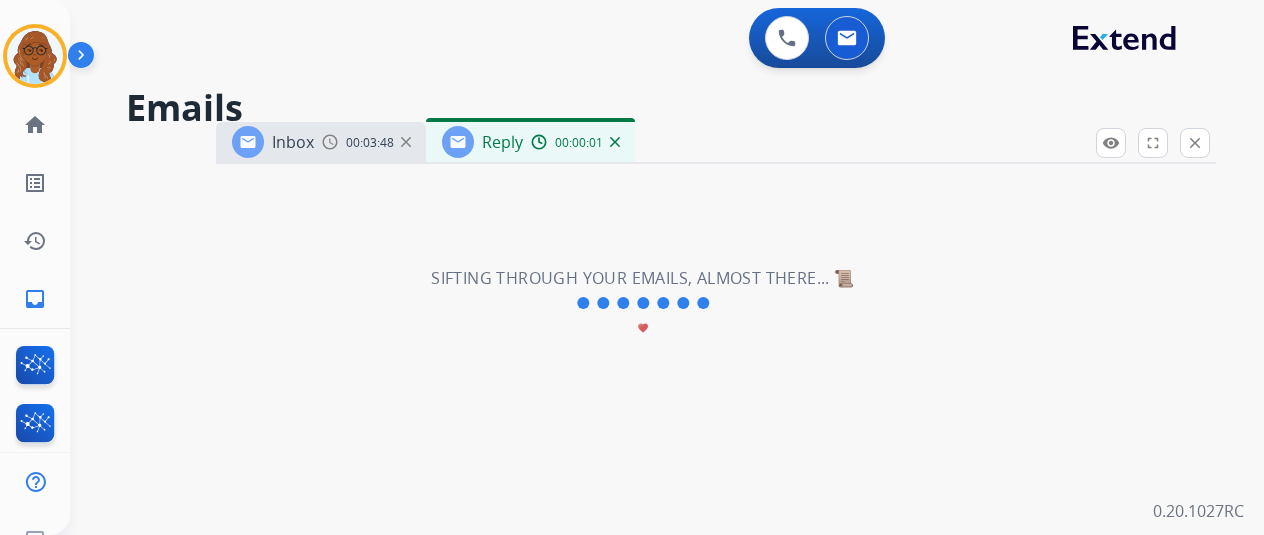 drag, startPoint x: 768, startPoint y: 140, endPoint x: 670, endPoint y: 135, distance: 98.12747 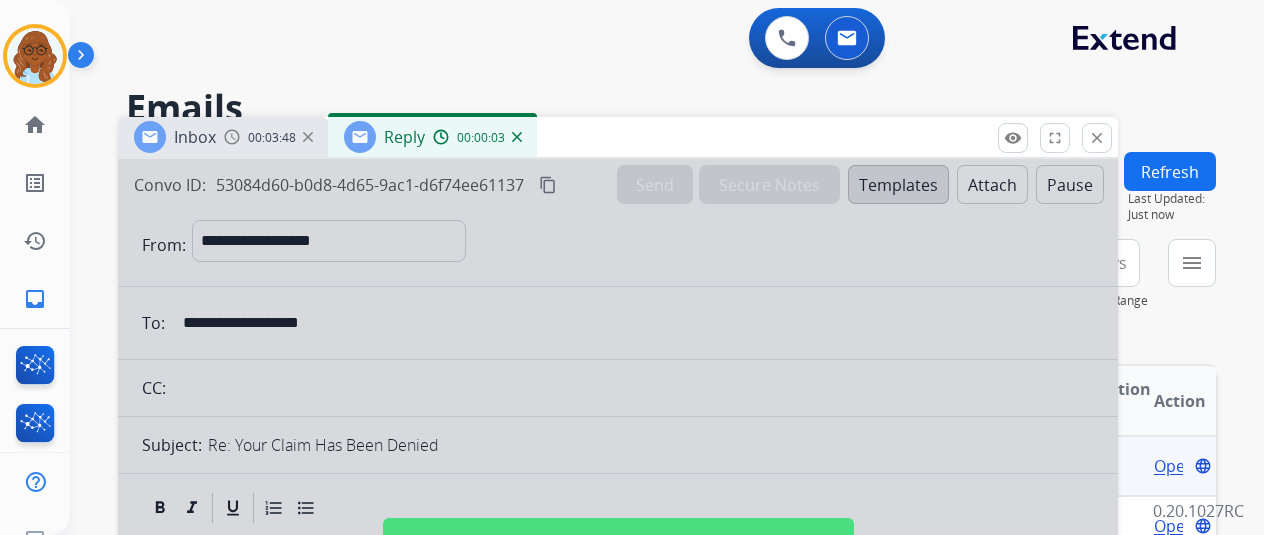 drag, startPoint x: 731, startPoint y: 481, endPoint x: 766, endPoint y: 473, distance: 35.902645 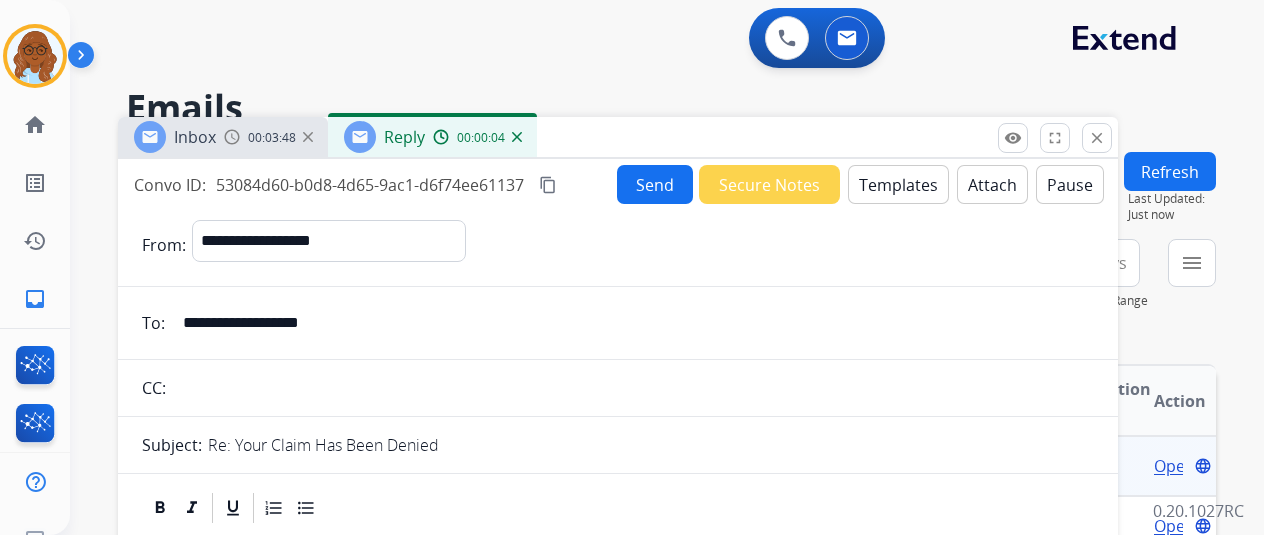 click on "Pause" at bounding box center [1070, 184] 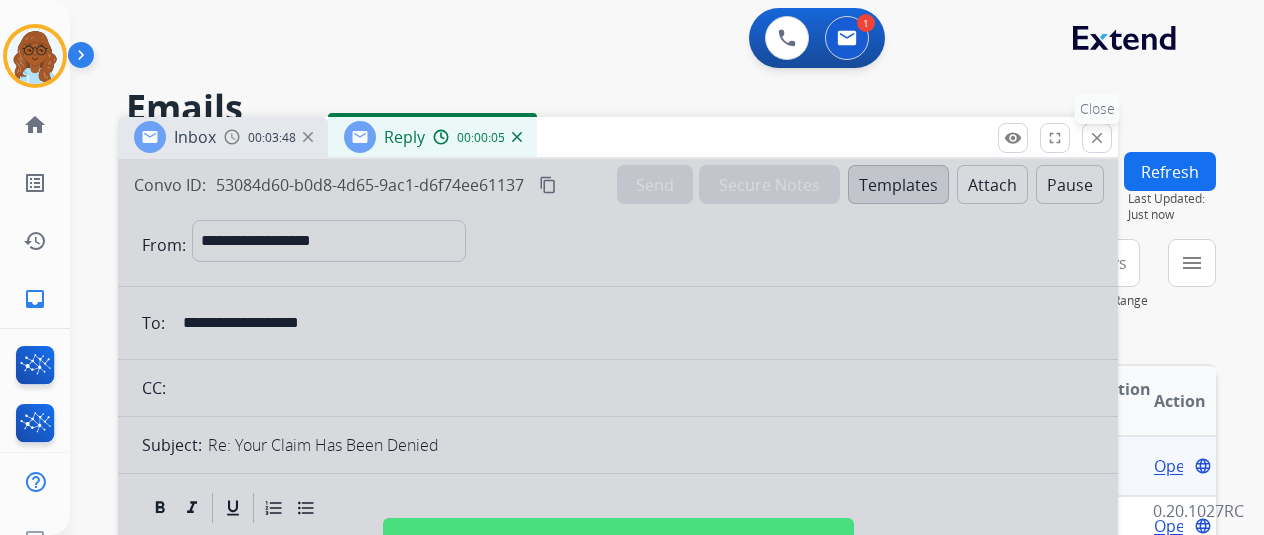 click on "close" at bounding box center (1097, 138) 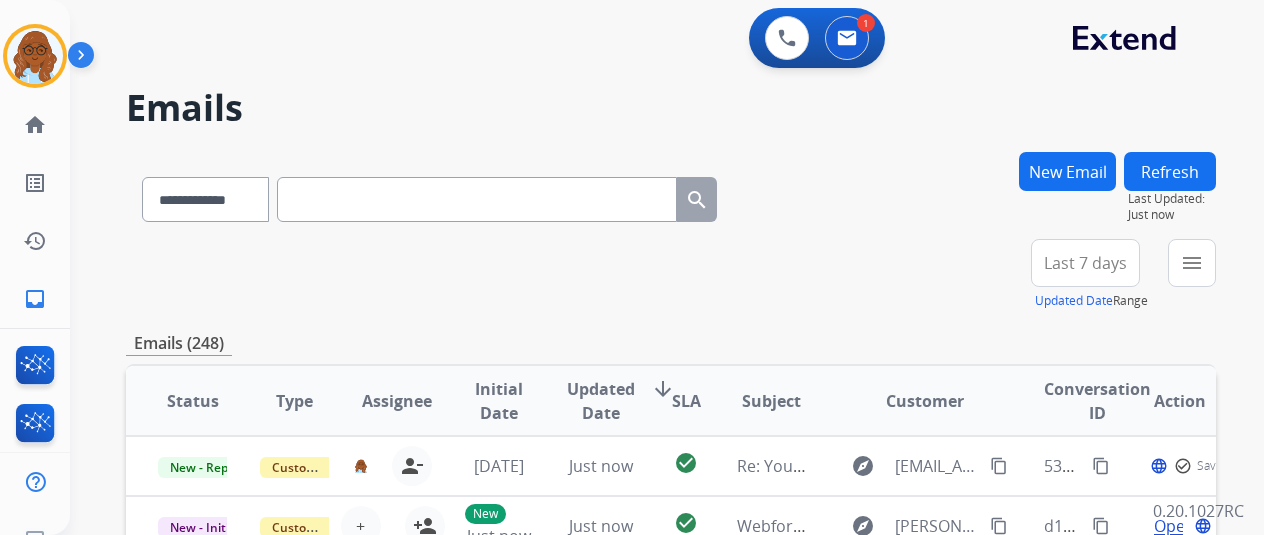 click at bounding box center (477, 199) 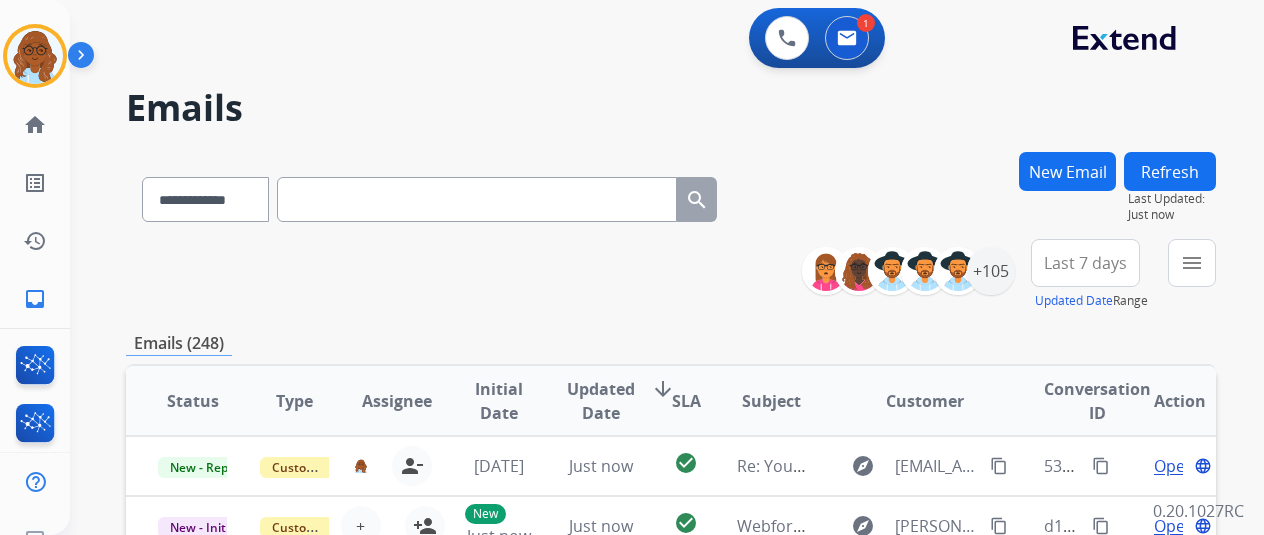 paste on "**********" 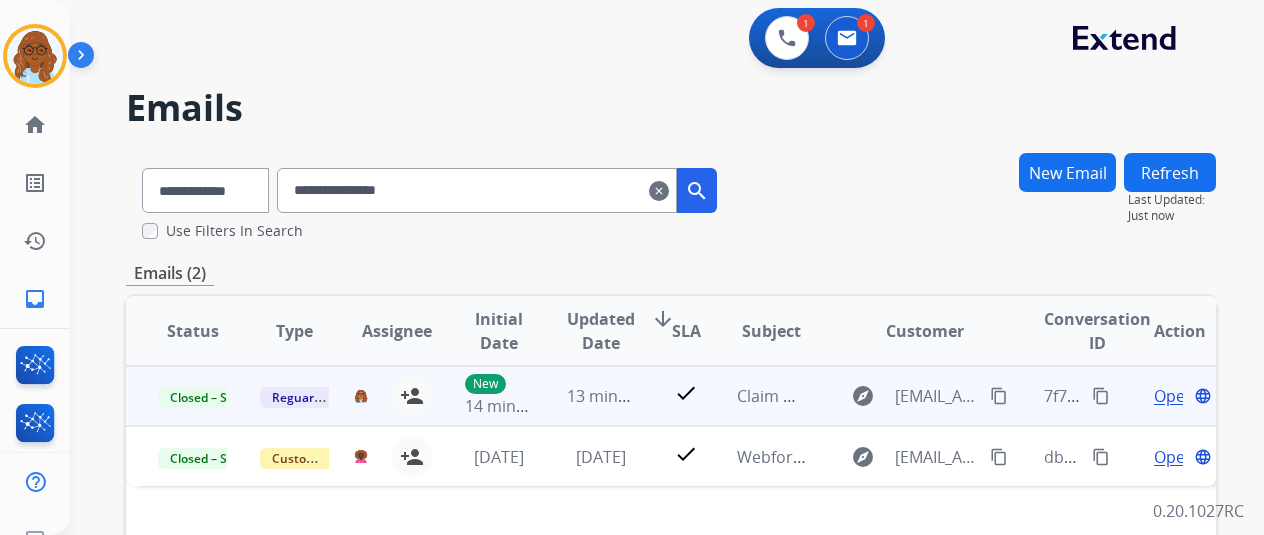click on "Open" at bounding box center (1174, 396) 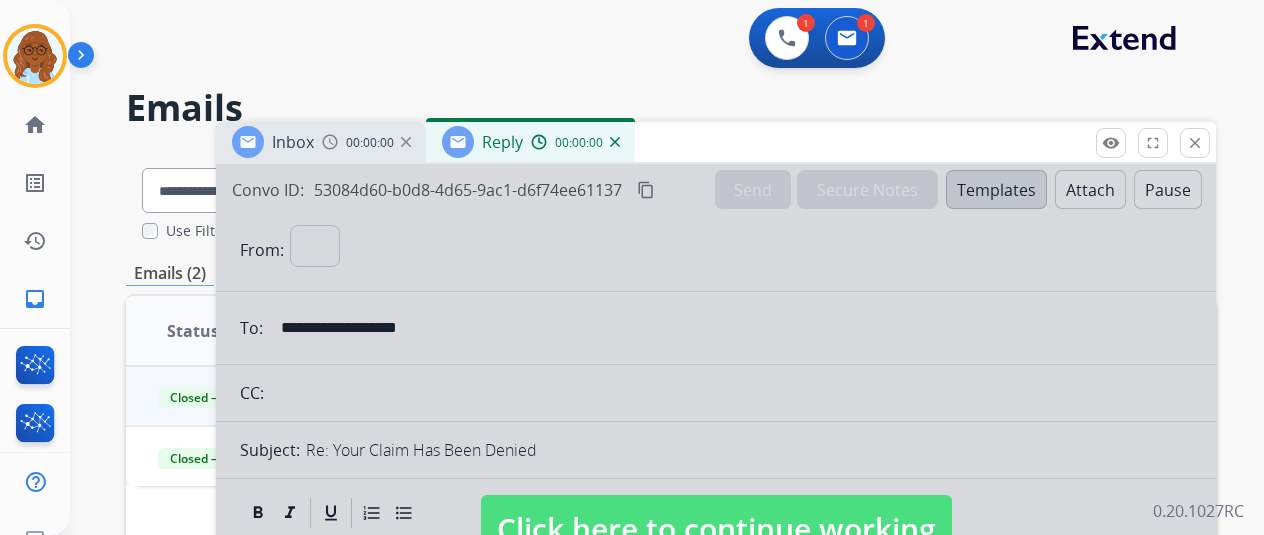 select on "**********" 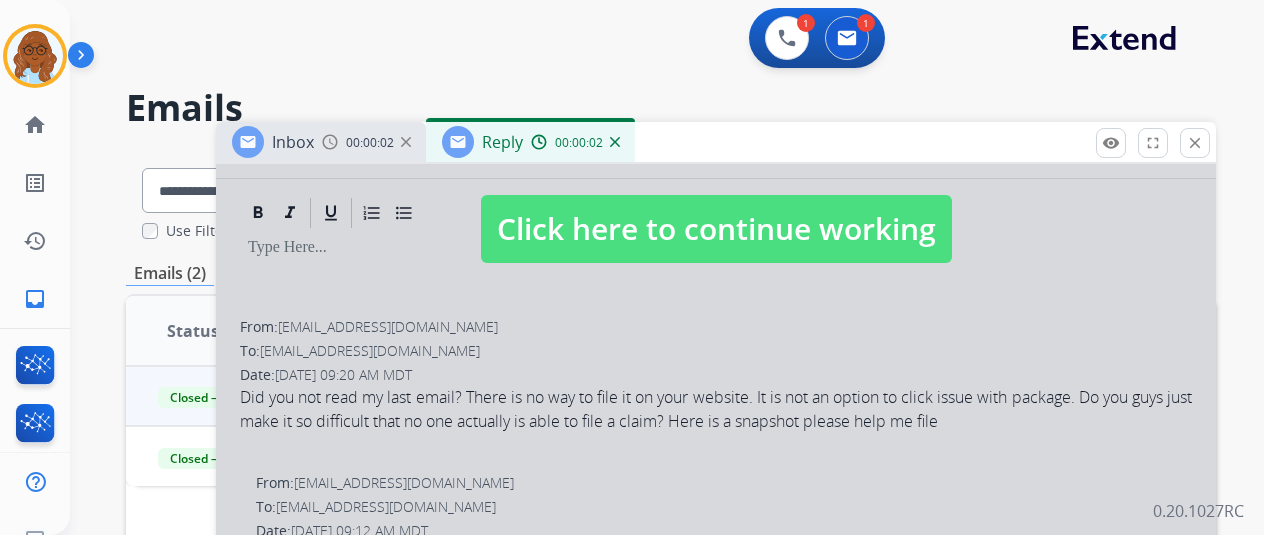 scroll, scrollTop: 0, scrollLeft: 0, axis: both 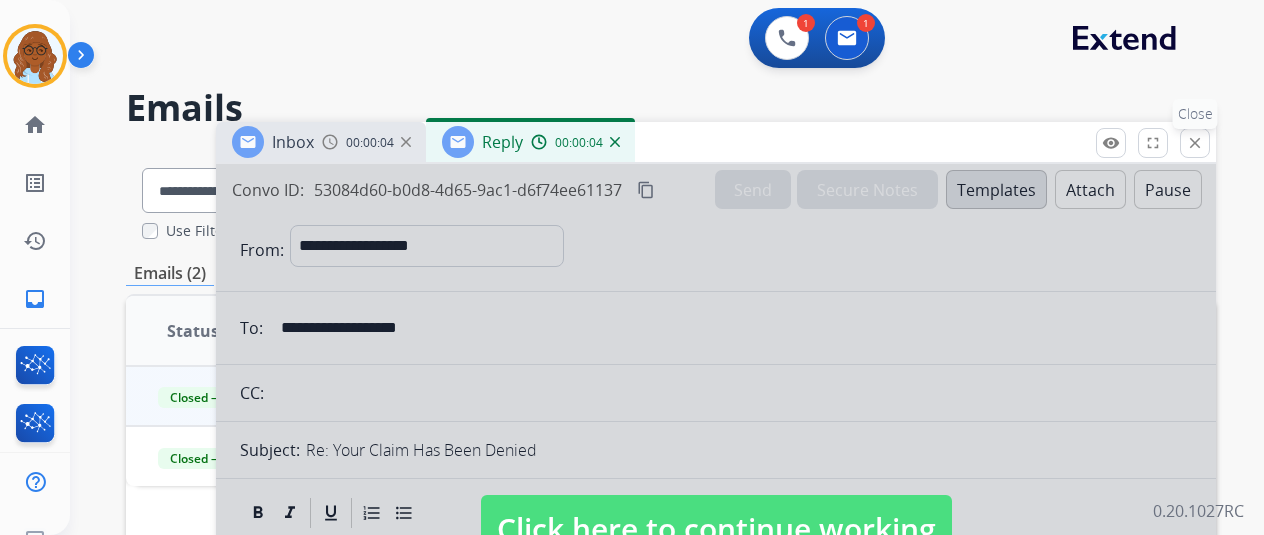 click on "close" at bounding box center [1195, 143] 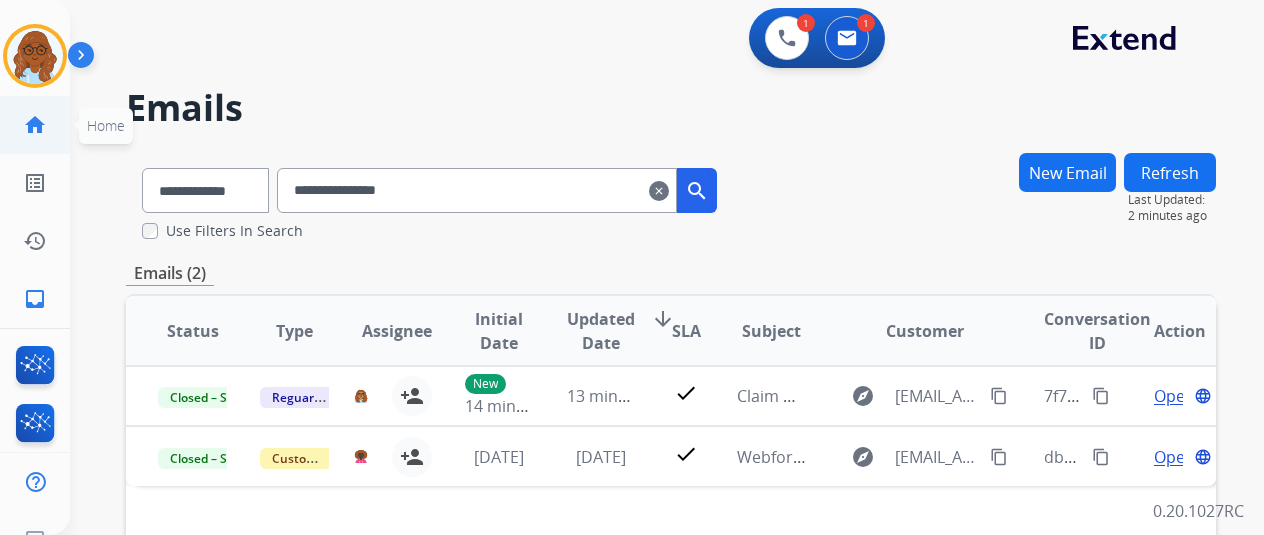 click on "home  Home" 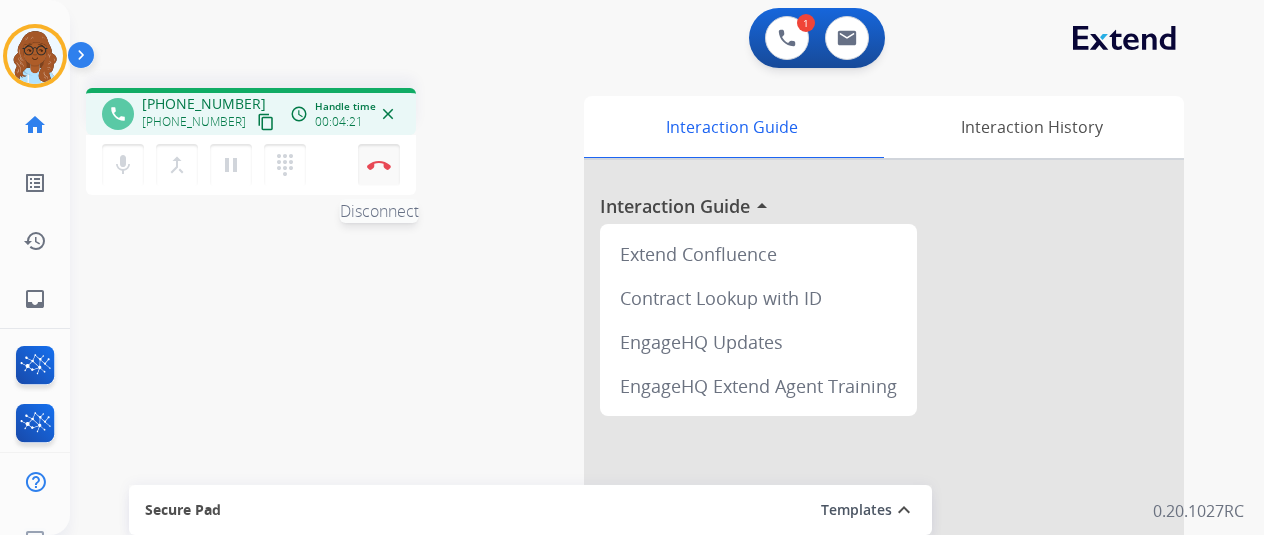 click on "Disconnect" at bounding box center [379, 165] 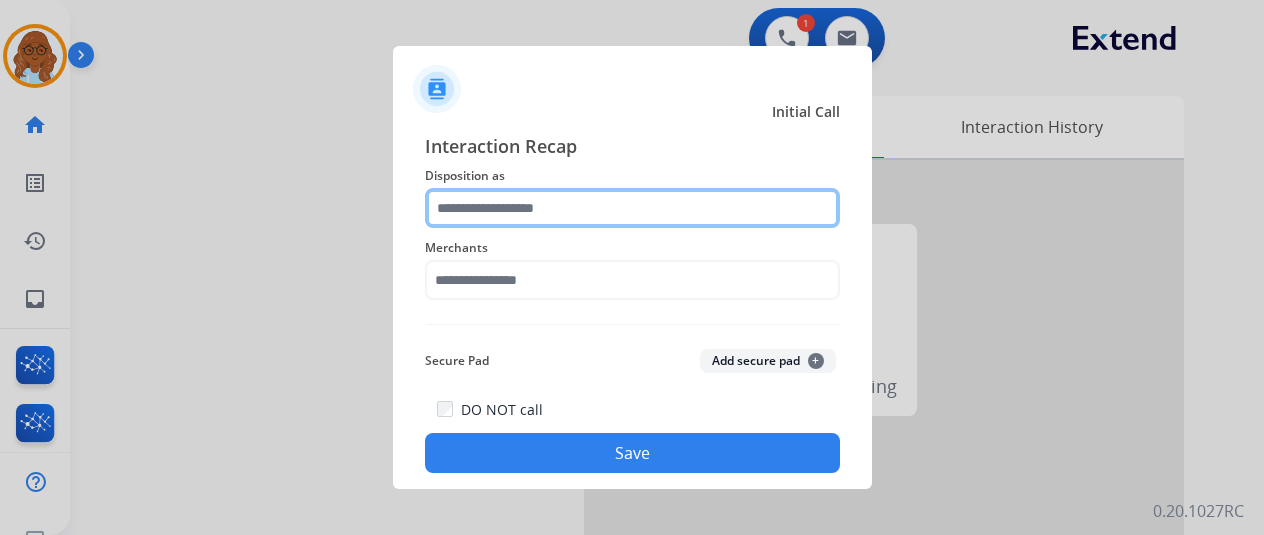 click 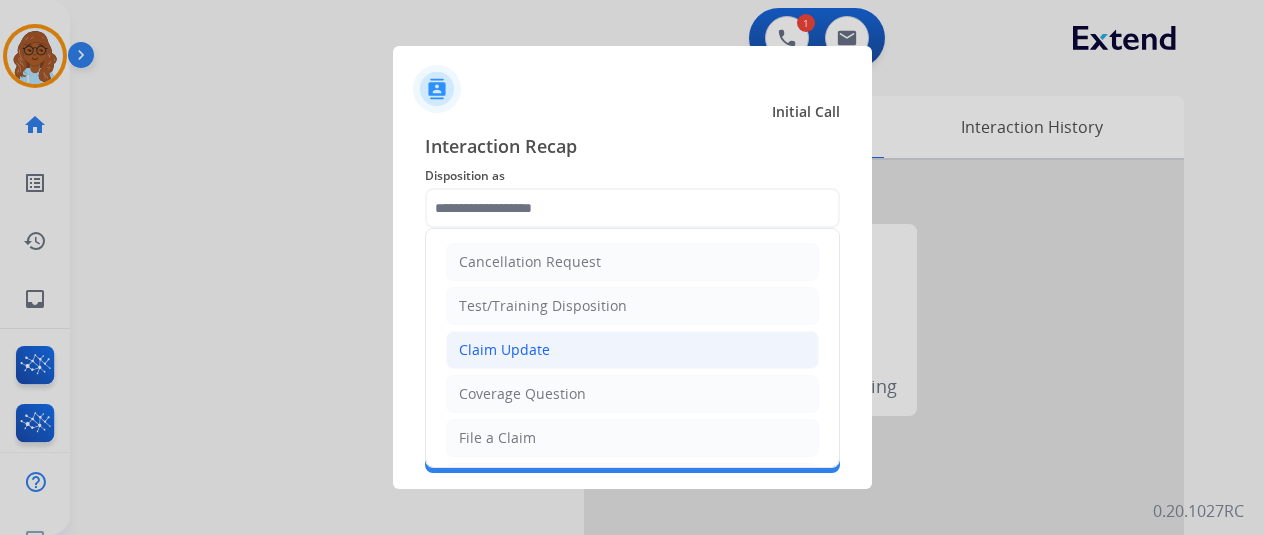 click on "Claim Update" 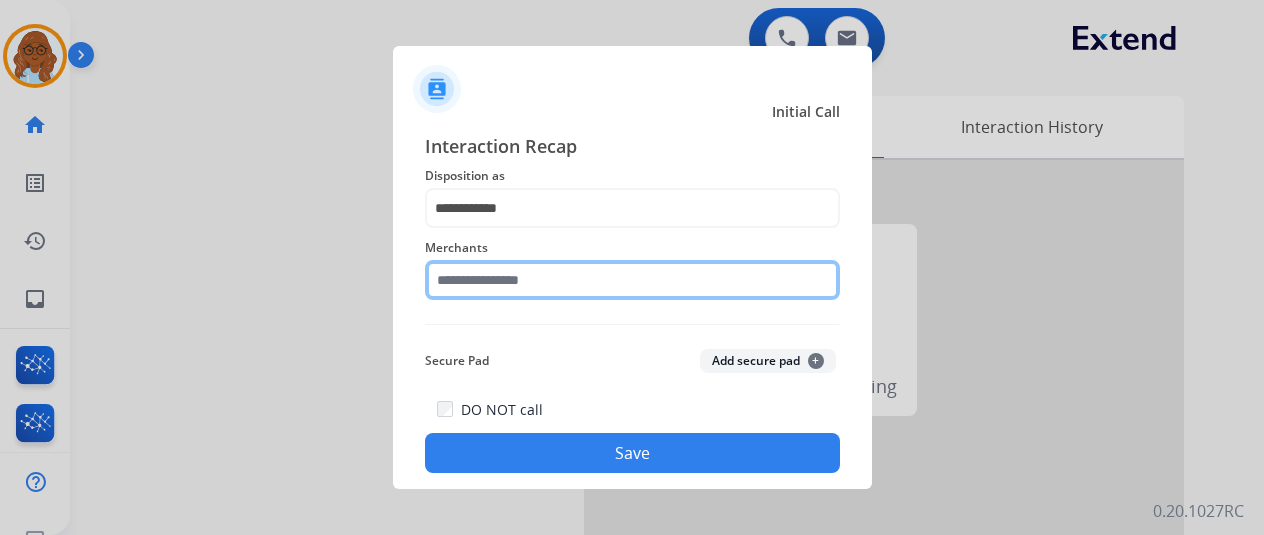 click 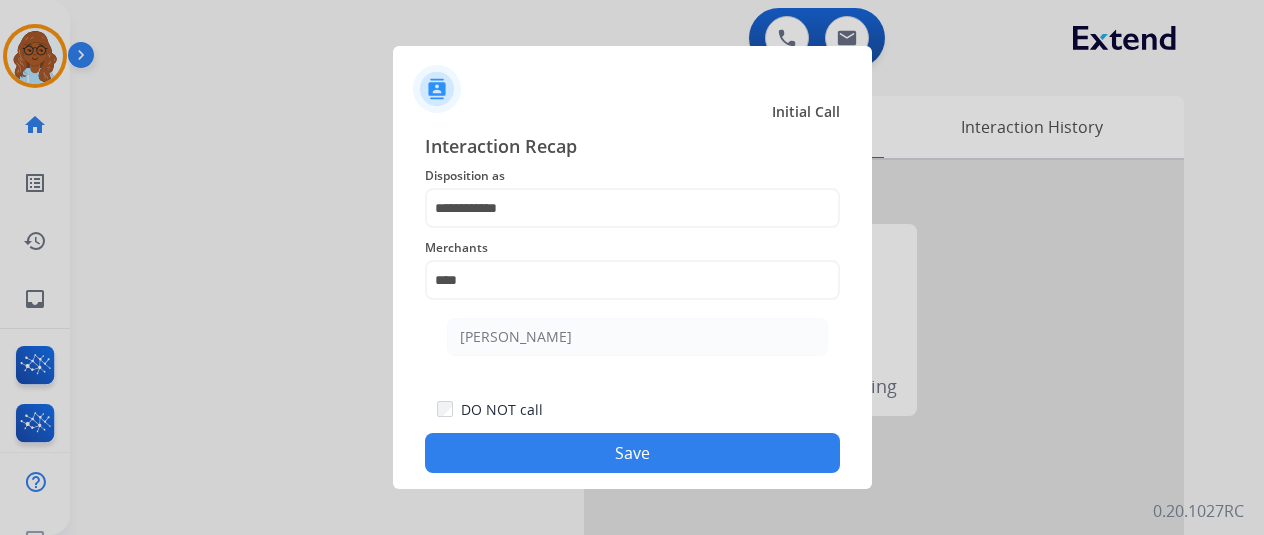 click on "[PERSON_NAME]" 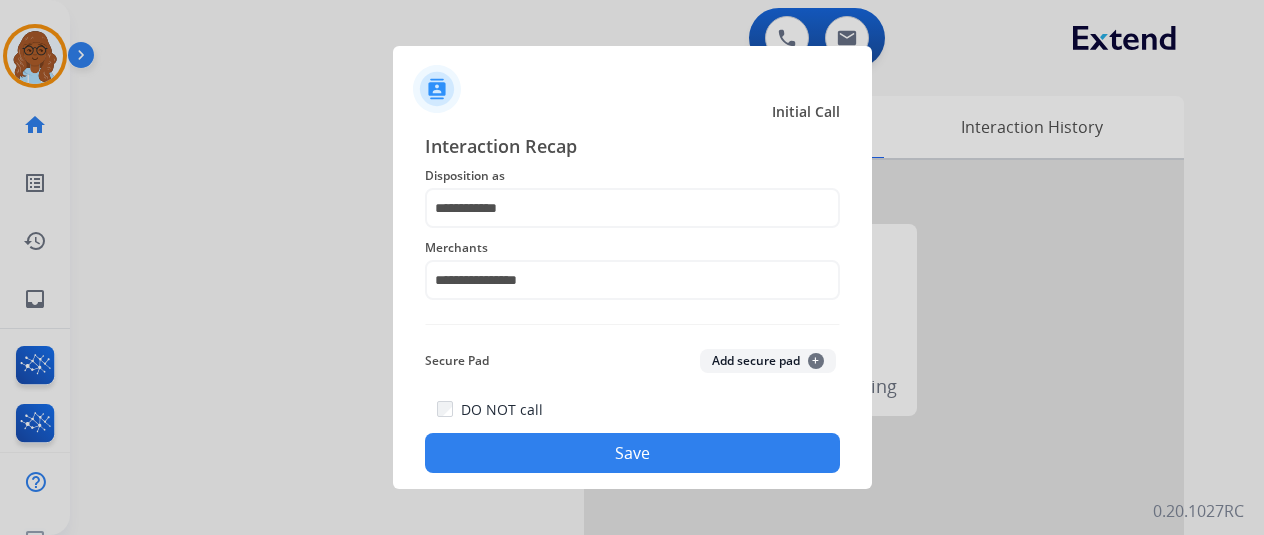 click on "Save" 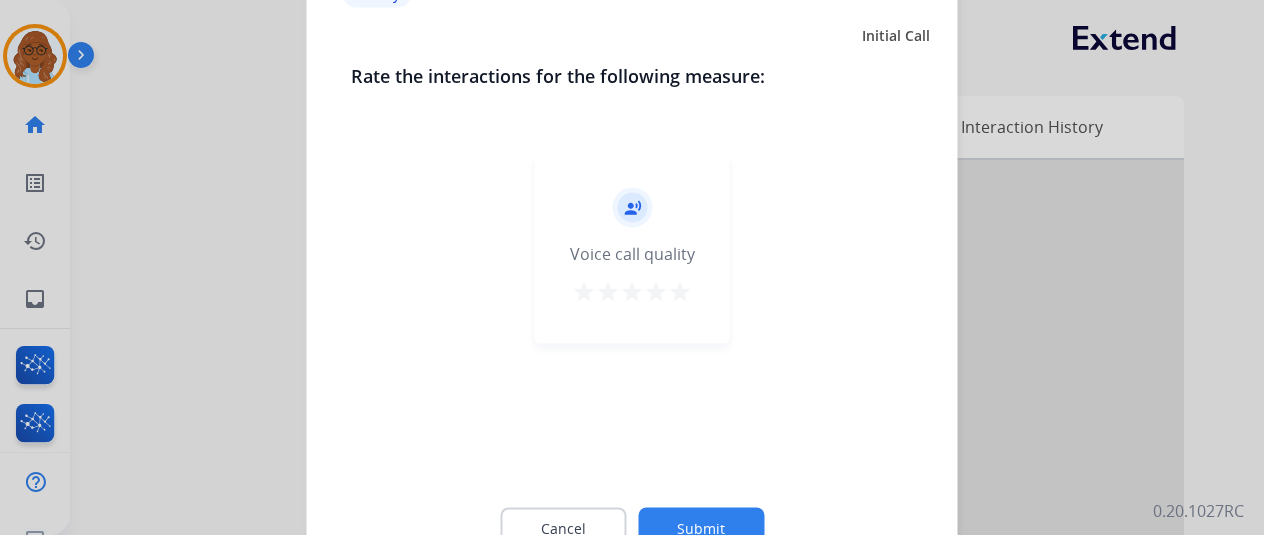 click on "star" at bounding box center (680, 291) 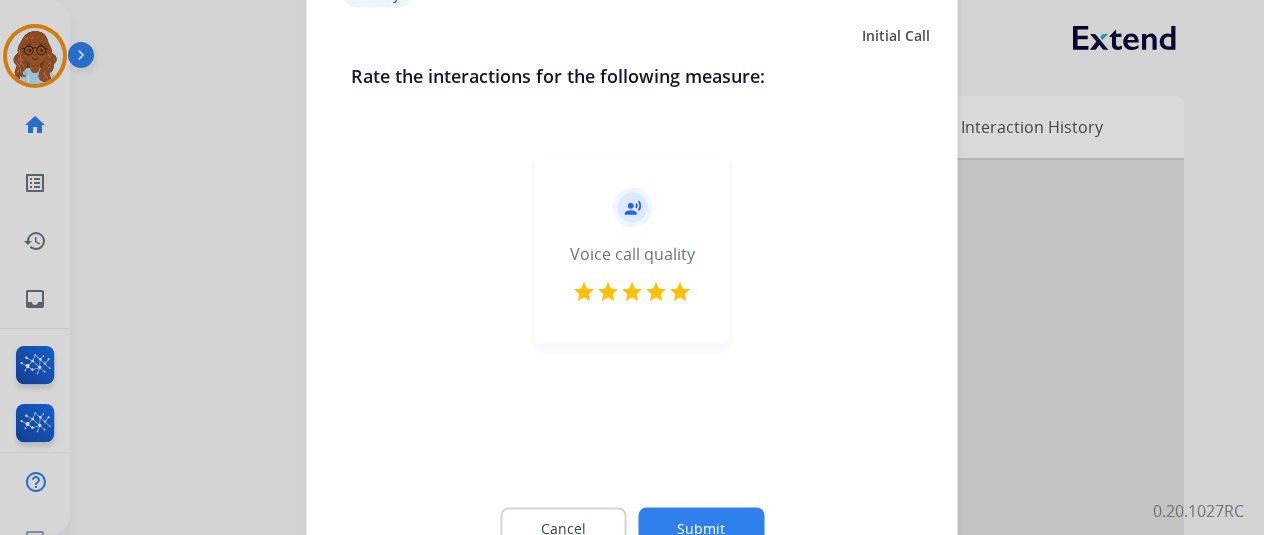 click on "Submit" 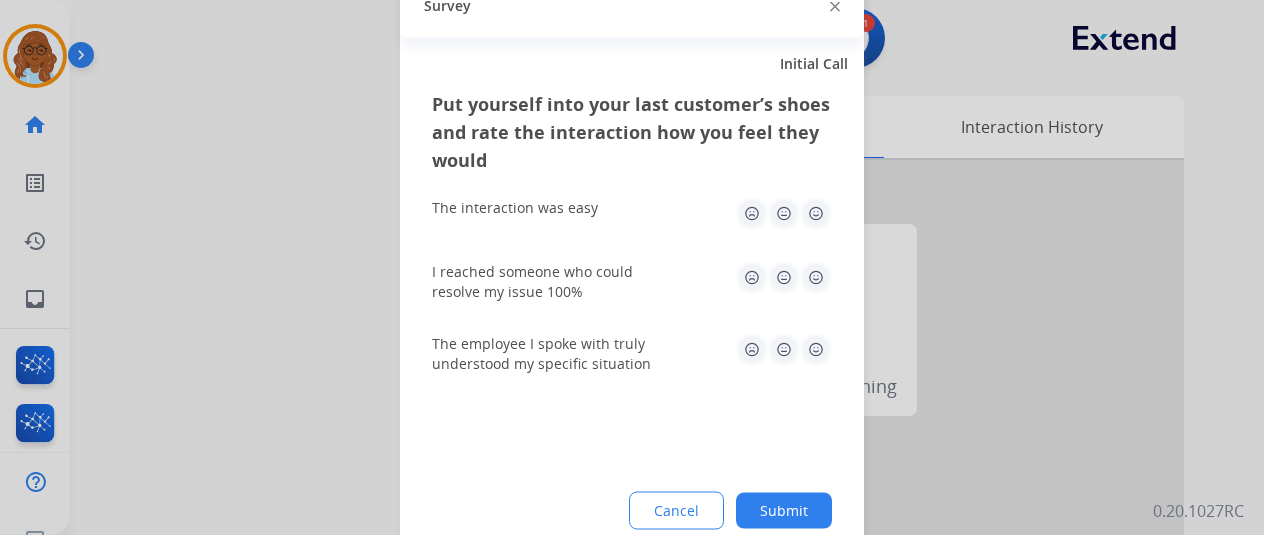 click 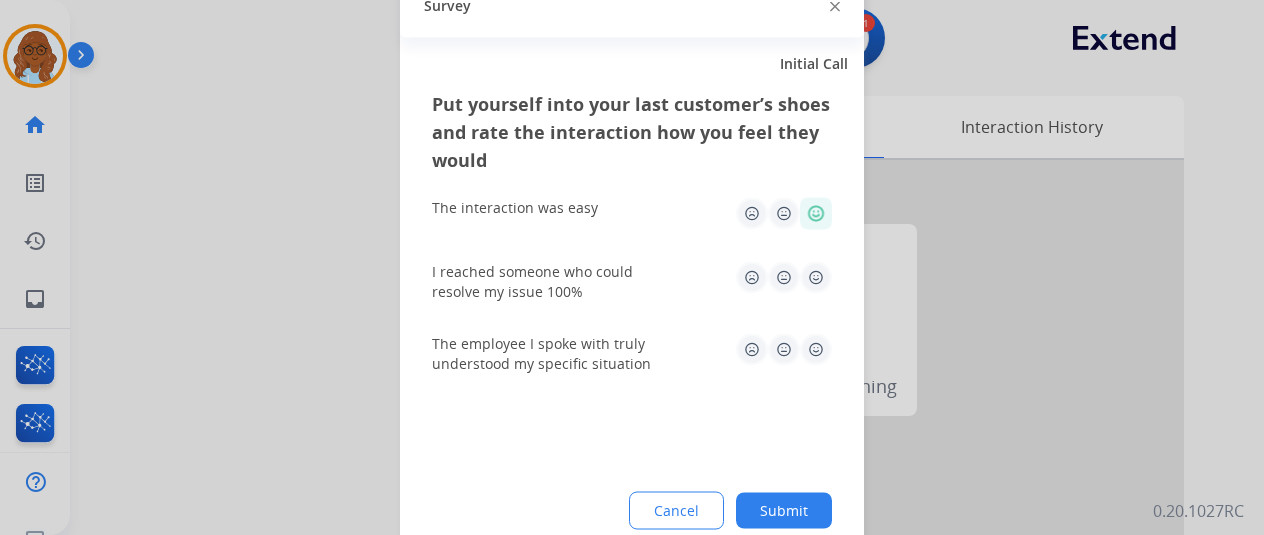 click 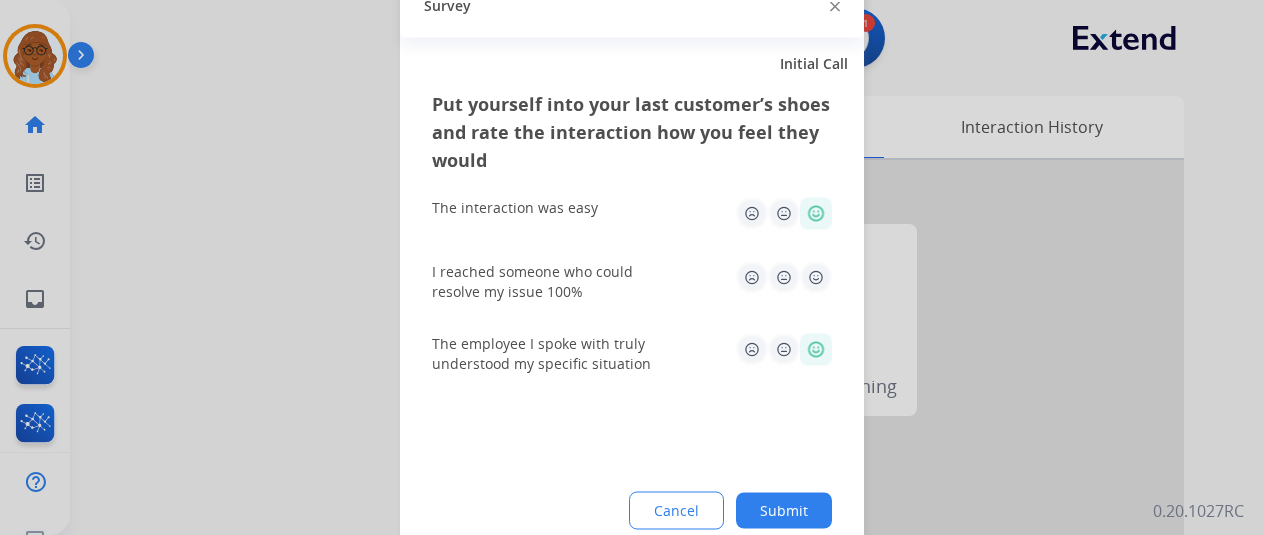 click 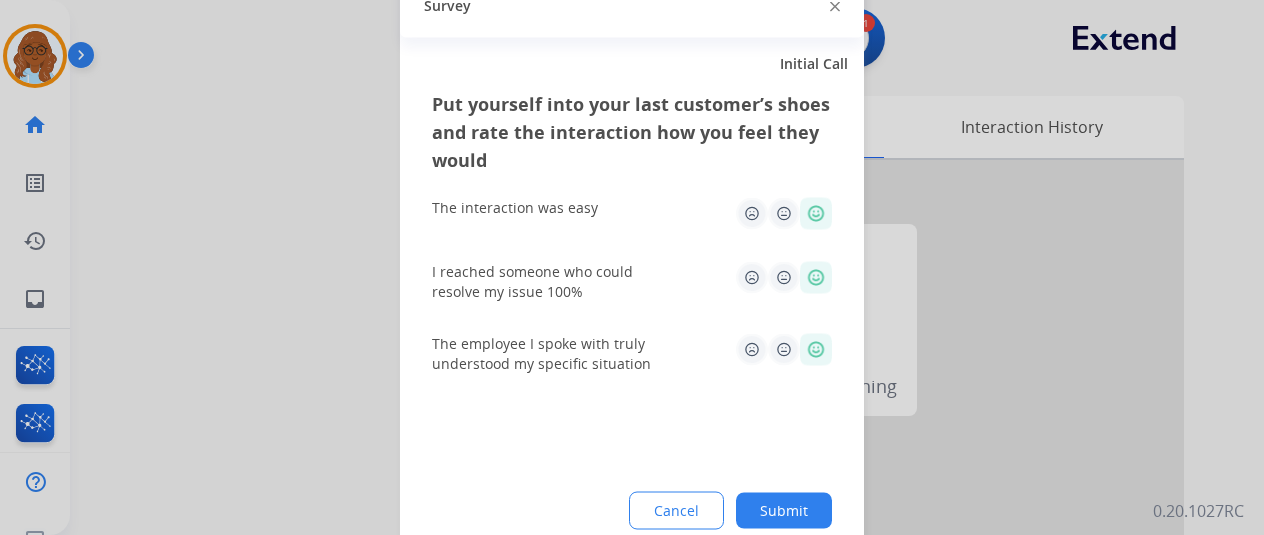 click on "Submit" 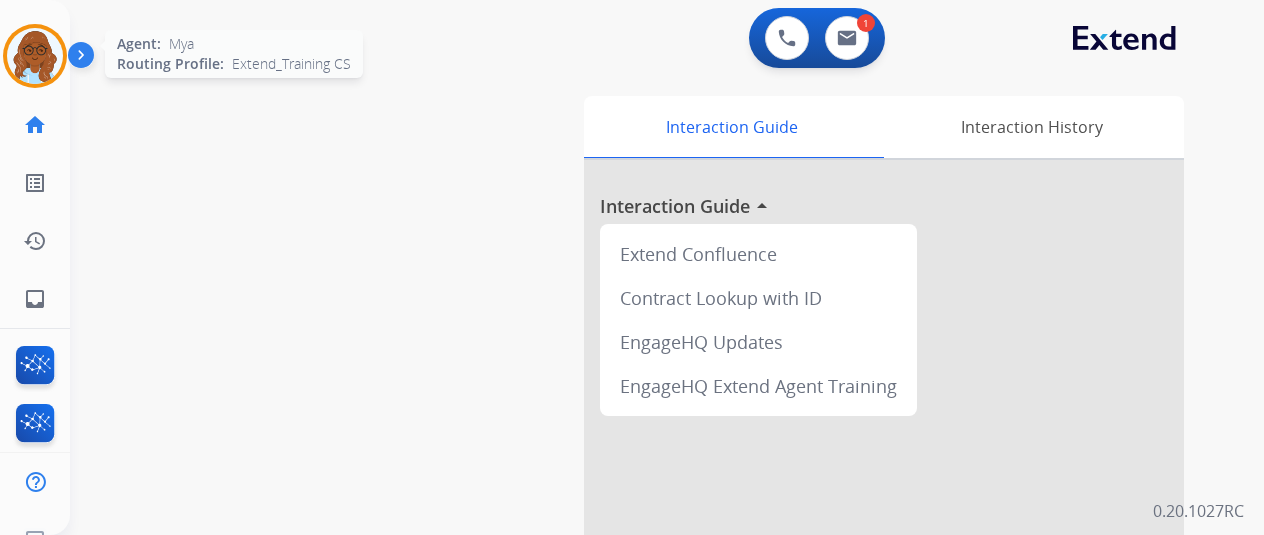 click at bounding box center [35, 56] 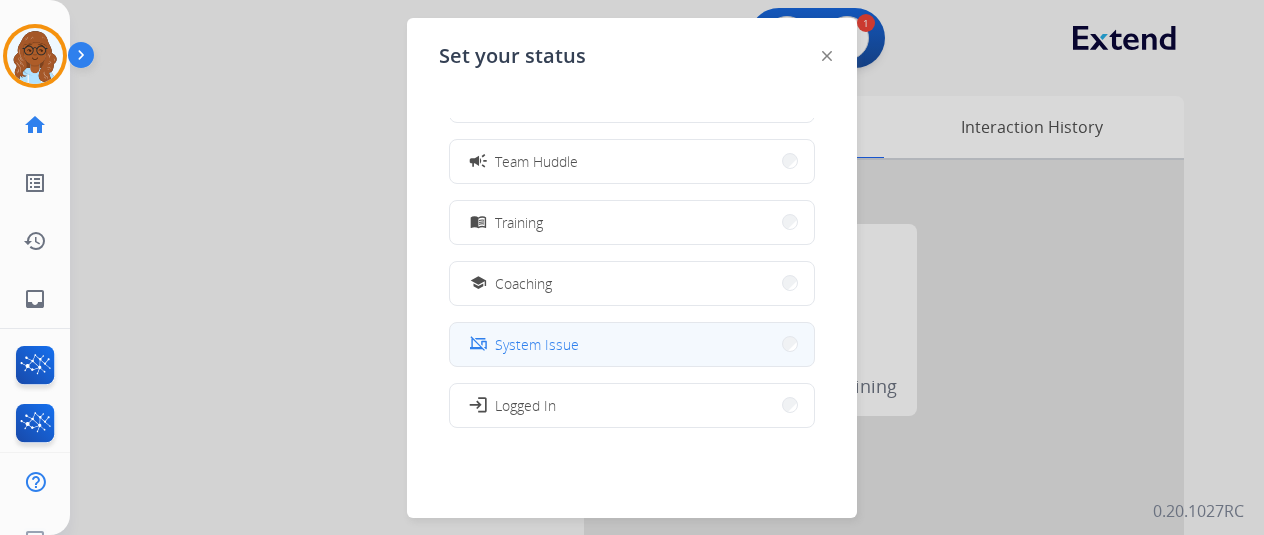 scroll, scrollTop: 376, scrollLeft: 0, axis: vertical 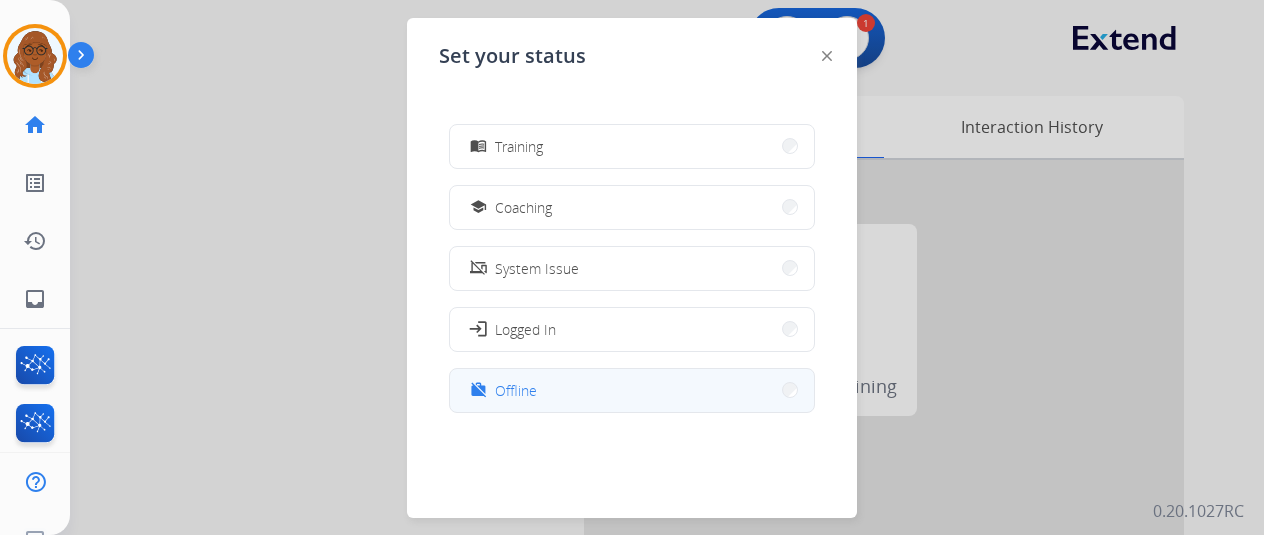 click on "Offline" at bounding box center (516, 390) 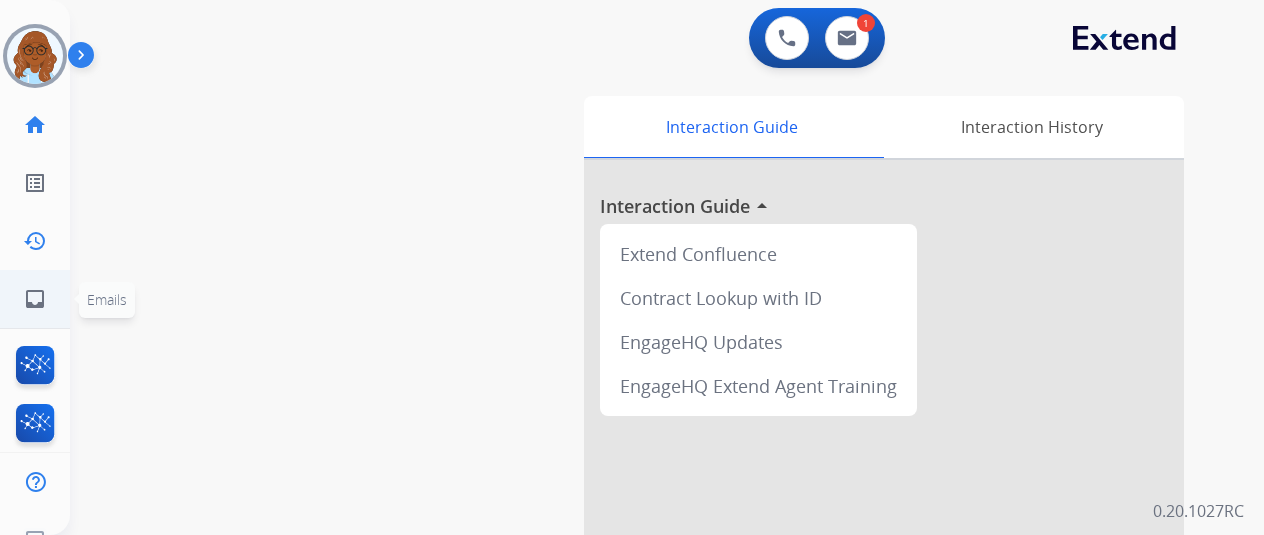 click on "inbox" 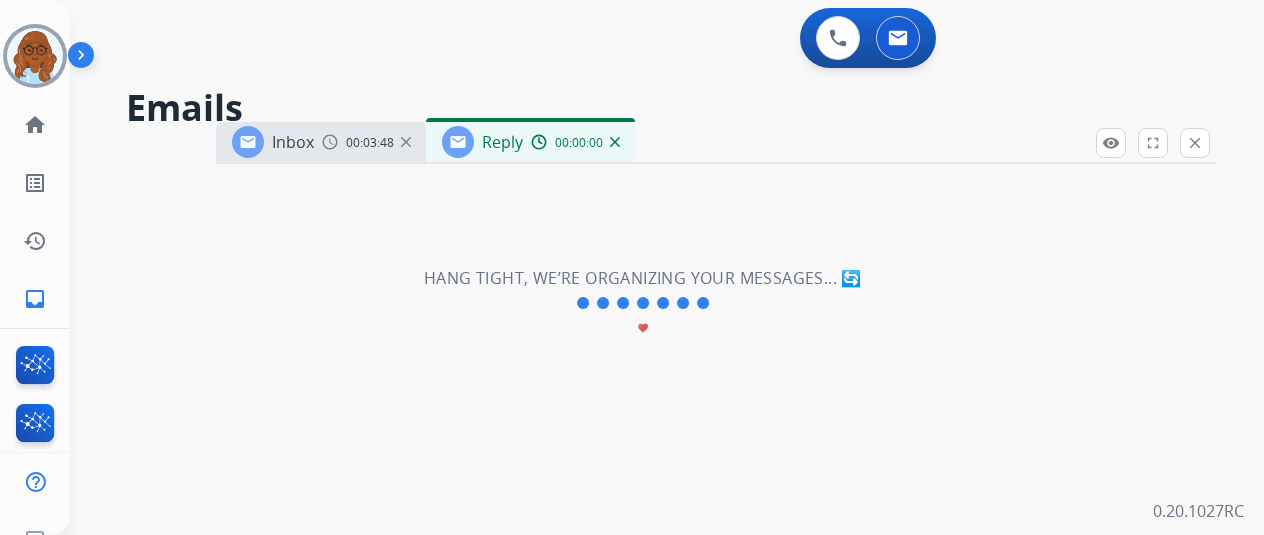 select on "**********" 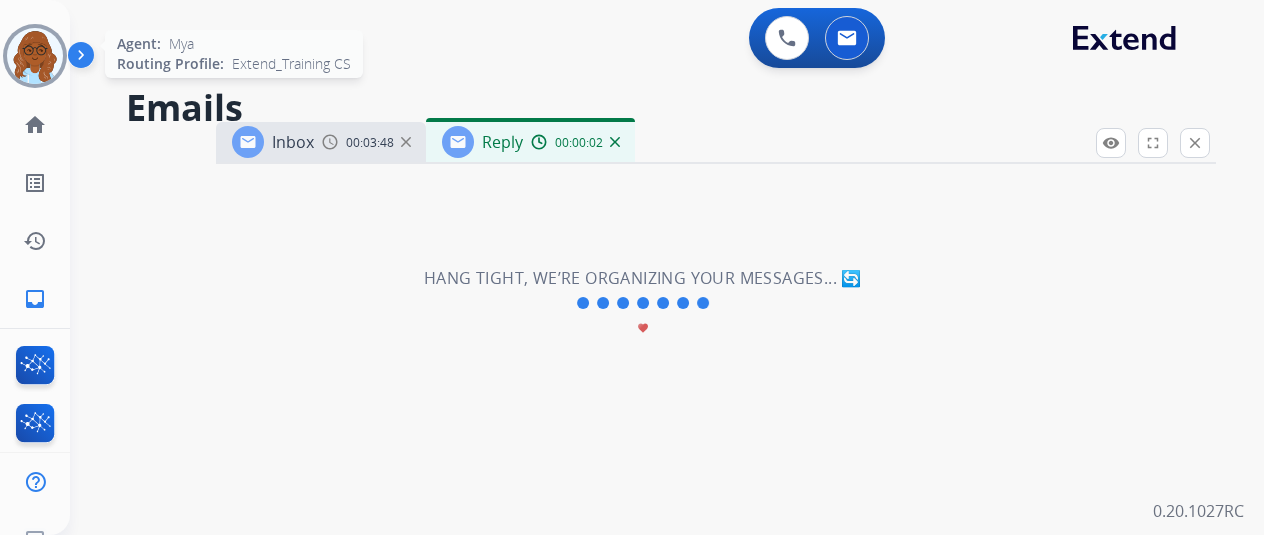 click at bounding box center [35, 56] 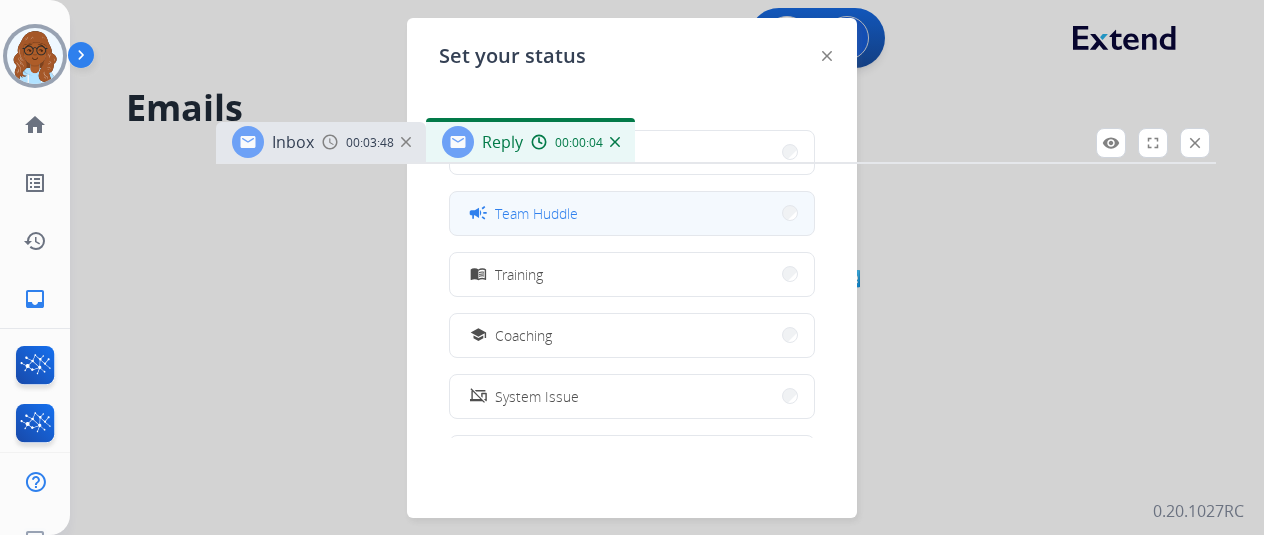 scroll, scrollTop: 176, scrollLeft: 0, axis: vertical 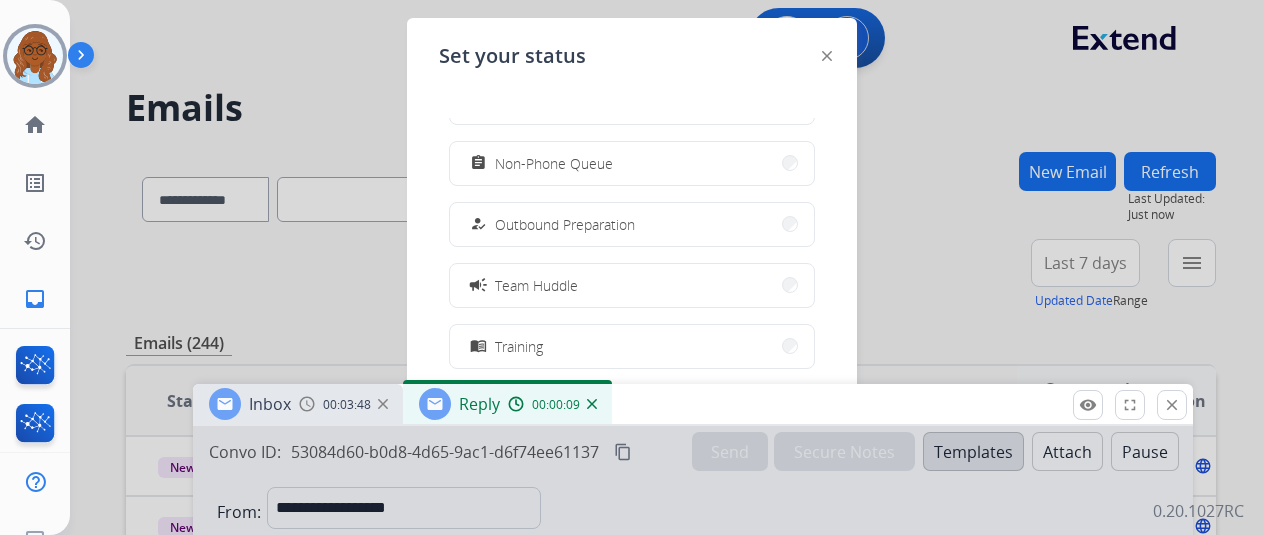 drag, startPoint x: 1026, startPoint y: 147, endPoint x: 1004, endPoint y: 455, distance: 308.78473 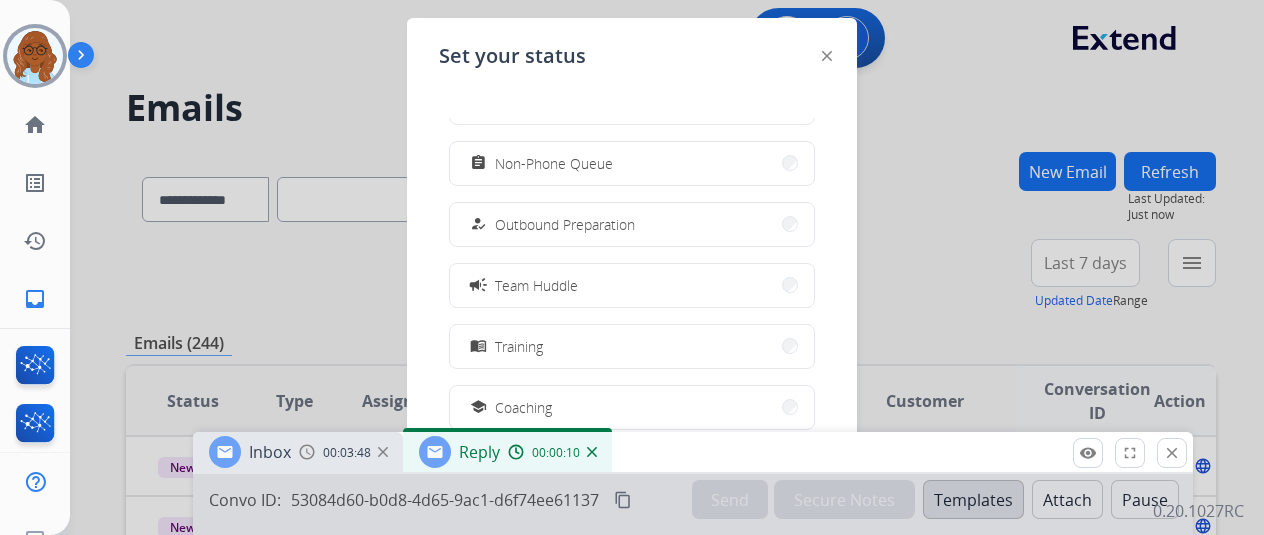 click on "how_to_reg Available free_breakfast Break fastfood Lunch assignment Non-Phone Queue how_to_reg Outbound Preparation campaign Team Huddle menu_book Training school Coaching phonelink_off System Issue login Logged In work_off Offline" at bounding box center [632, 278] 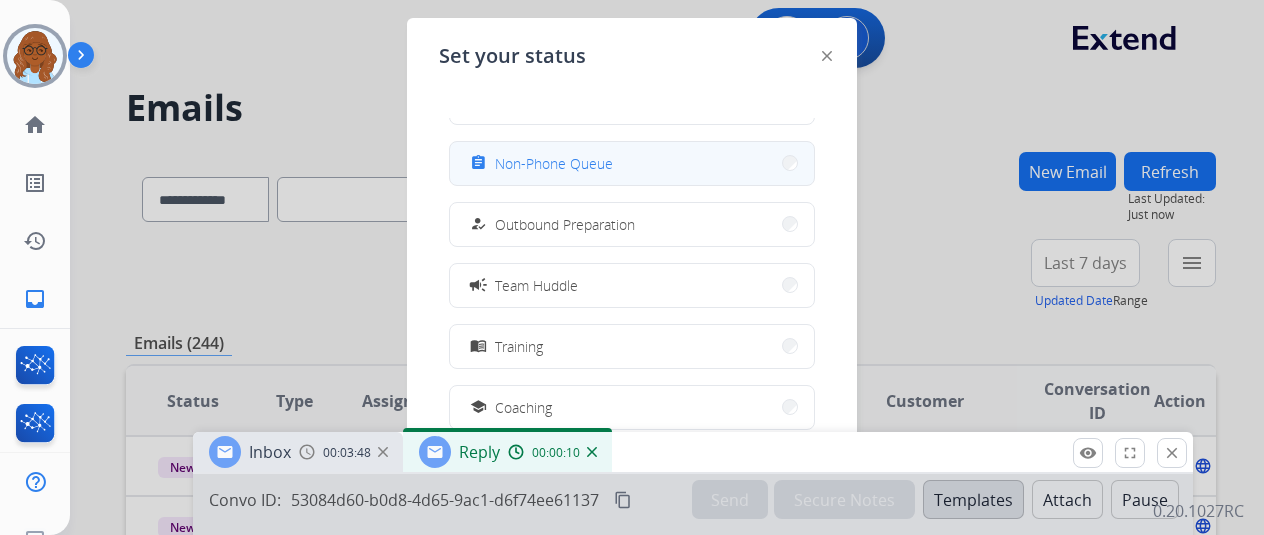 click on "assignment Non-Phone Queue" at bounding box center (632, 163) 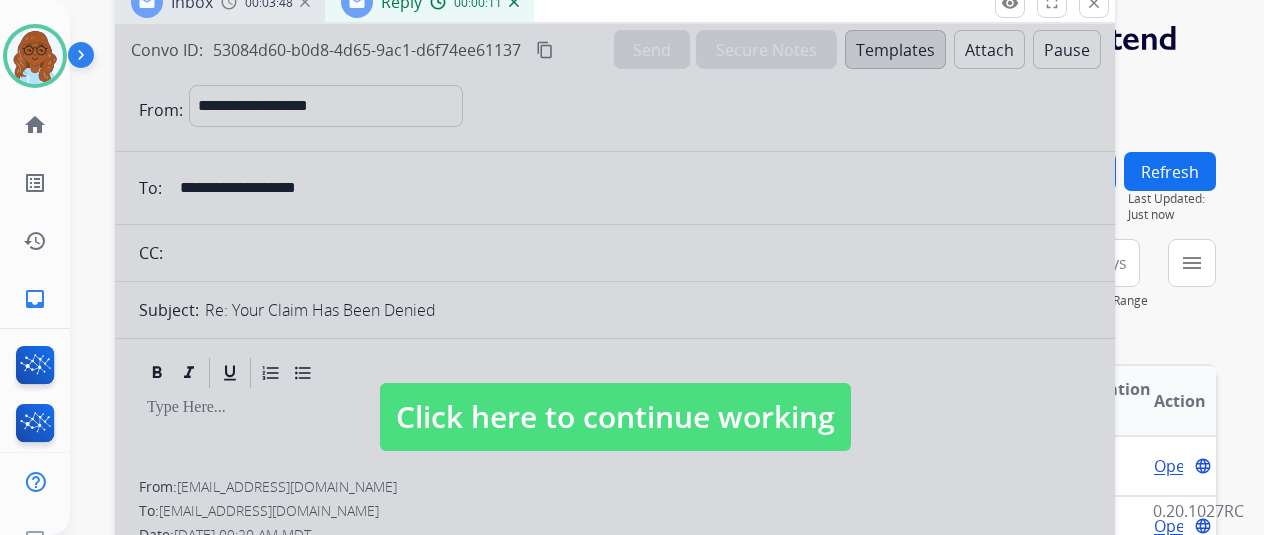 drag, startPoint x: 802, startPoint y: 451, endPoint x: 712, endPoint y: 73, distance: 388.5666 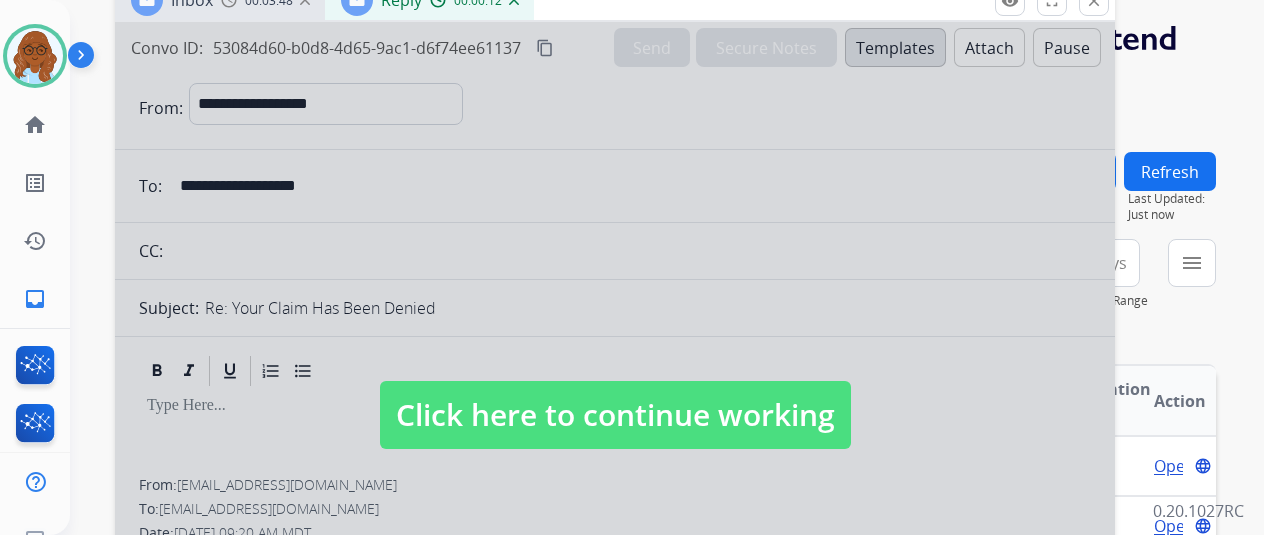 click on "Click here to continue working" at bounding box center [615, 415] 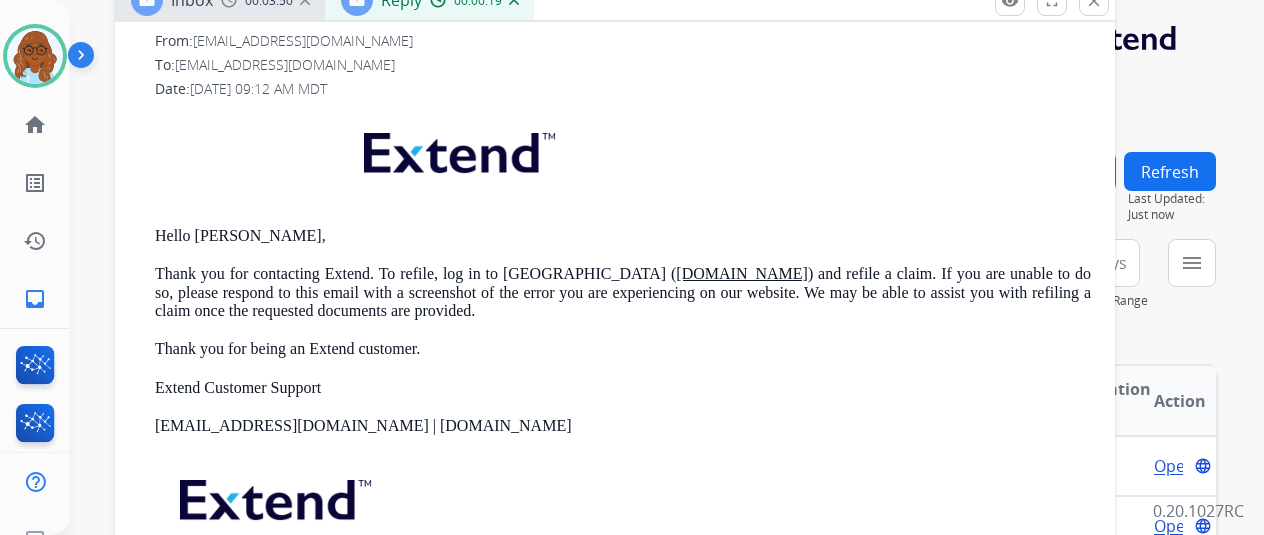 scroll, scrollTop: 0, scrollLeft: 0, axis: both 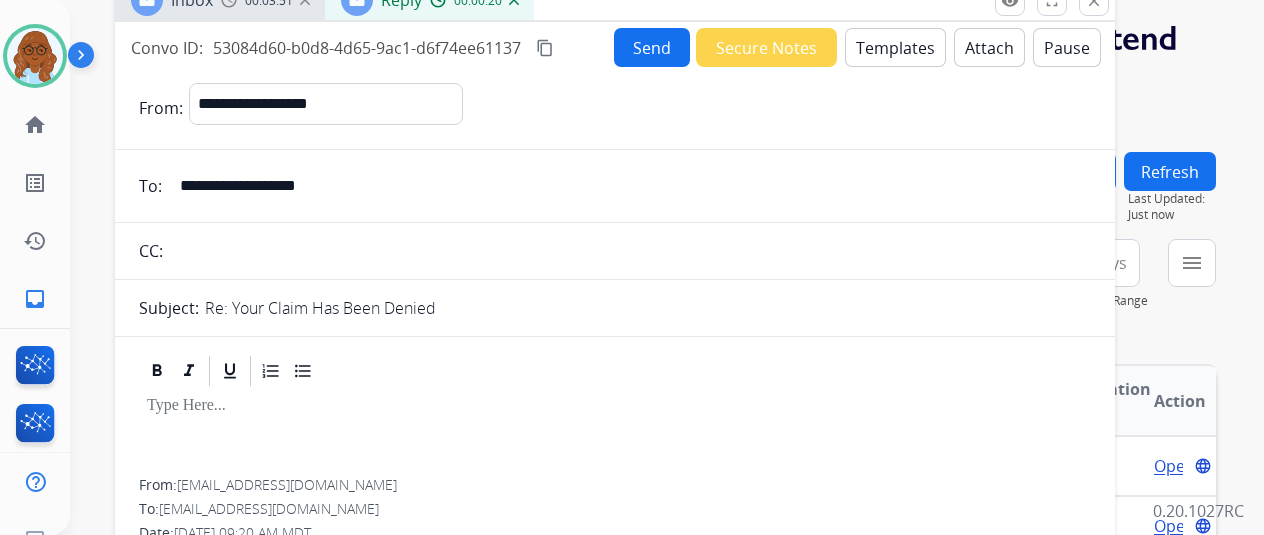 click on "Templates" at bounding box center [895, 47] 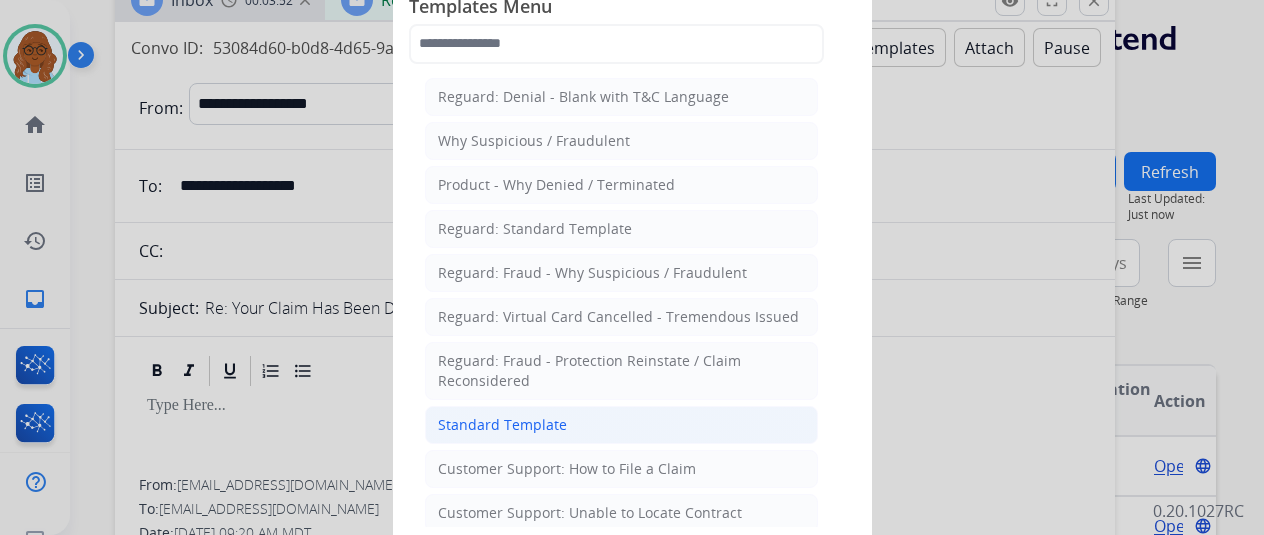 click on "Standard Template" 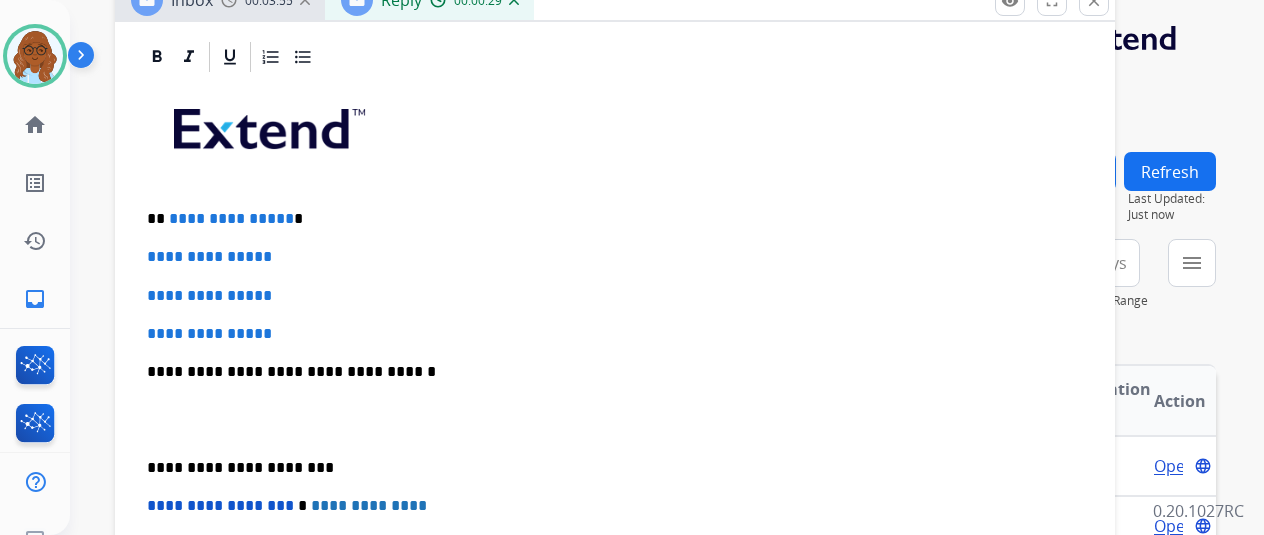 scroll, scrollTop: 300, scrollLeft: 0, axis: vertical 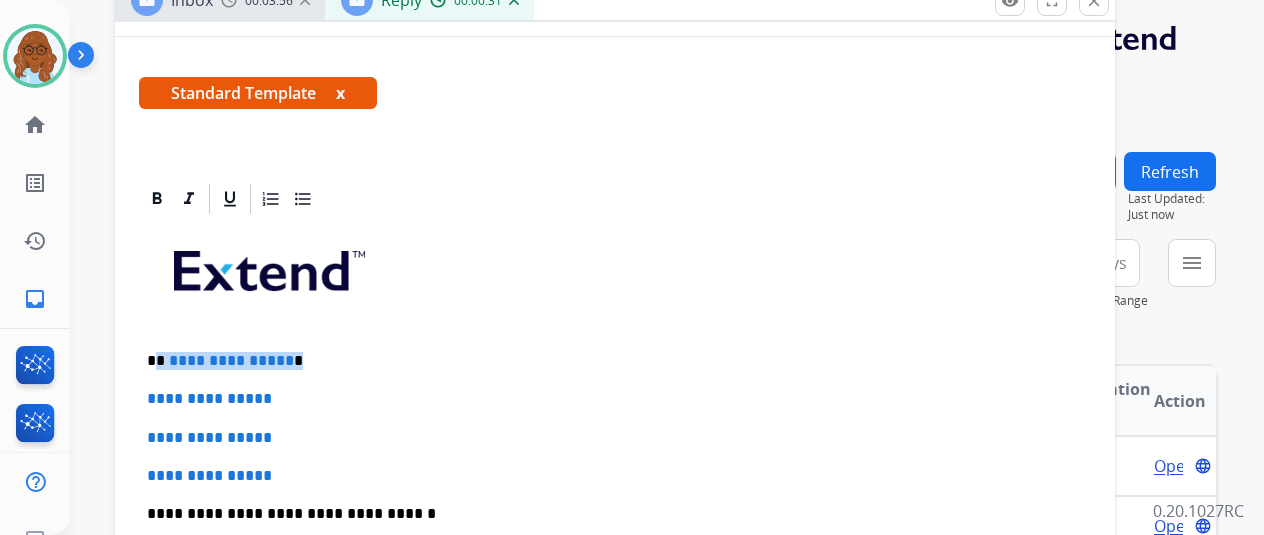 drag, startPoint x: 322, startPoint y: 351, endPoint x: 172, endPoint y: 367, distance: 150.85092 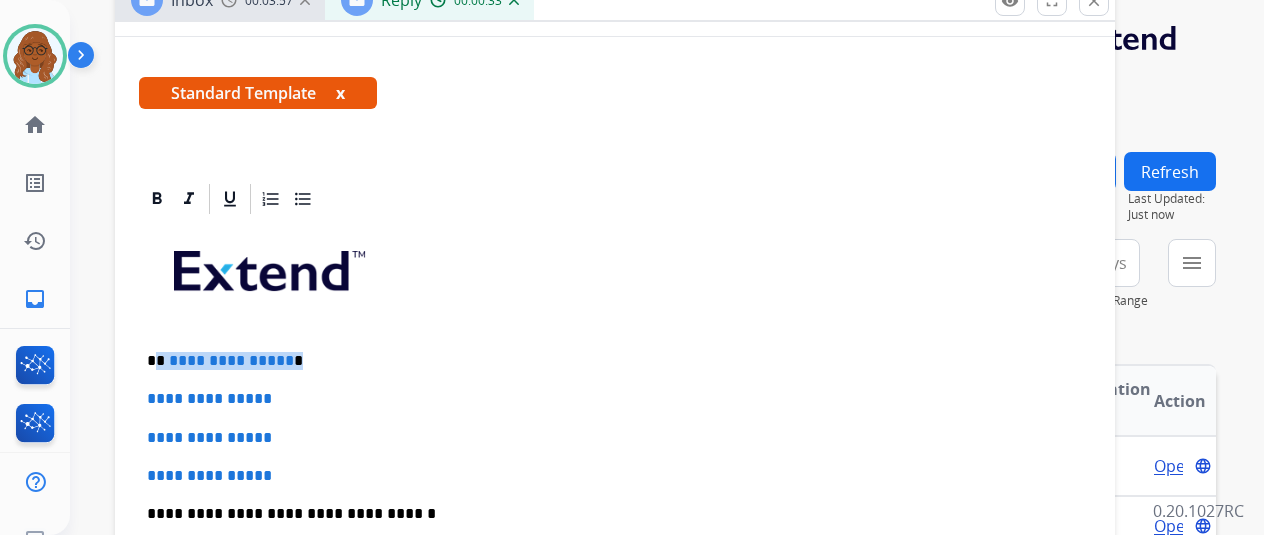 type 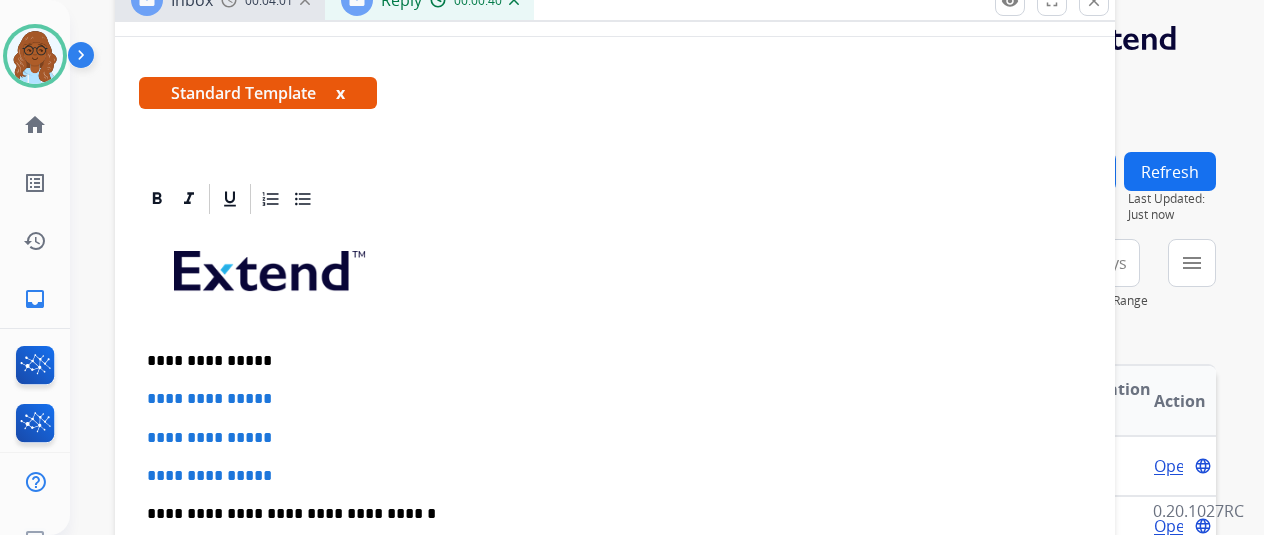 scroll, scrollTop: 600, scrollLeft: 0, axis: vertical 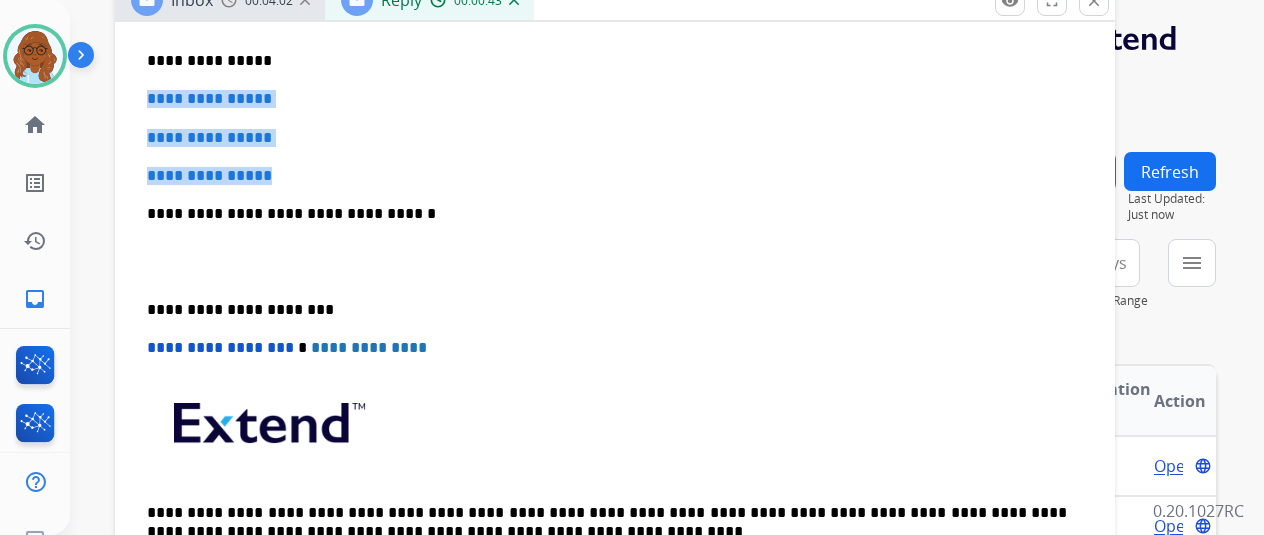 drag, startPoint x: 316, startPoint y: 156, endPoint x: 156, endPoint y: 89, distance: 173.4618 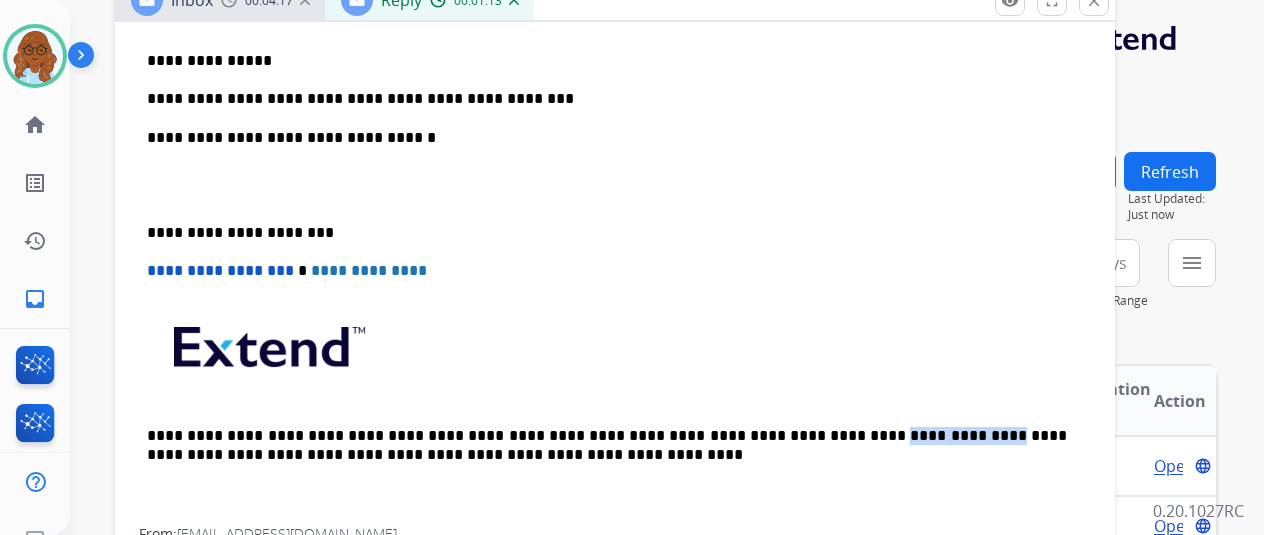 drag, startPoint x: 752, startPoint y: 431, endPoint x: 852, endPoint y: 439, distance: 100.31949 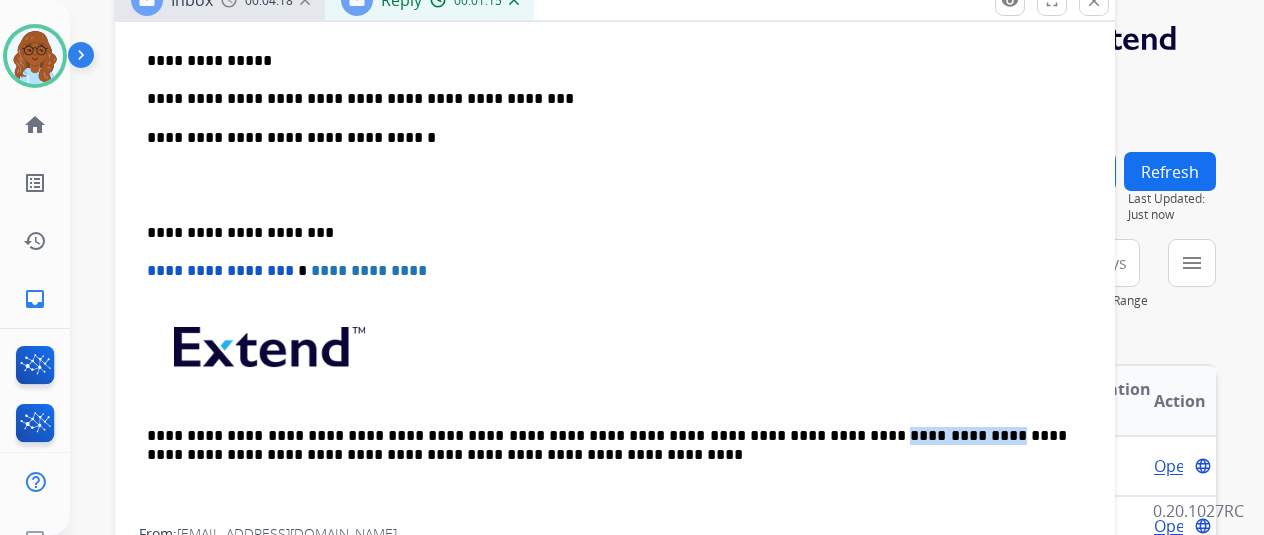 copy on "**********" 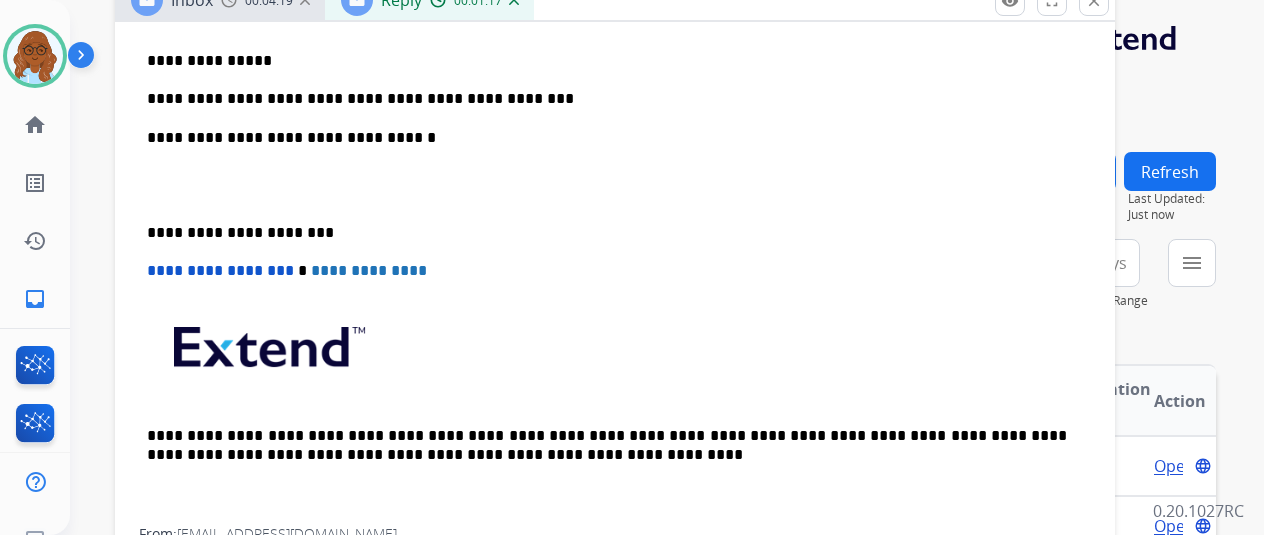 click on "**********" at bounding box center (607, 99) 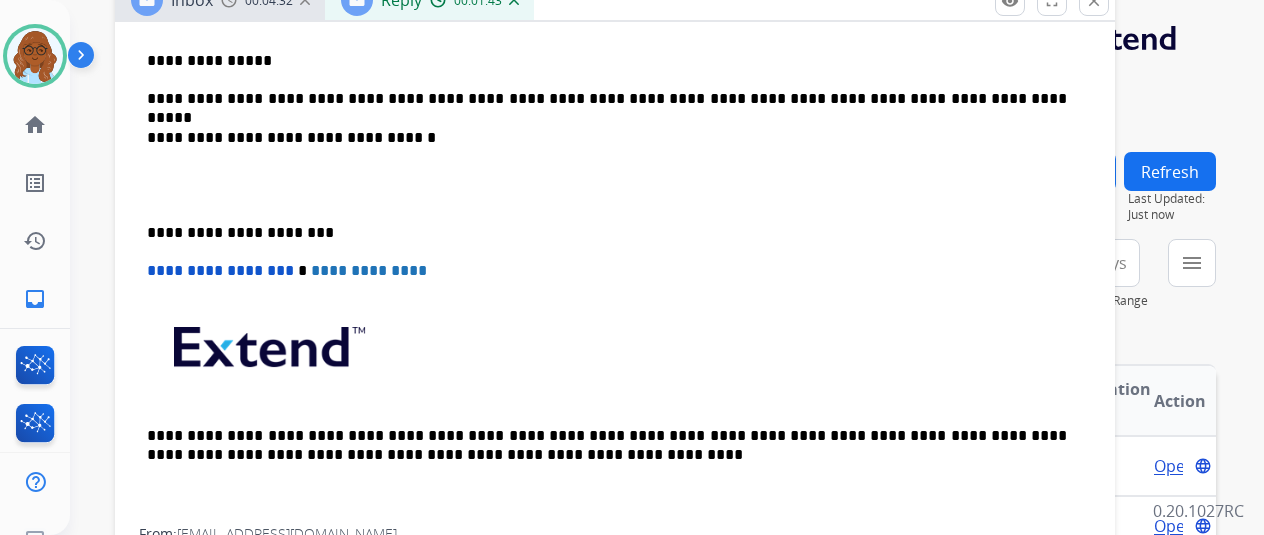 scroll, scrollTop: 500, scrollLeft: 0, axis: vertical 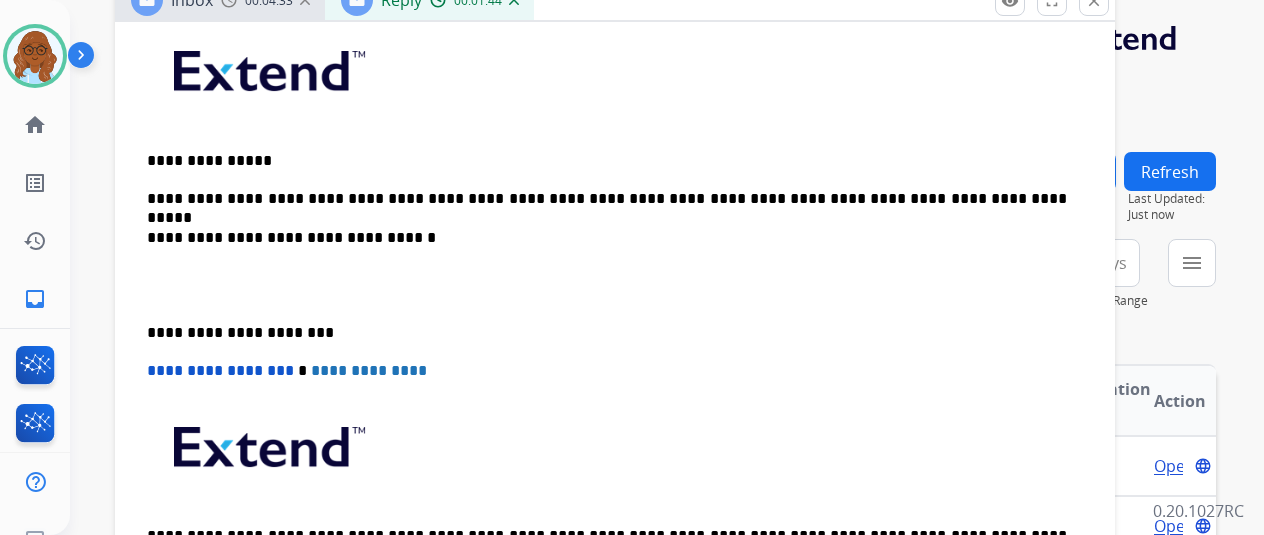 click on "**********" at bounding box center (607, 333) 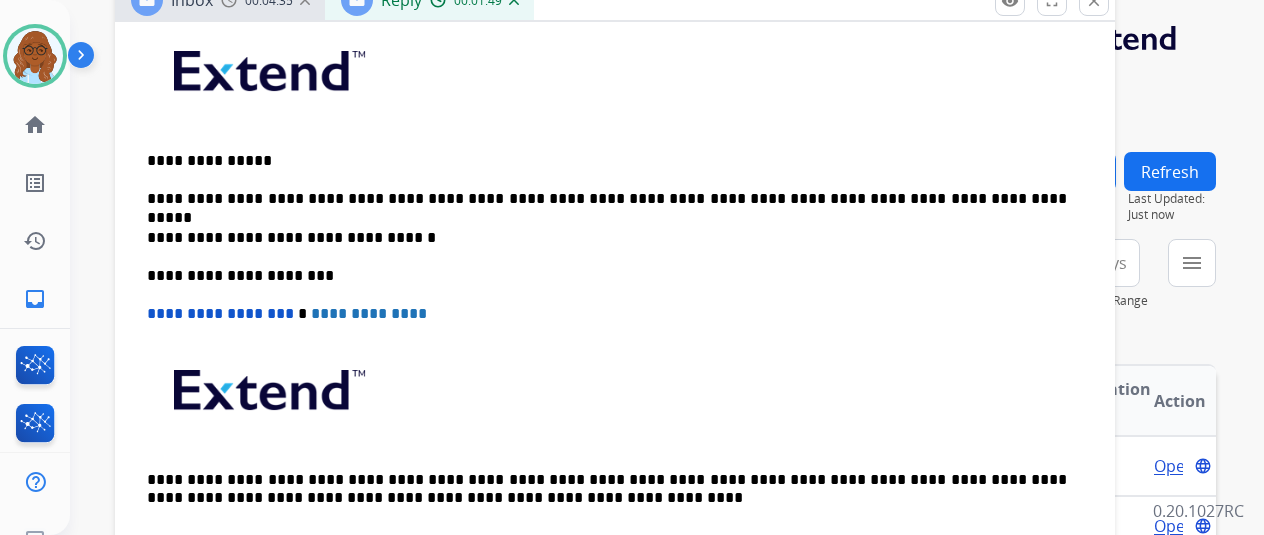 scroll, scrollTop: 0, scrollLeft: 0, axis: both 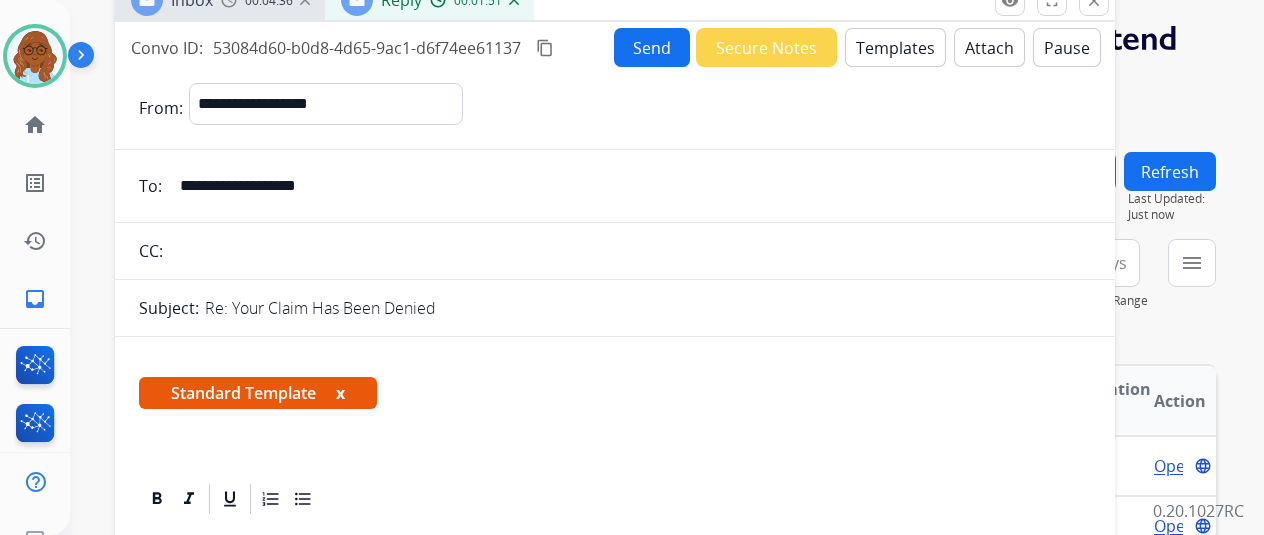 click on "Standard Template   x" at bounding box center (258, 393) 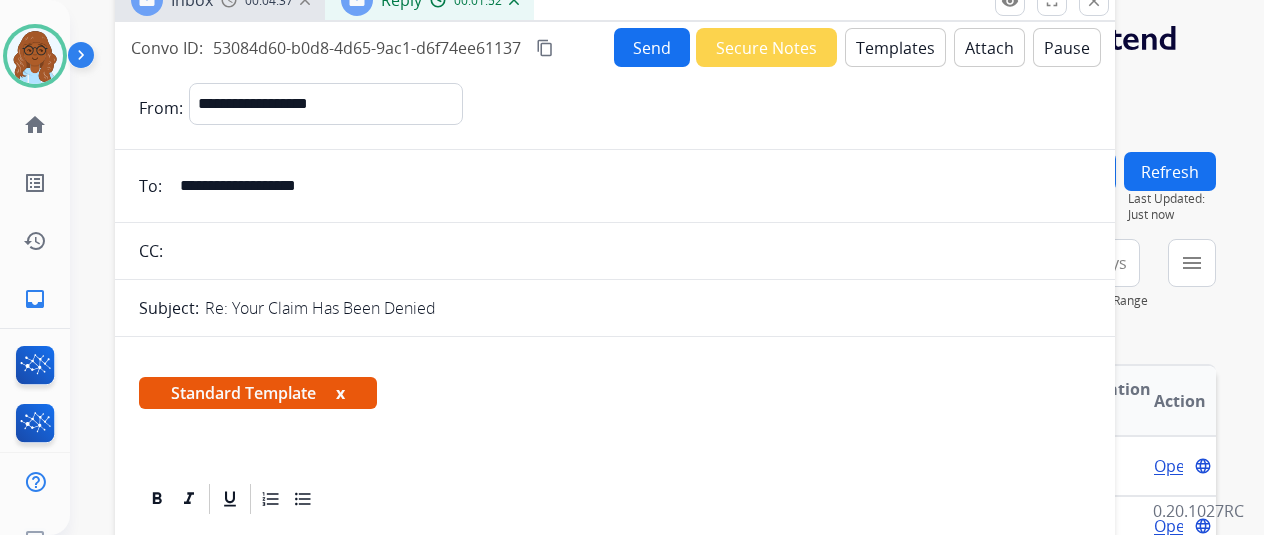 click on "x" at bounding box center (340, 393) 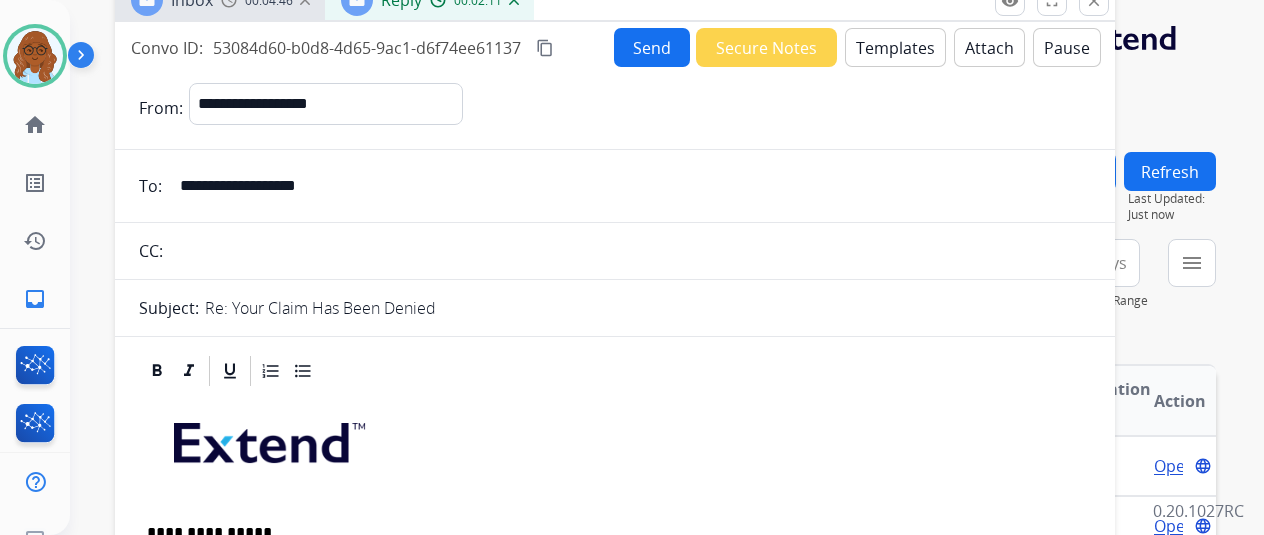 click on "Send" at bounding box center [652, 47] 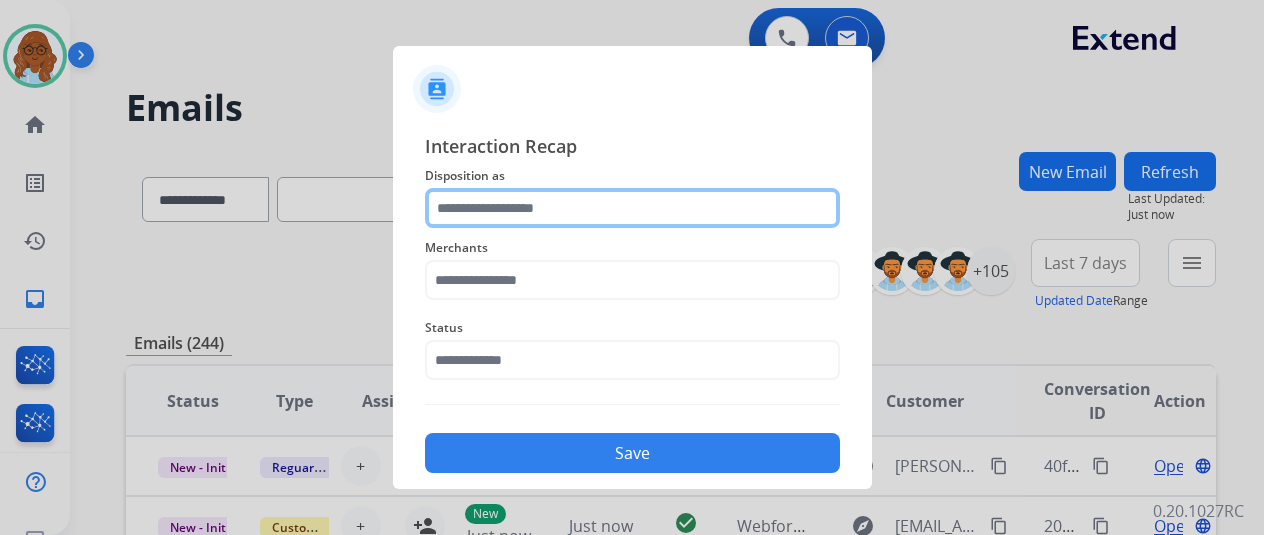 click 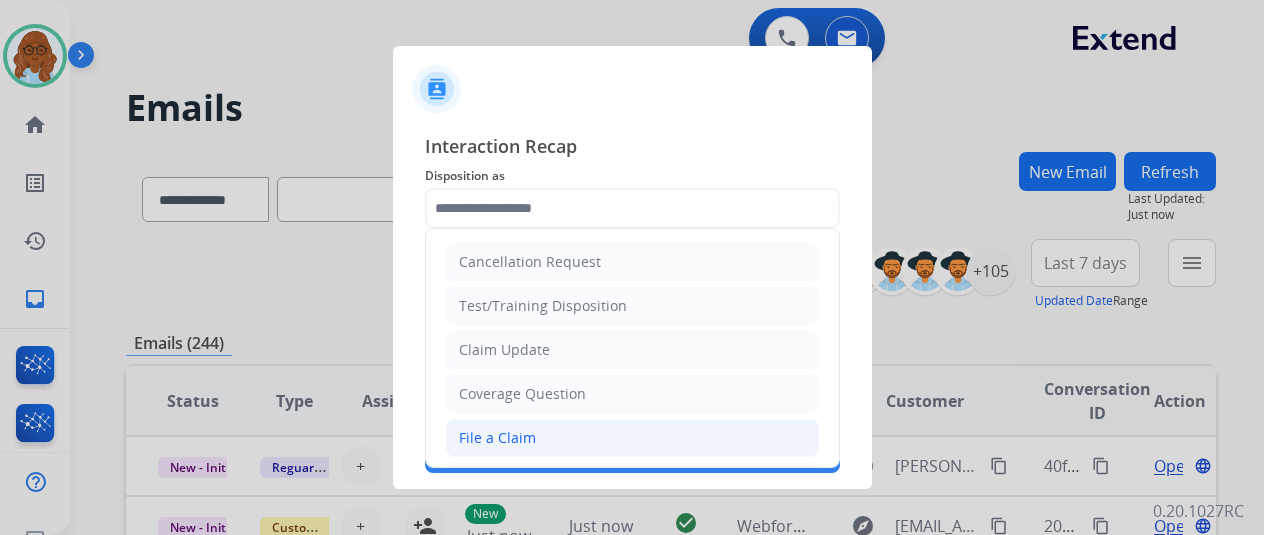 click on "File a Claim" 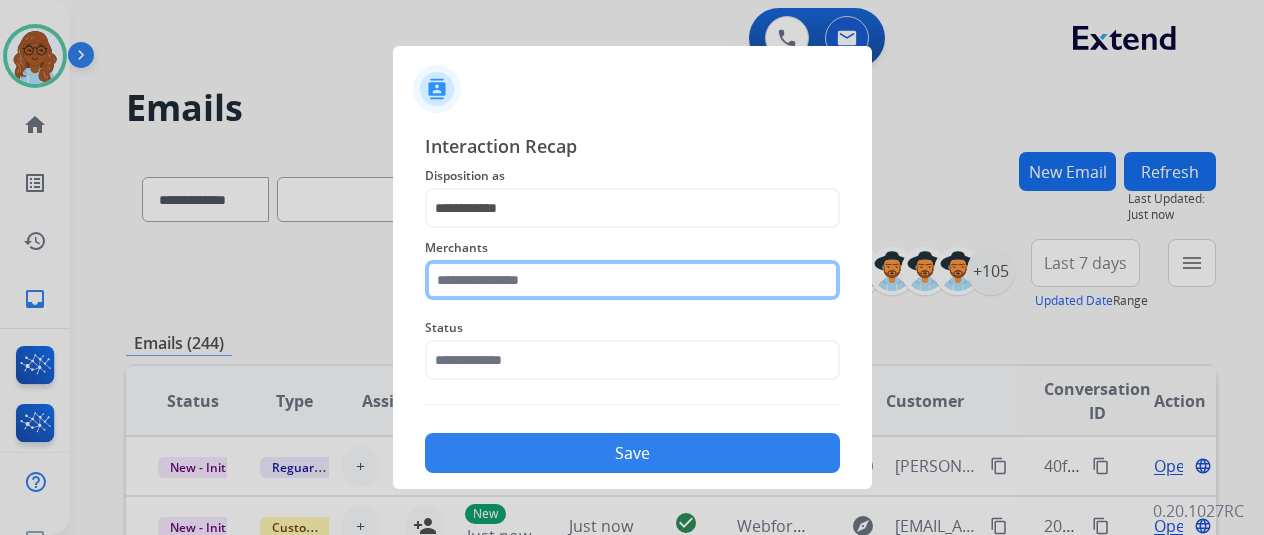 click 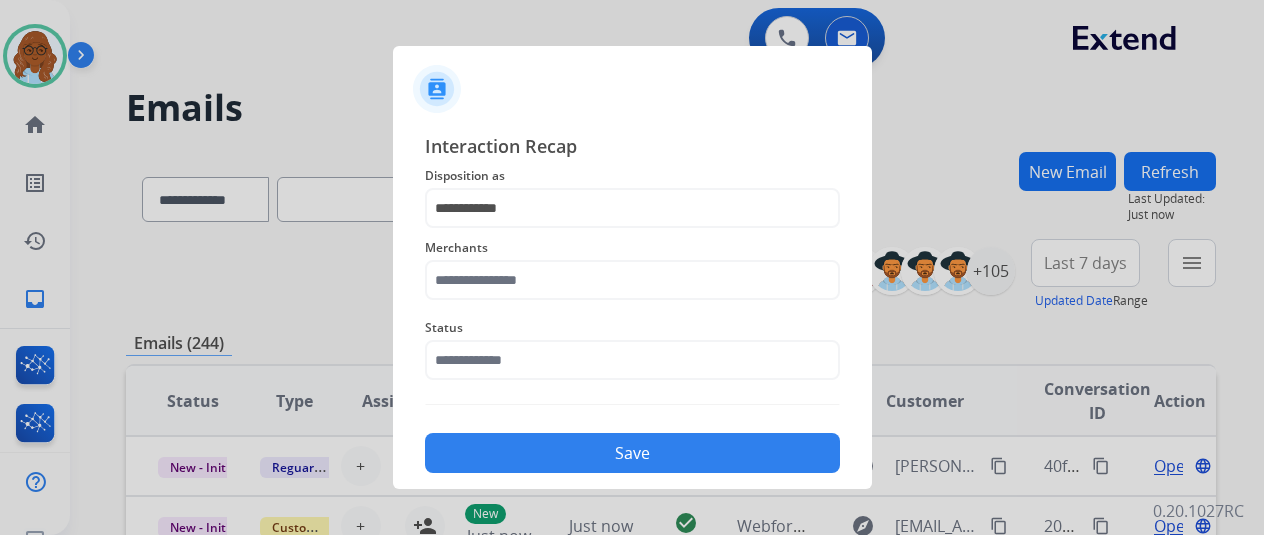 drag, startPoint x: 496, startPoint y: 246, endPoint x: 489, endPoint y: 277, distance: 31.780497 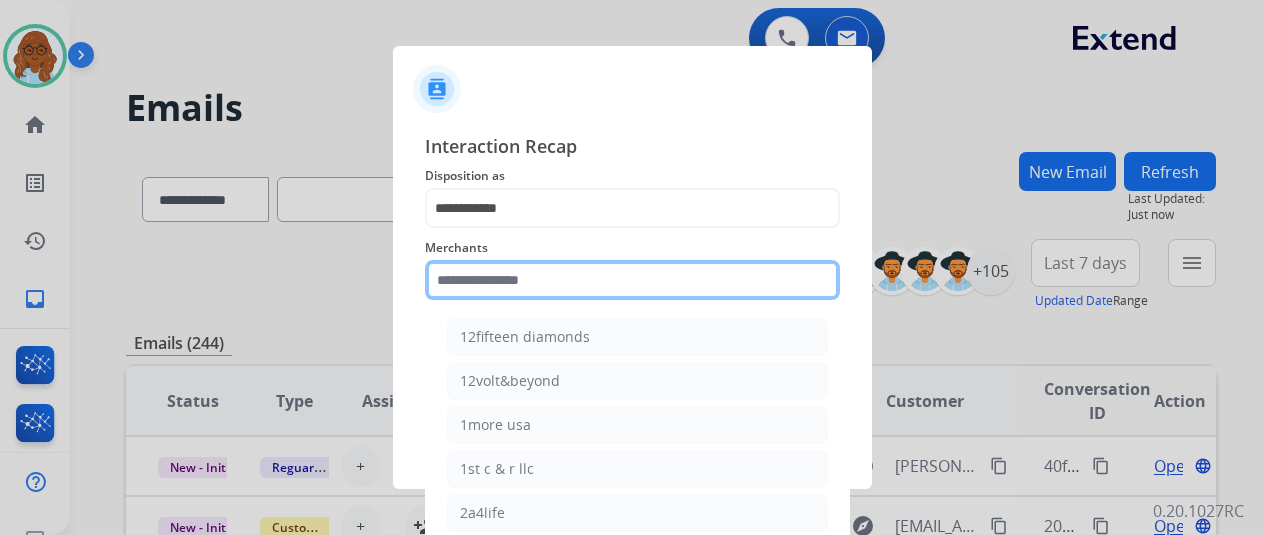 click 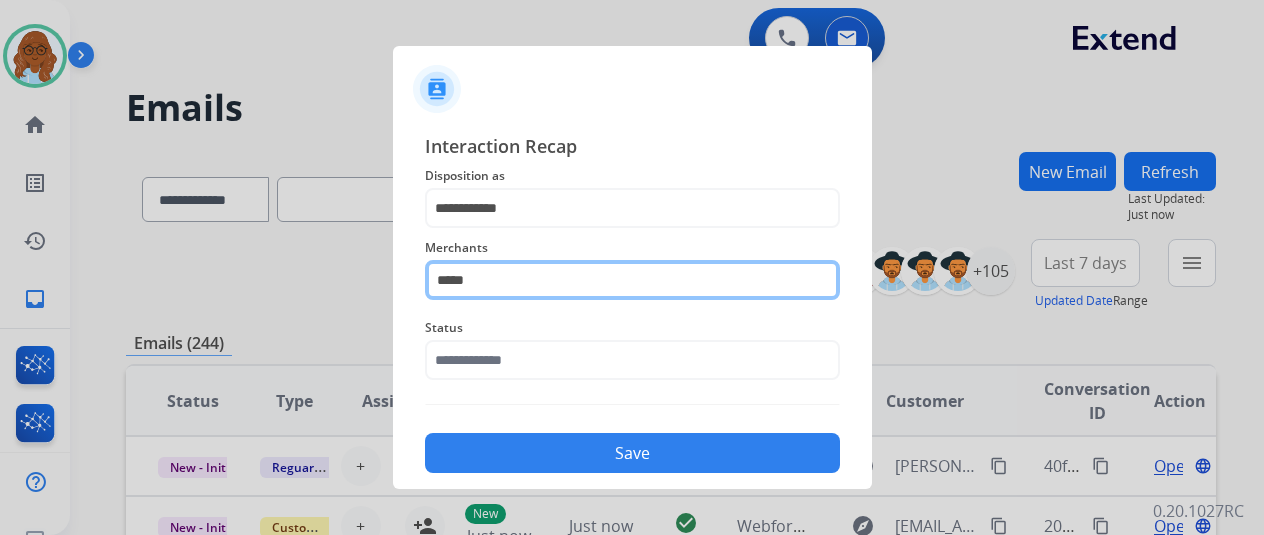 type on "******" 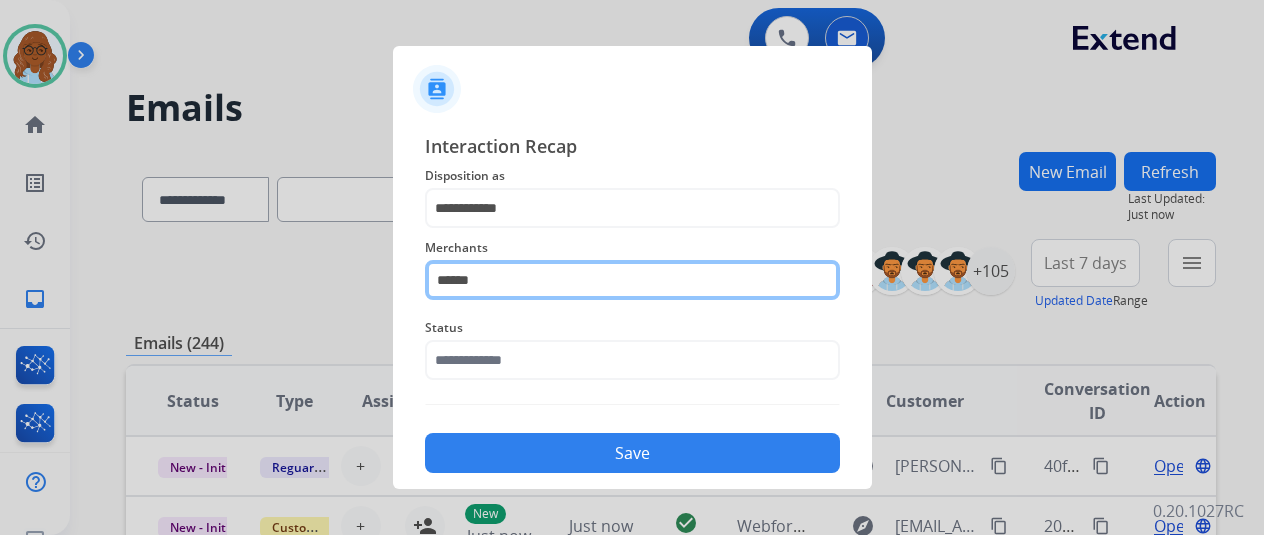drag, startPoint x: 502, startPoint y: 276, endPoint x: 400, endPoint y: 289, distance: 102.825096 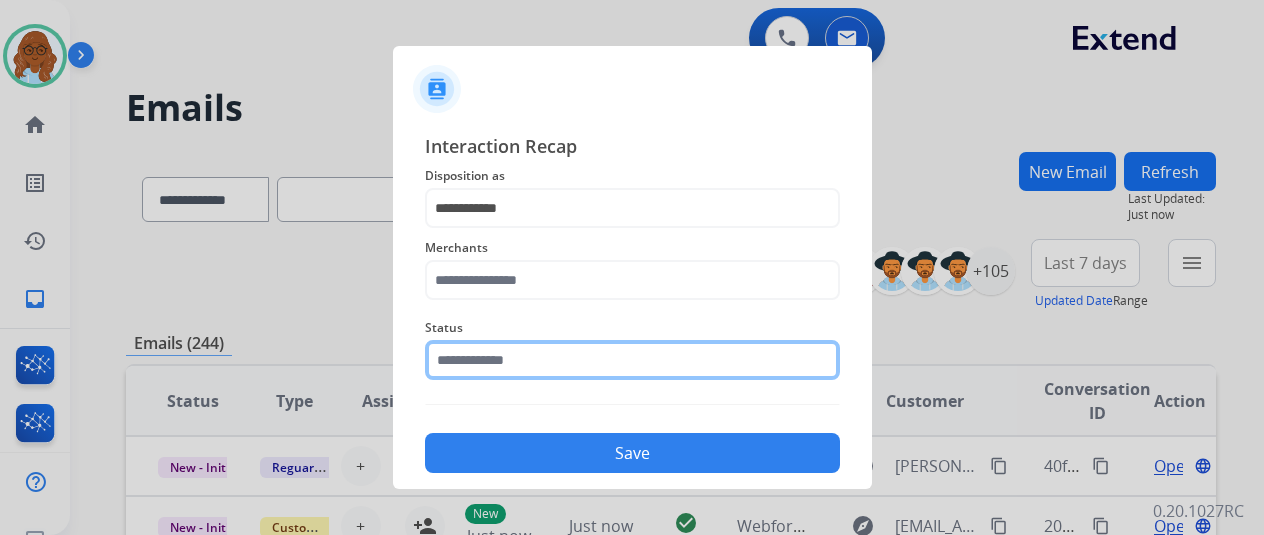 click 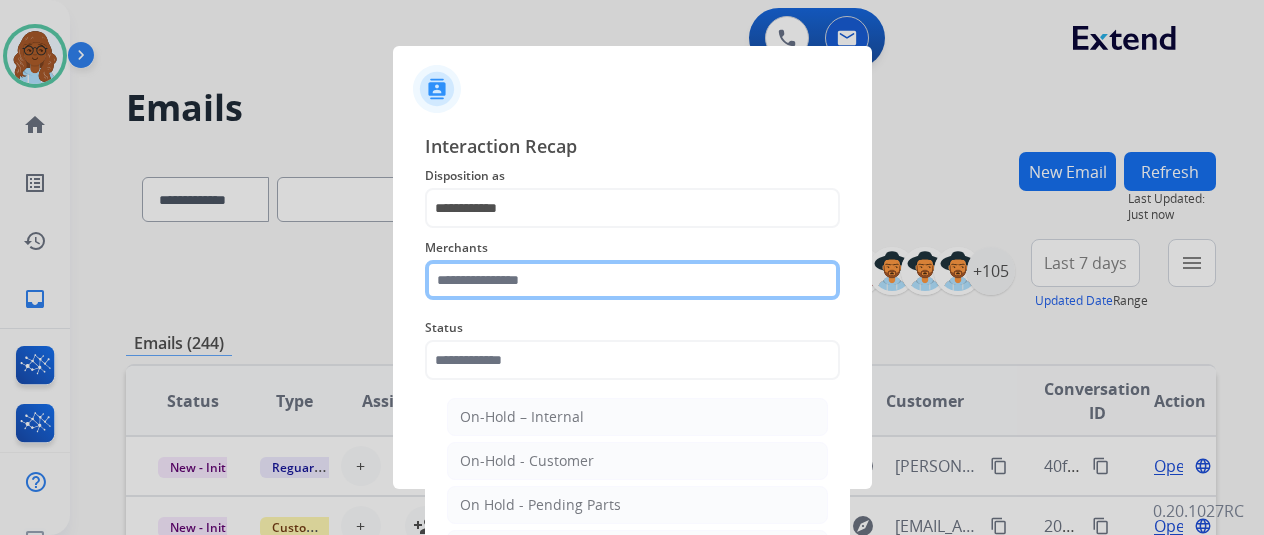 click 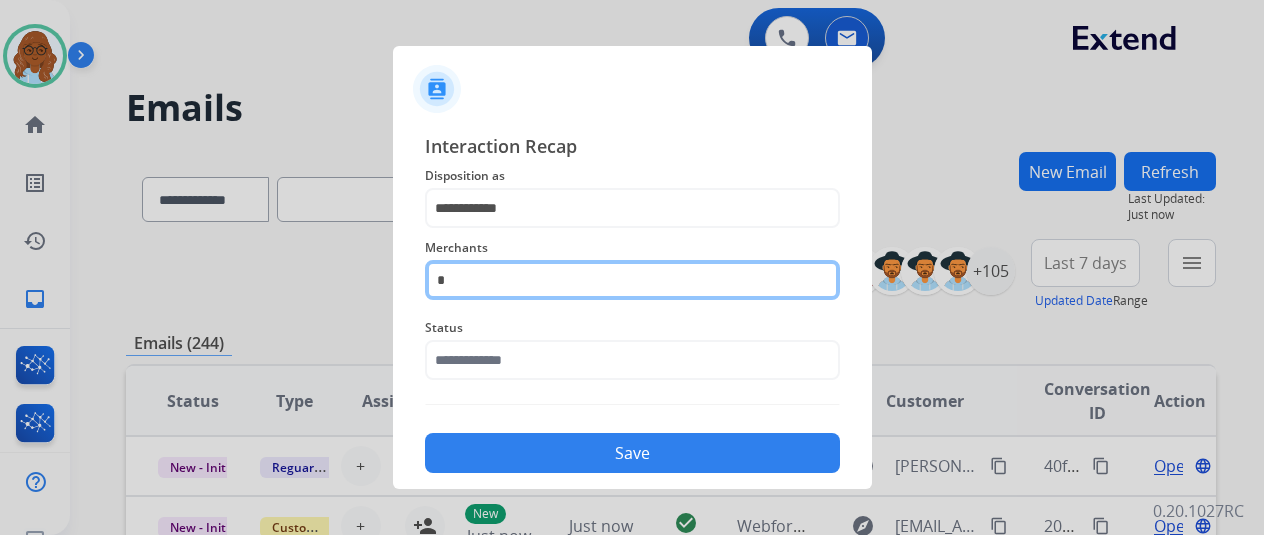 click on "*" 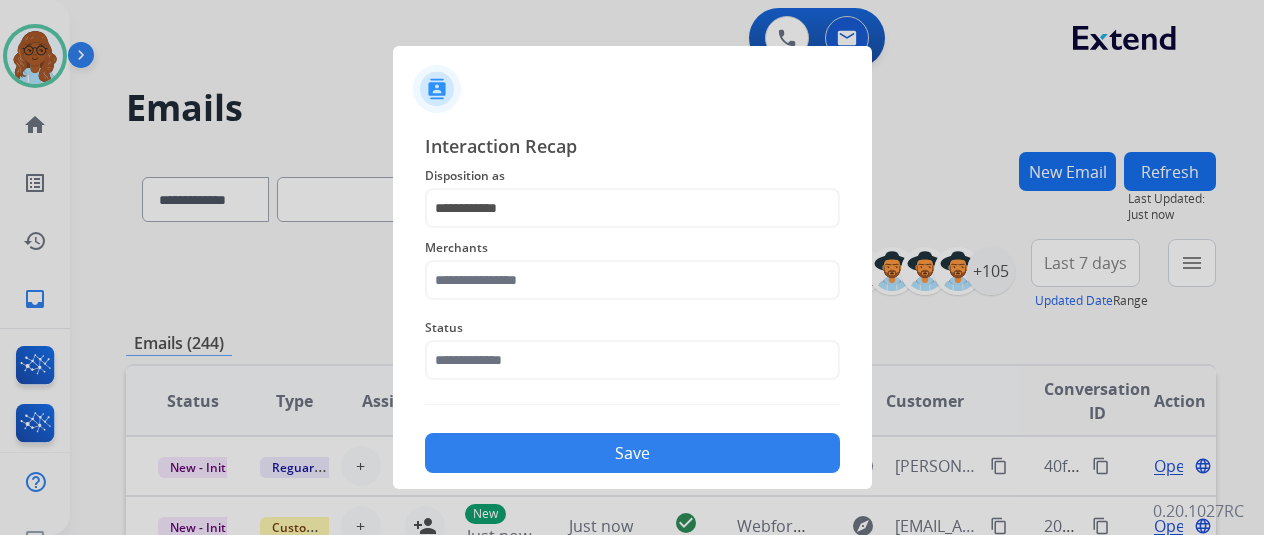 click on "Status" 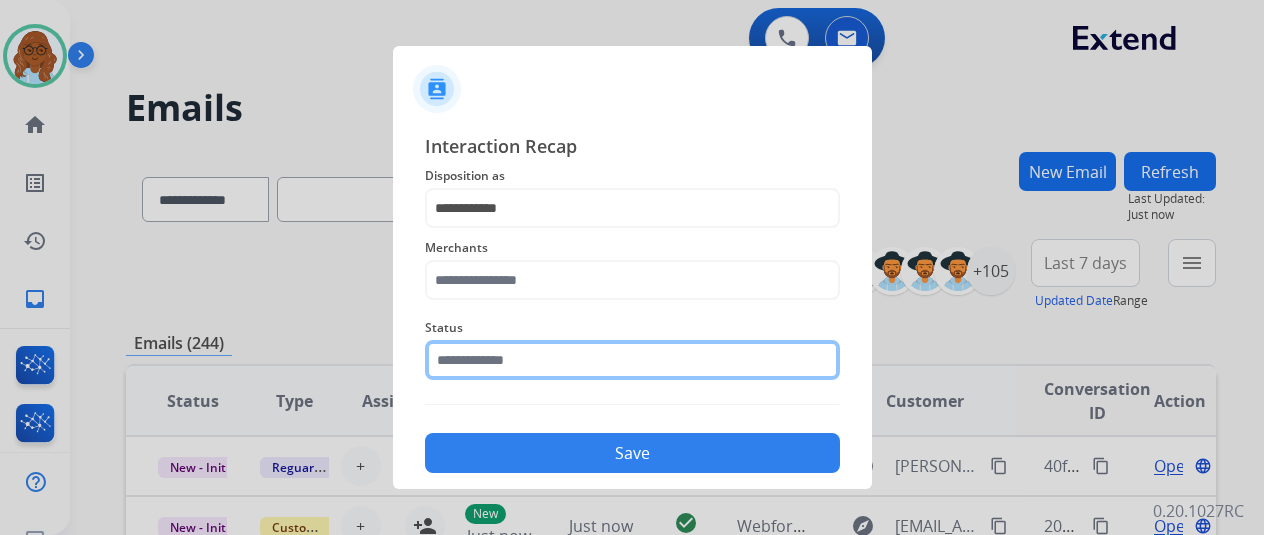 click 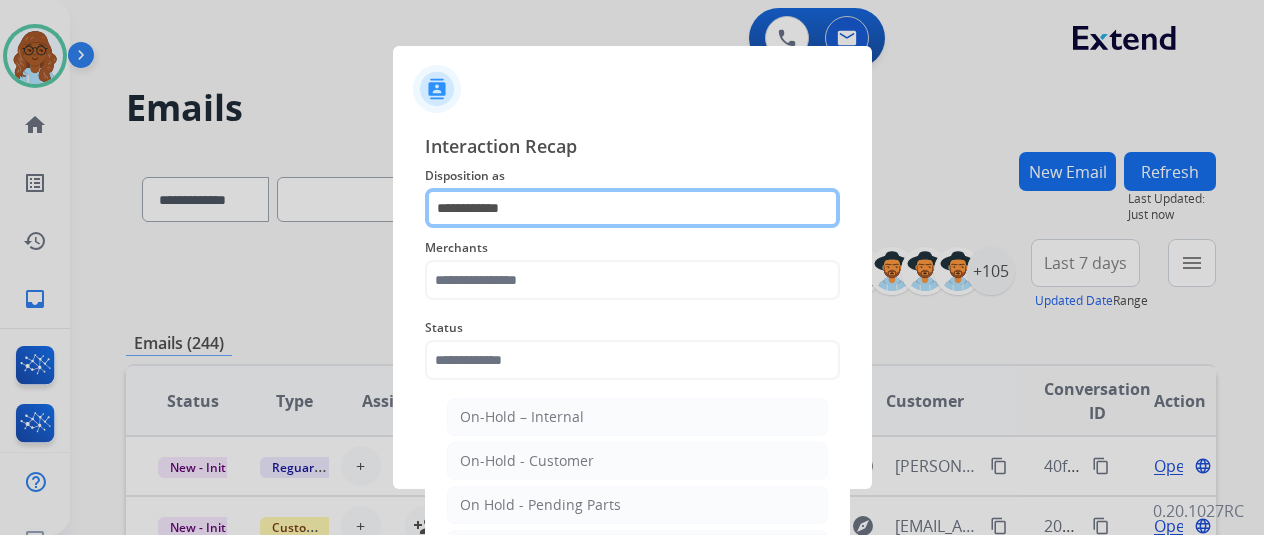 click on "**********" 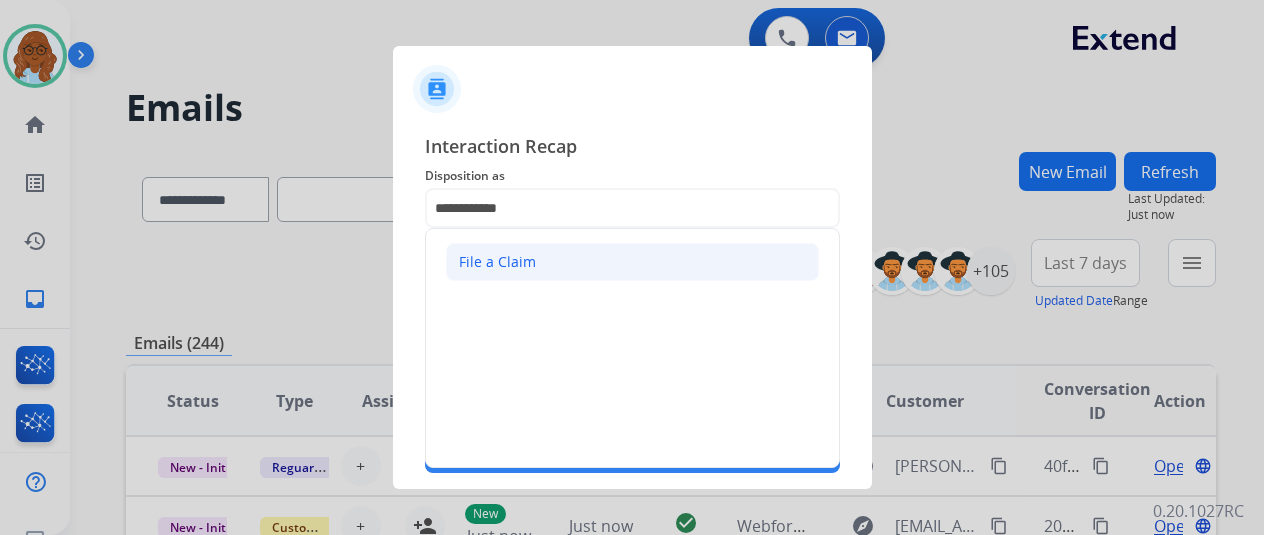 click on "File a Claim" 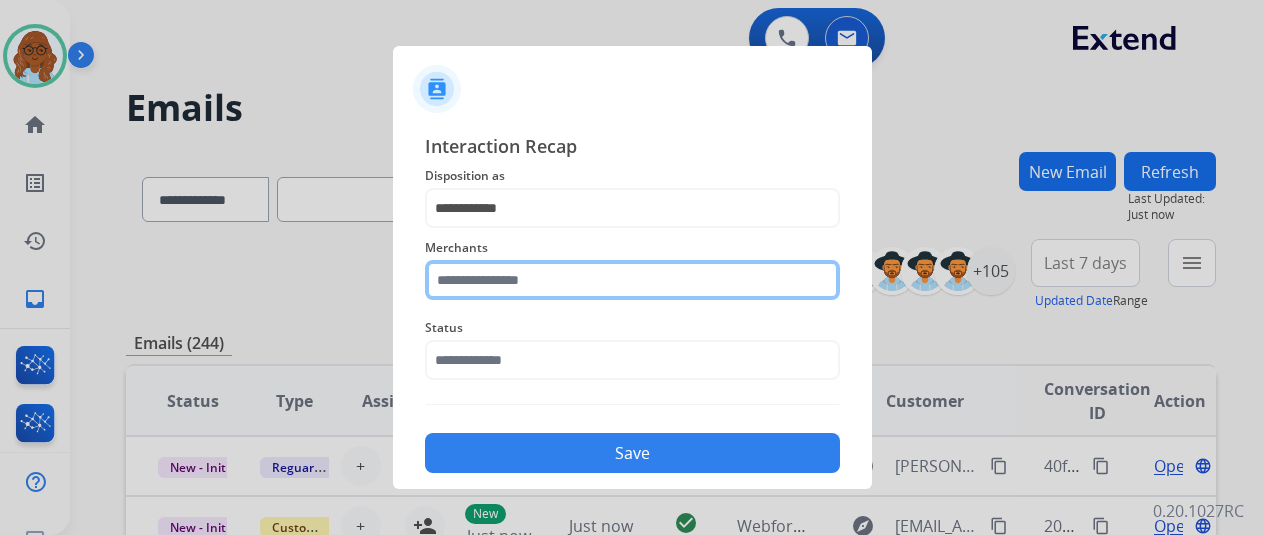 click 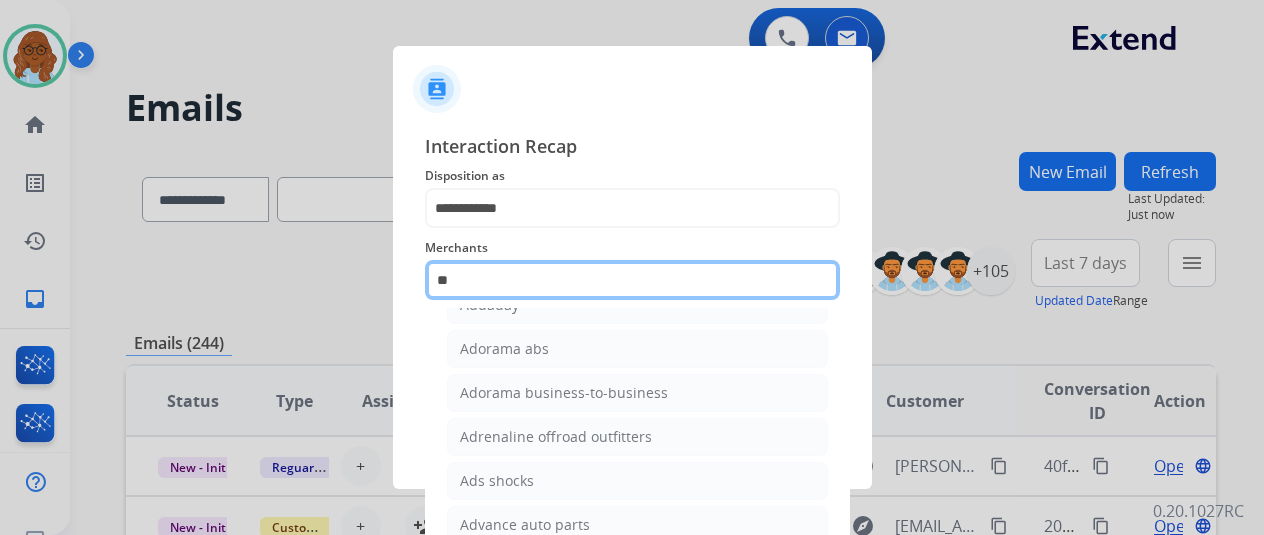 scroll, scrollTop: 0, scrollLeft: 0, axis: both 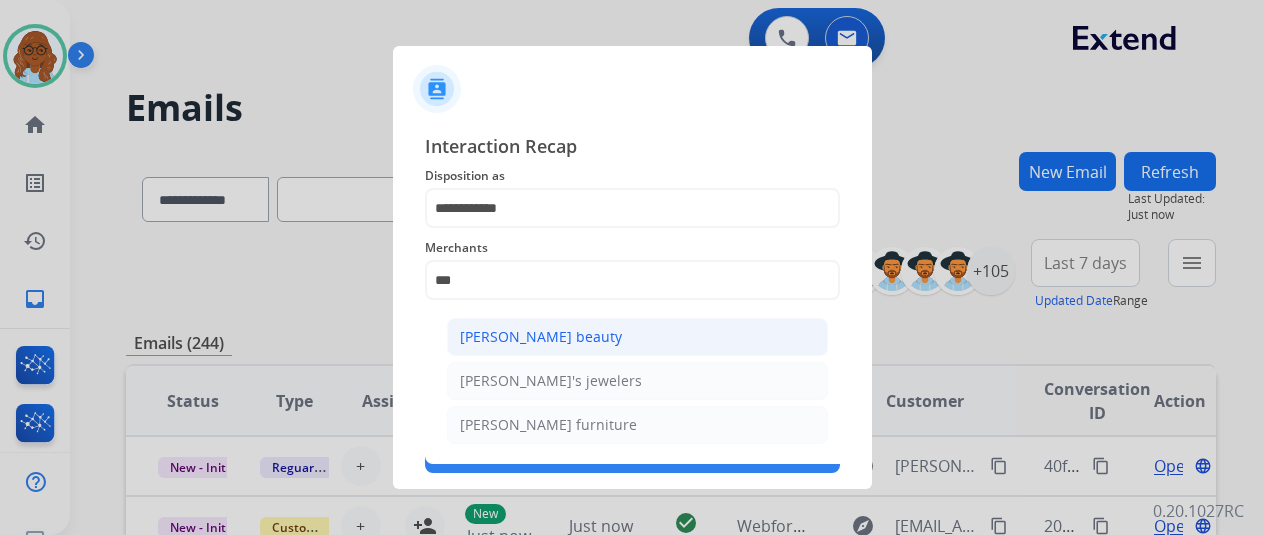 click on "[PERSON_NAME] beauty" 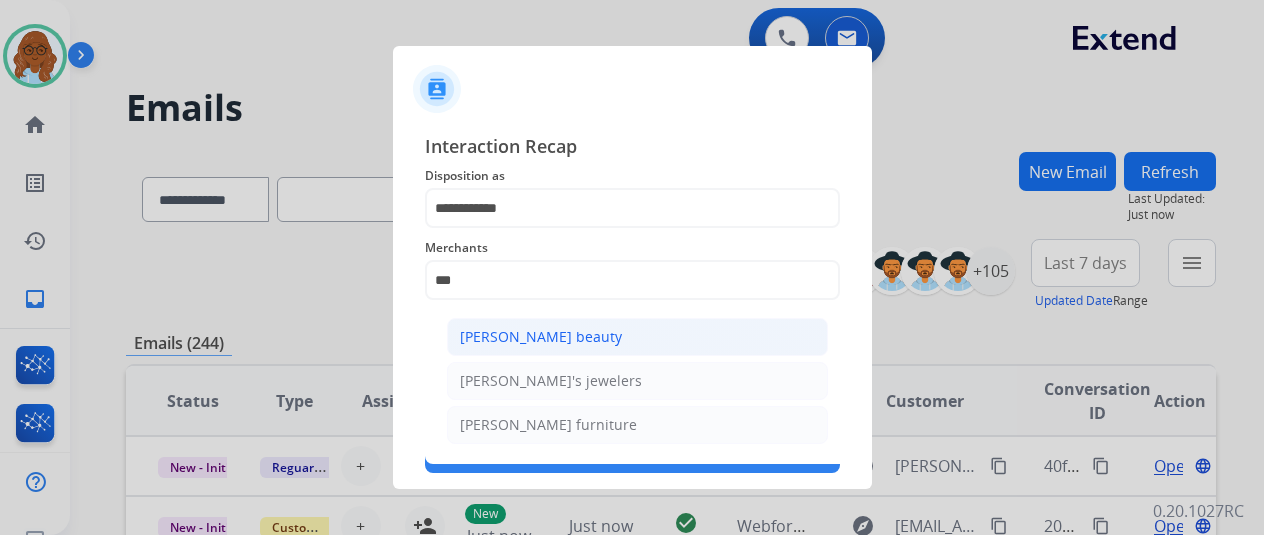 type on "**********" 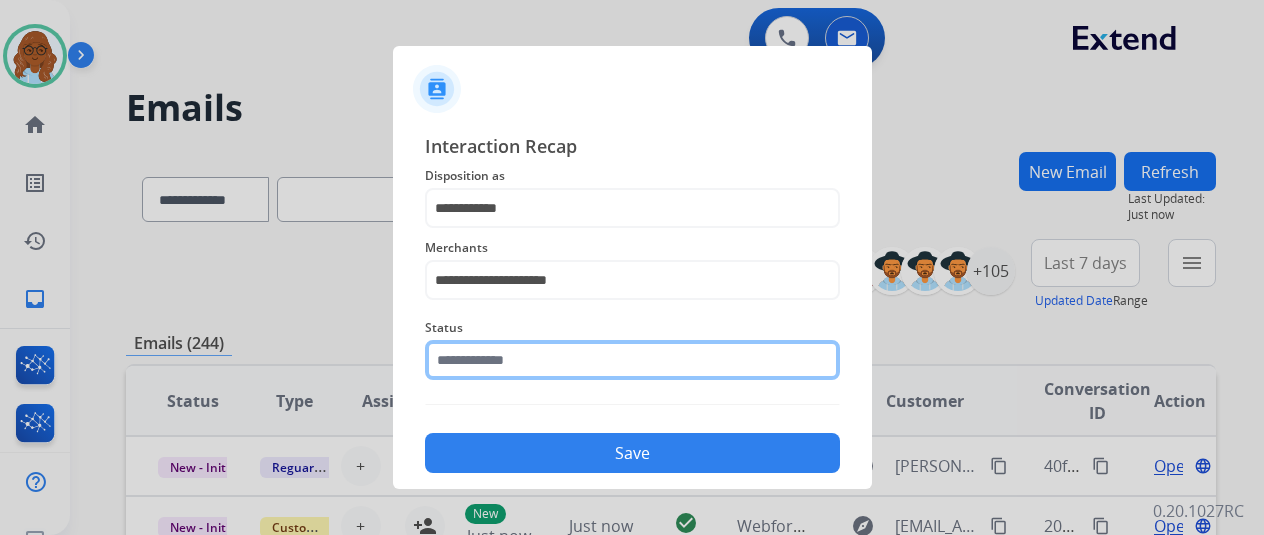 click 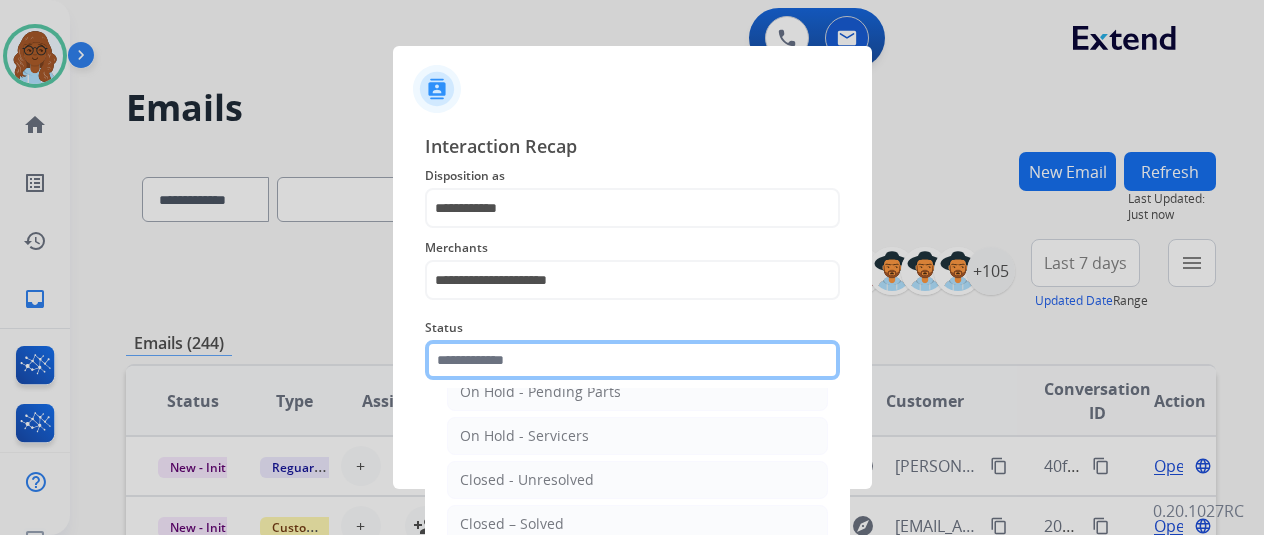 scroll, scrollTop: 114, scrollLeft: 0, axis: vertical 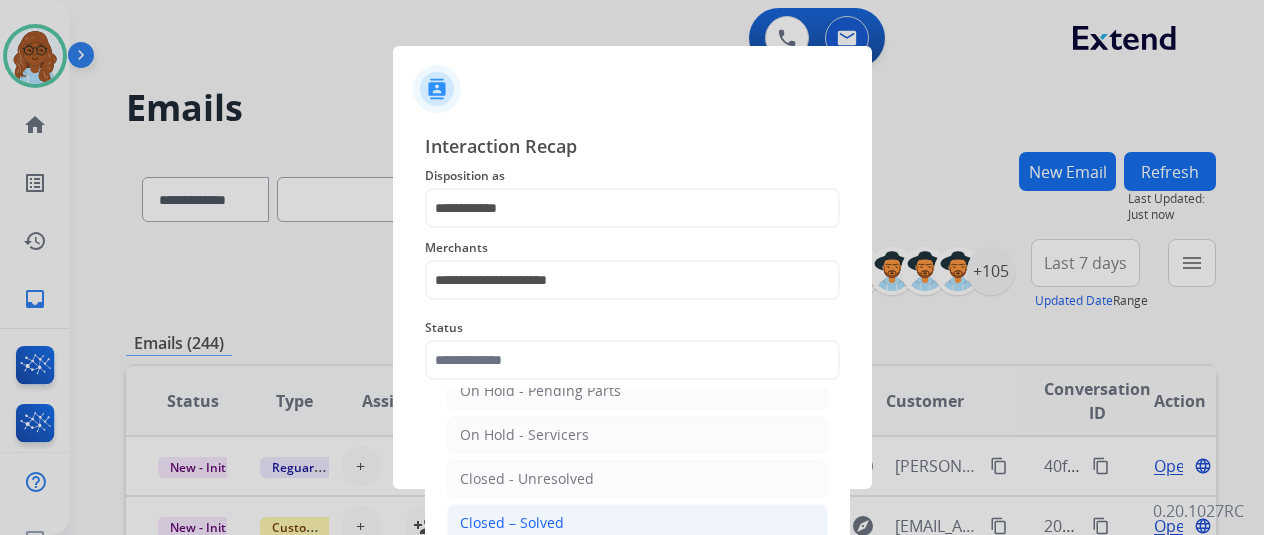 click on "Closed – Solved" 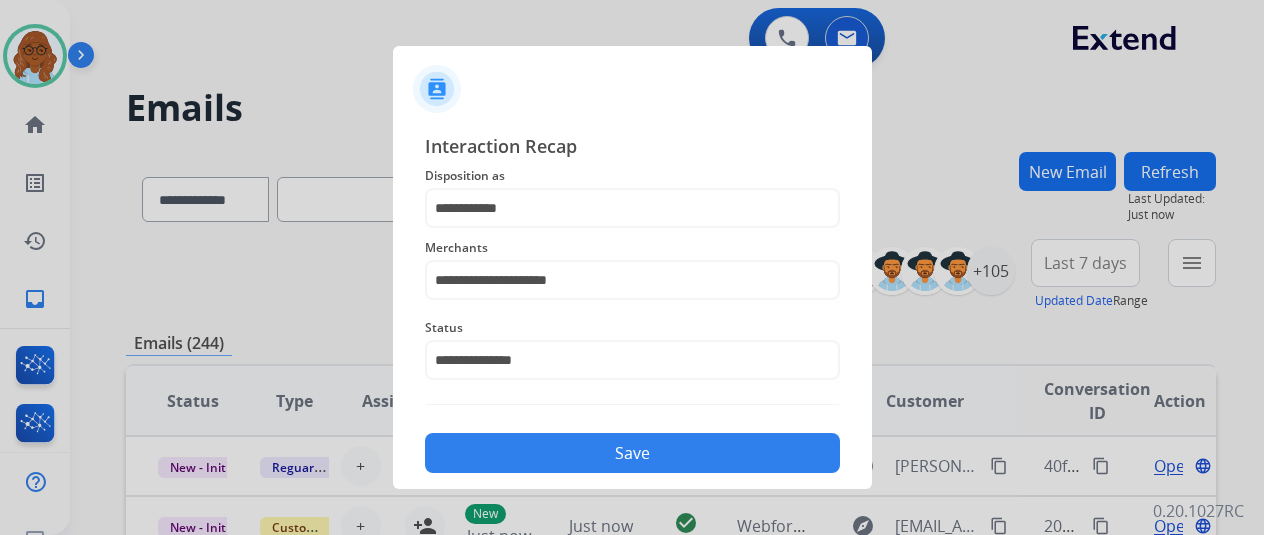 click on "Save" 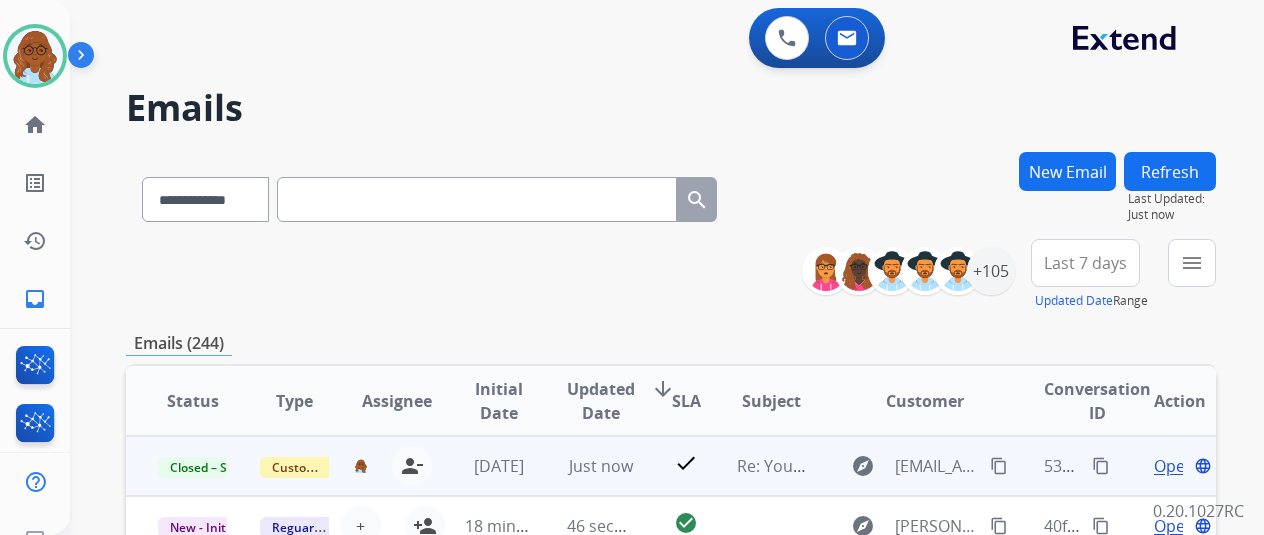 click on "content_copy" at bounding box center [1101, 466] 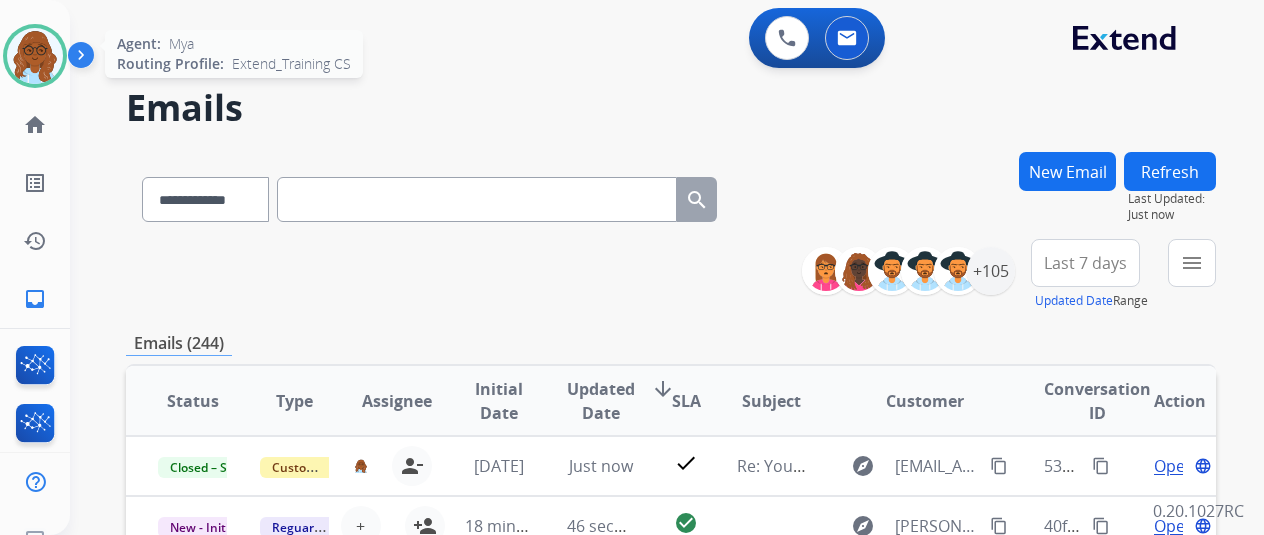 click at bounding box center [35, 56] 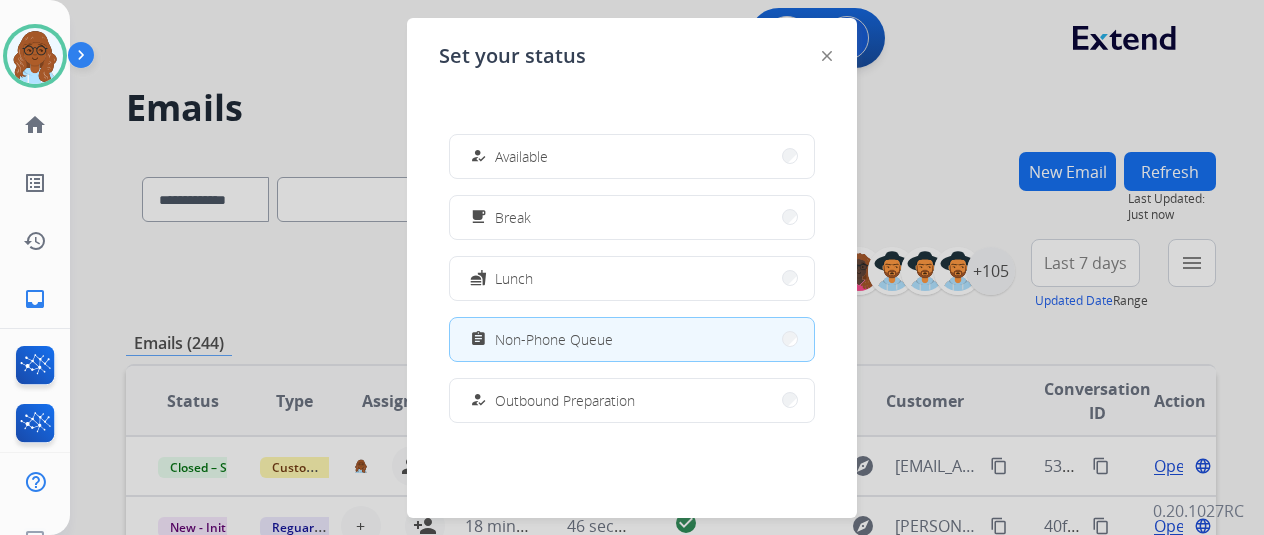 scroll, scrollTop: 376, scrollLeft: 0, axis: vertical 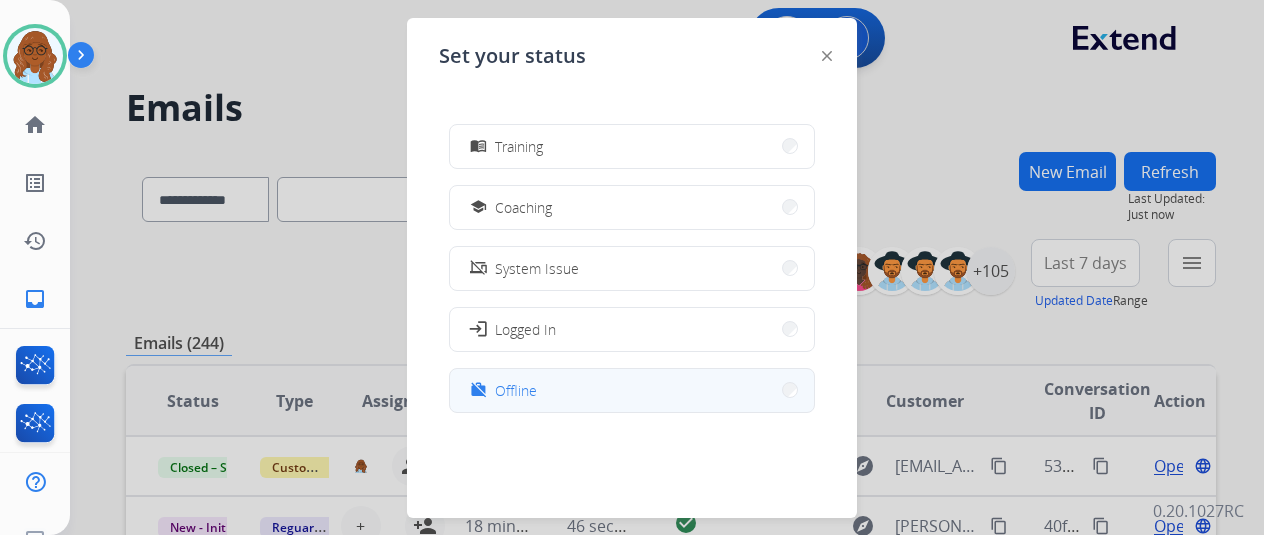 click on "work_off Offline" at bounding box center (632, 390) 